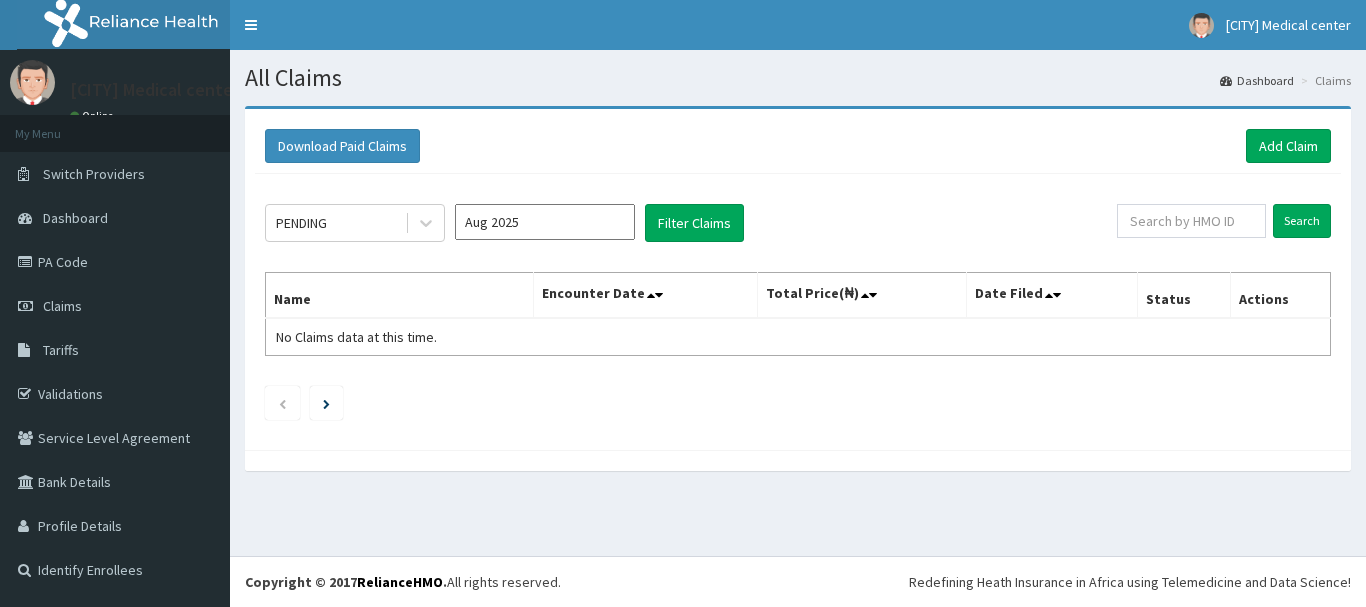 scroll, scrollTop: 0, scrollLeft: 0, axis: both 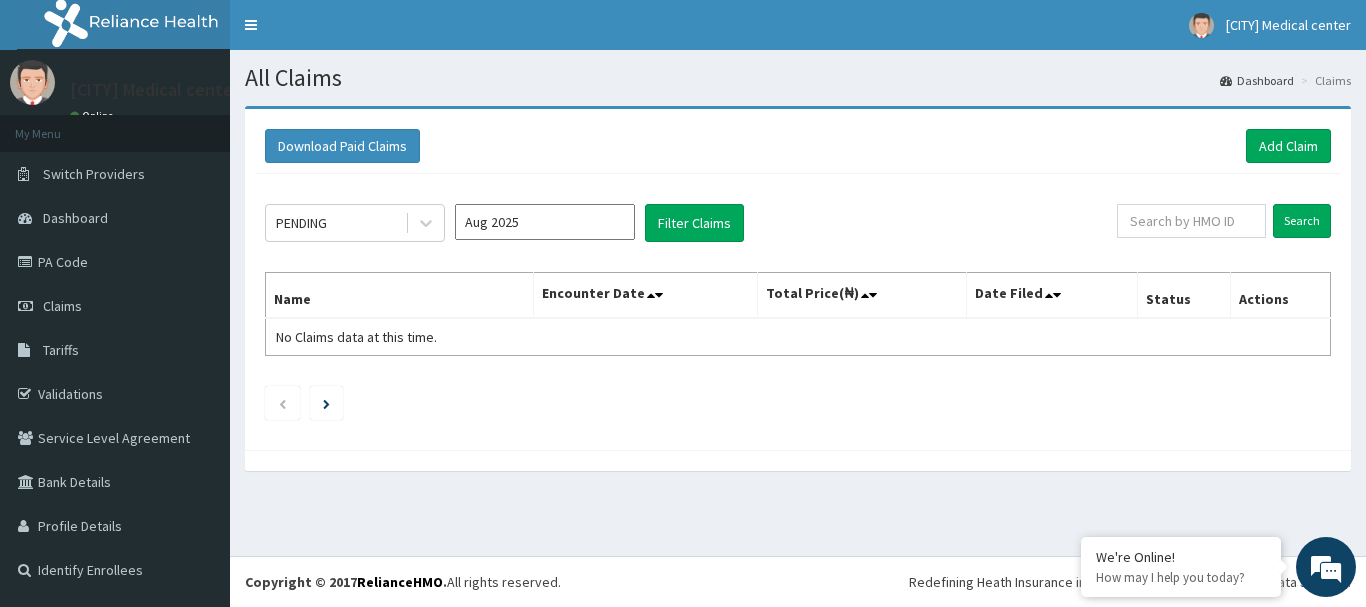 click at bounding box center (798, 460) 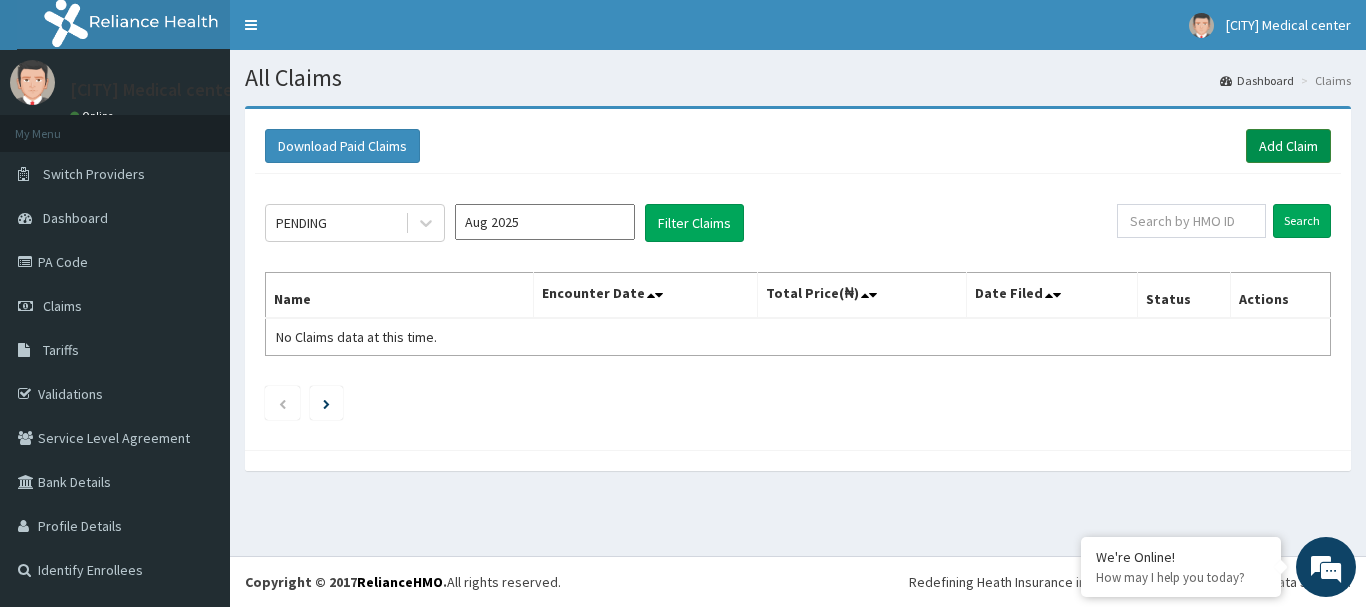 click on "Add Claim" at bounding box center (1288, 146) 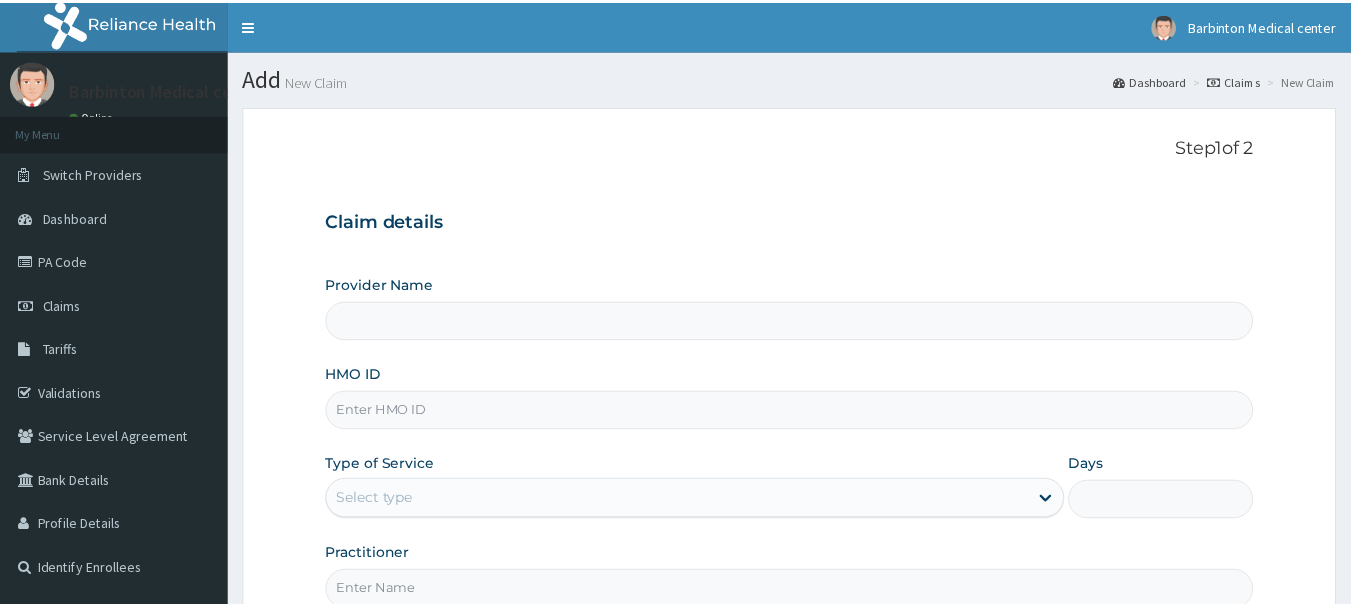 scroll, scrollTop: 0, scrollLeft: 0, axis: both 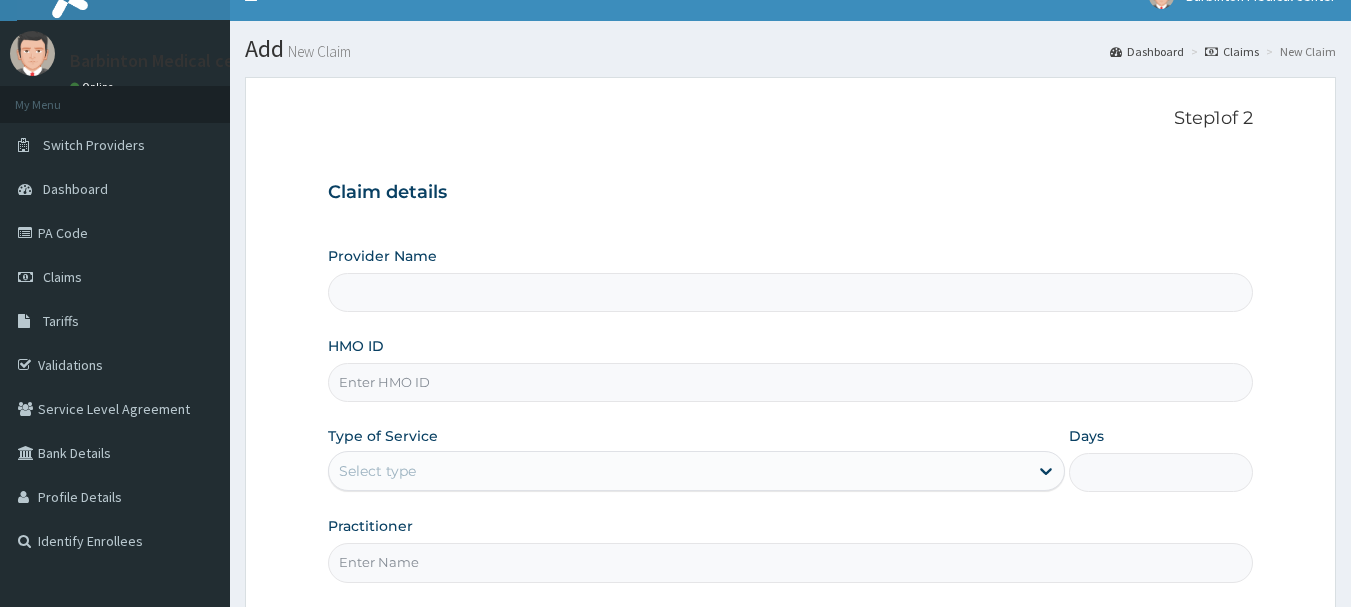type on "Barbinton Medical Centre, Ketu" 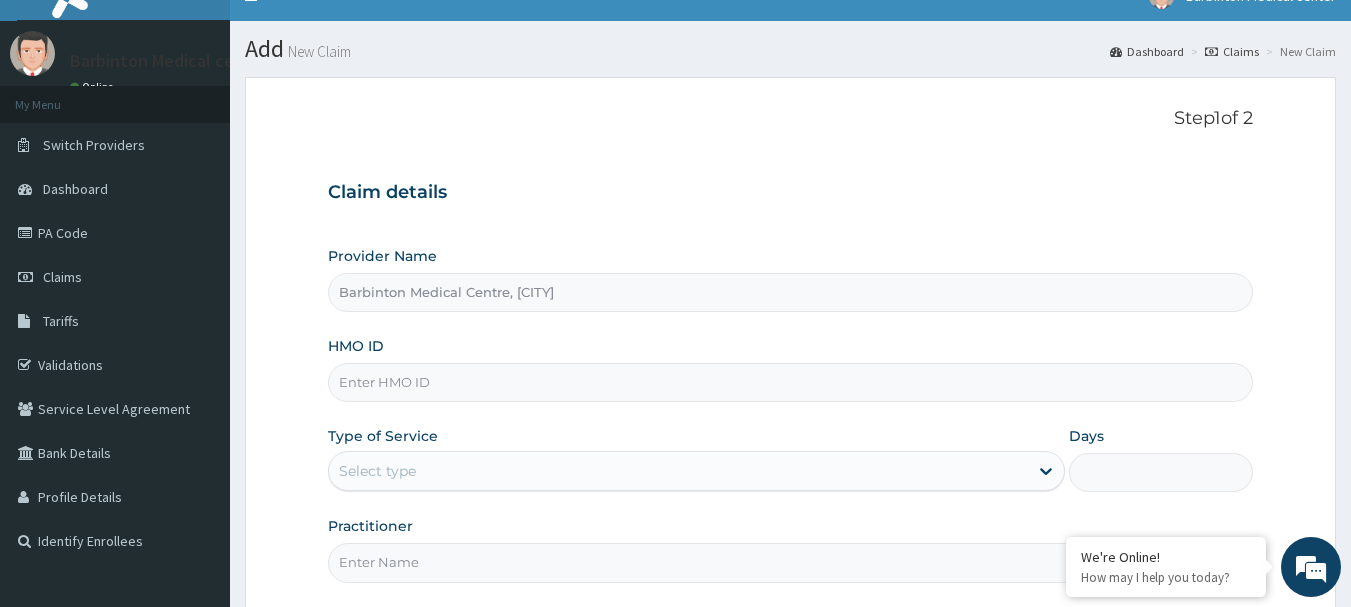scroll, scrollTop: 40, scrollLeft: 0, axis: vertical 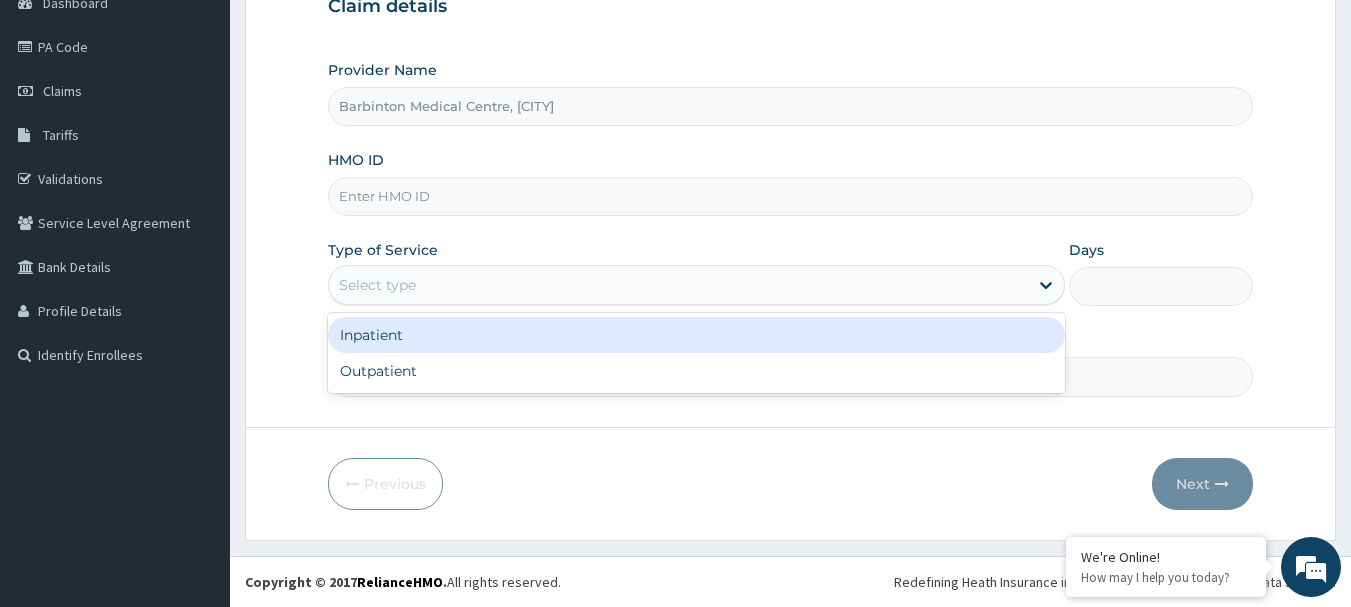 click on "Select type" at bounding box center (678, 285) 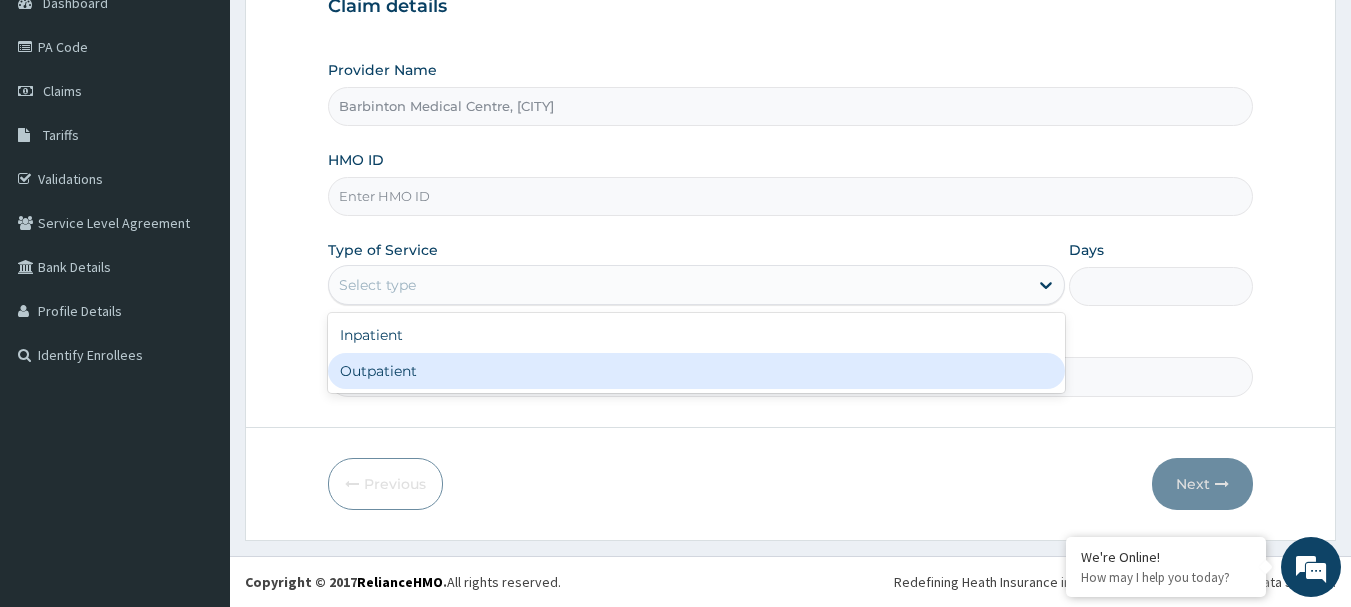 click on "Outpatient" at bounding box center [696, 371] 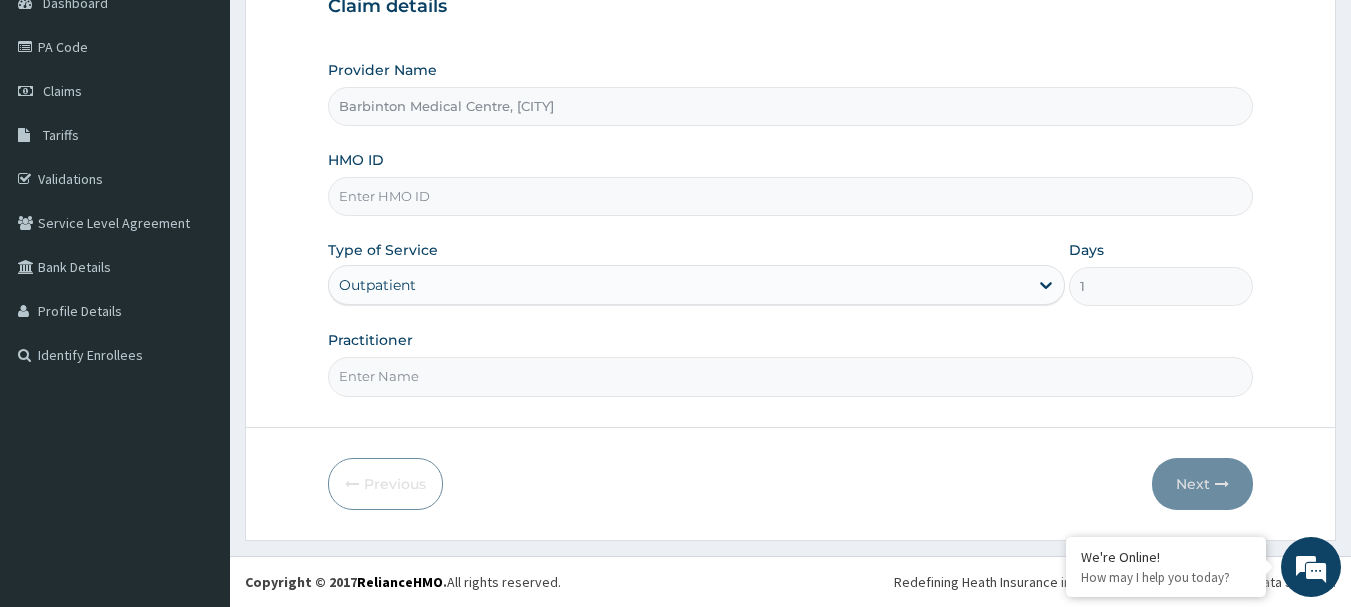 scroll, scrollTop: 0, scrollLeft: 0, axis: both 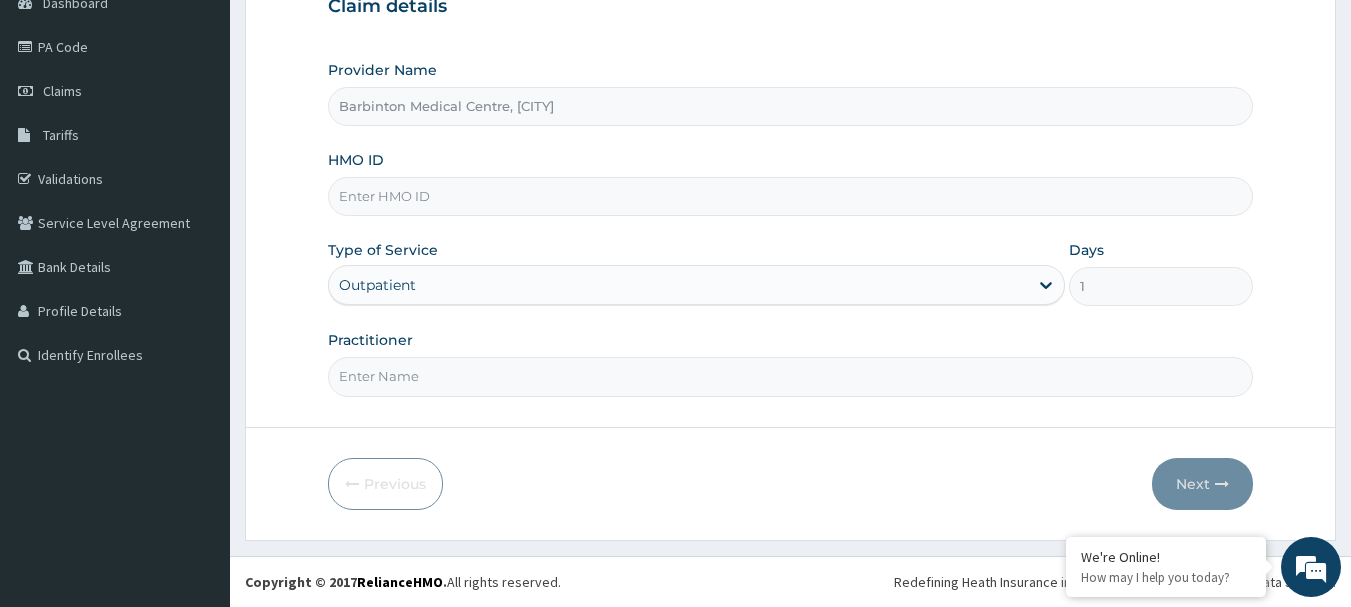 click on "Practitioner" at bounding box center [791, 376] 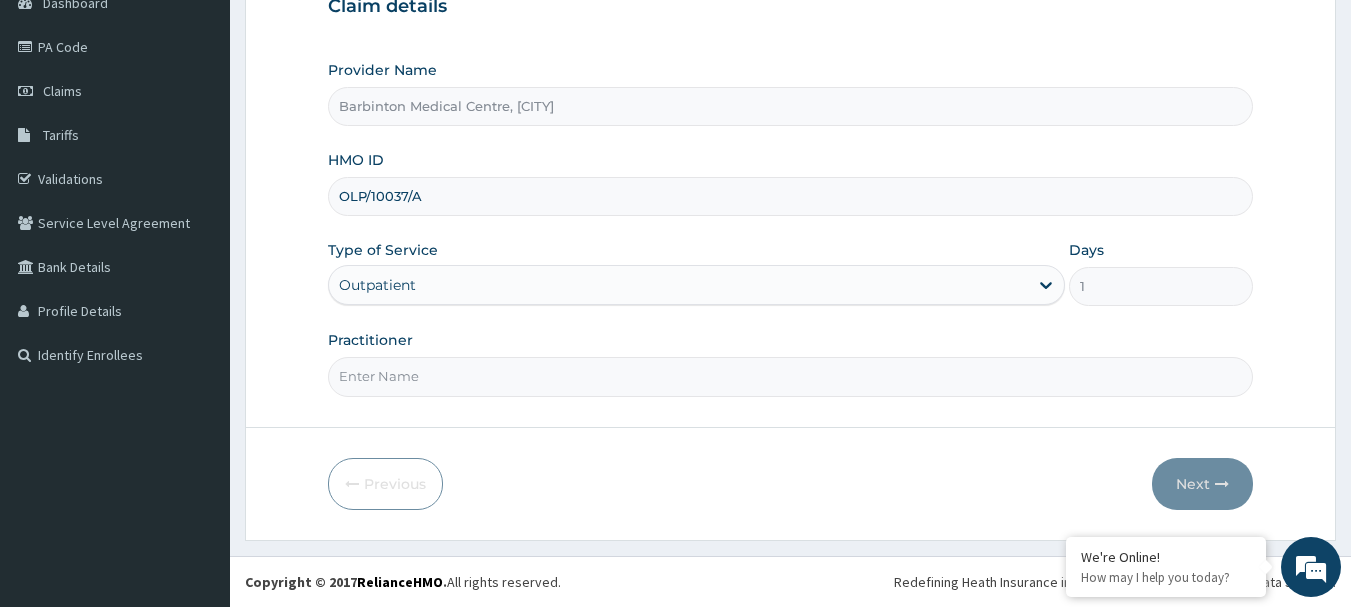 type on "OLP/10037/A" 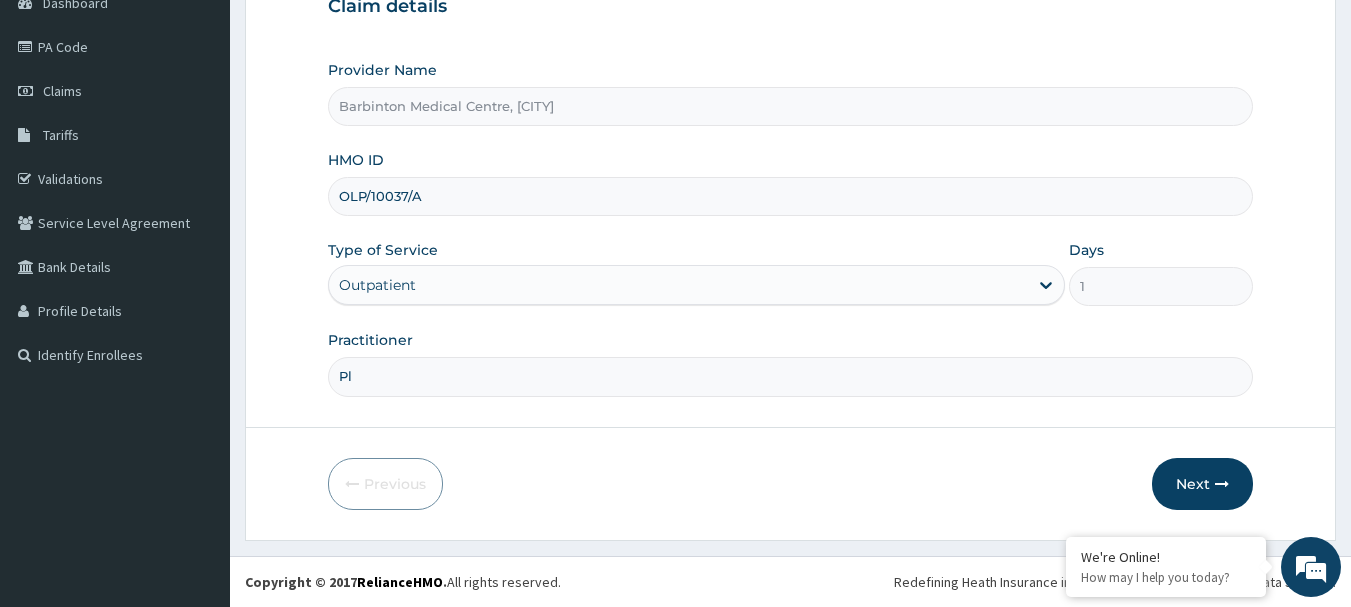type on "P" 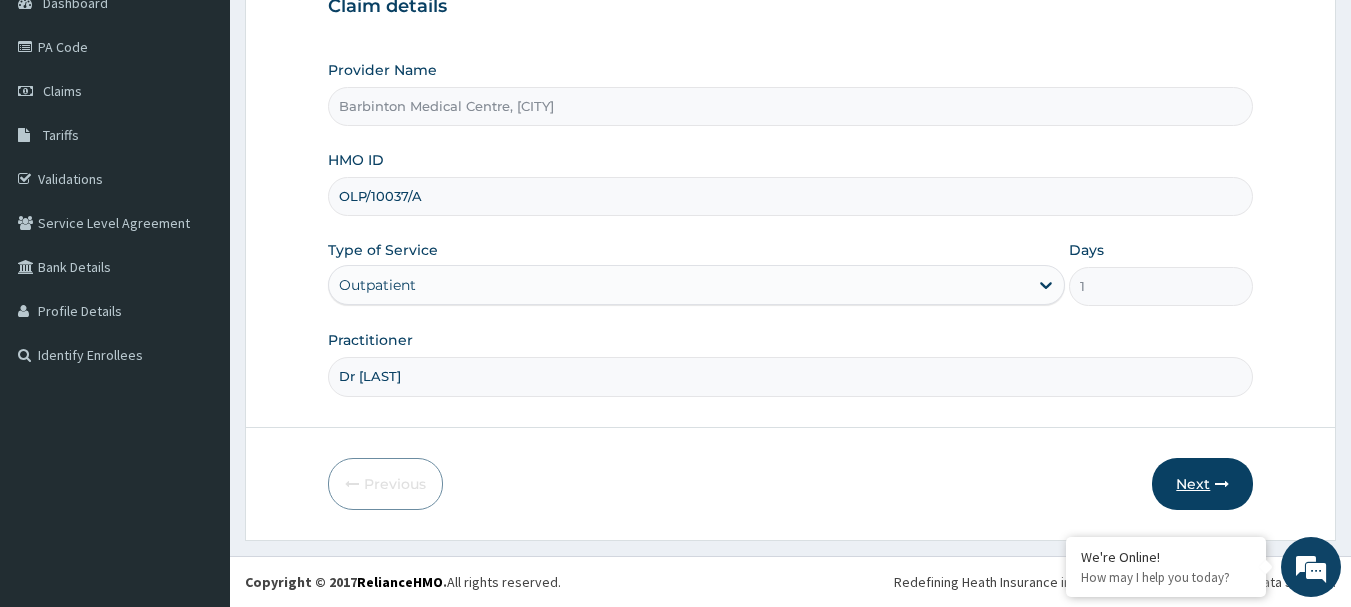 type on "Dr Ifeanyi" 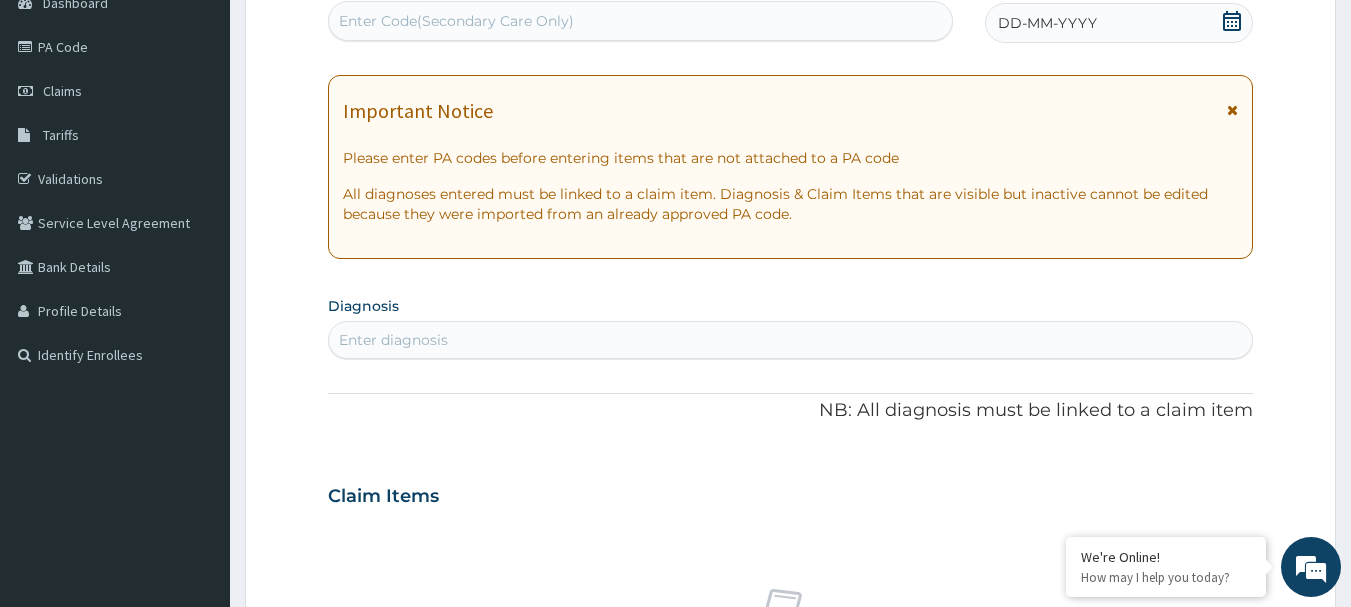 click at bounding box center (1232, 23) 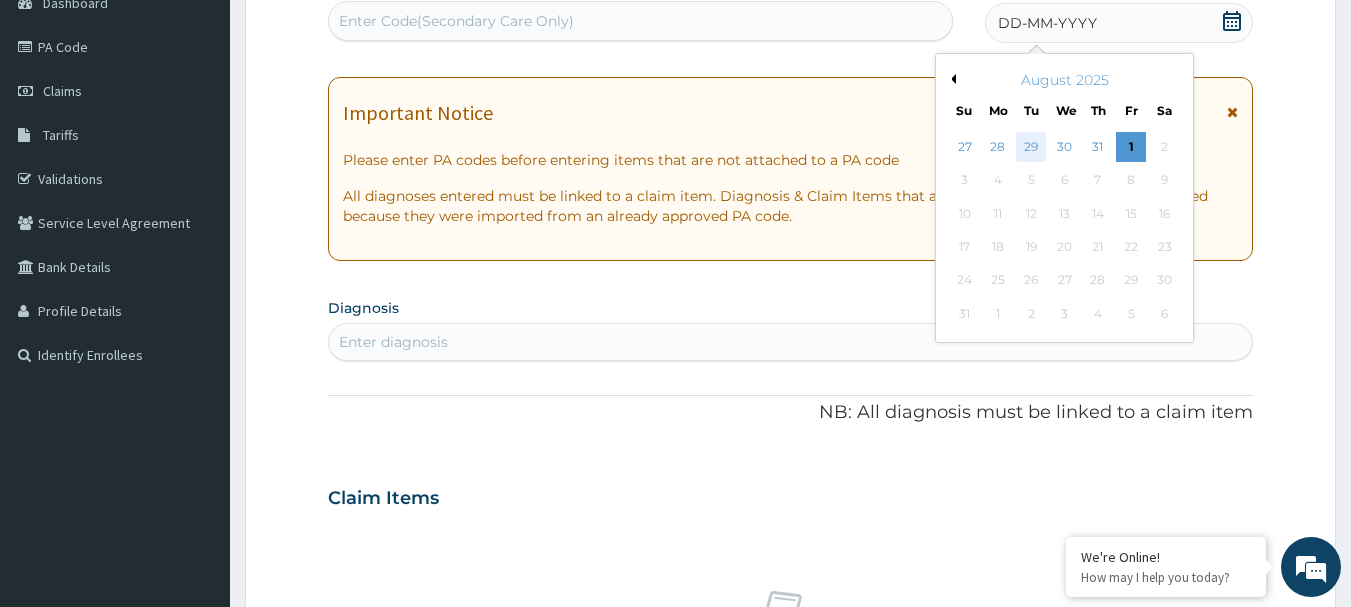click on "29" at bounding box center (1032, 147) 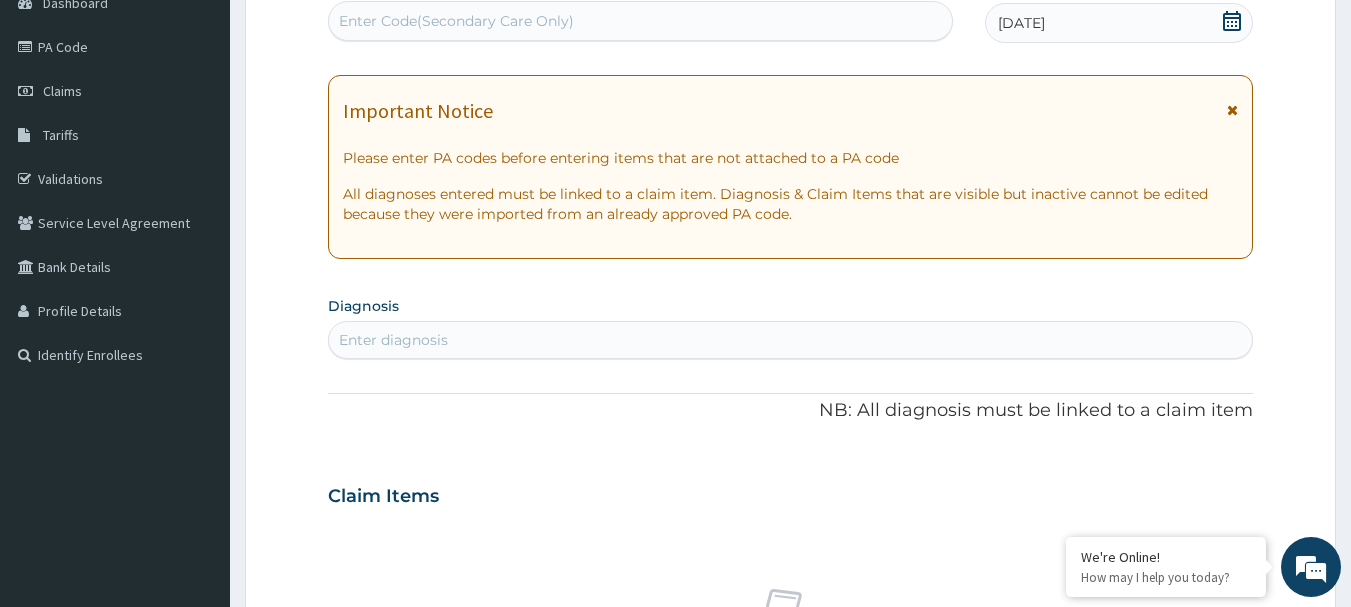 click on "Enter Code(Secondary Care Only)" at bounding box center [641, 21] 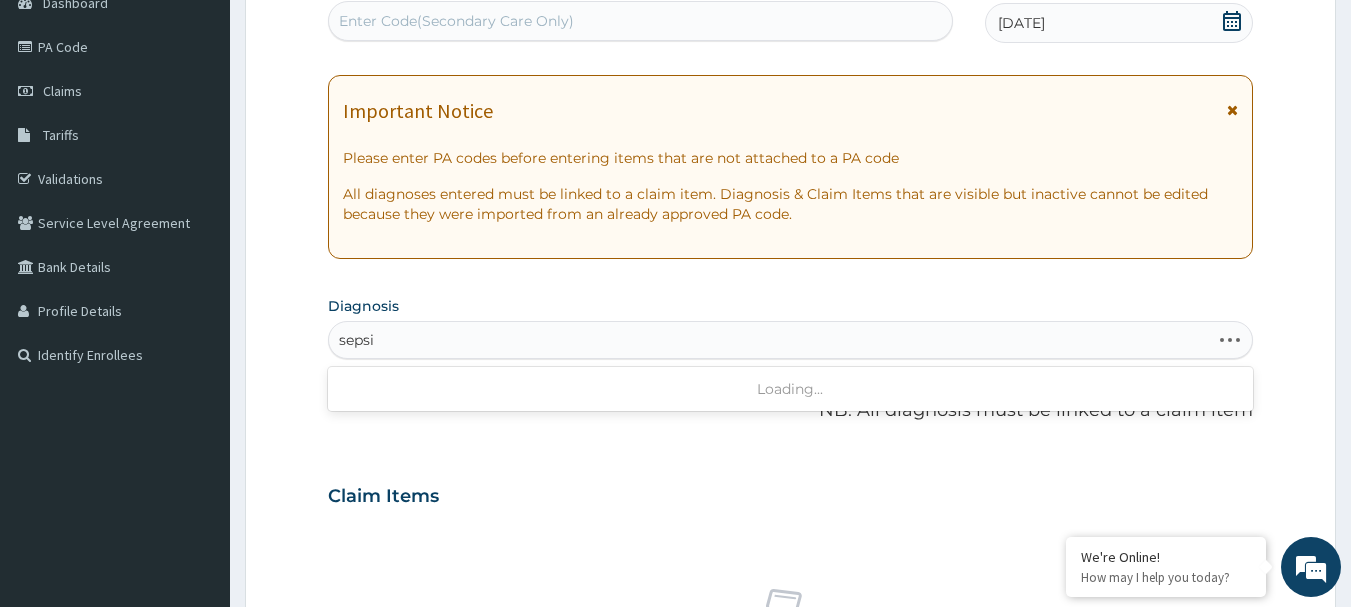 type on "sepsis" 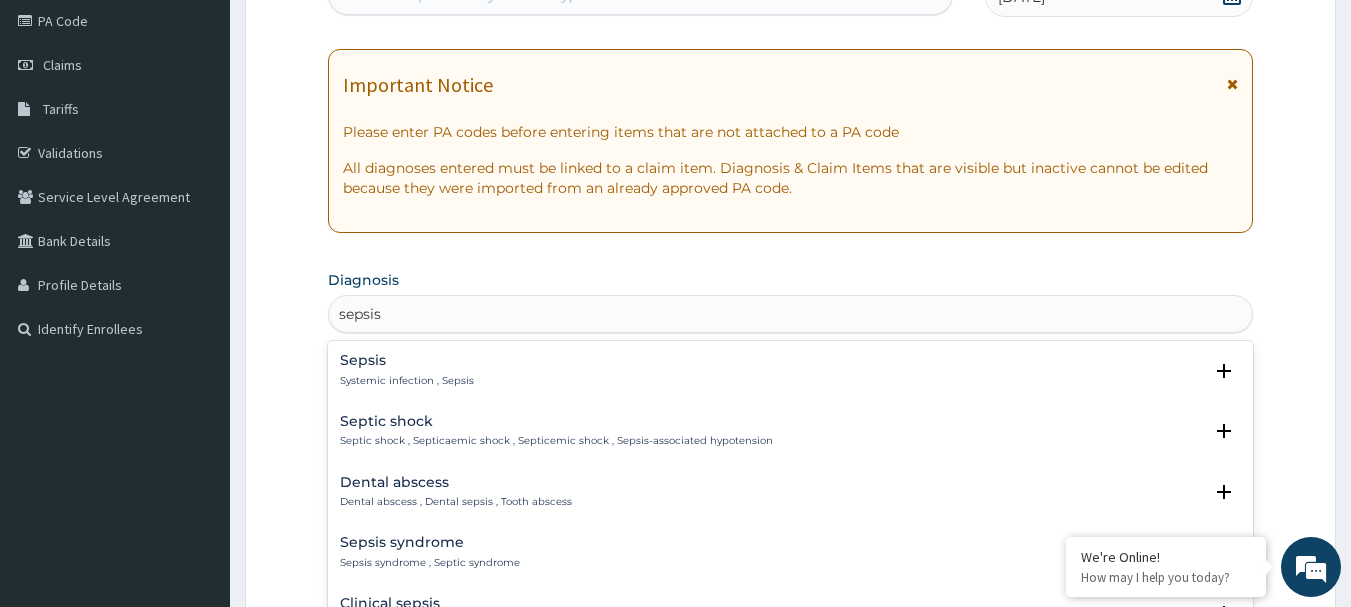 scroll, scrollTop: 255, scrollLeft: 0, axis: vertical 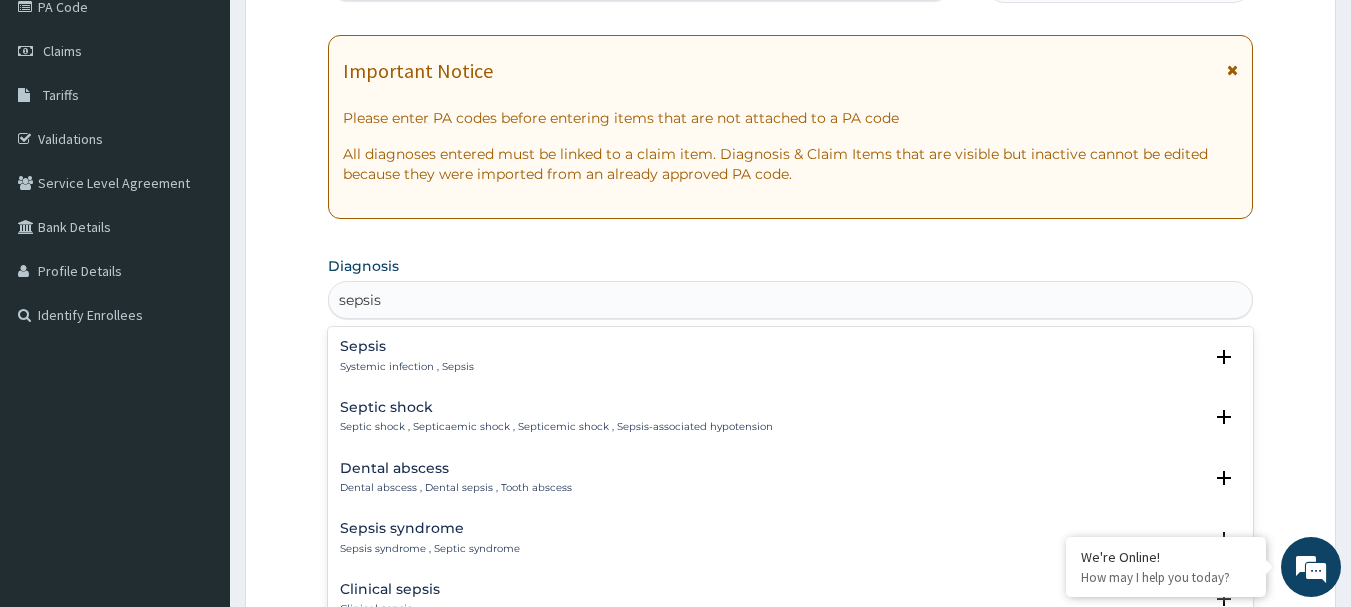 click on "Systemic infection , Sepsis" at bounding box center (407, 367) 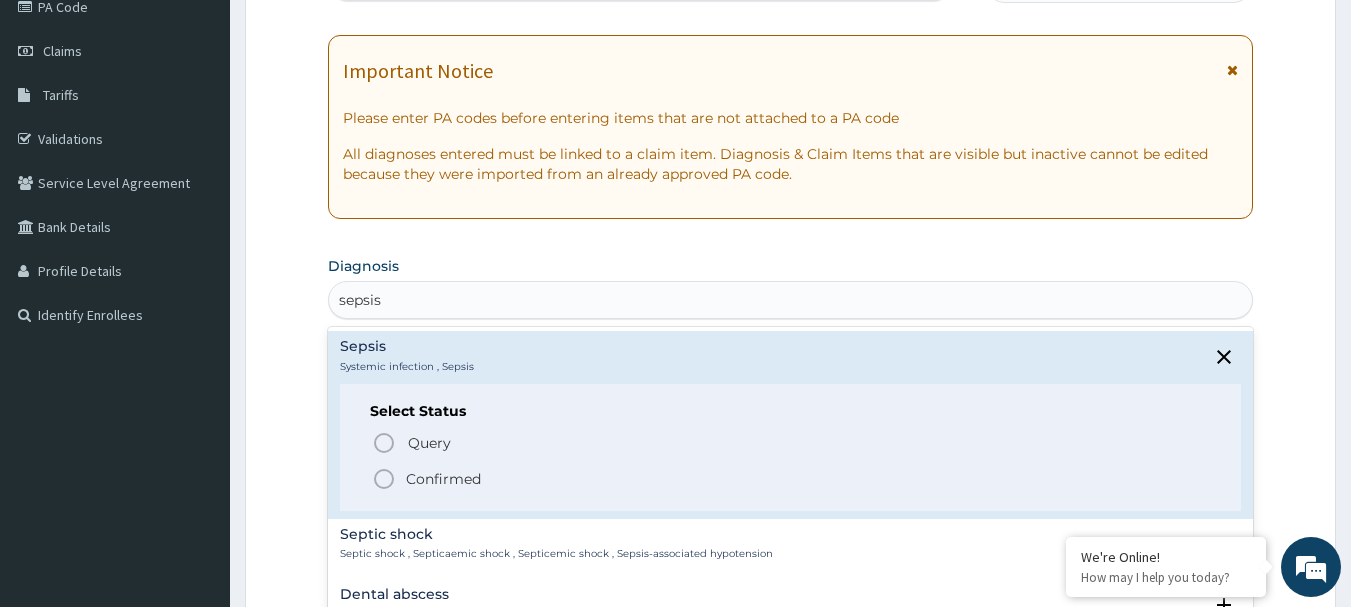 click 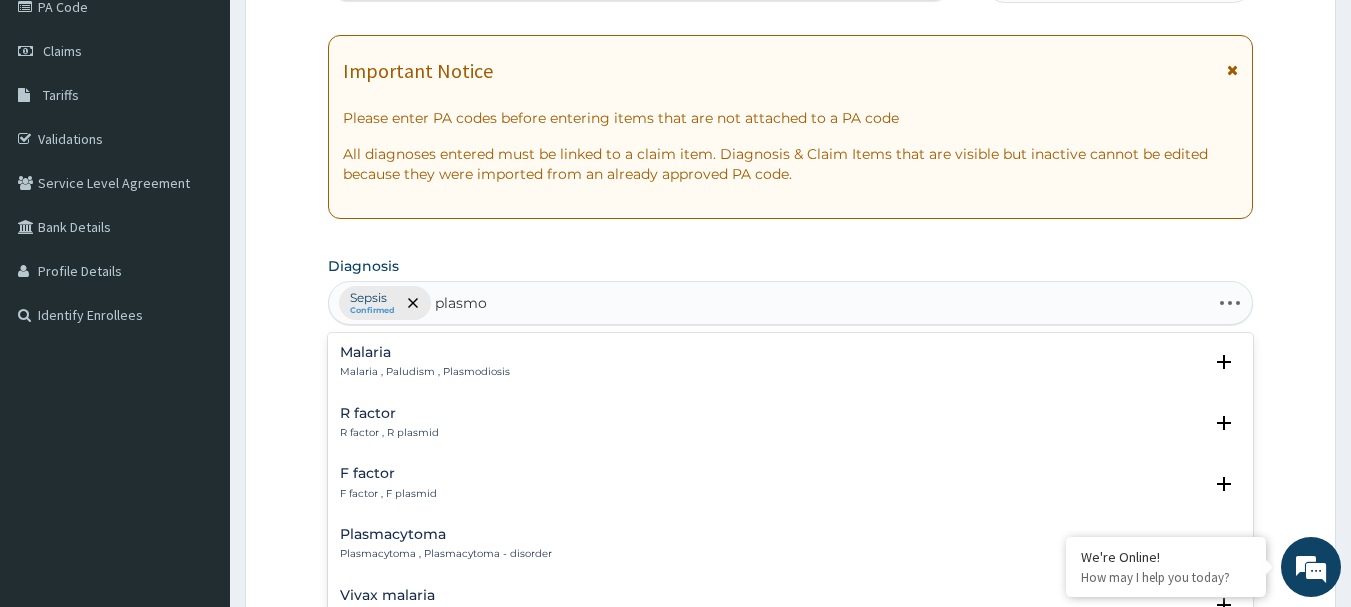 type on "plasmod" 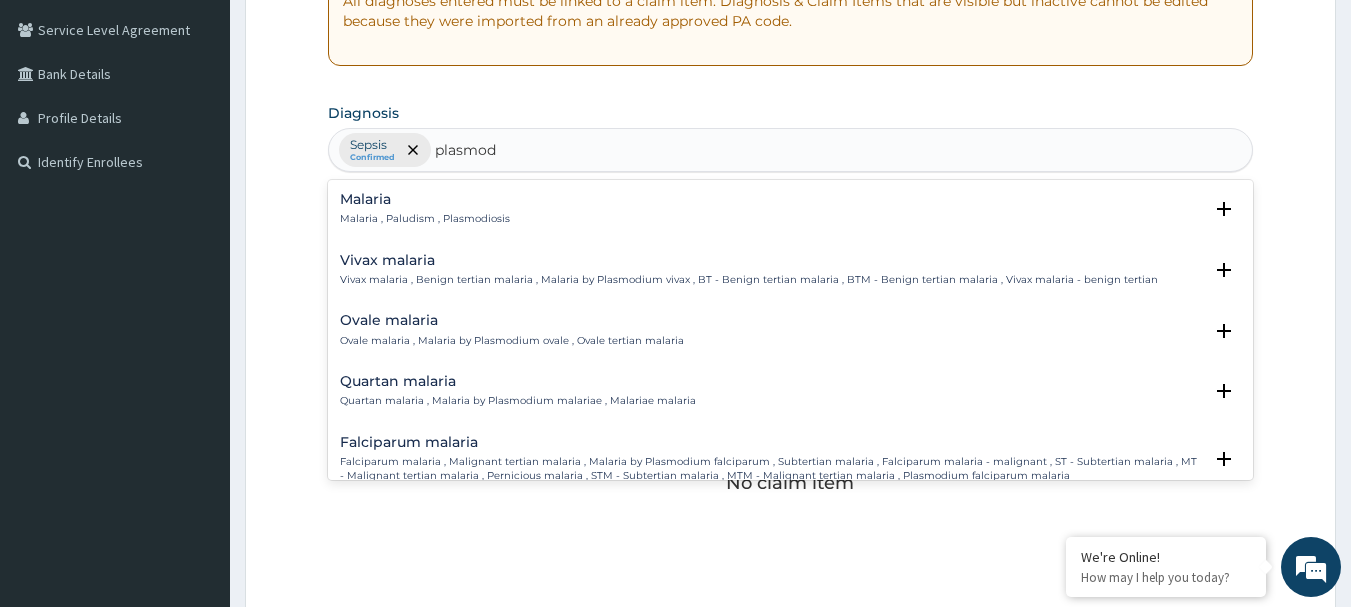 scroll, scrollTop: 415, scrollLeft: 0, axis: vertical 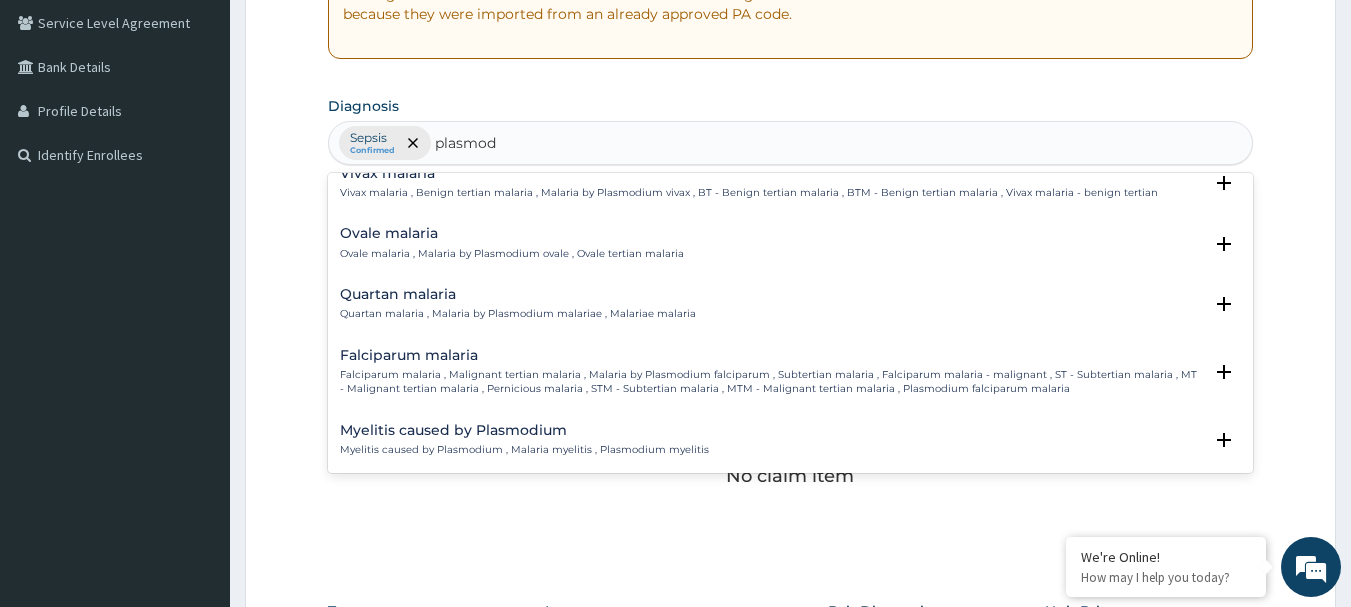 click on "Falciparum malaria , Malignant tertian malaria , Malaria by Plasmodium falciparum , Subtertian malaria , Falciparum malaria - malignant , ST - Subtertian malaria , MT - Malignant tertian malaria , Pernicious malaria , STM - Subtertian malaria , MTM - Malignant tertian malaria , Plasmodium falciparum malaria" at bounding box center [771, 382] 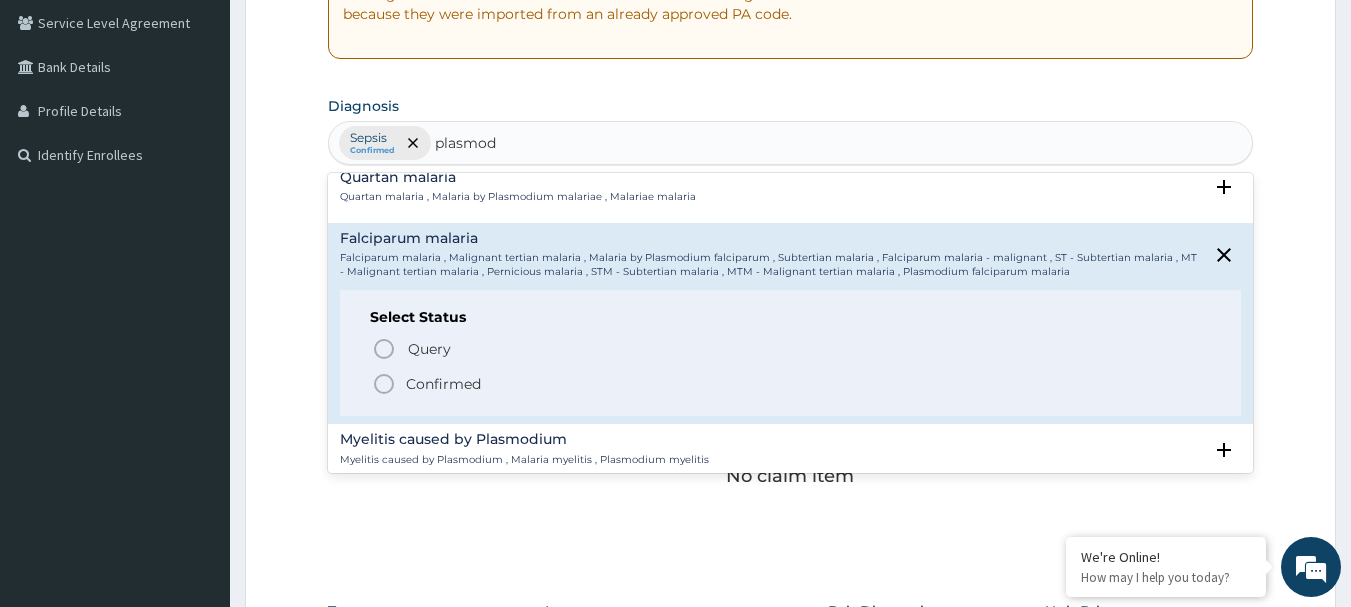 scroll, scrollTop: 200, scrollLeft: 0, axis: vertical 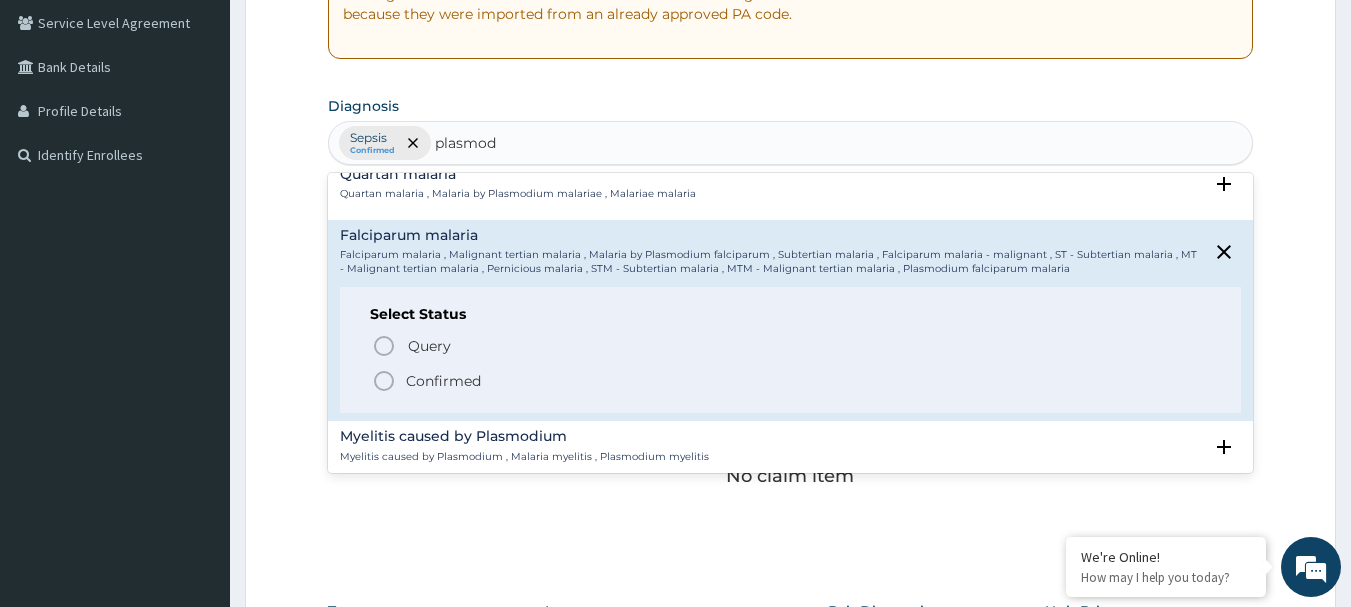 click 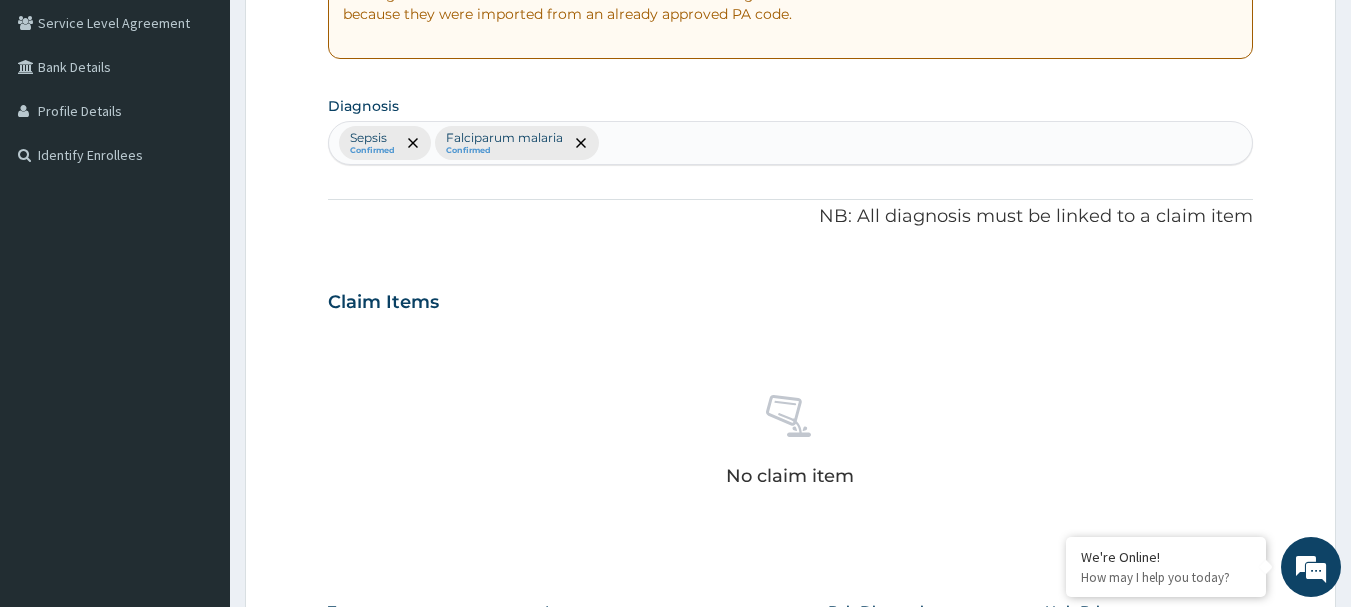 scroll, scrollTop: 835, scrollLeft: 0, axis: vertical 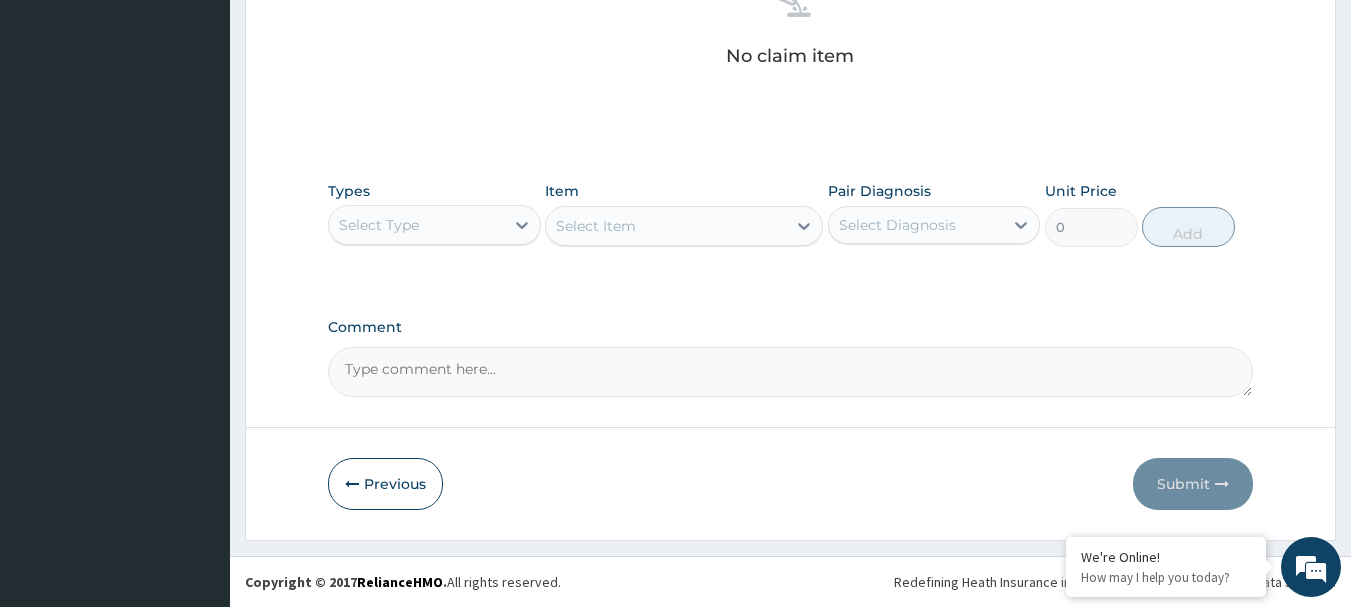 click on "Select Type" at bounding box center (416, 225) 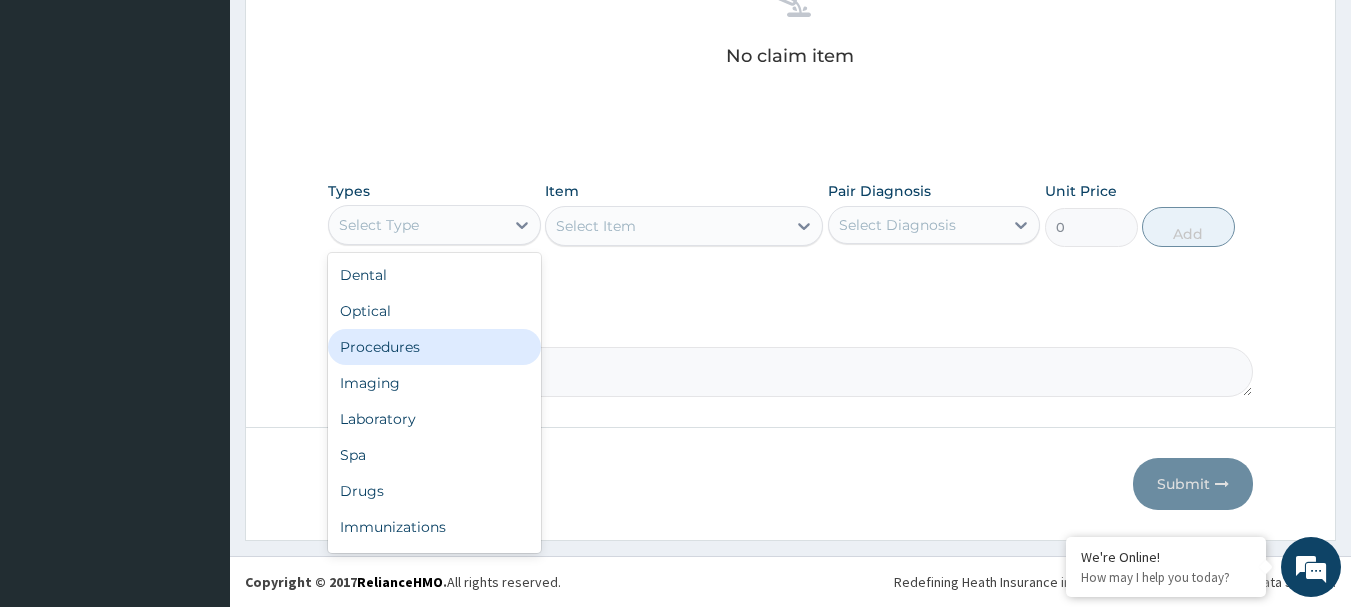 click on "Procedures" at bounding box center [434, 347] 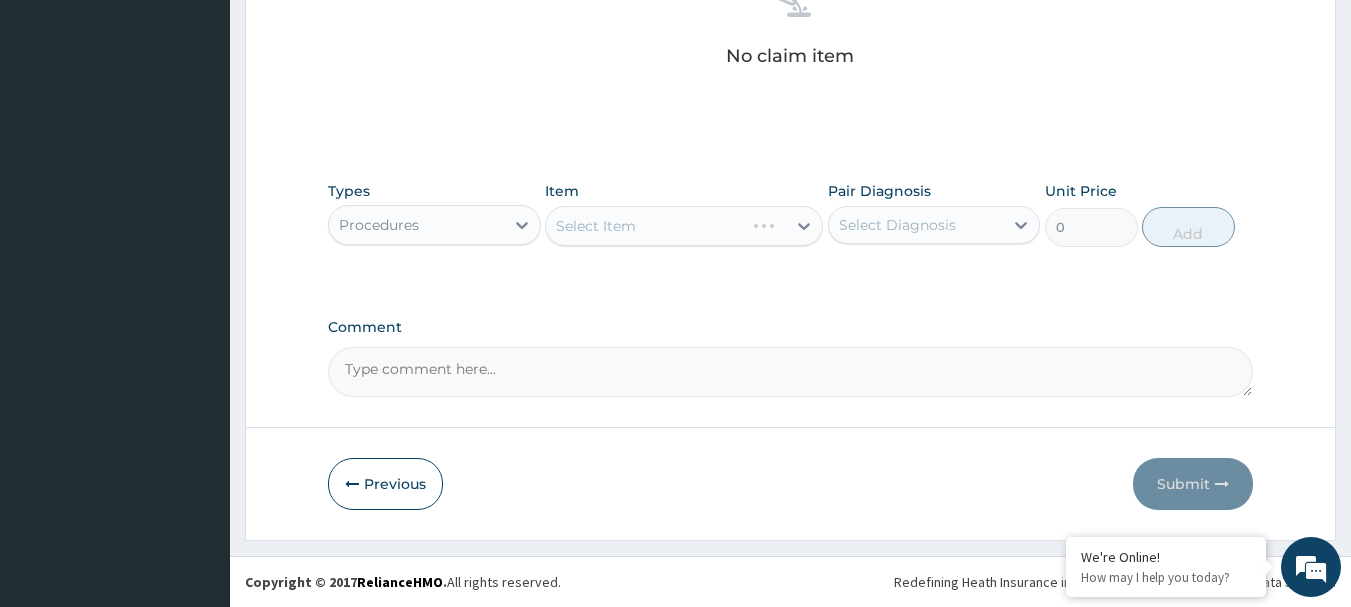 click on "Select Item" at bounding box center (684, 226) 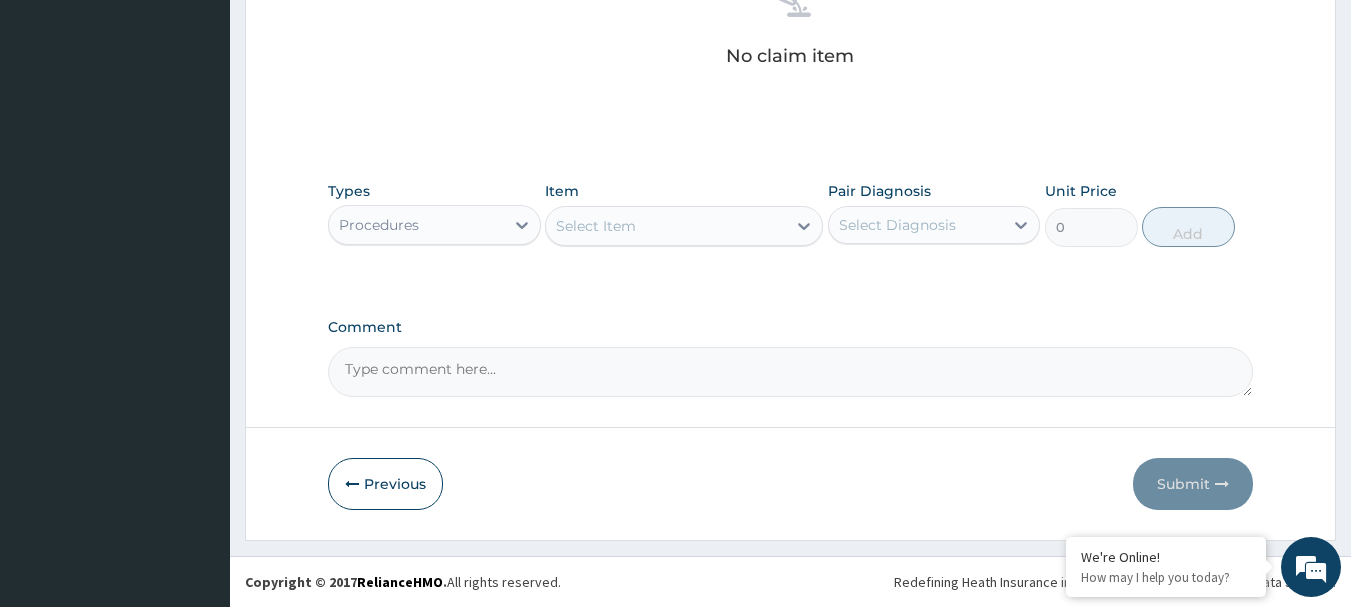 click on "Select Item" at bounding box center [666, 226] 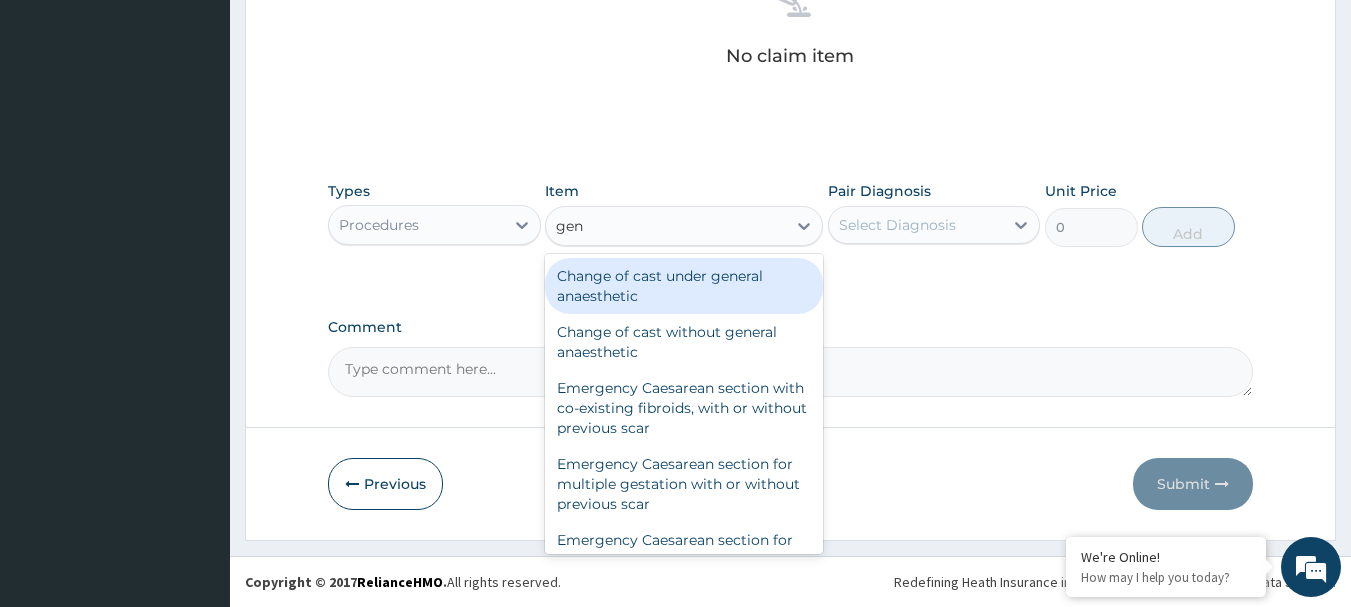 type on "gene" 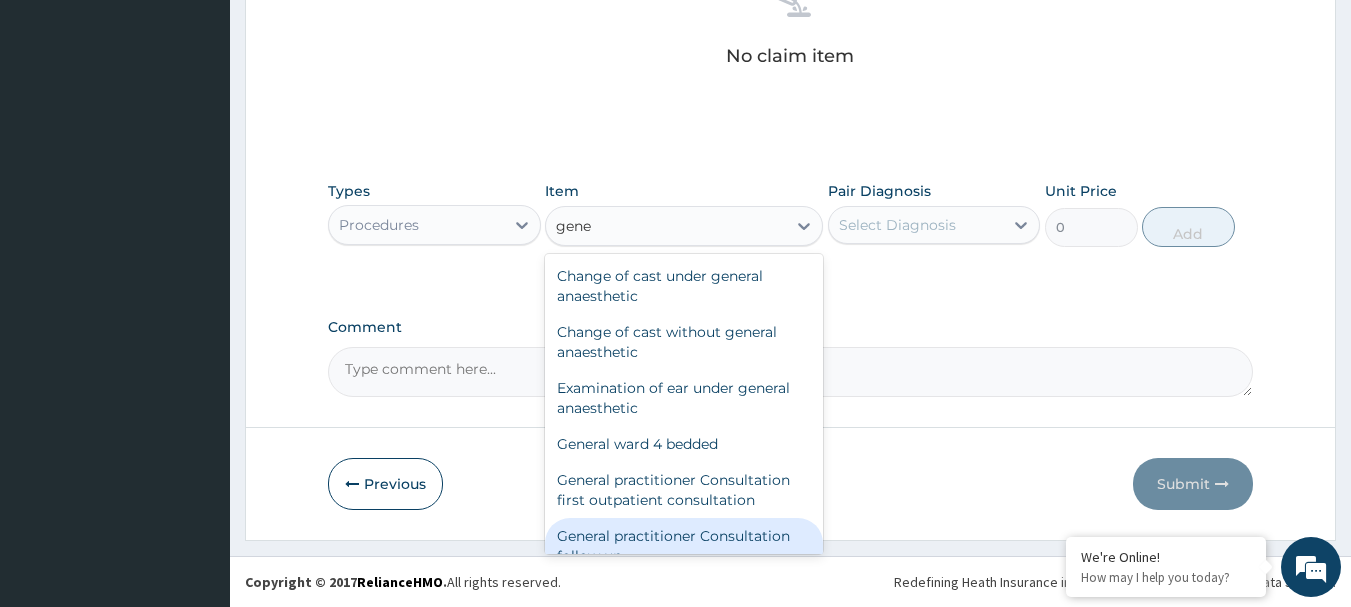 click on "General practitioner Consultation follow up" at bounding box center [684, 546] 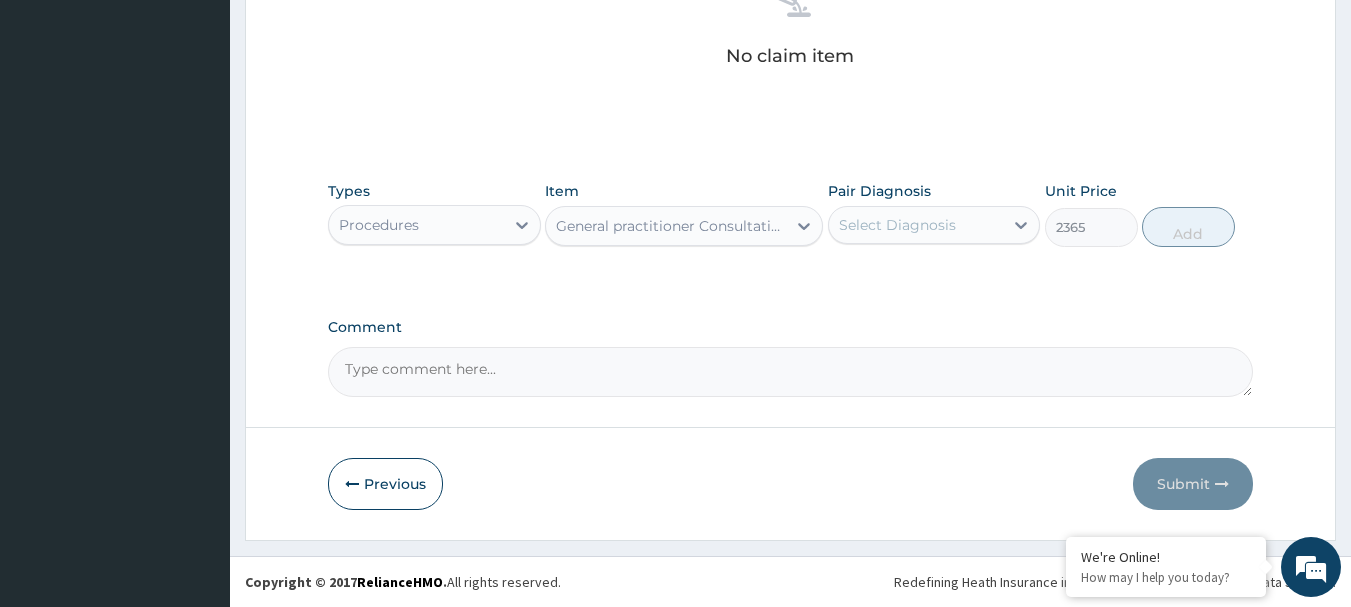 click on "Select Diagnosis" at bounding box center [897, 225] 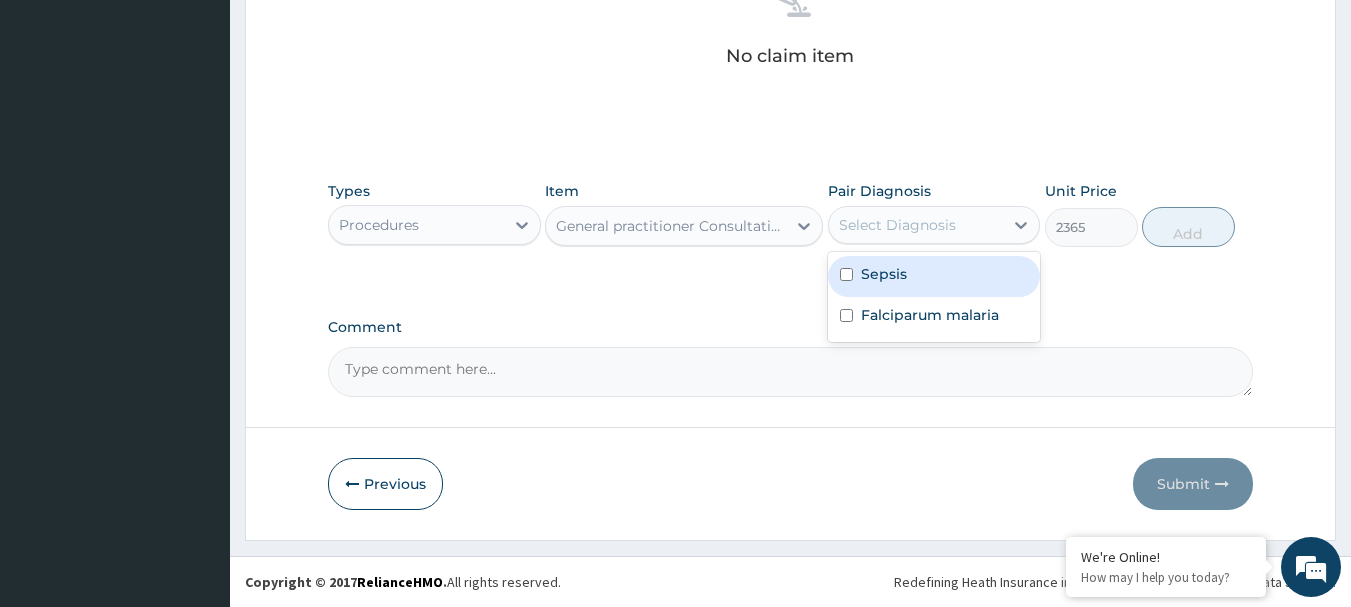 click at bounding box center [846, 274] 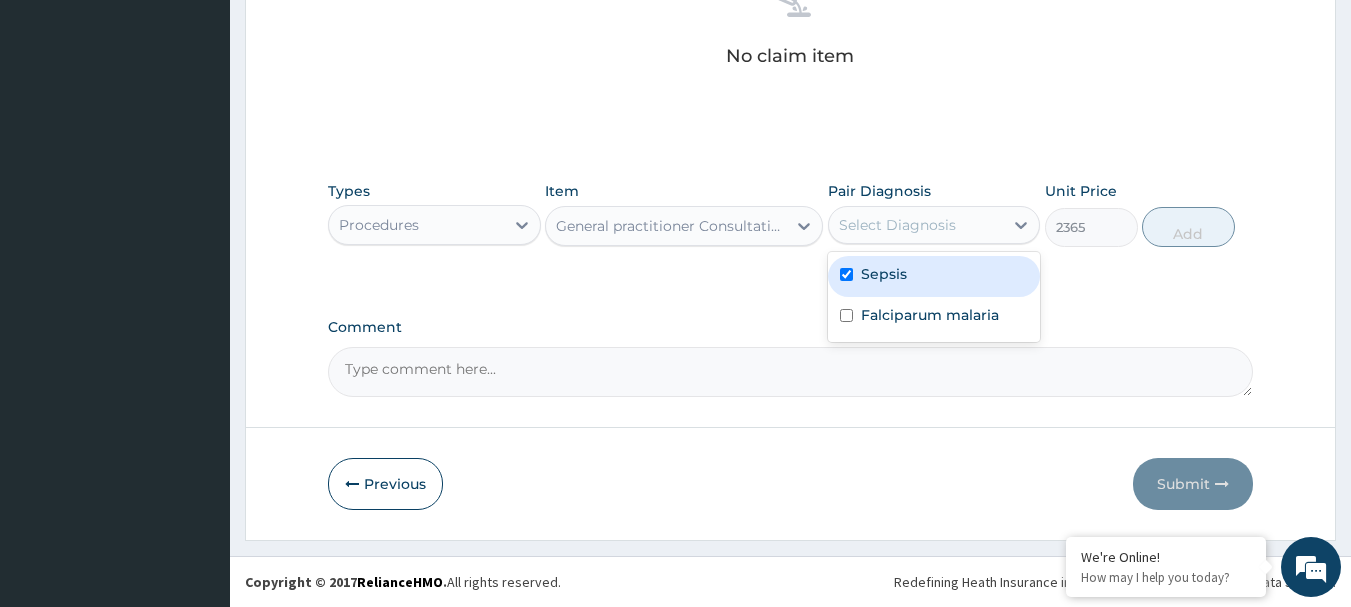 checkbox on "true" 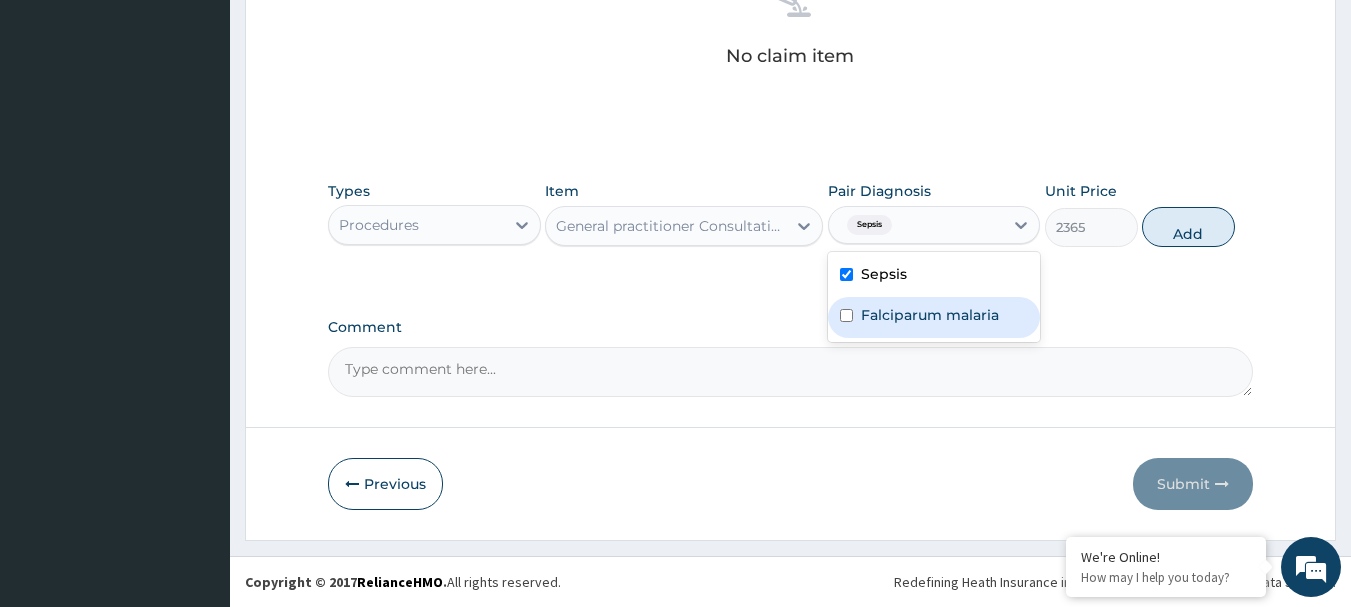 click at bounding box center (846, 315) 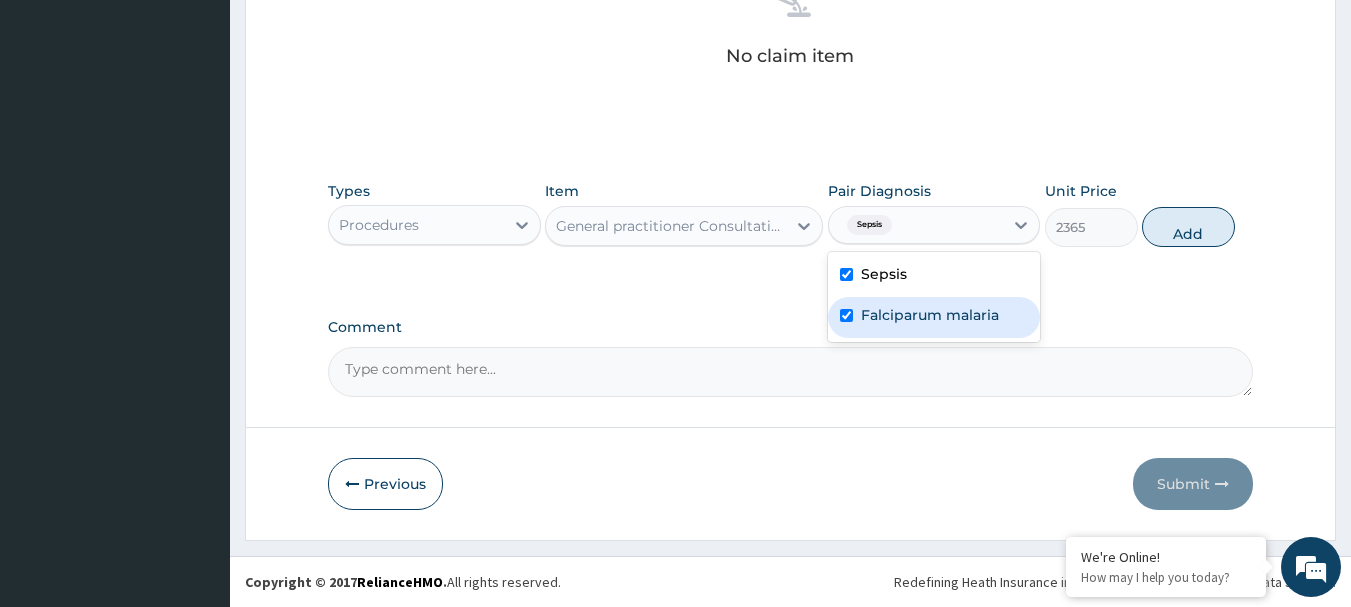 checkbox on "true" 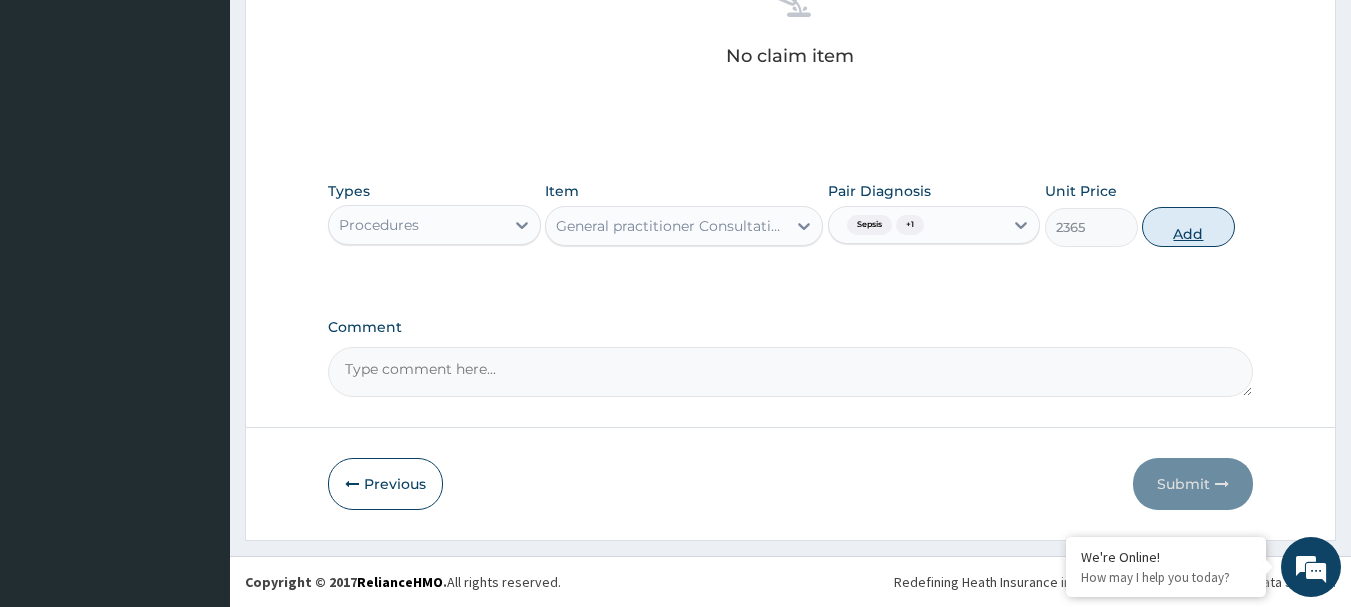 click on "Add" at bounding box center (1188, 227) 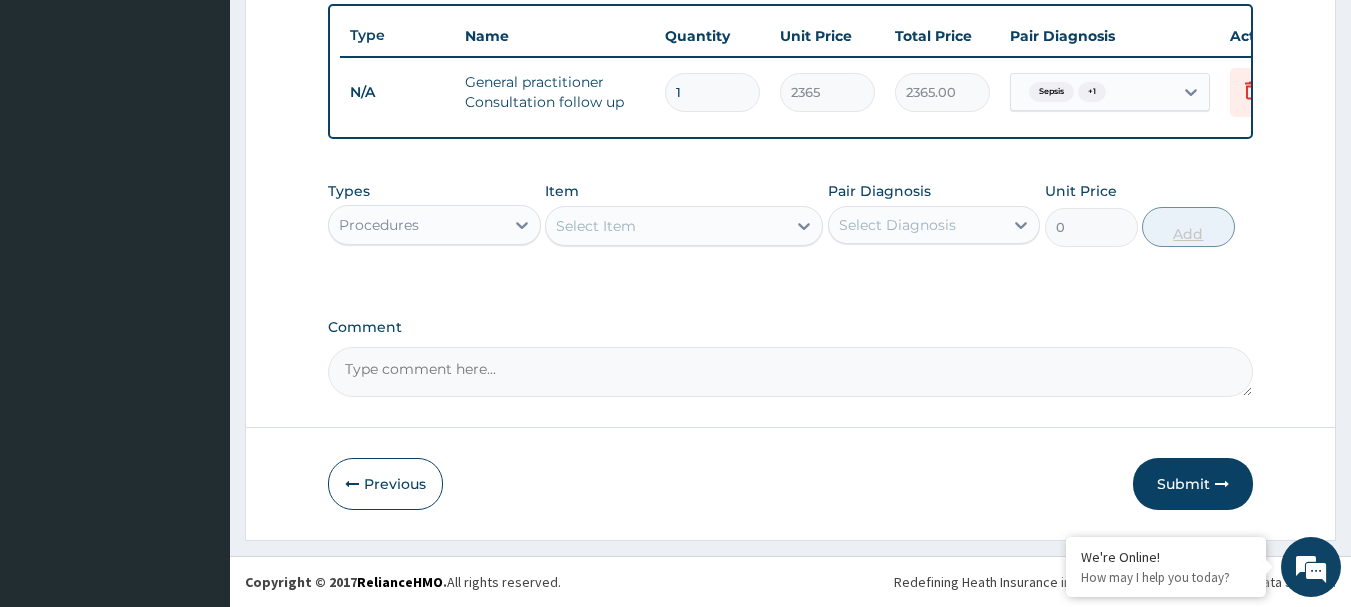 scroll, scrollTop: 755, scrollLeft: 0, axis: vertical 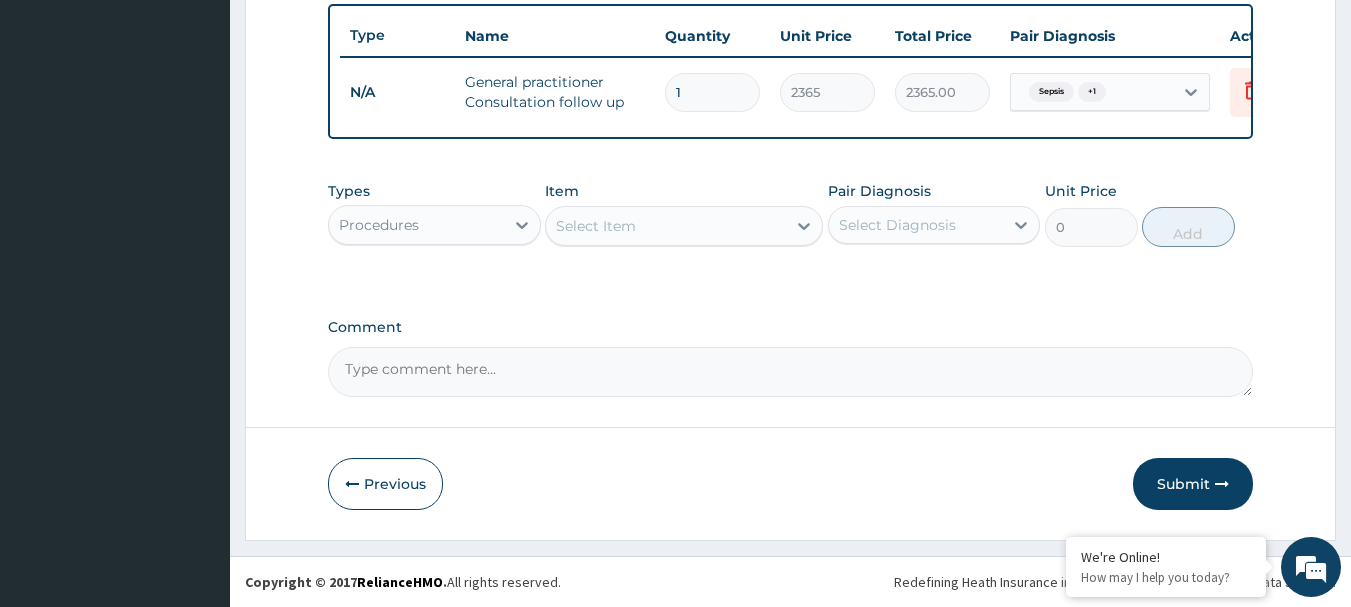 click on "Types Procedures Item Select Item Pair Diagnosis Select Diagnosis Unit Price 0 Add" at bounding box center [791, 214] 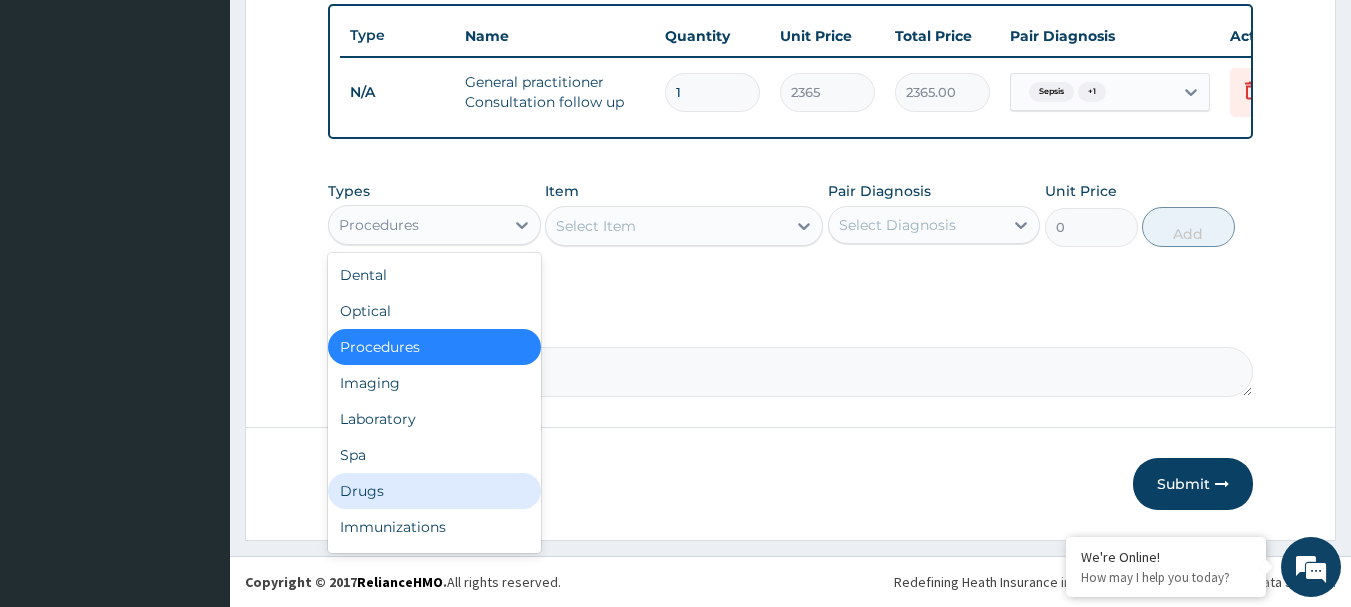 click on "Drugs" at bounding box center (434, 491) 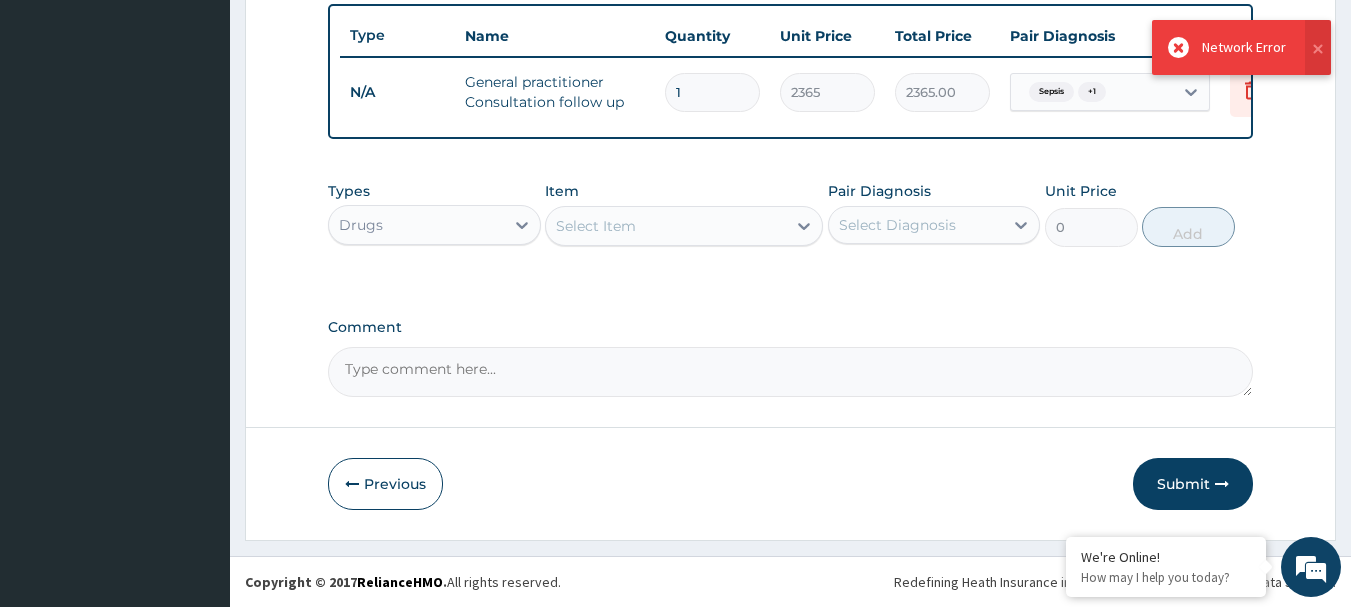 click on "Select Item" at bounding box center [666, 226] 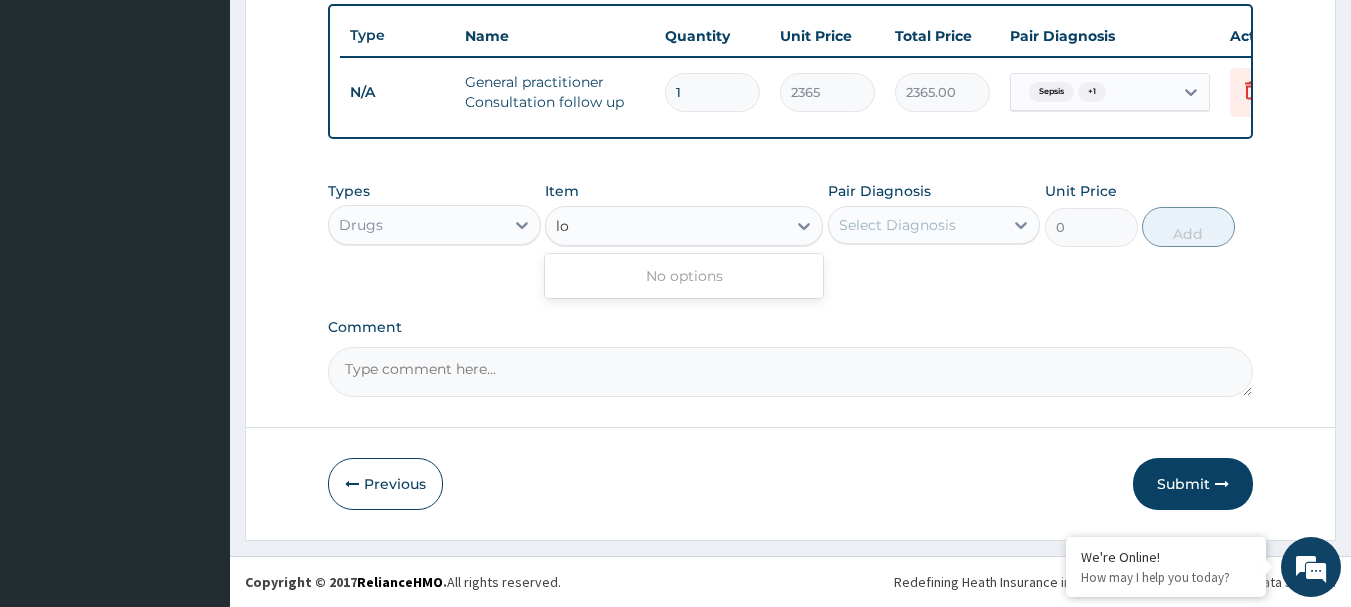 type on "l" 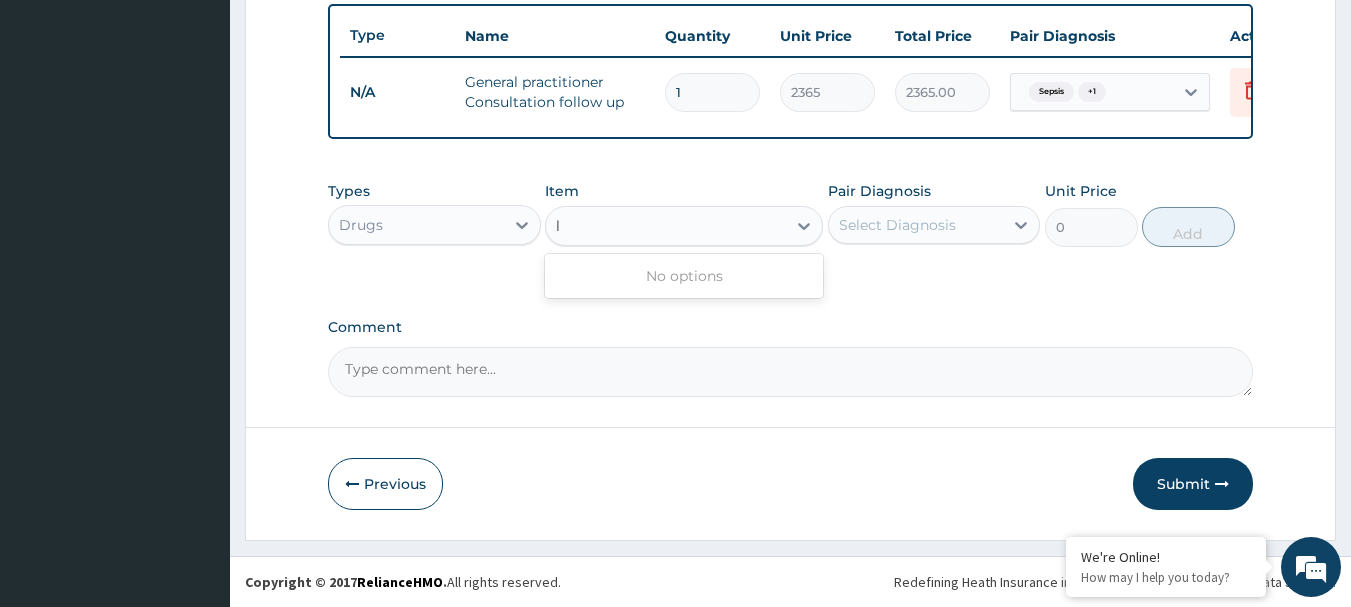 type 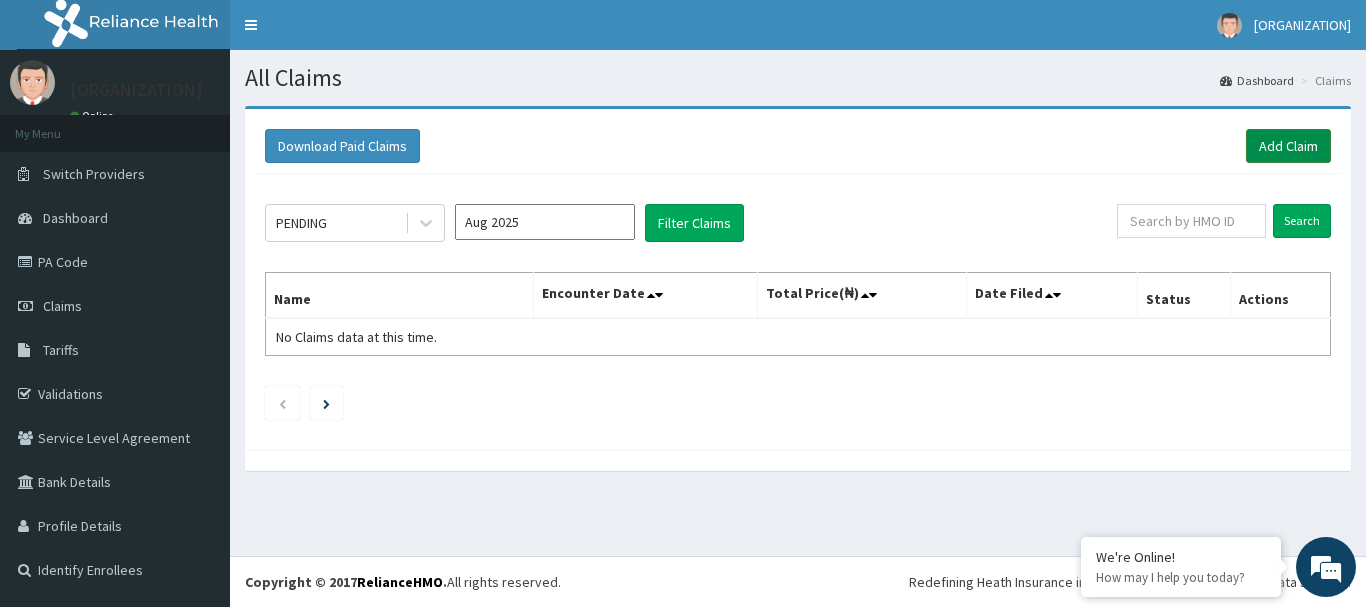 scroll, scrollTop: 0, scrollLeft: 0, axis: both 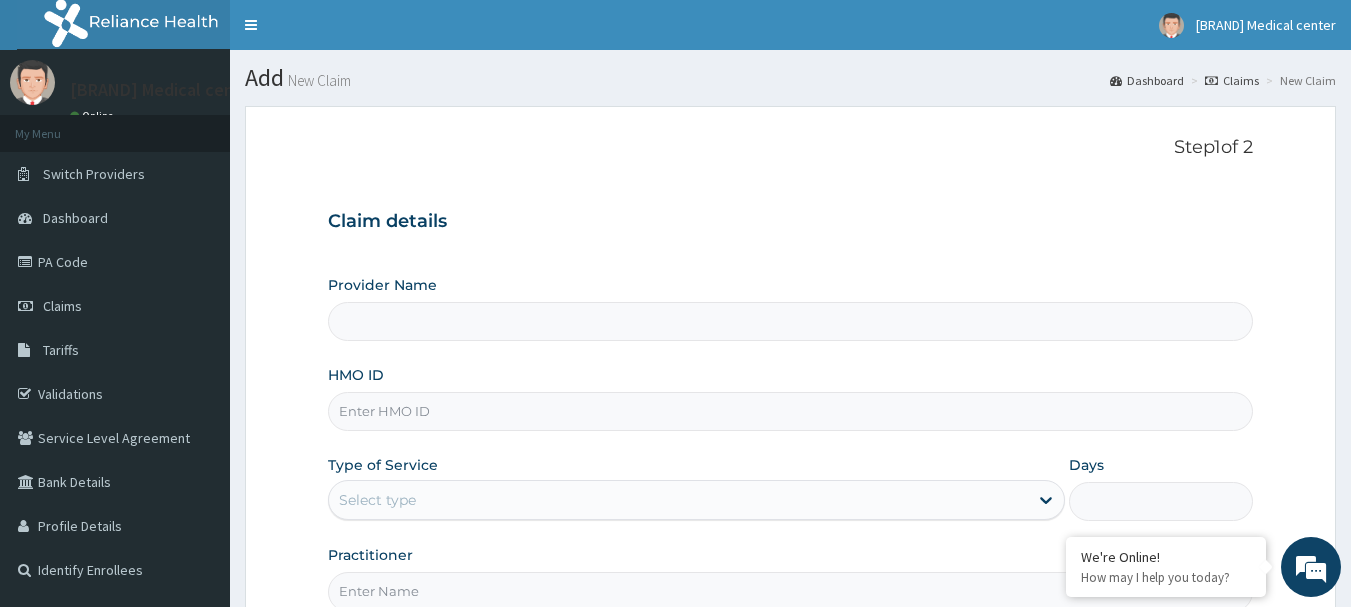 type on "Barbinton Medical Centre, Ketu" 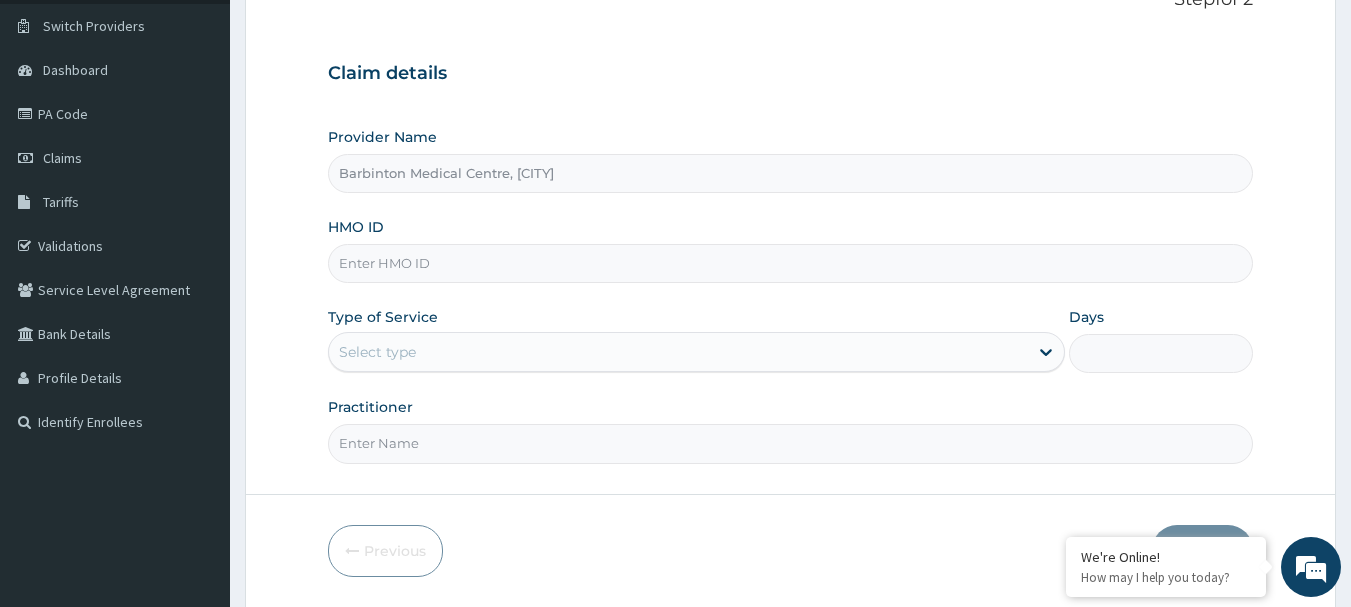 scroll, scrollTop: 200, scrollLeft: 0, axis: vertical 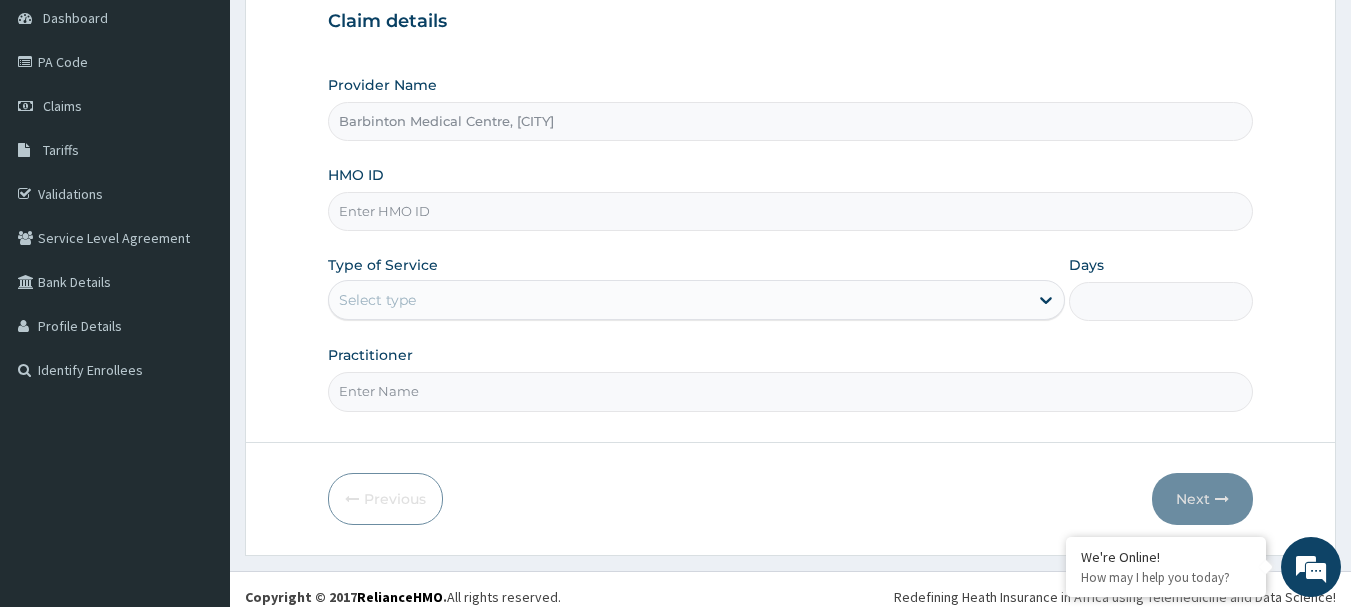 click on "HMO ID" at bounding box center [791, 211] 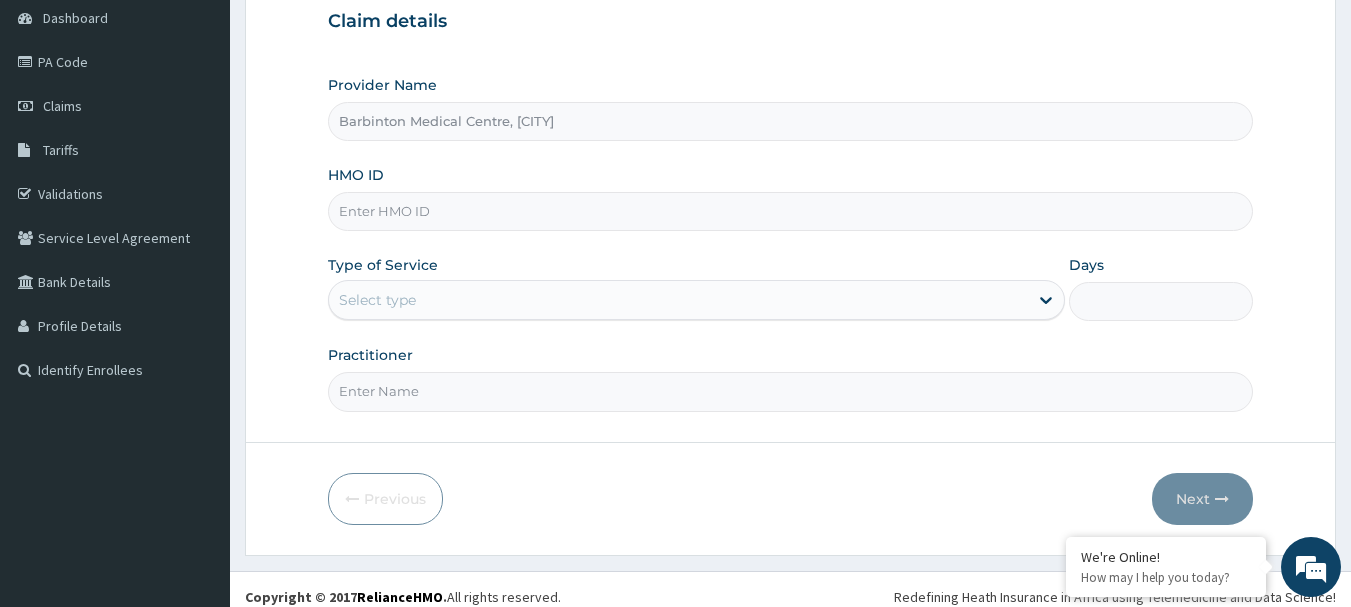 scroll, scrollTop: 0, scrollLeft: 0, axis: both 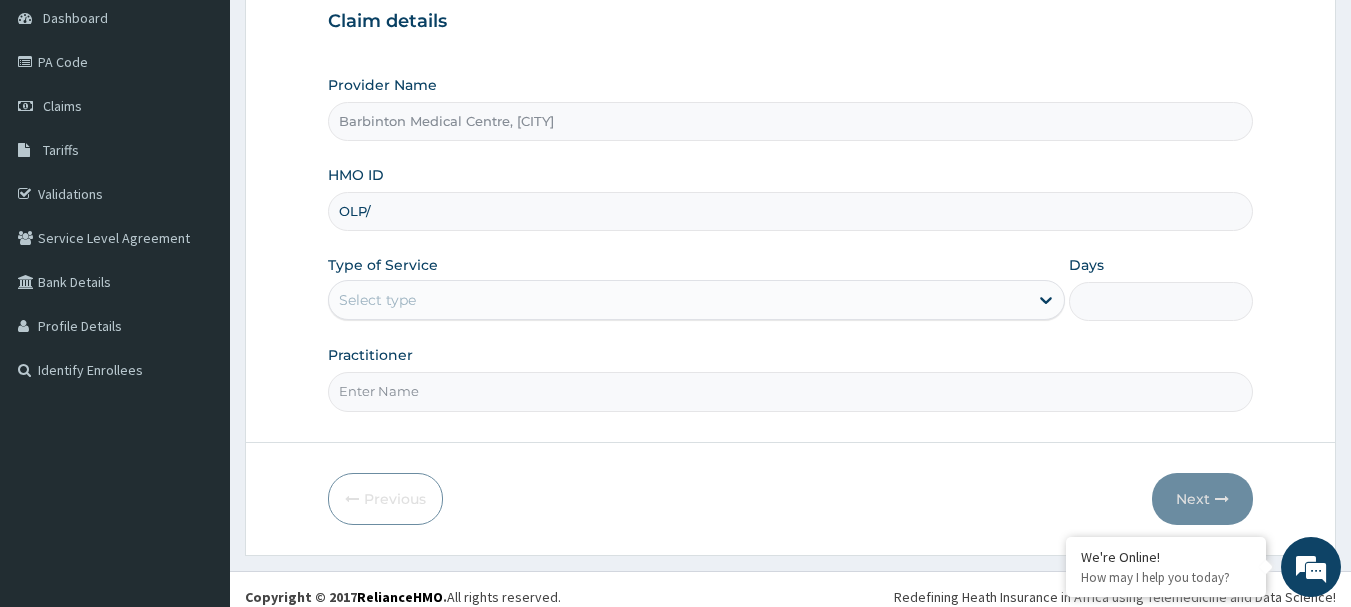 type on "OLP/" 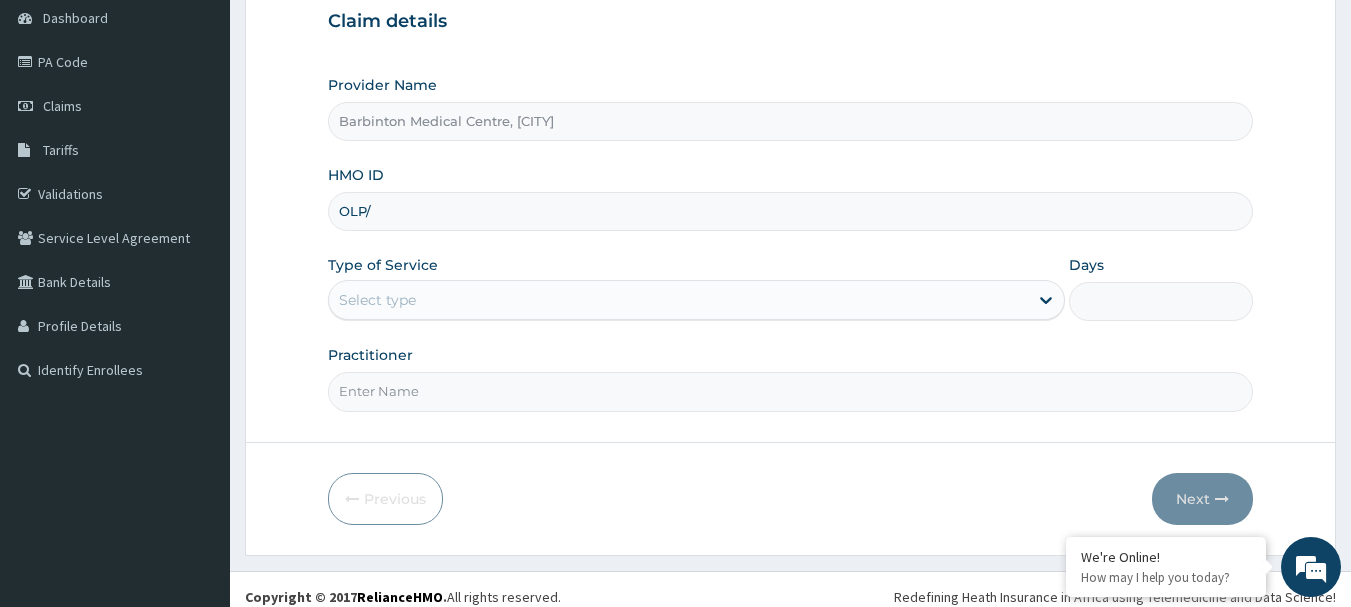 type on "1" 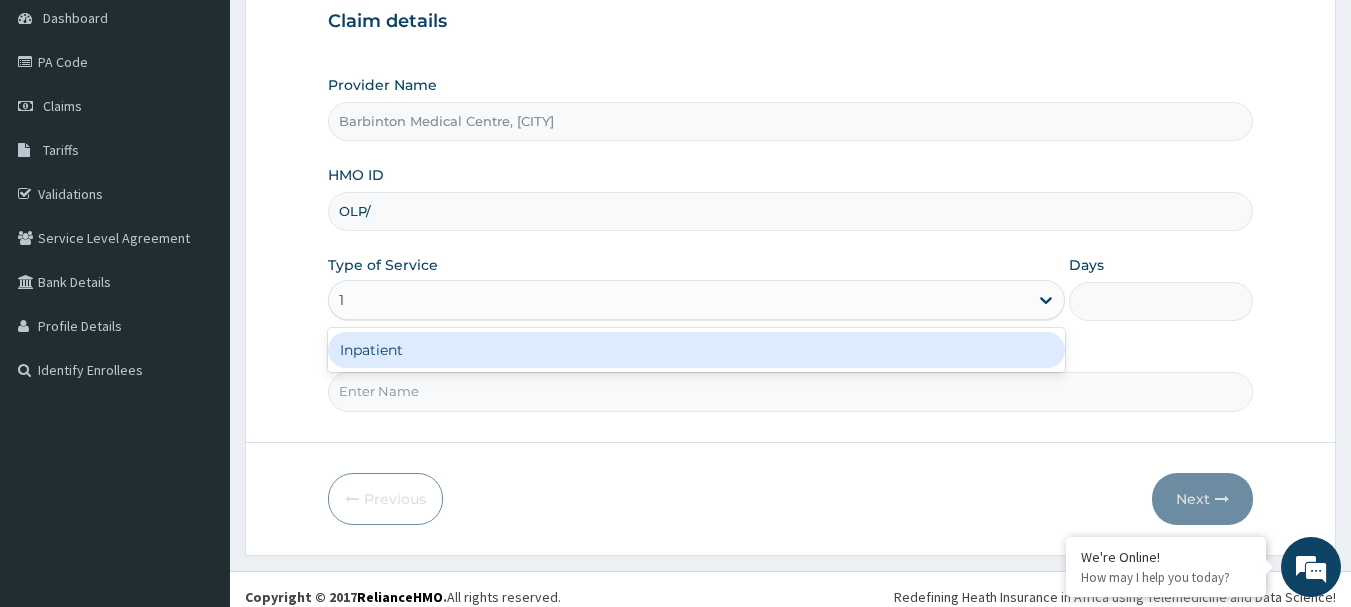 type 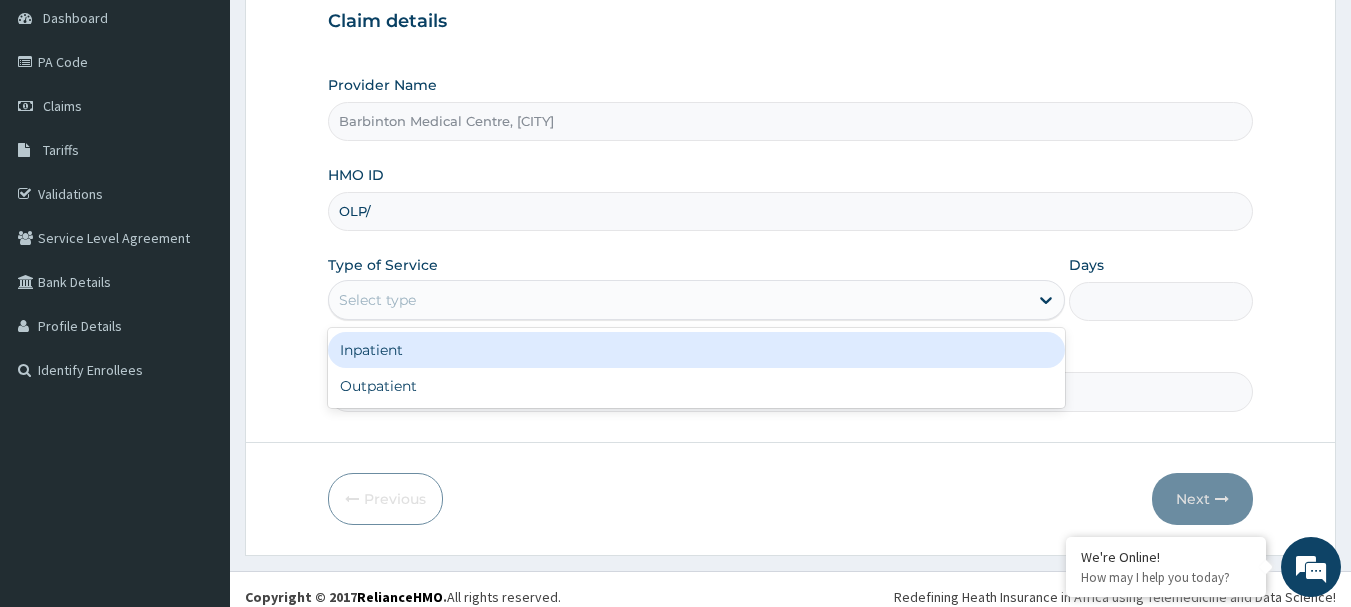click on "HMO ID OLP/" at bounding box center [791, 198] 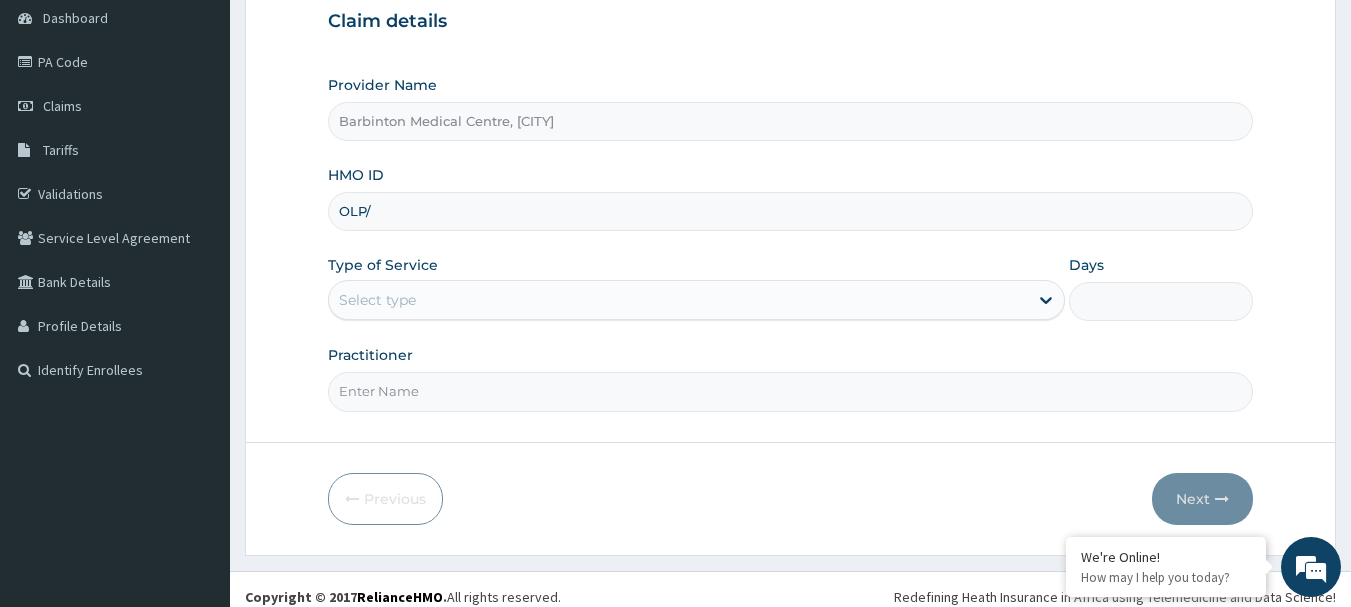 click on "OLP/" at bounding box center (791, 211) 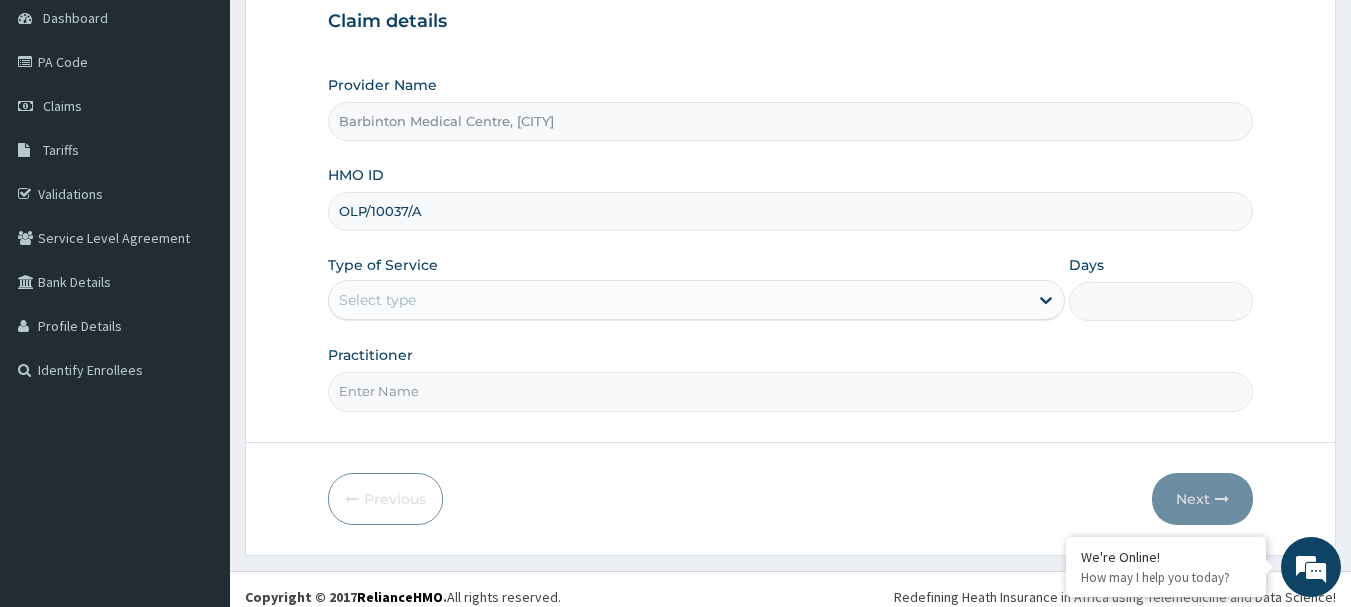type on "OLP/10037/A" 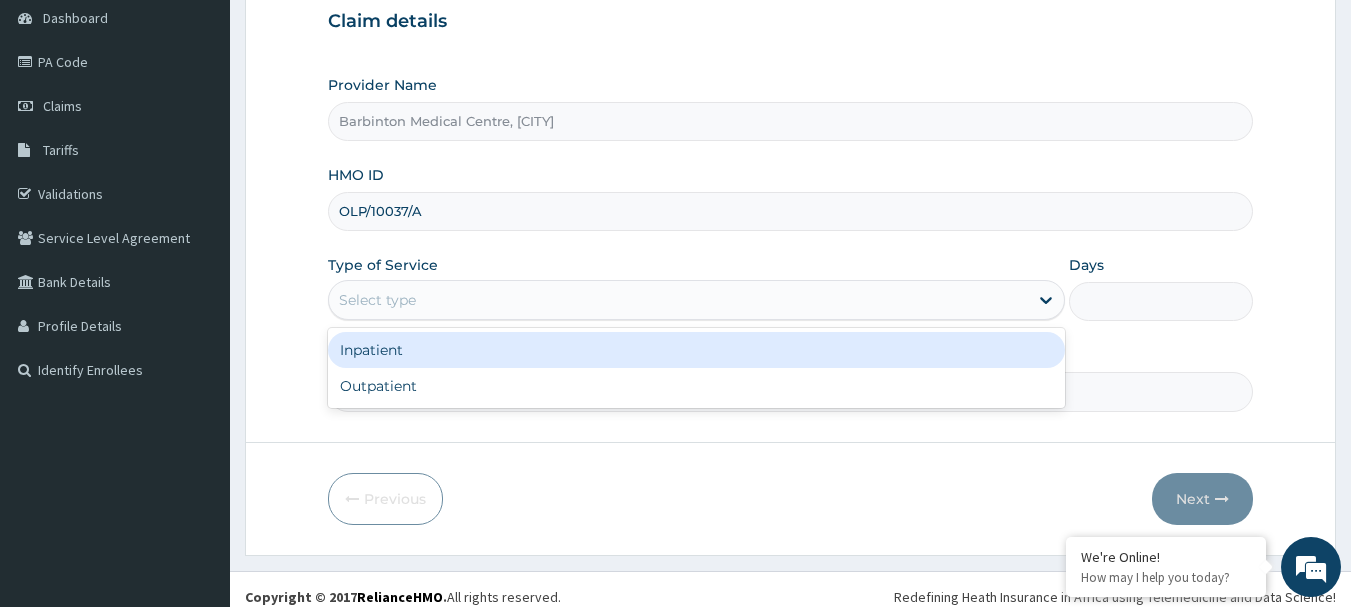 click on "Select type" at bounding box center [678, 300] 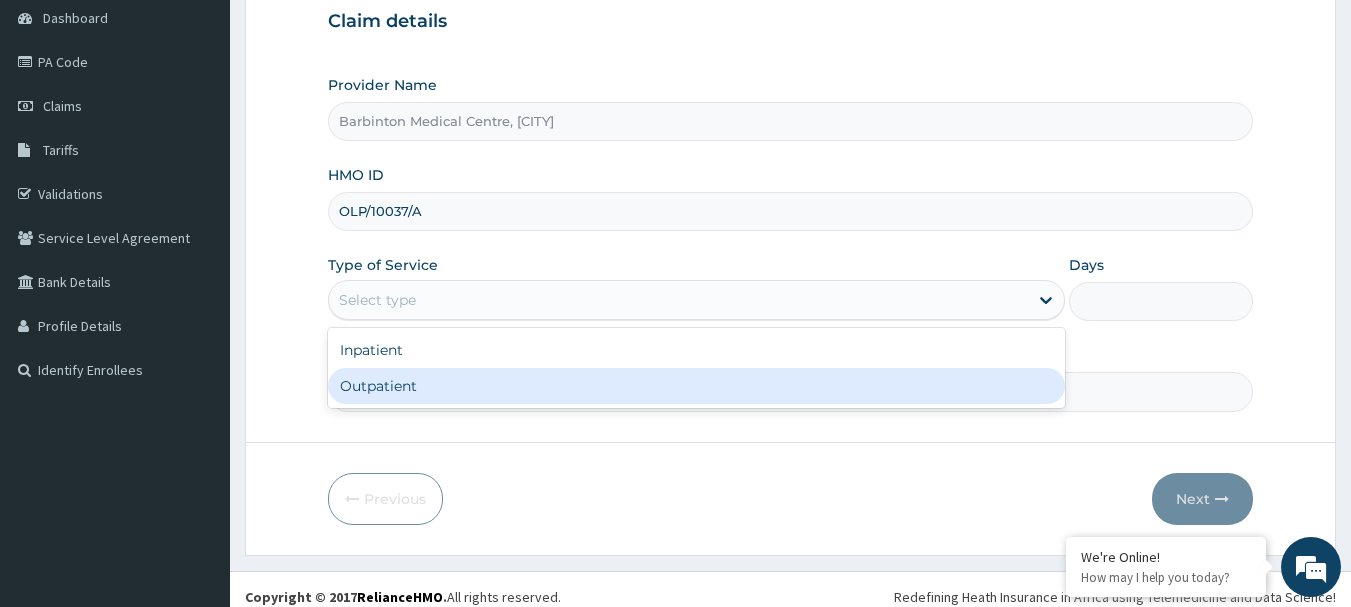 click on "Outpatient" at bounding box center [696, 386] 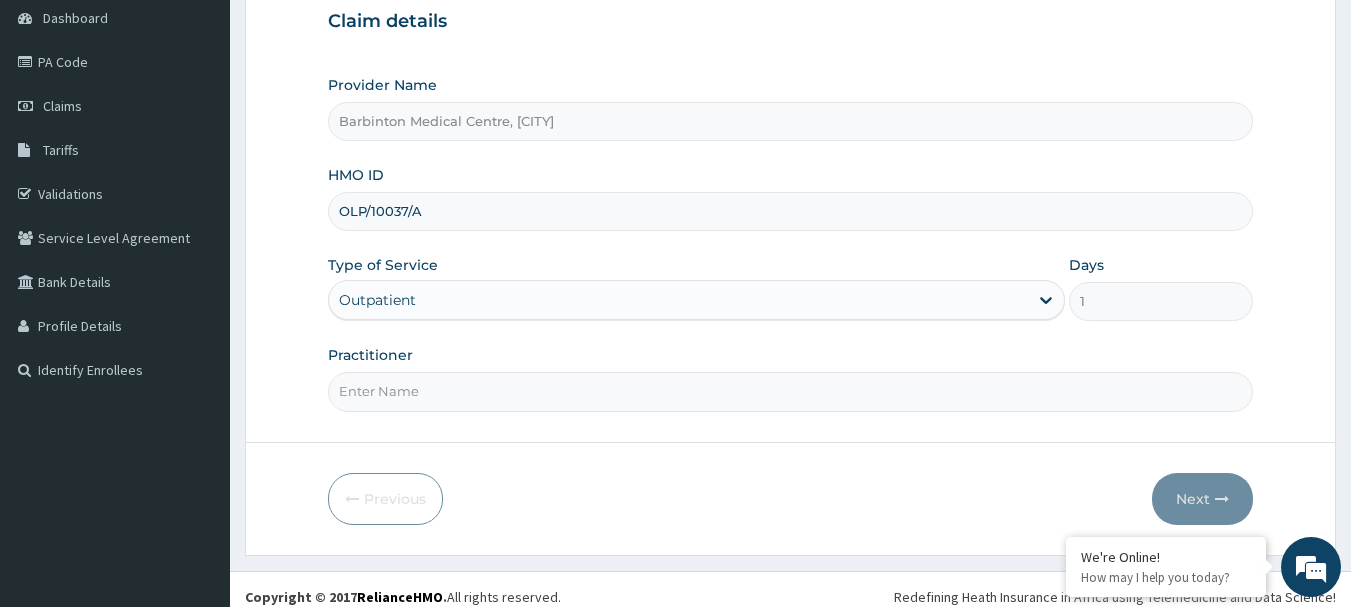 click on "Practitioner" at bounding box center [791, 391] 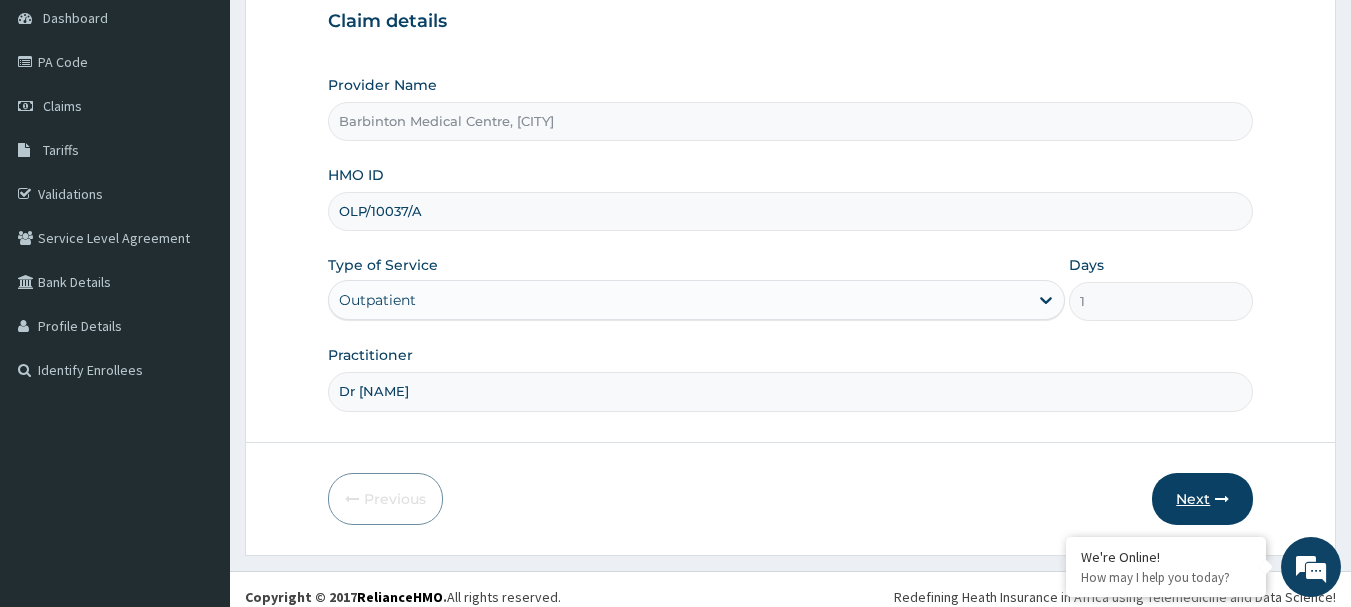 type on "Dr Ifeanyi" 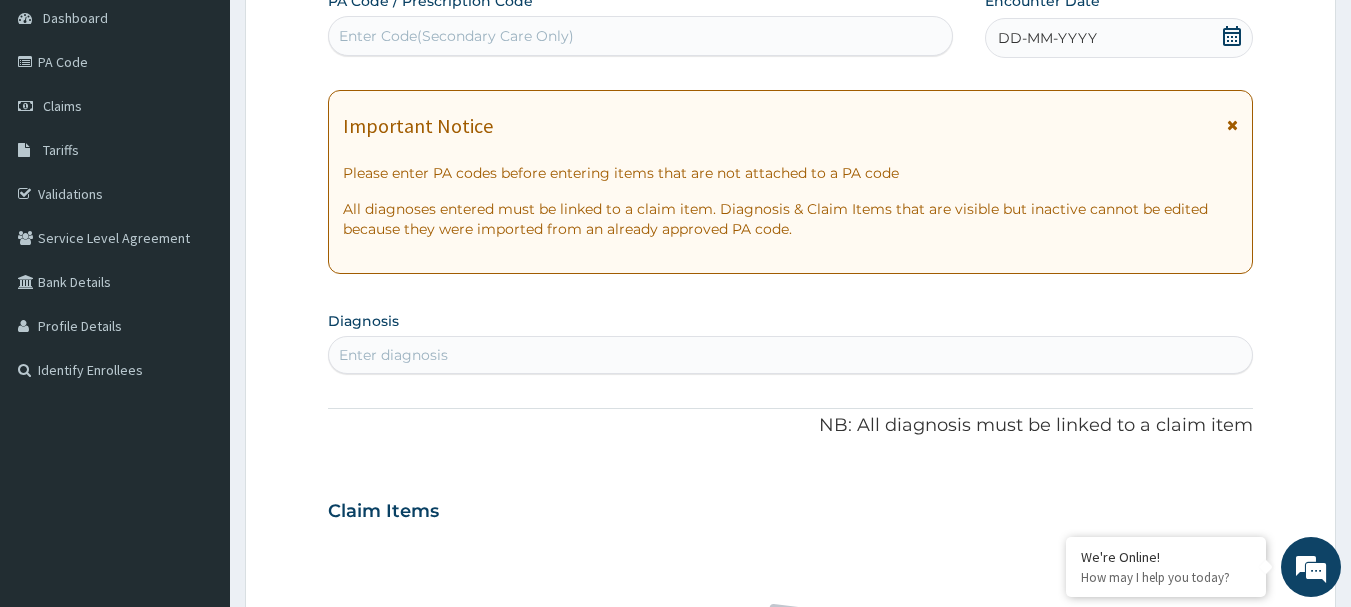 click 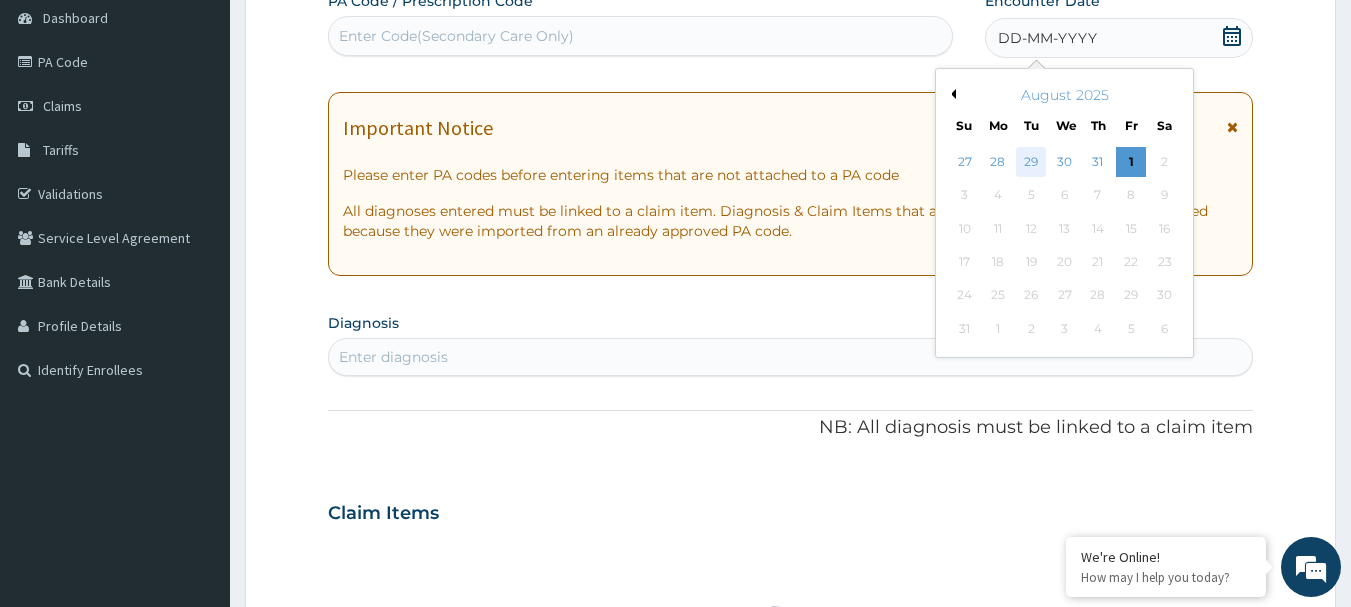 click on "29" at bounding box center (1032, 162) 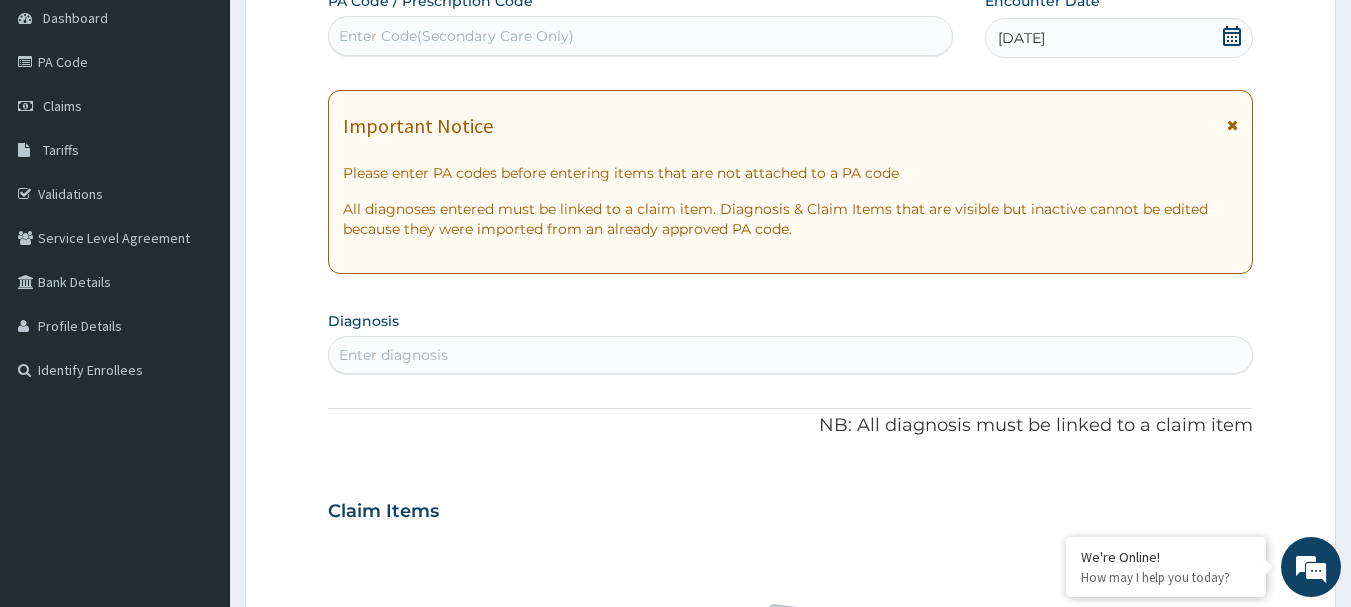 click on "Enter diagnosis" at bounding box center [791, 355] 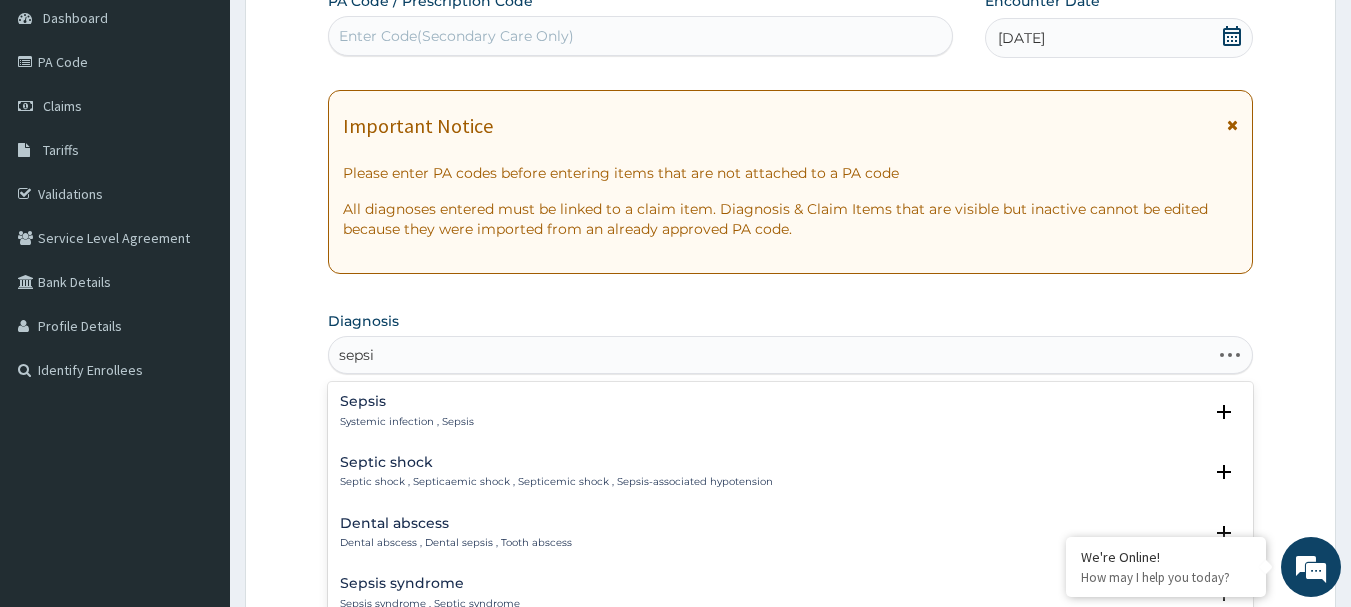 type on "sepsis" 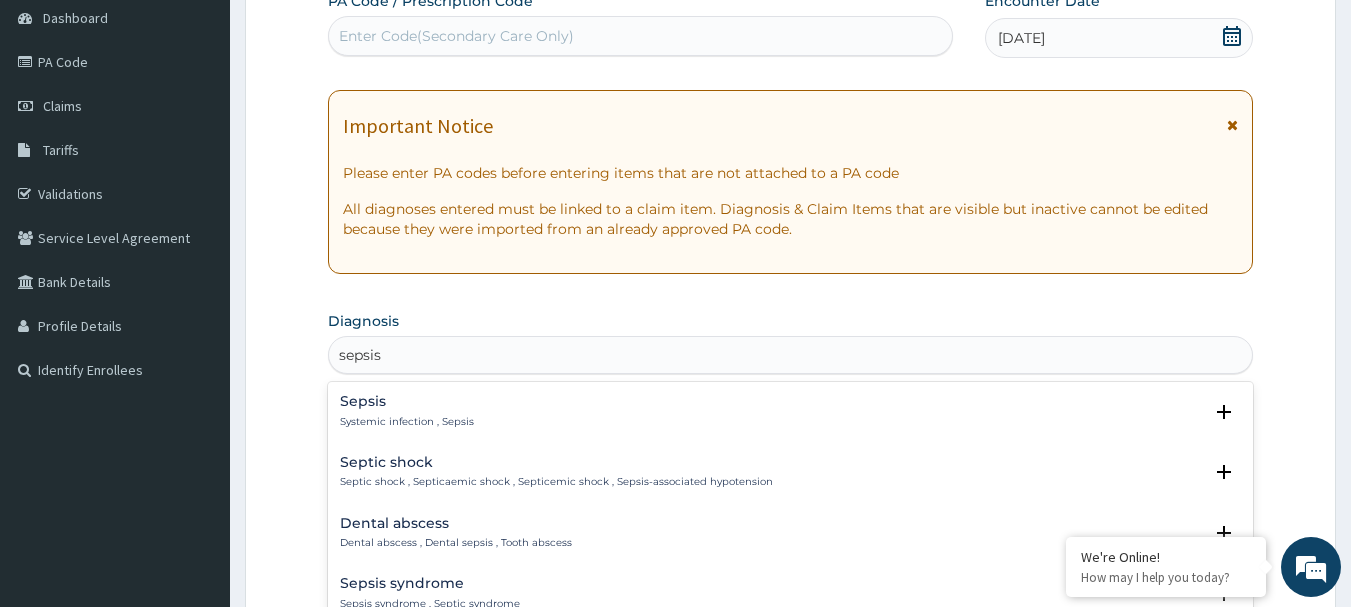 click on "Sepsis Systemic infection , Sepsis" at bounding box center [407, 411] 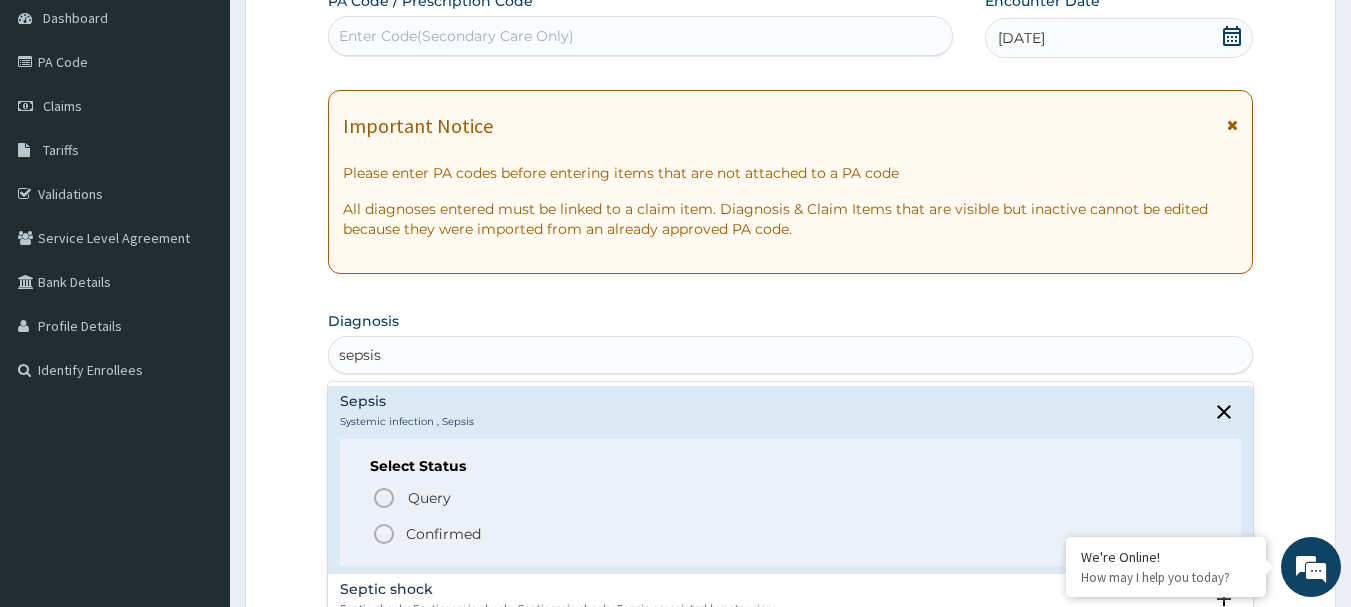 click 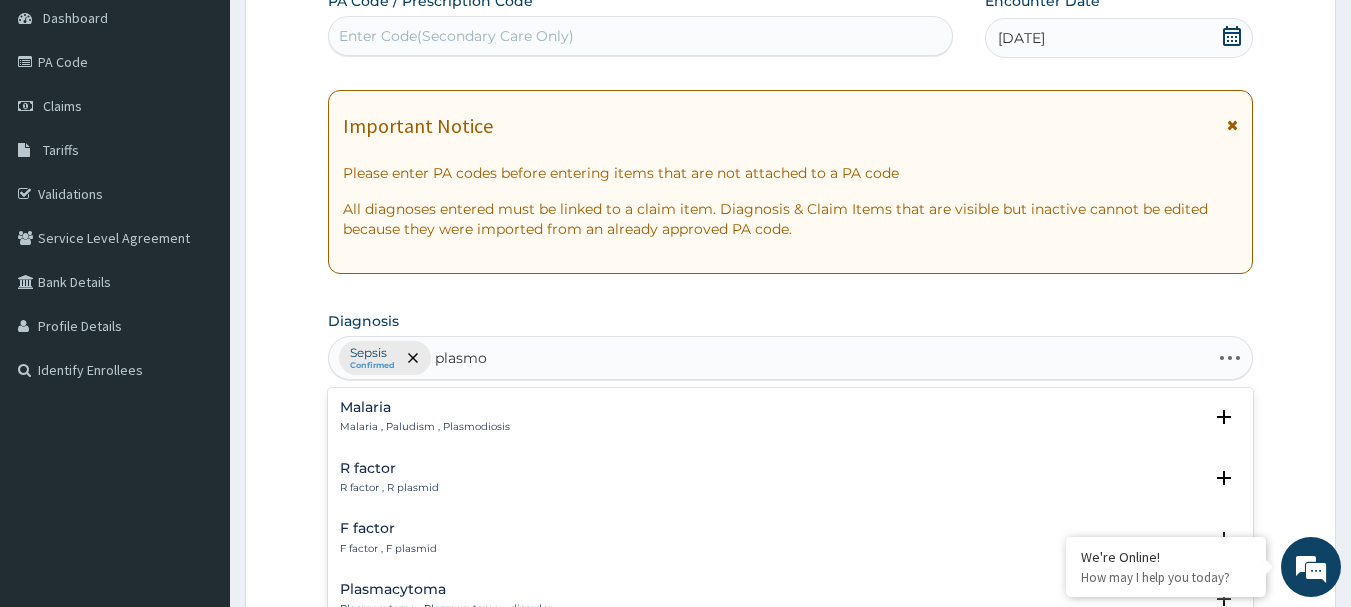type on "plasmod" 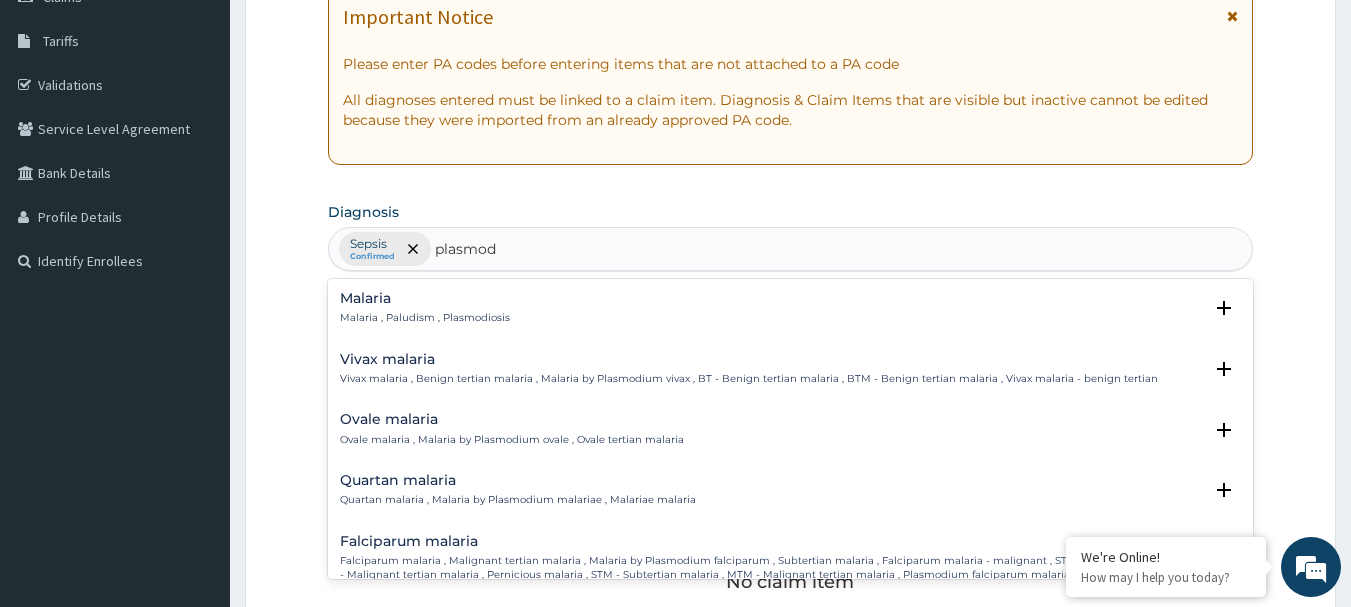 scroll, scrollTop: 320, scrollLeft: 0, axis: vertical 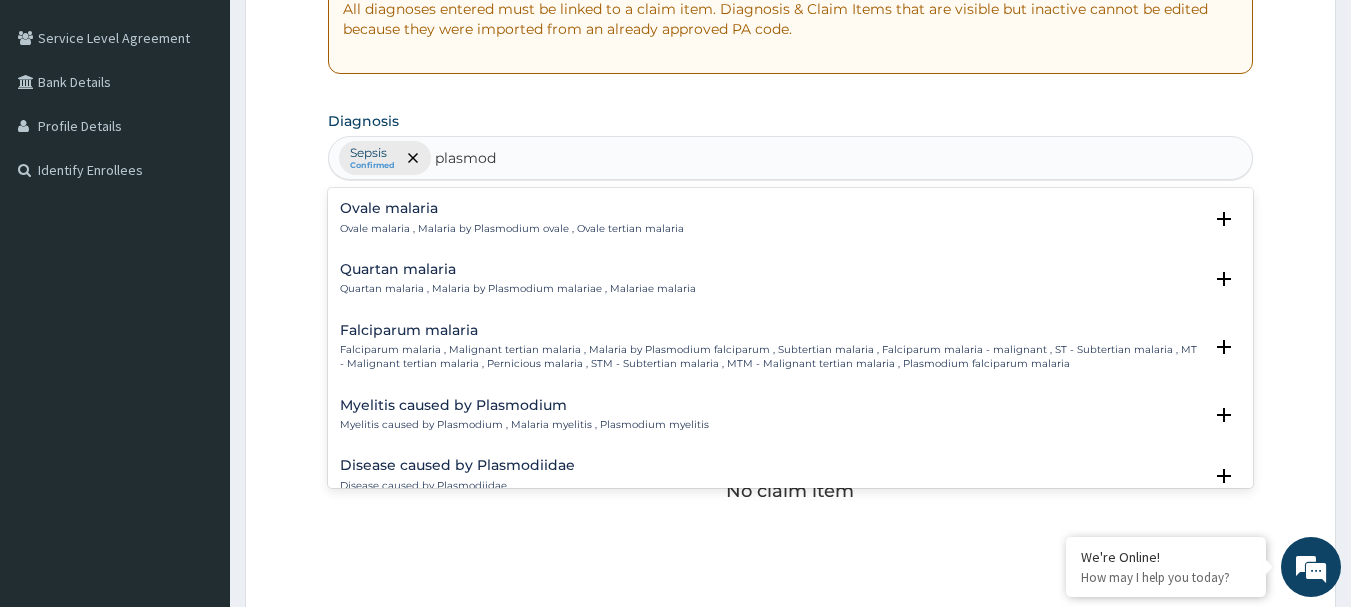 click on "Falciparum malaria , Malignant tertian malaria , Malaria by Plasmodium falciparum , Subtertian malaria , Falciparum malaria - malignant , ST - Subtertian malaria , MT - Malignant tertian malaria , Pernicious malaria , STM - Subtertian malaria , MTM - Malignant tertian malaria , Plasmodium falciparum malaria" at bounding box center (771, 357) 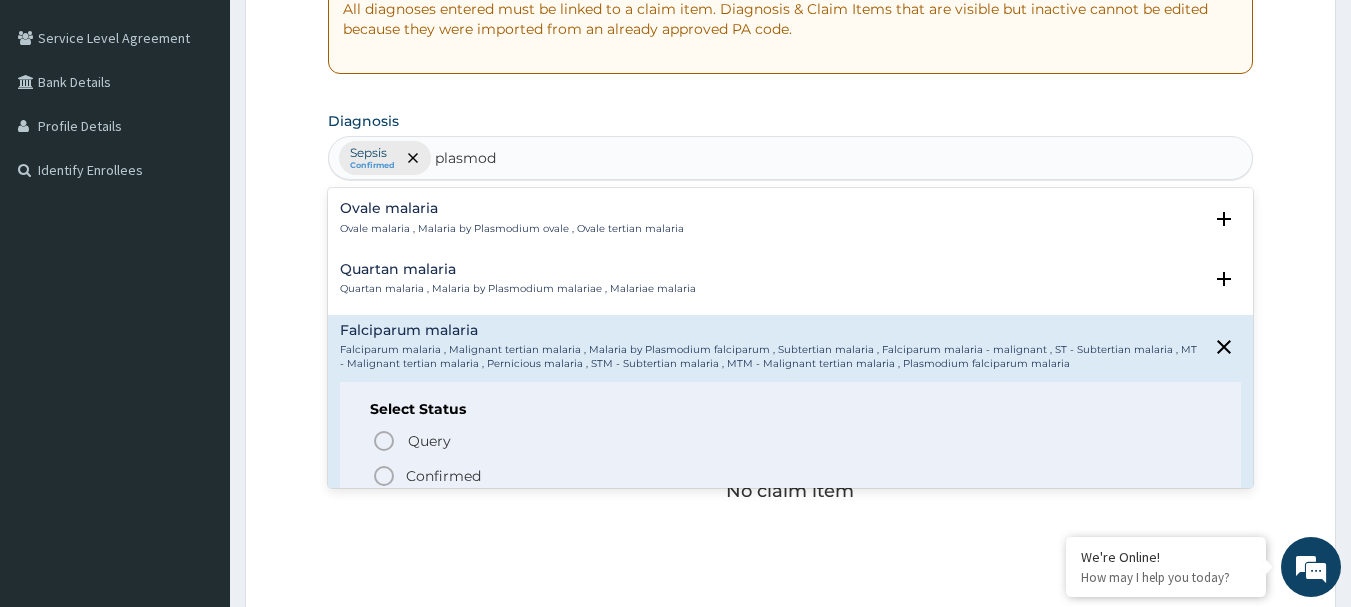 click 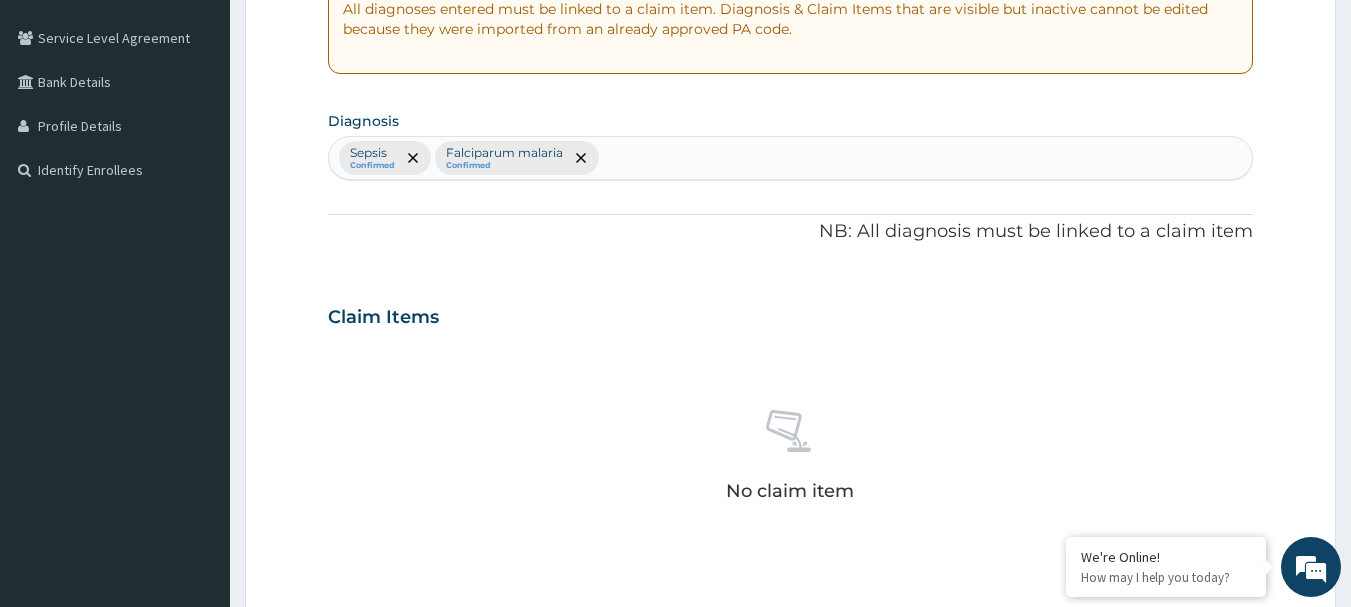 scroll, scrollTop: 835, scrollLeft: 0, axis: vertical 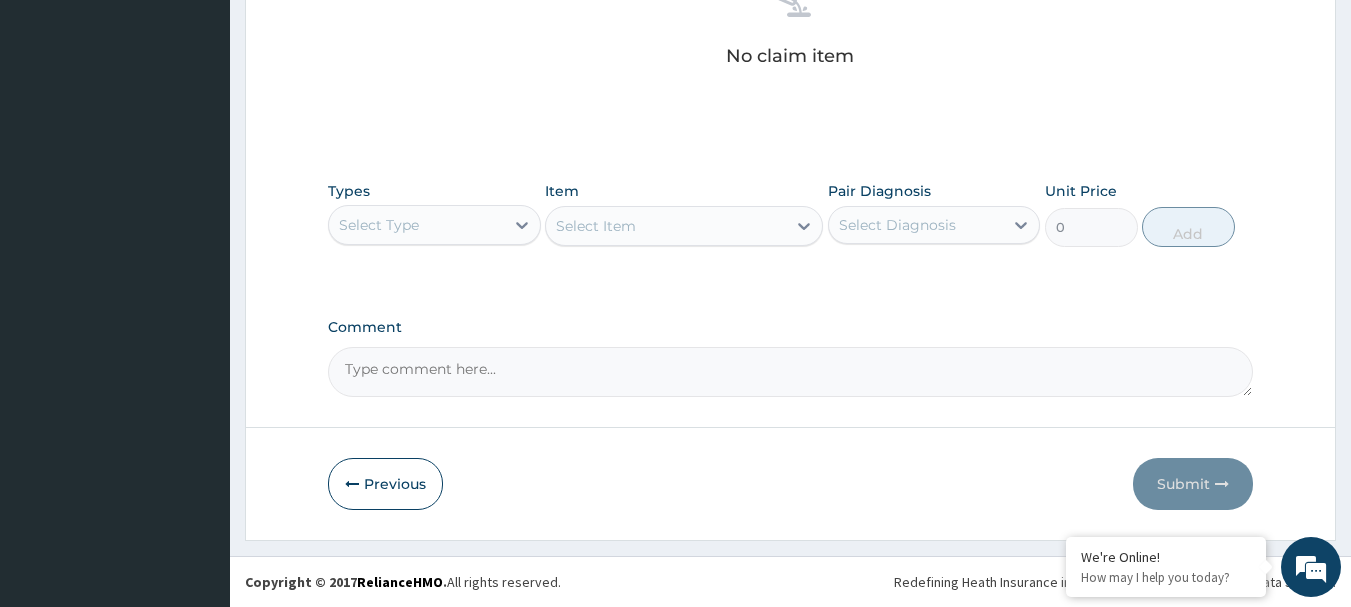 click on "Select Type" at bounding box center (416, 225) 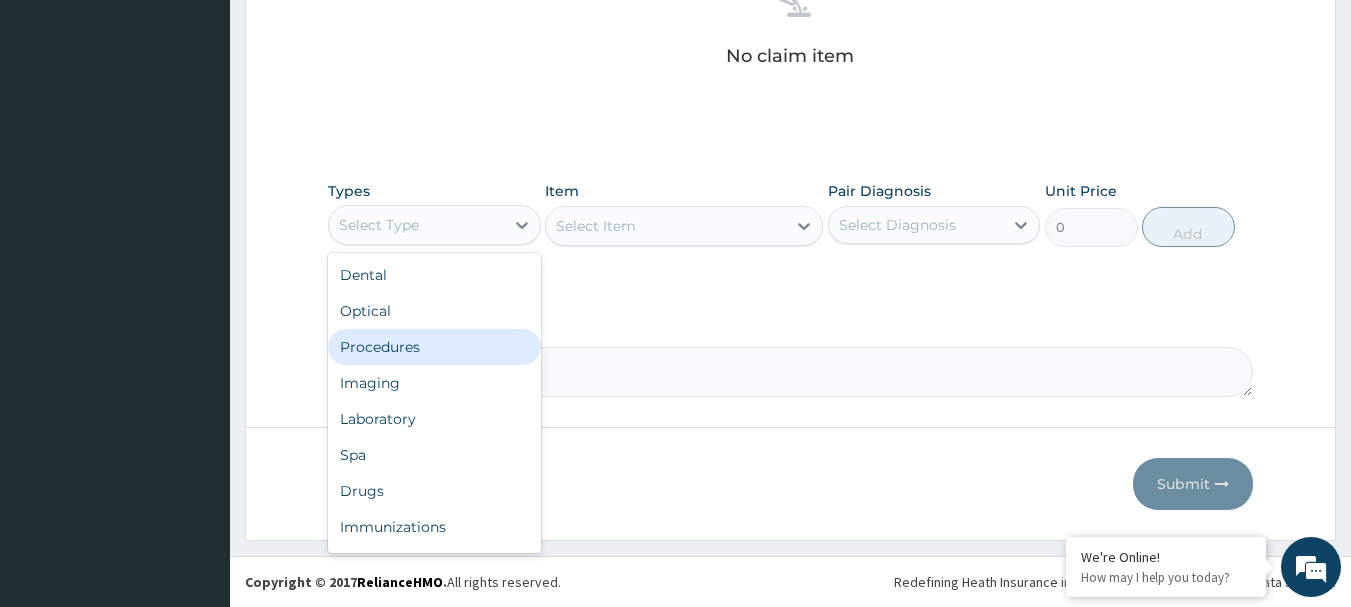 click on "Procedures" at bounding box center [434, 347] 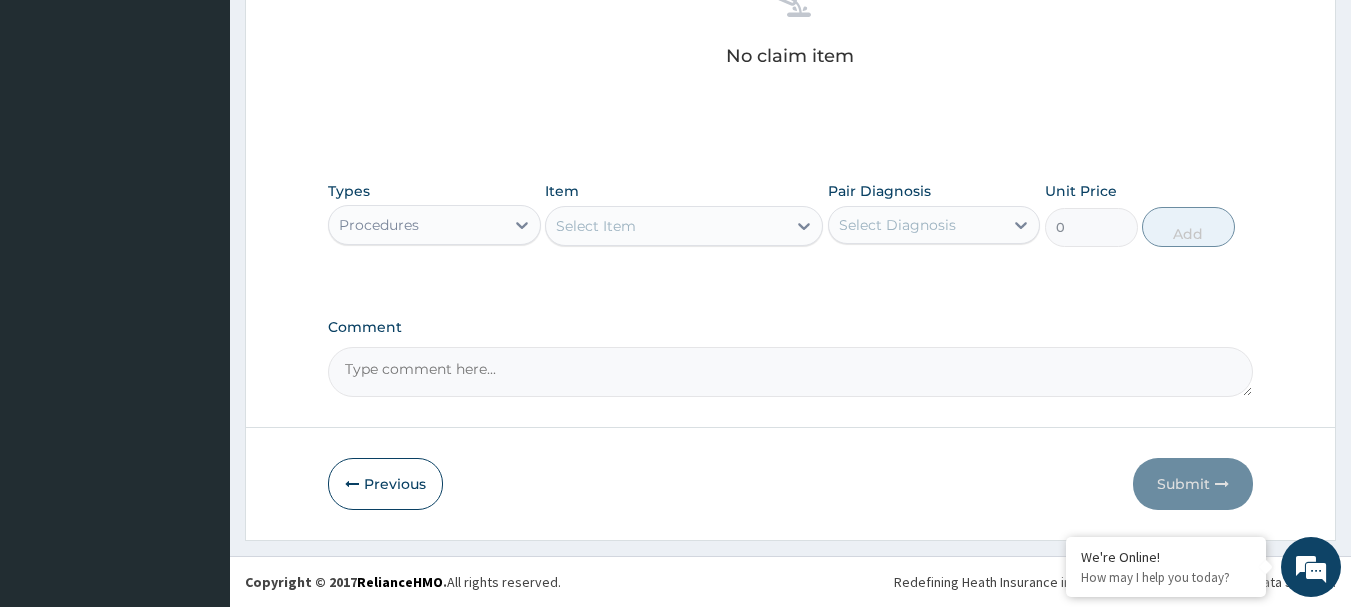 click on "Select Item" at bounding box center (596, 226) 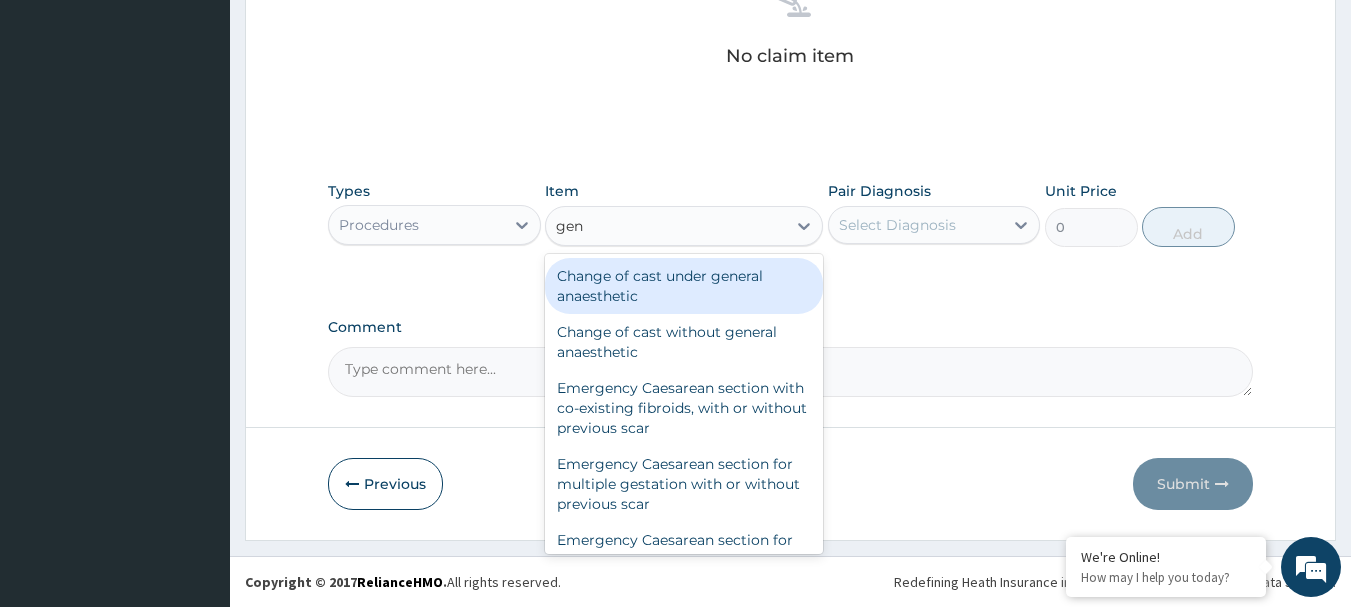 type on "gene" 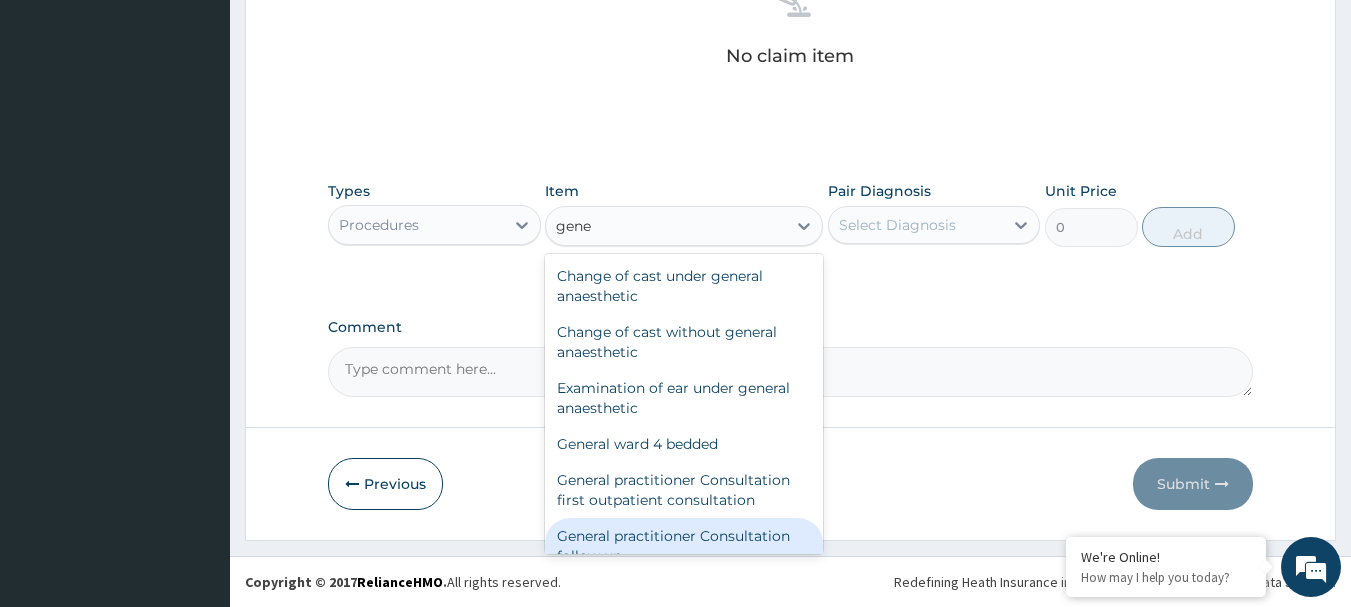 click on "General practitioner Consultation follow up" at bounding box center (684, 546) 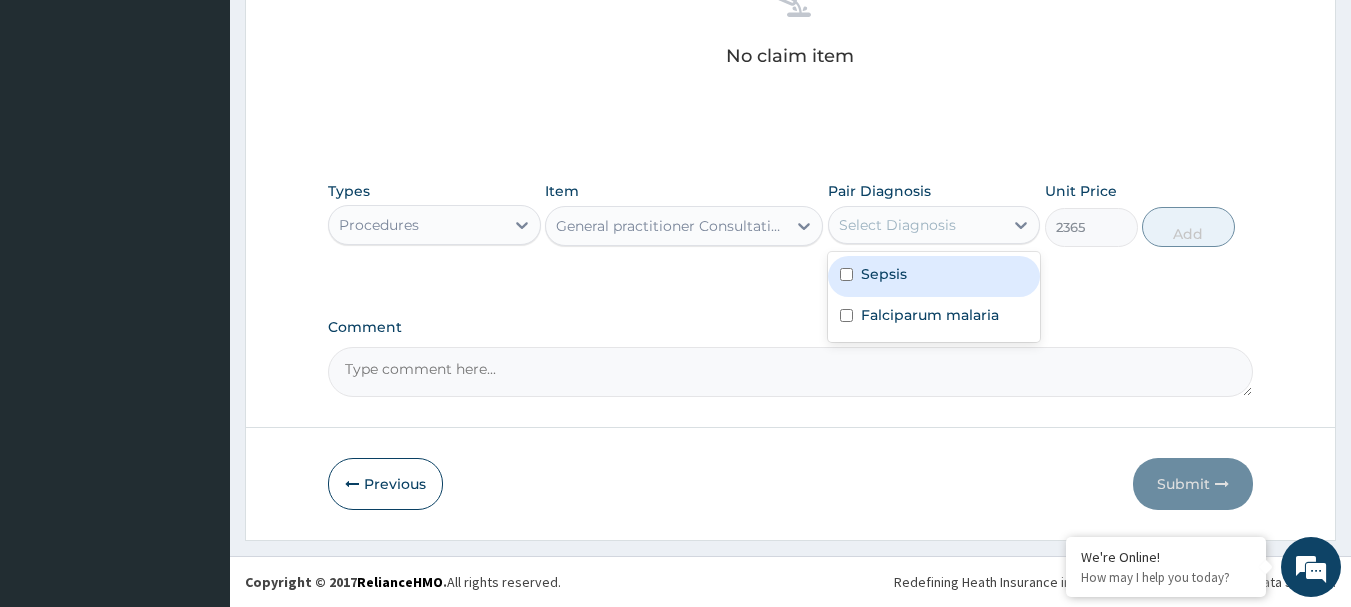 click on "Select Diagnosis" at bounding box center (897, 225) 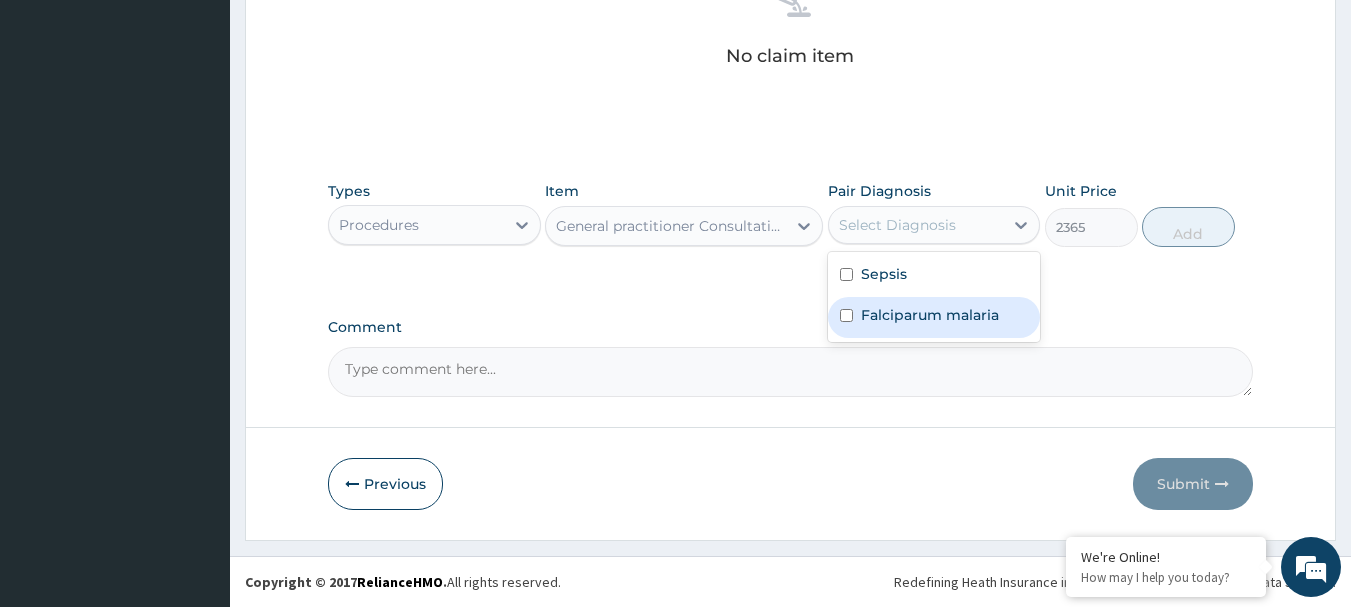 drag, startPoint x: 847, startPoint y: 269, endPoint x: 844, endPoint y: 313, distance: 44.102154 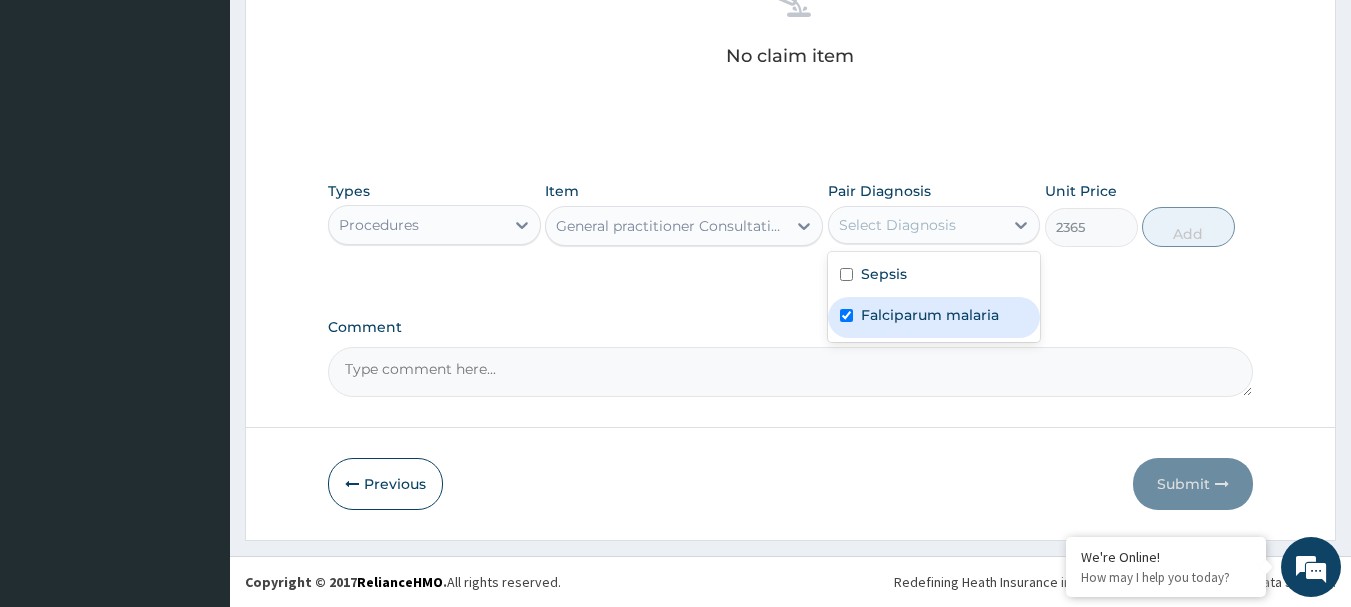 checkbox on "true" 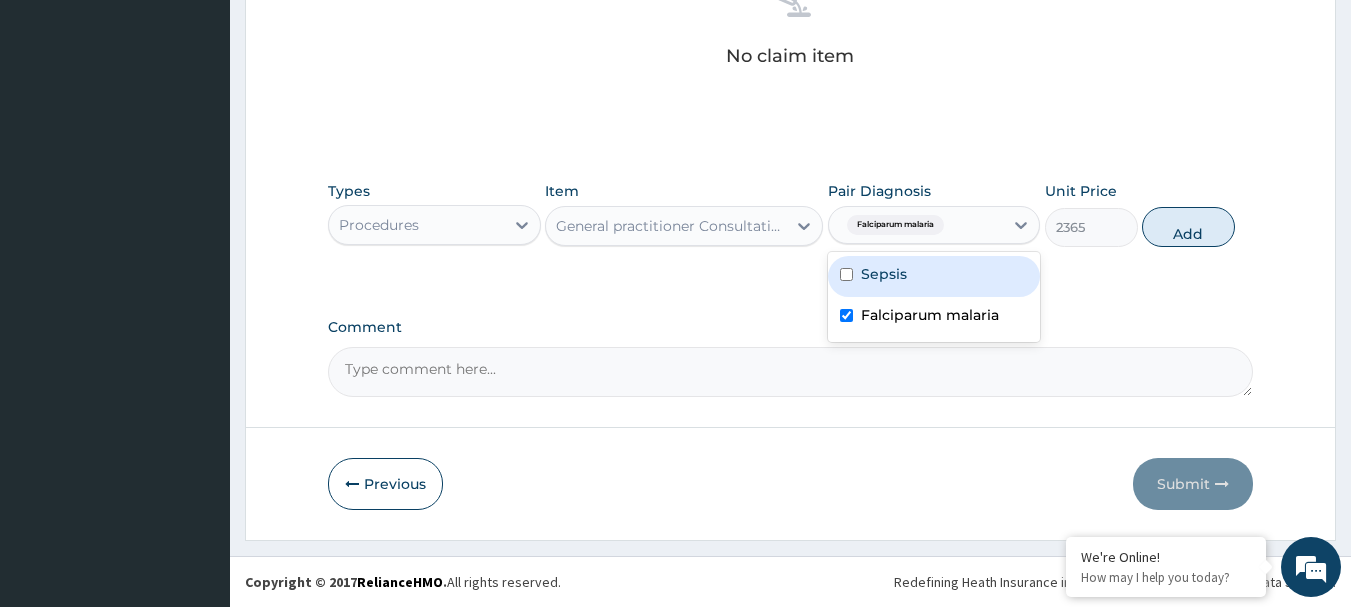 click on "Sepsis" at bounding box center (934, 276) 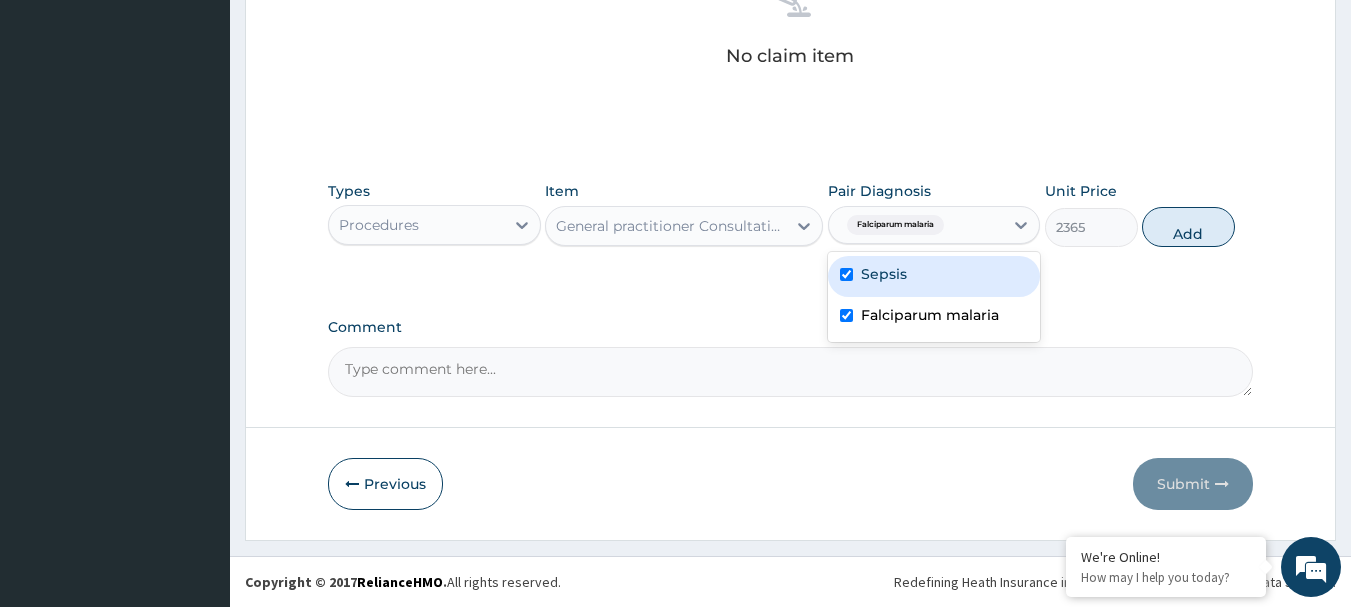 checkbox on "true" 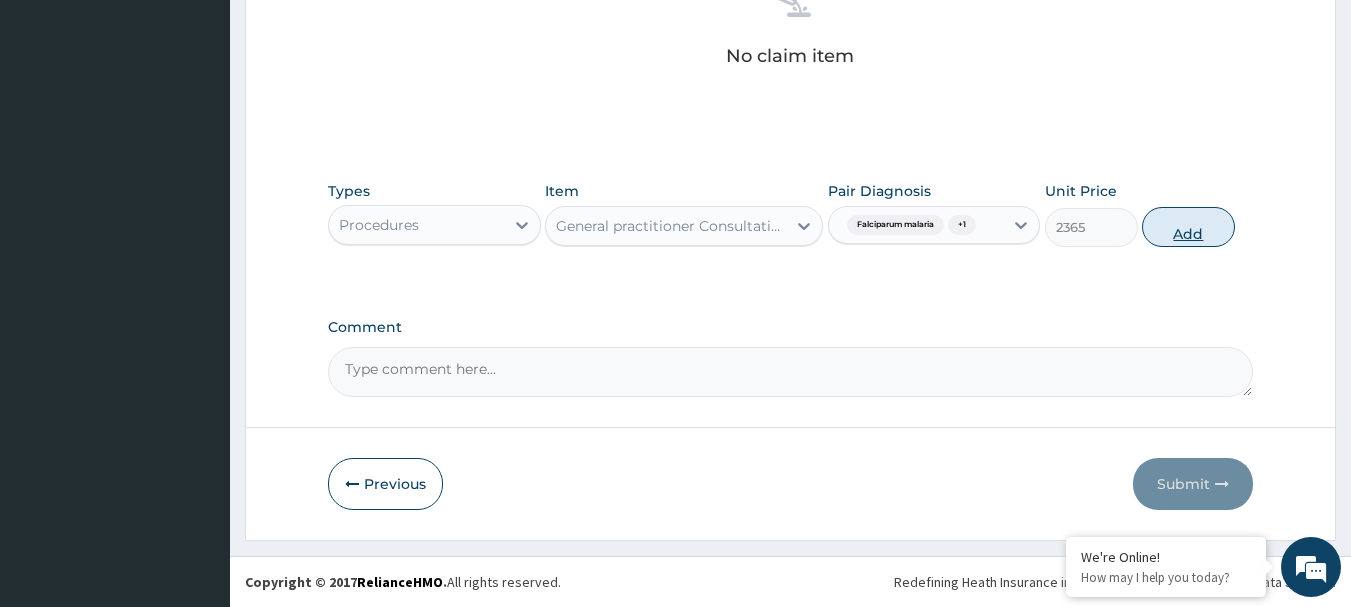 click on "Add" at bounding box center [1188, 227] 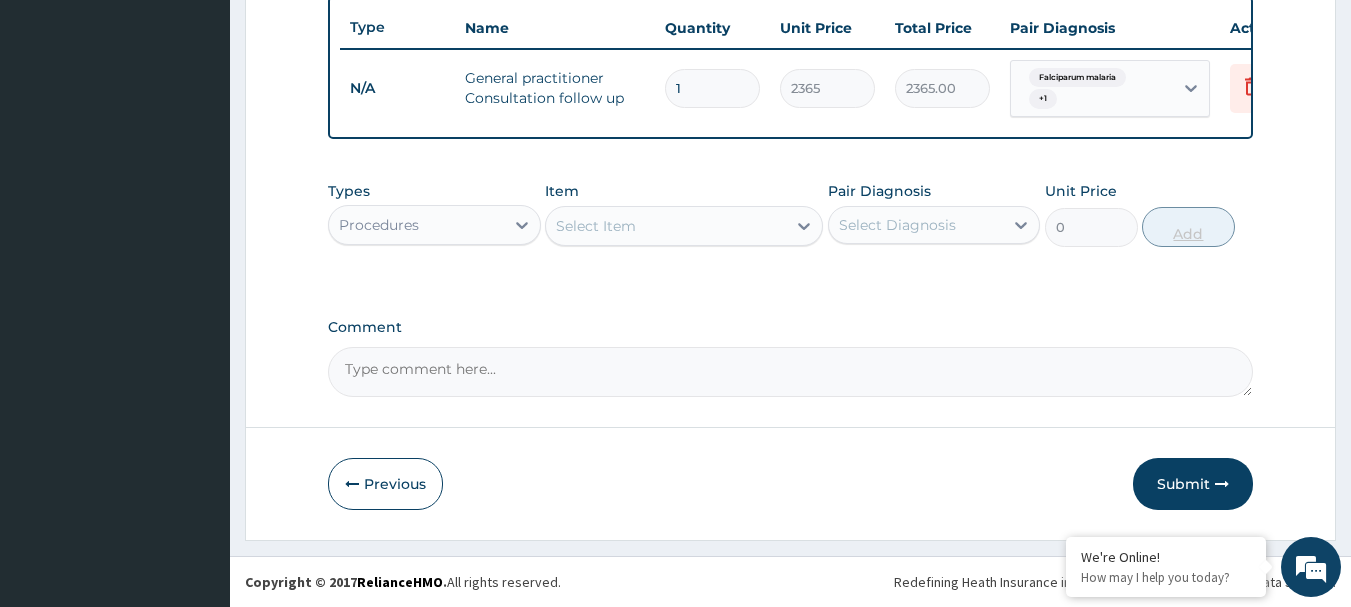 scroll, scrollTop: 763, scrollLeft: 0, axis: vertical 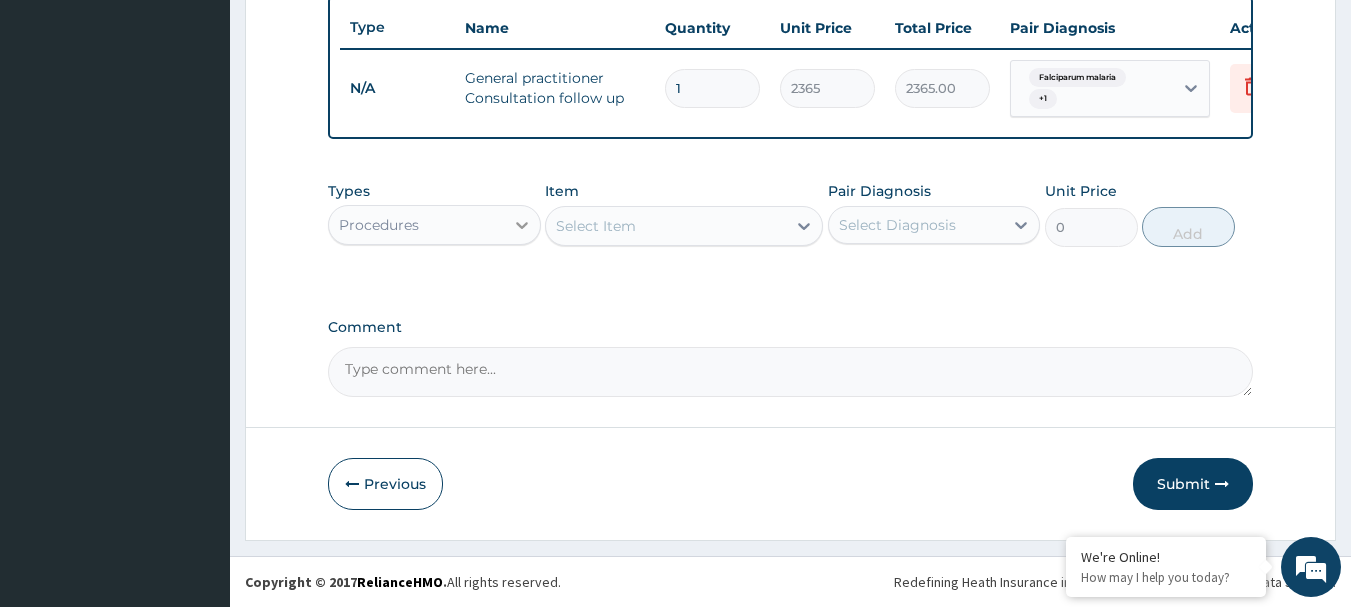 click 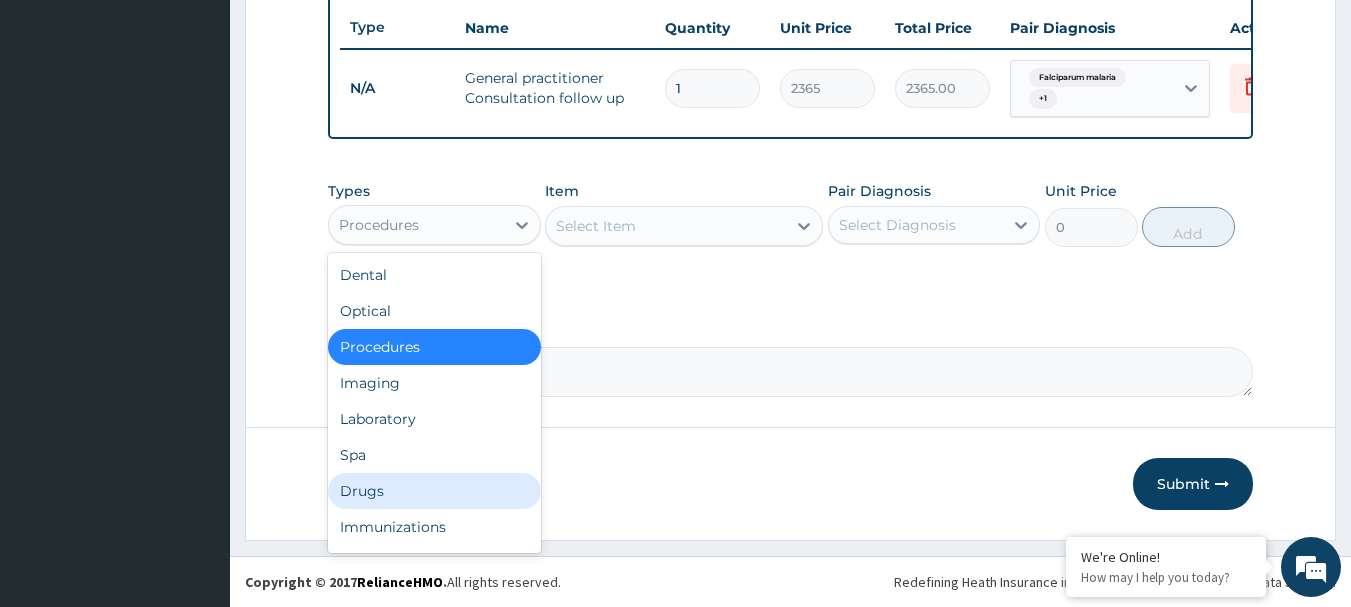 click on "Drugs" at bounding box center [434, 491] 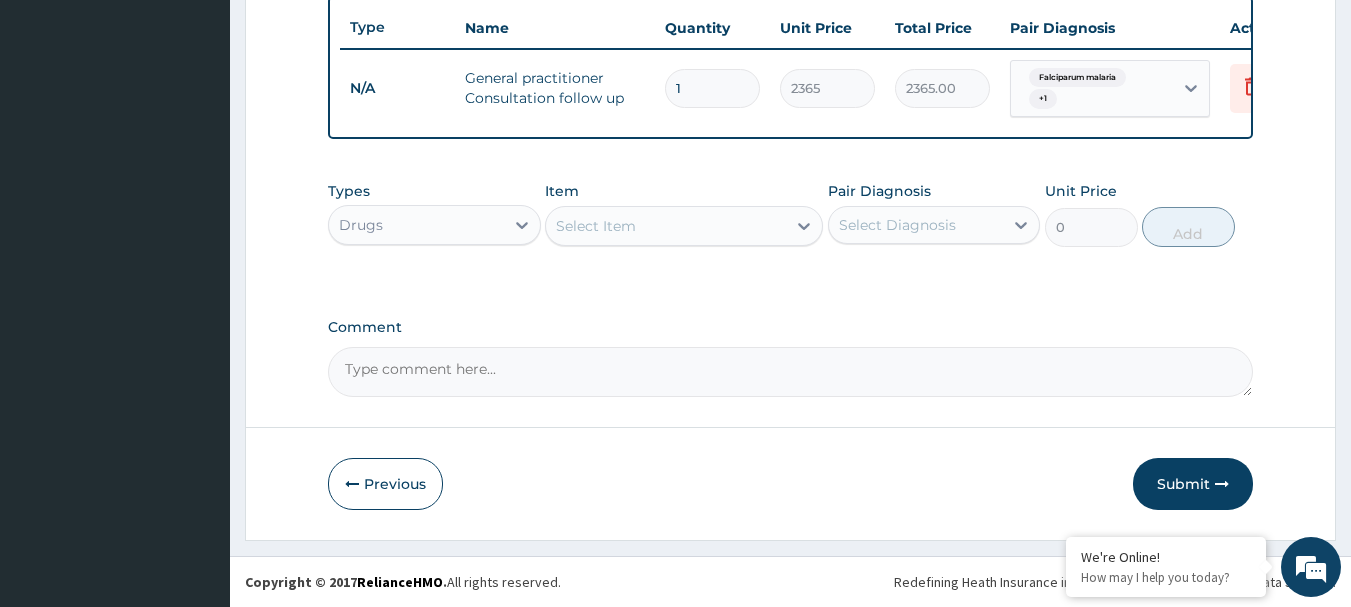 click on "Select Item" at bounding box center (684, 226) 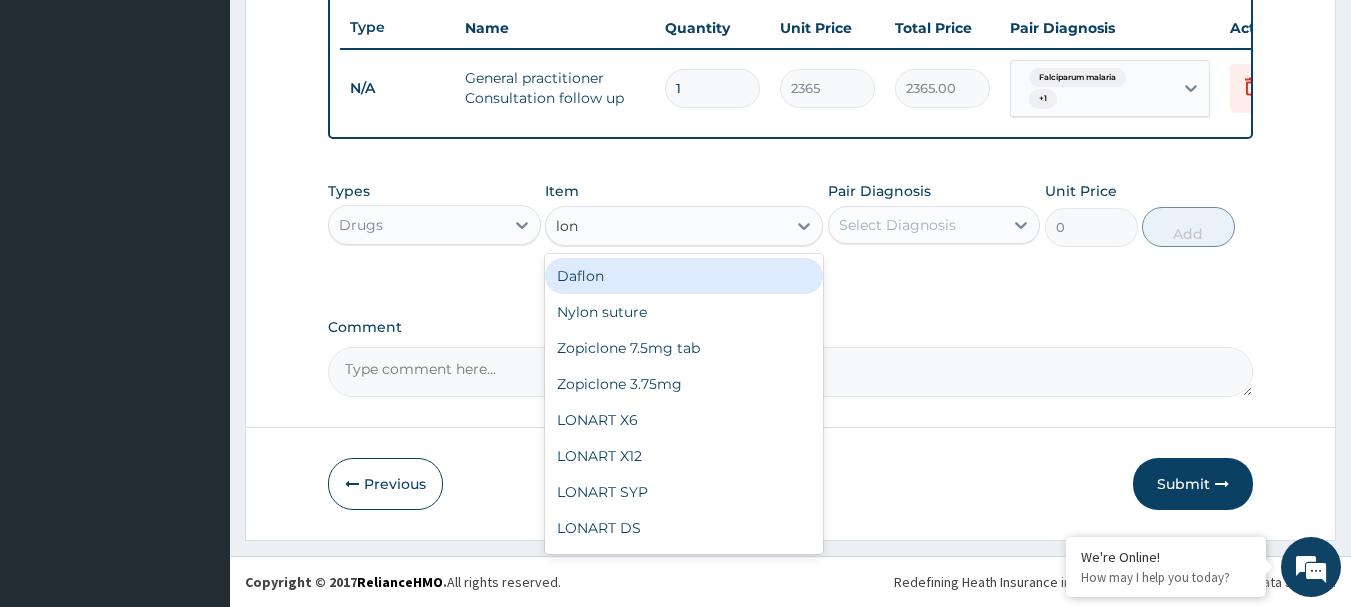 type on "lona" 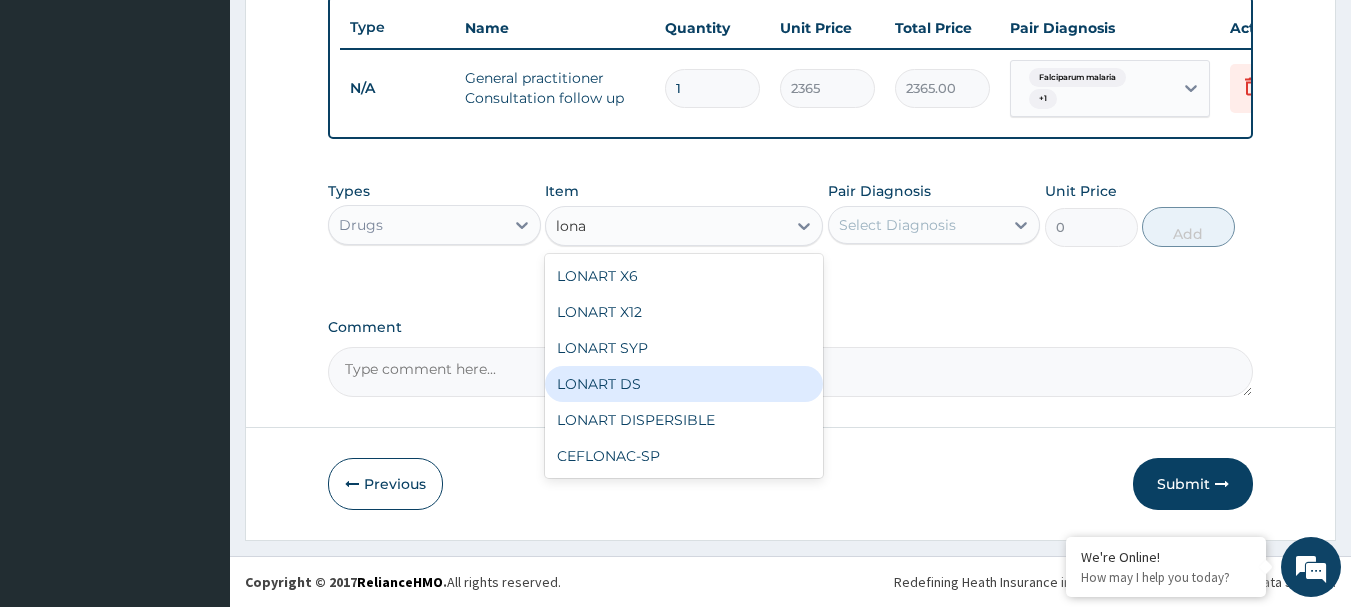 click on "LONART DS" at bounding box center (684, 384) 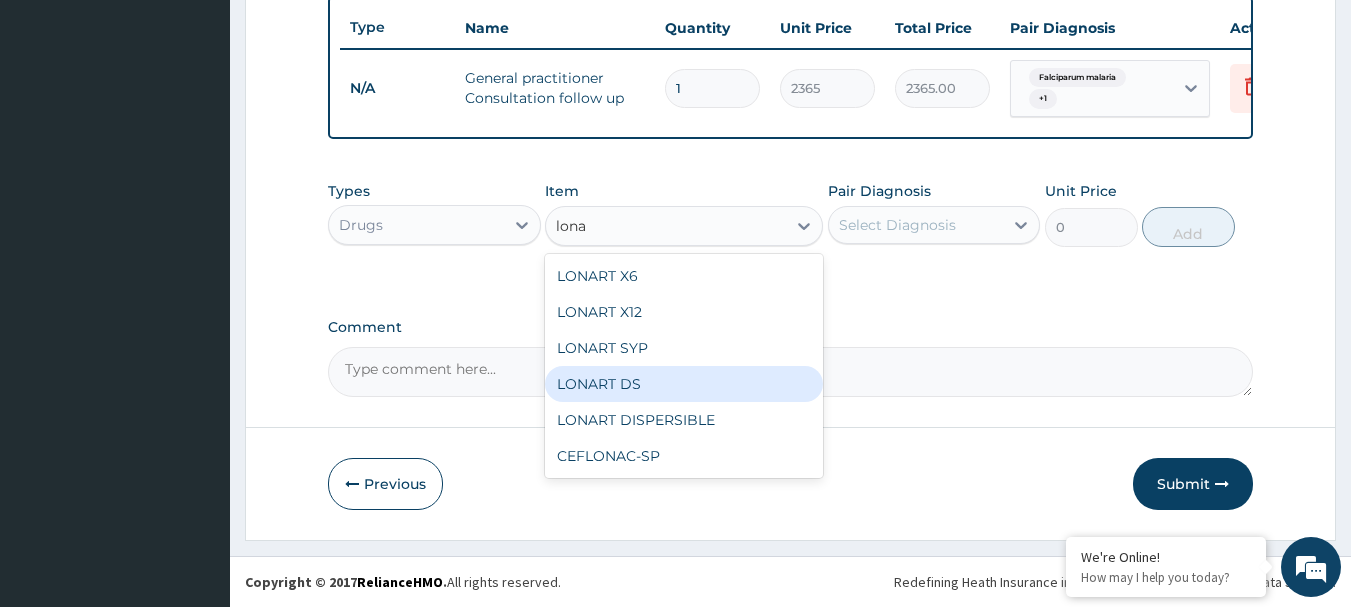 type 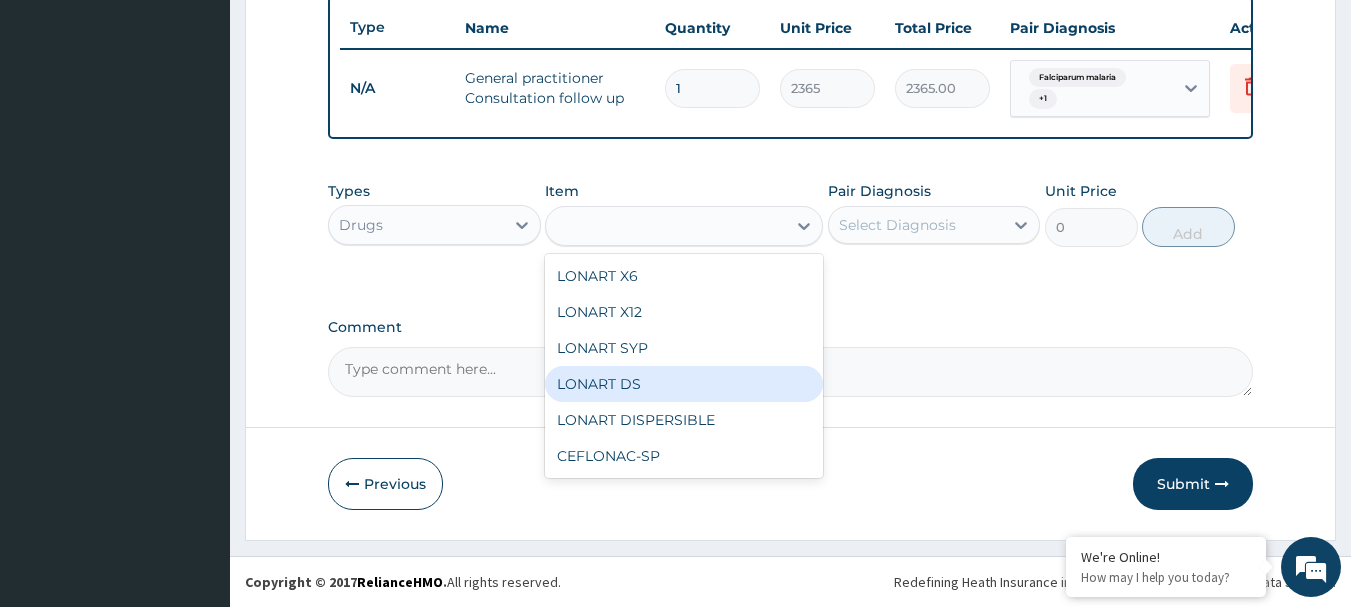 type on "473" 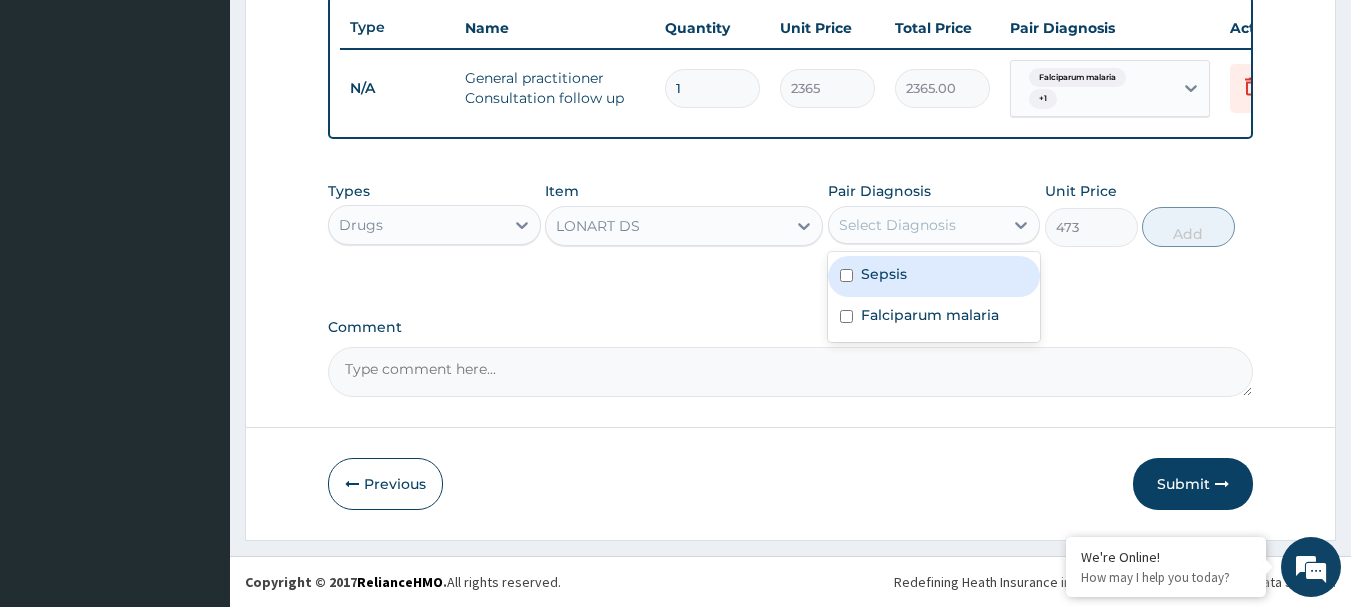 click on "Select Diagnosis" at bounding box center [916, 225] 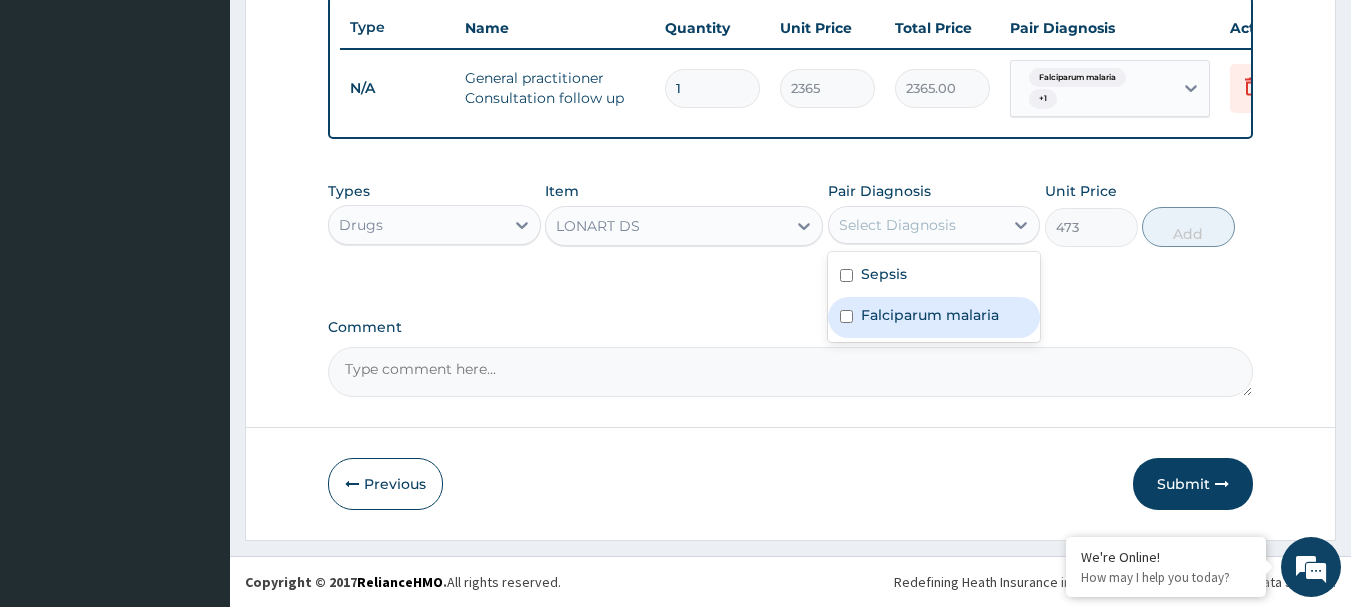 click at bounding box center [846, 316] 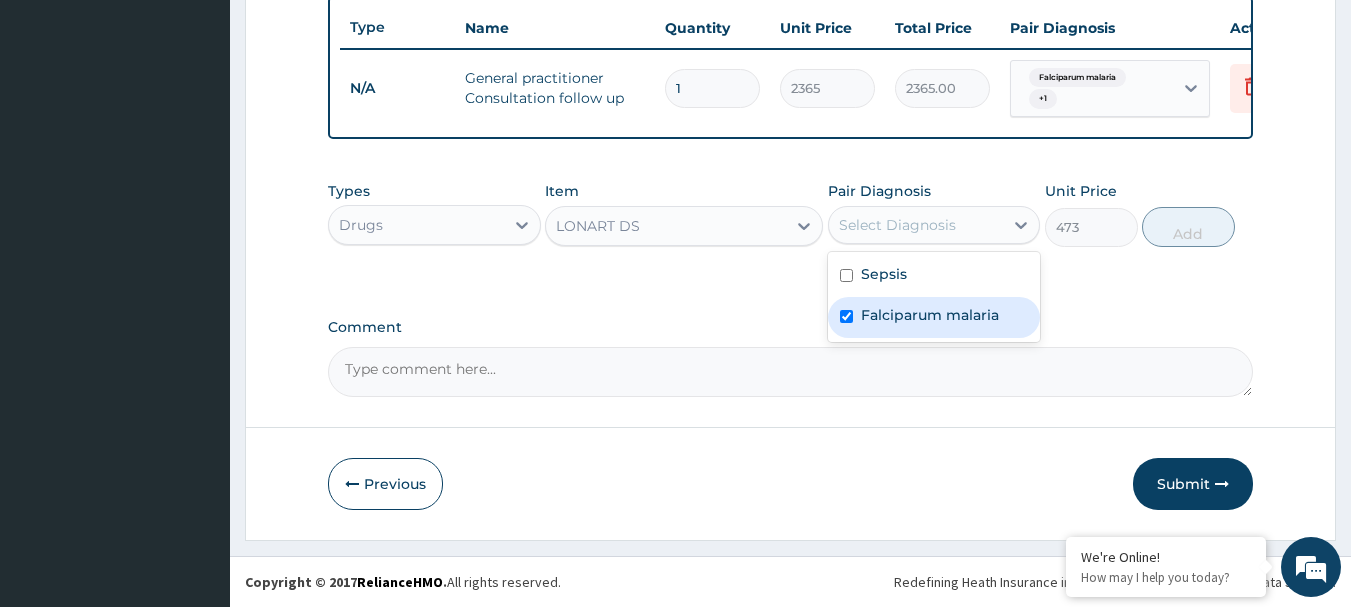 checkbox on "true" 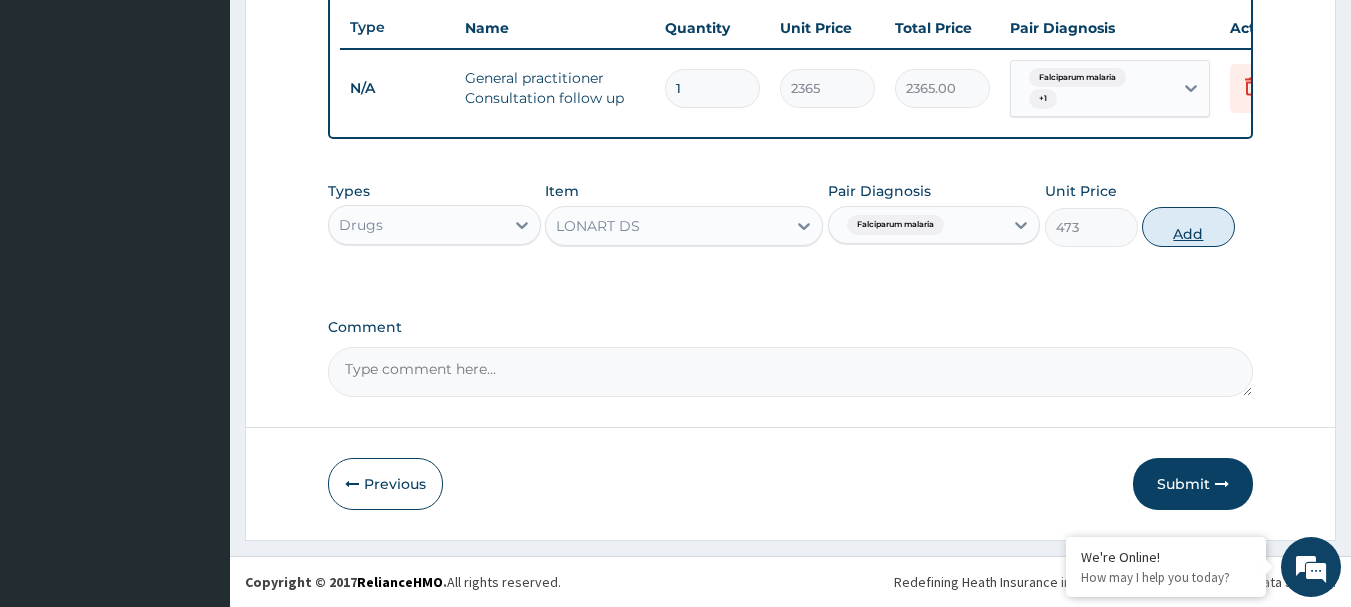 click on "Add" at bounding box center (1188, 227) 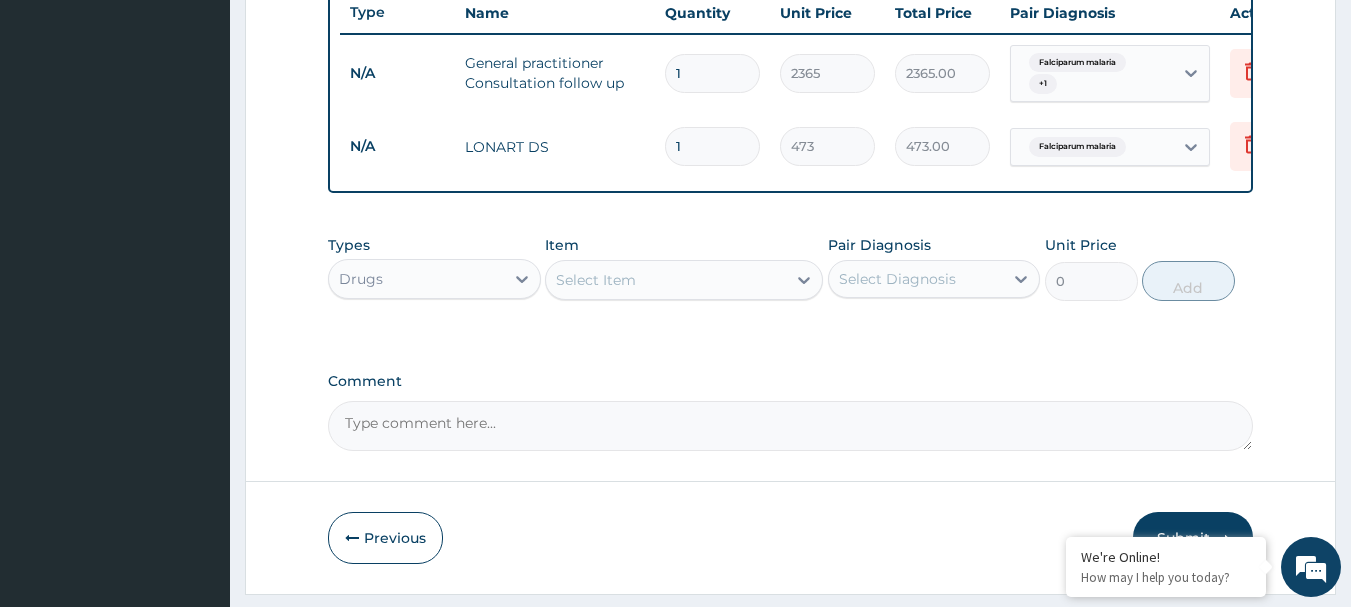 click on "Select Item" at bounding box center (596, 280) 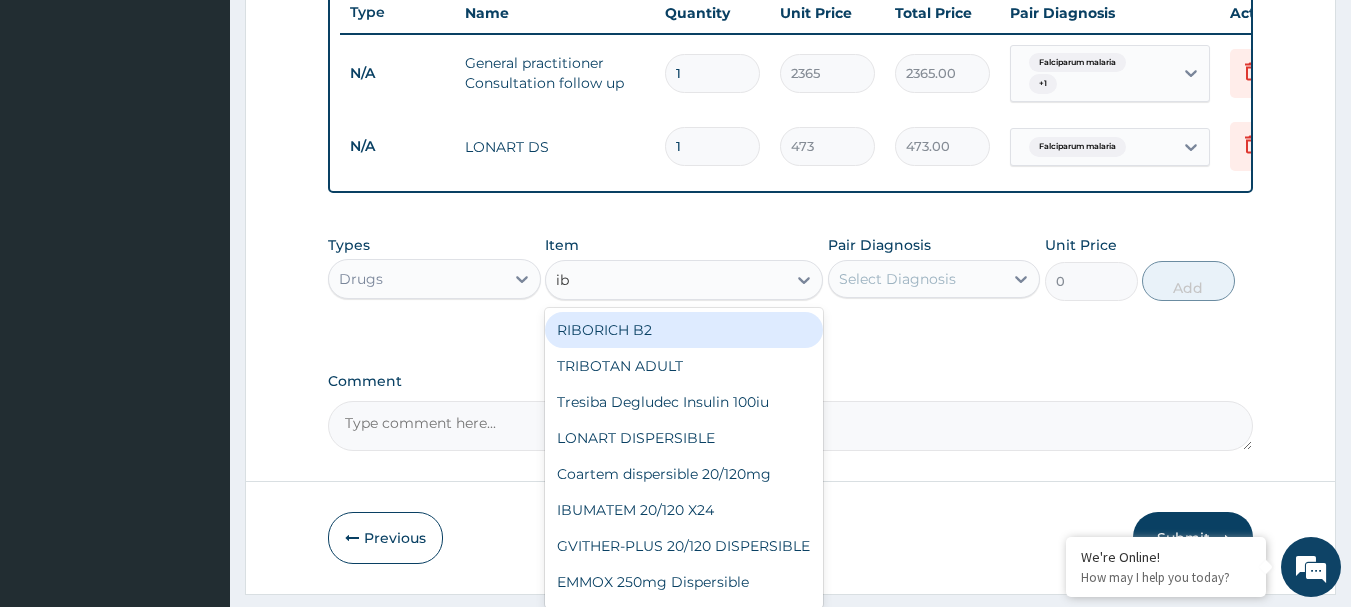 type on "ibu" 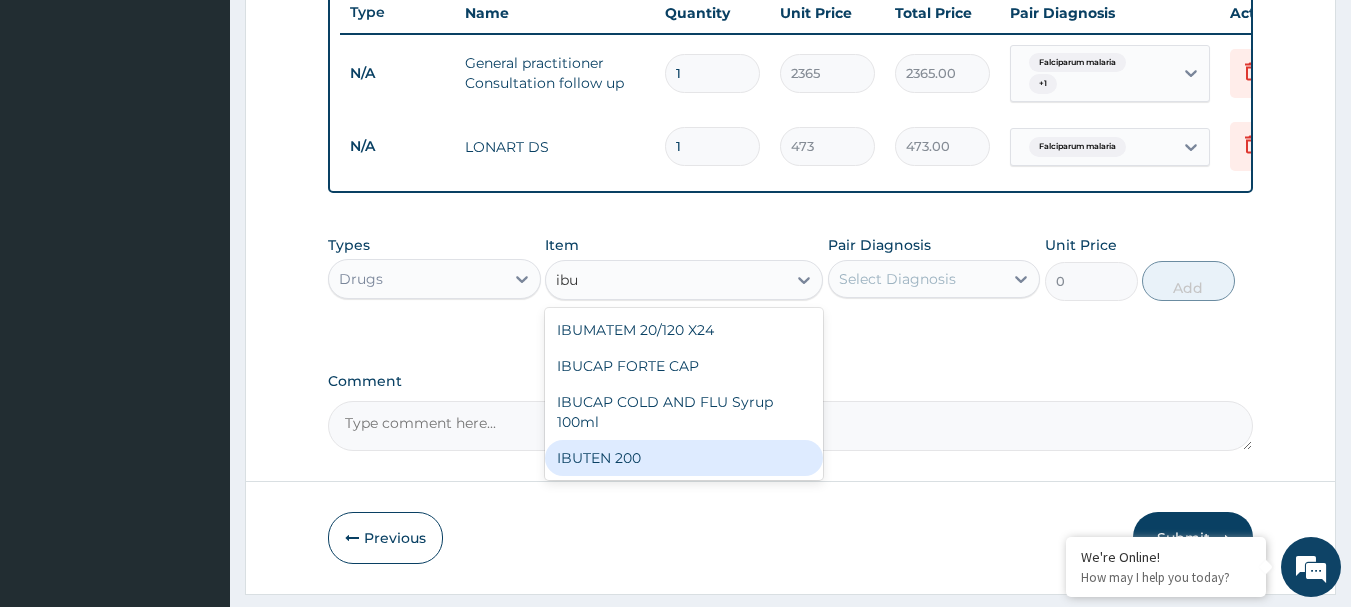 click on "IBUTEN 200" at bounding box center (684, 458) 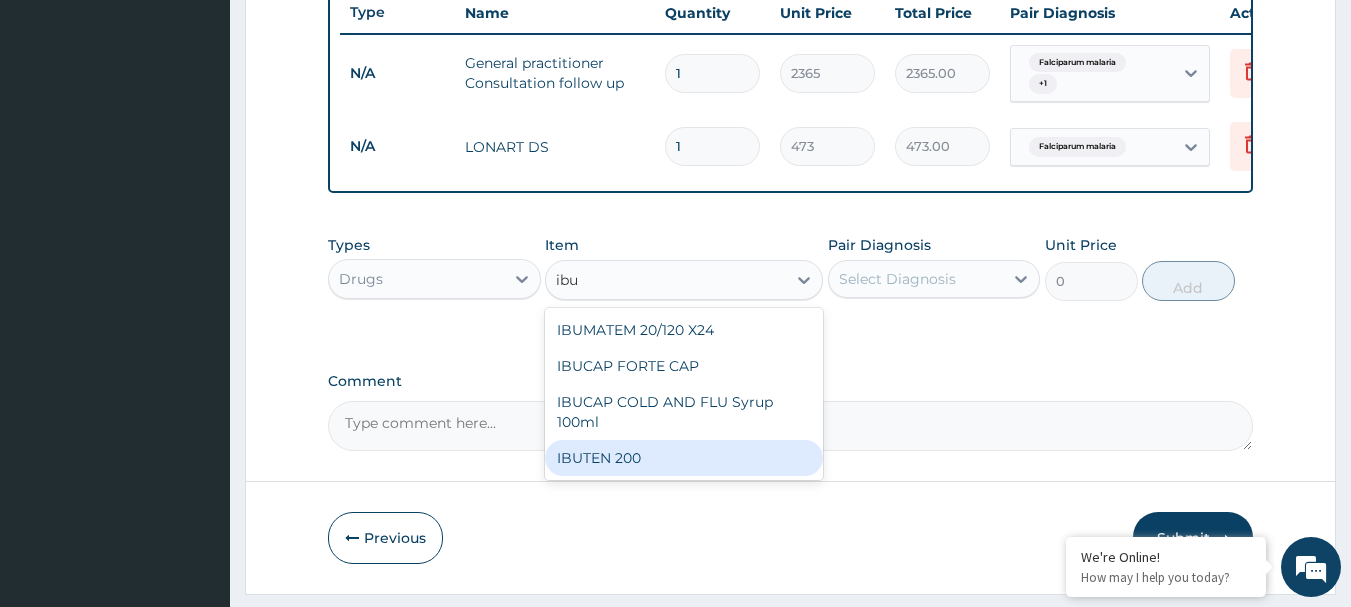 type 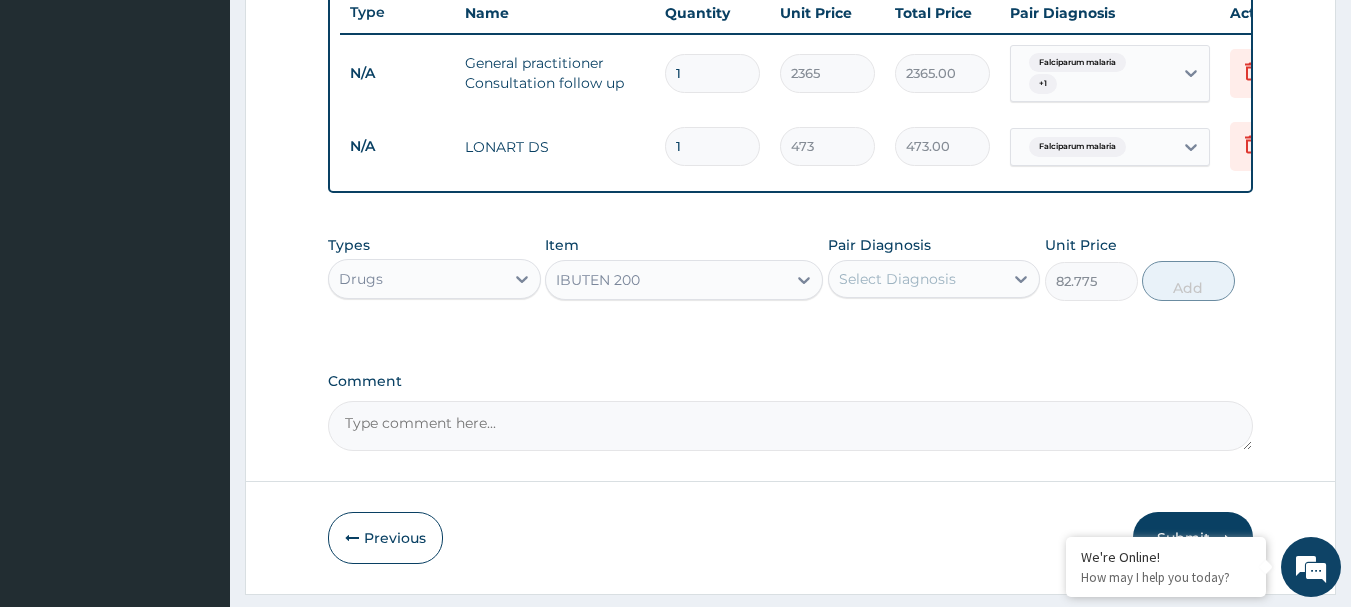 click on "Select Diagnosis" at bounding box center [916, 279] 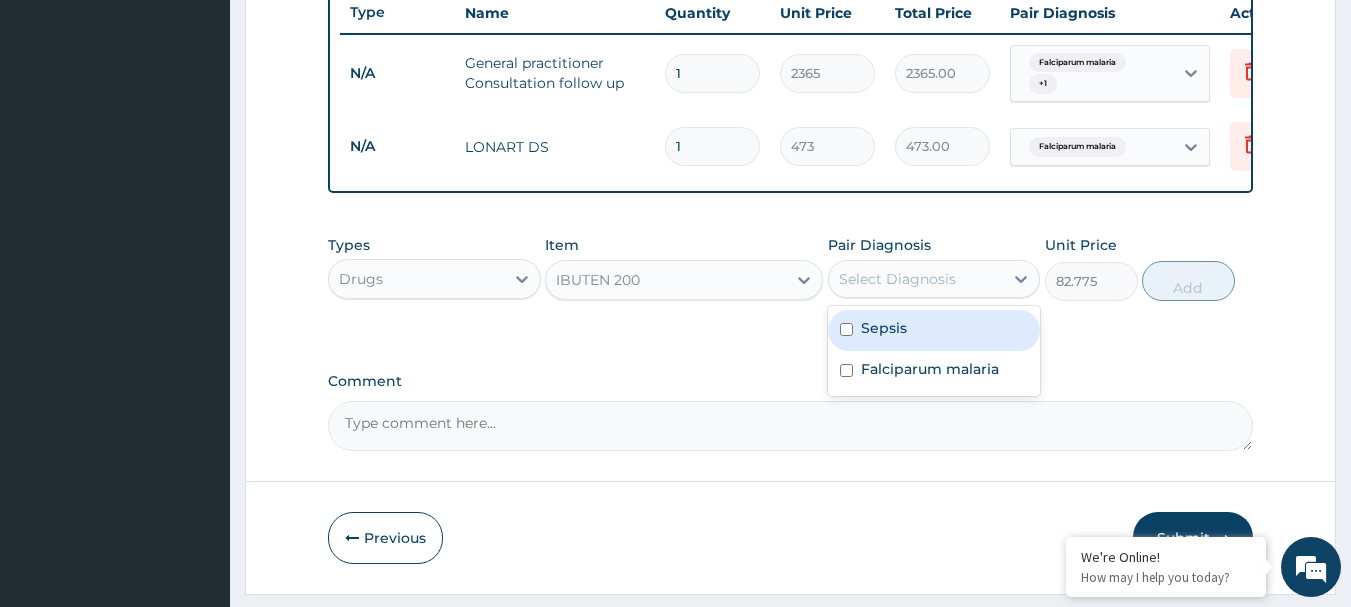 scroll, scrollTop: 232, scrollLeft: 0, axis: vertical 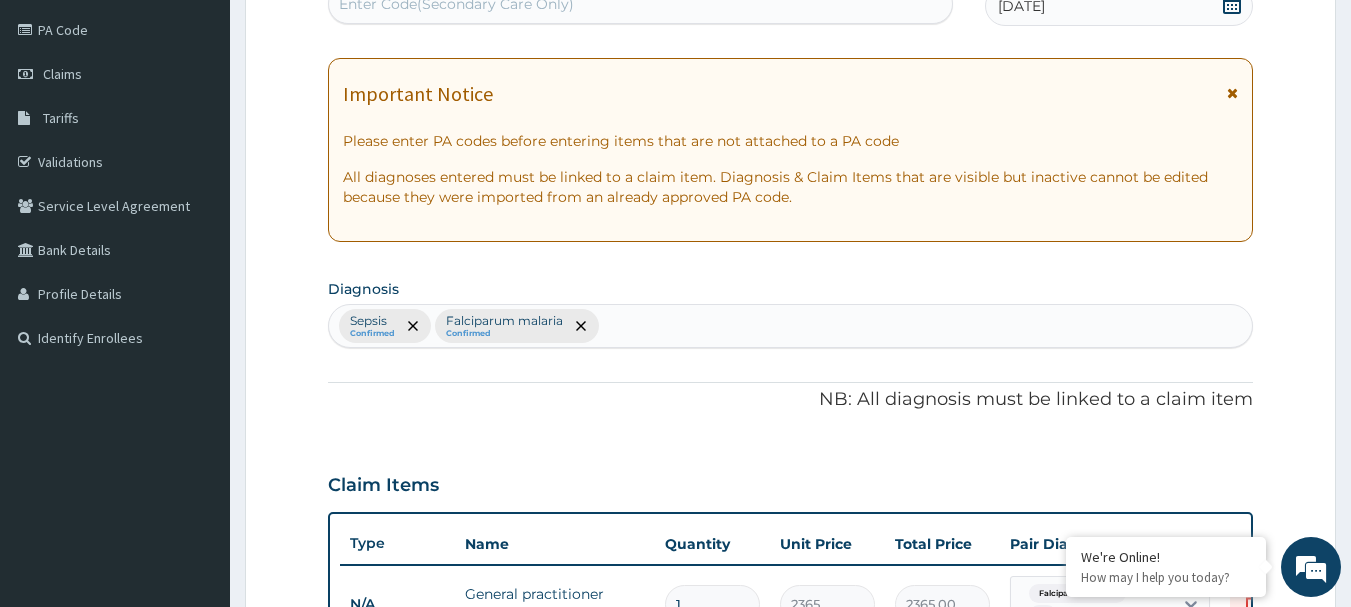 click on "Sepsis Confirmed Falciparum malaria Confirmed" at bounding box center [791, 326] 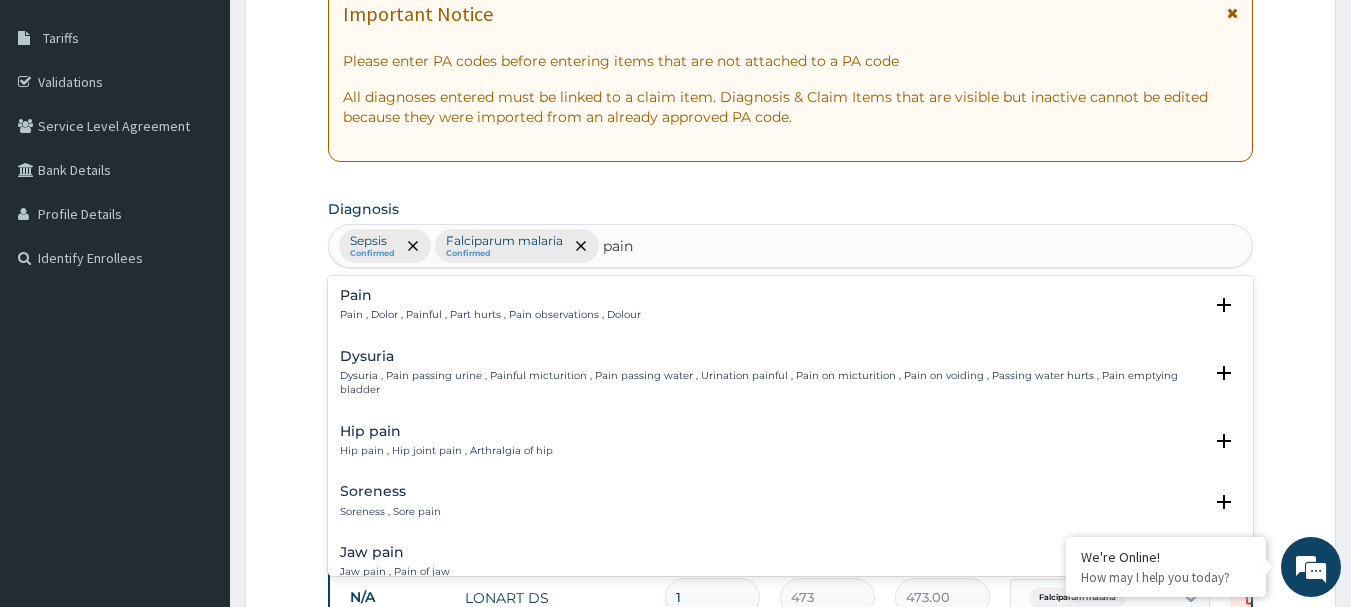 scroll, scrollTop: 352, scrollLeft: 0, axis: vertical 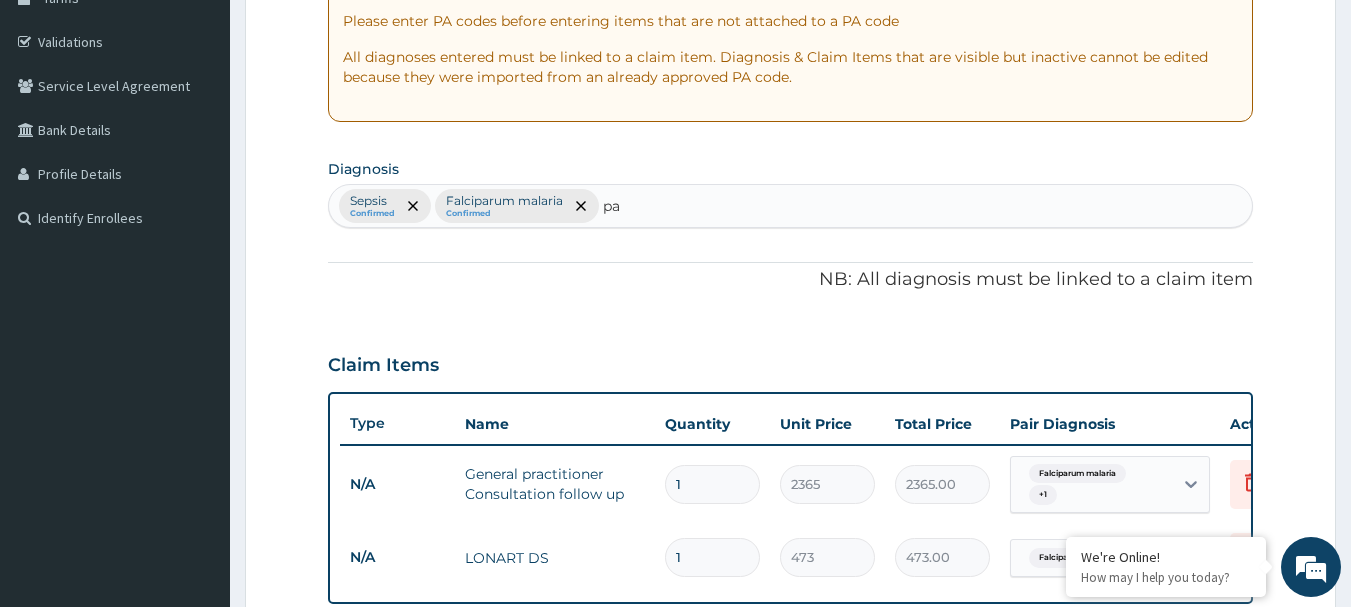 type on "p" 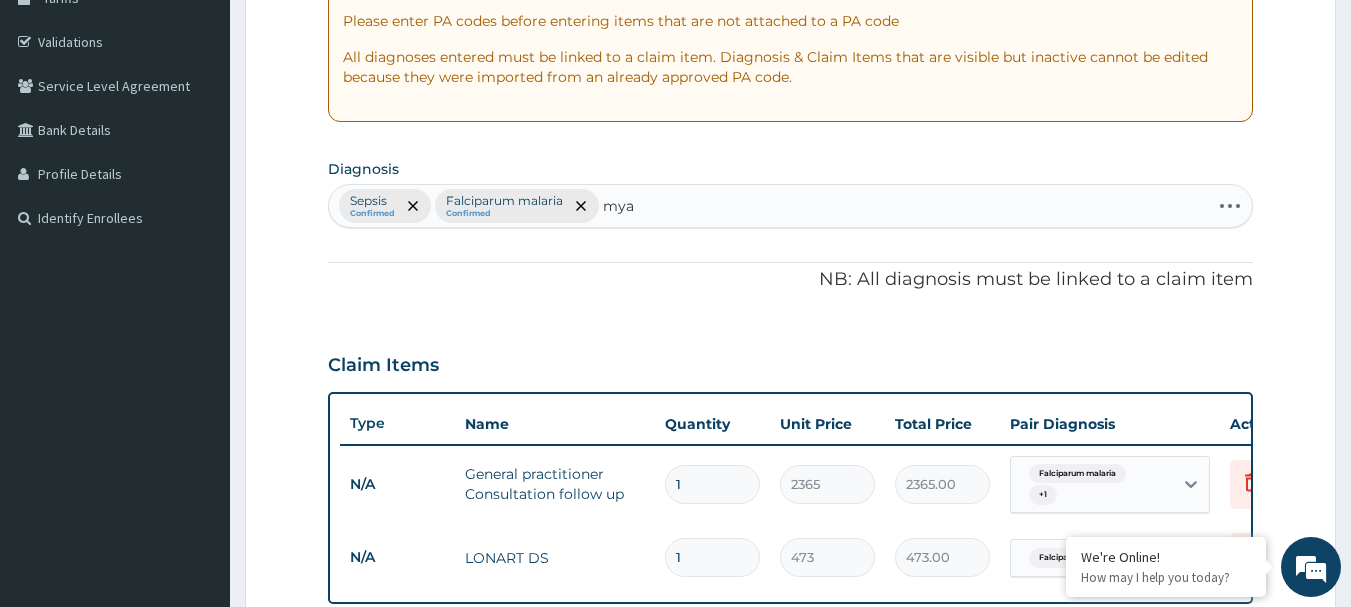 type on "myal" 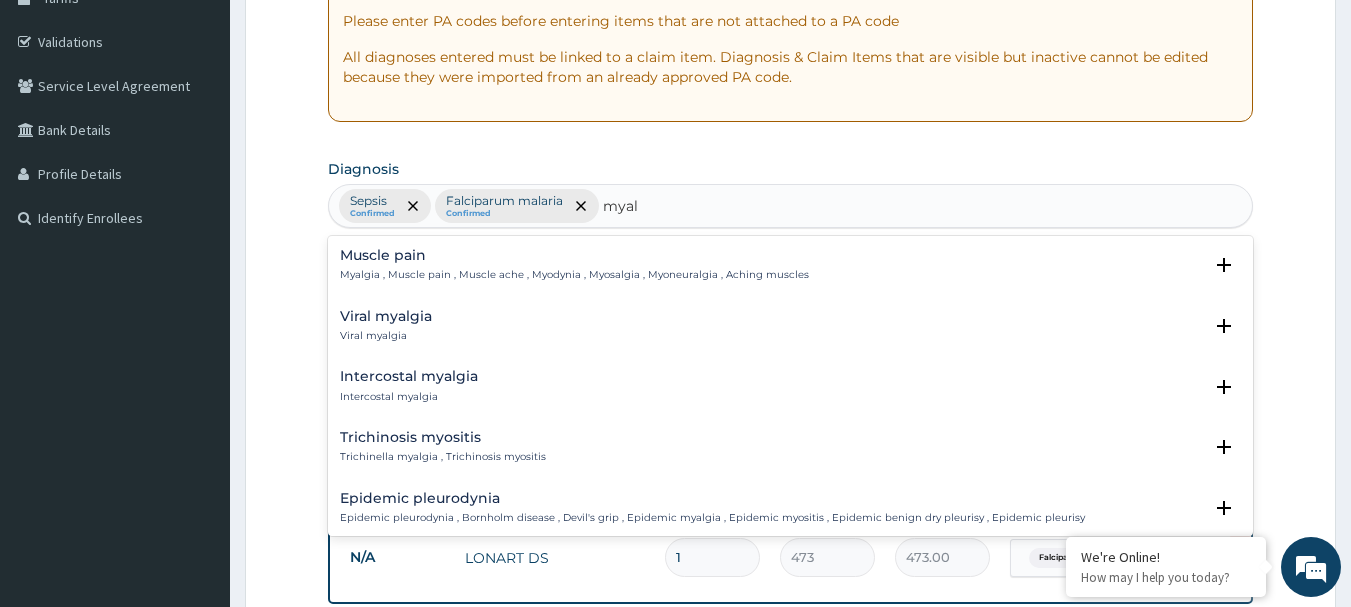 click on "Muscle pain Myalgia , Muscle pain , Muscle ache , Myodynia , Myosalgia , Myoneuralgia , Aching muscles" at bounding box center (791, 265) 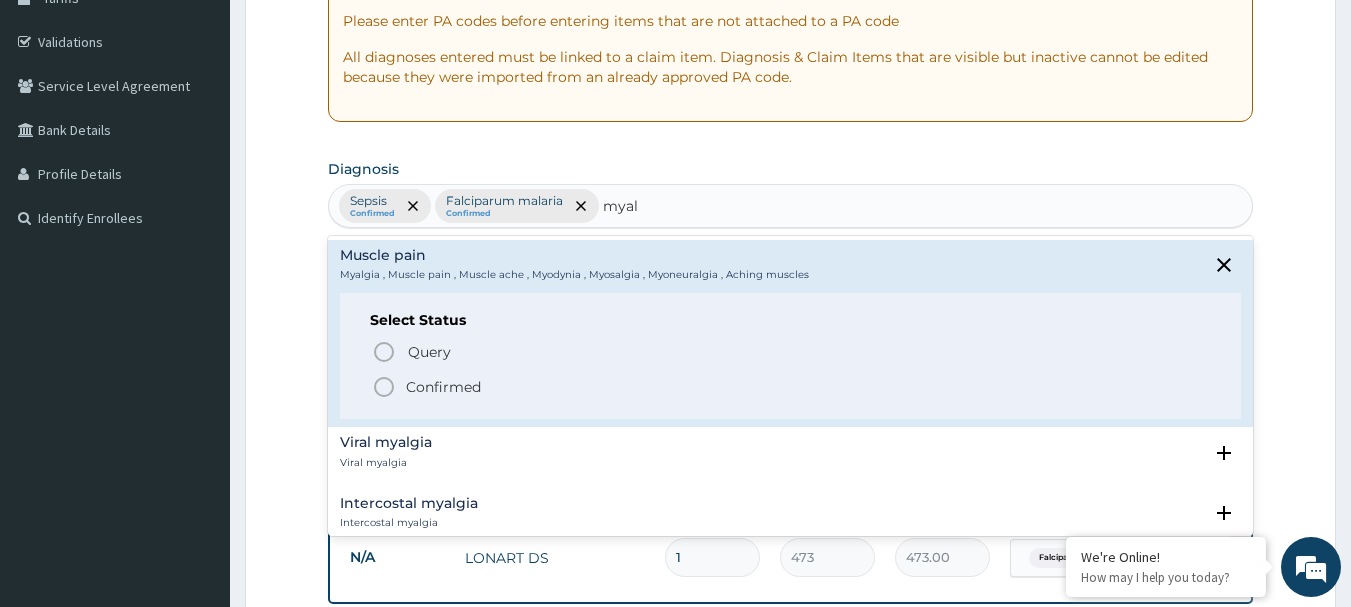 click 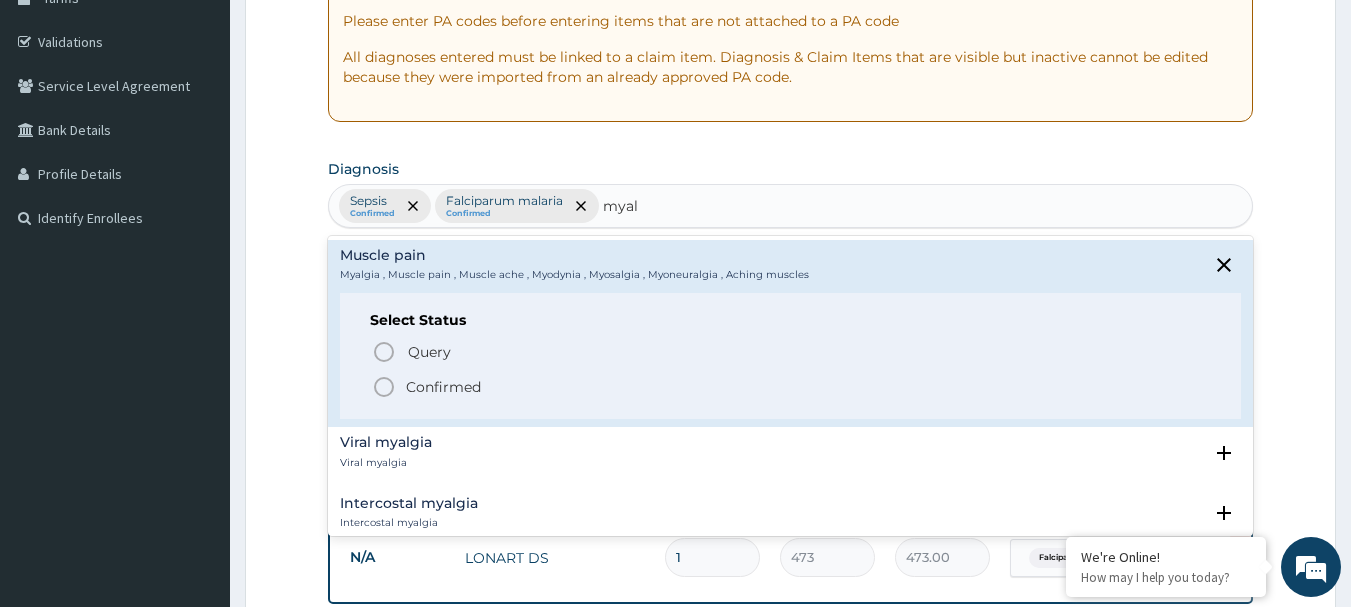 type 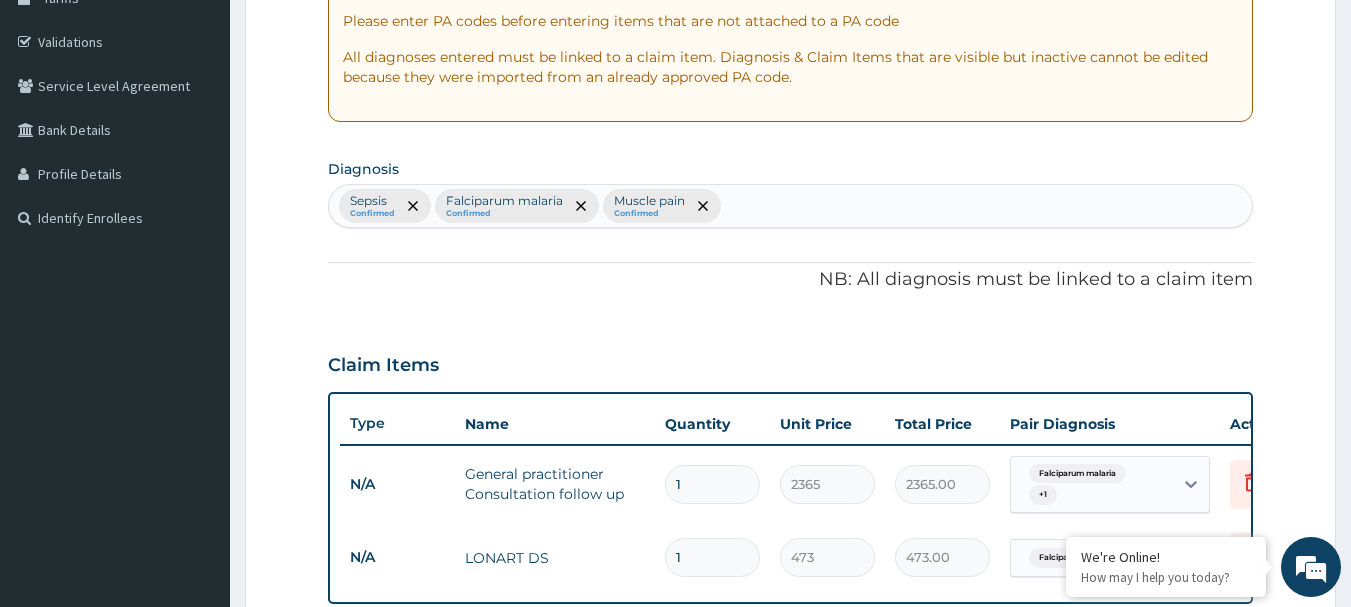scroll, scrollTop: 832, scrollLeft: 0, axis: vertical 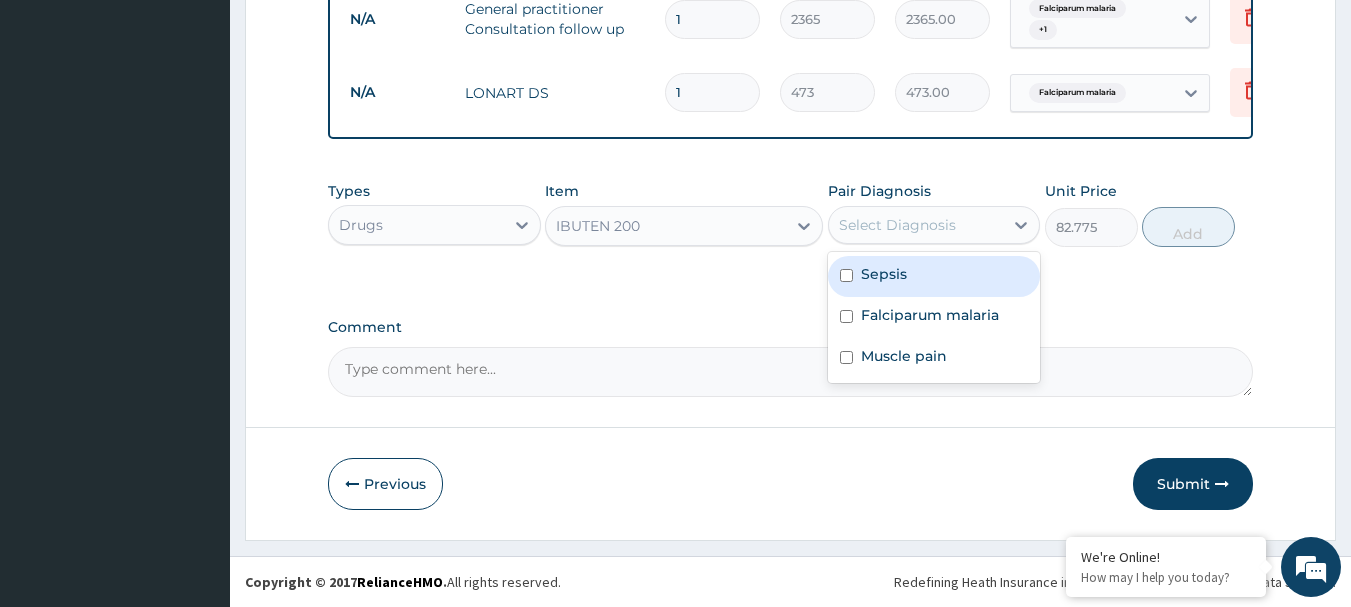 click on "Select Diagnosis" at bounding box center (897, 225) 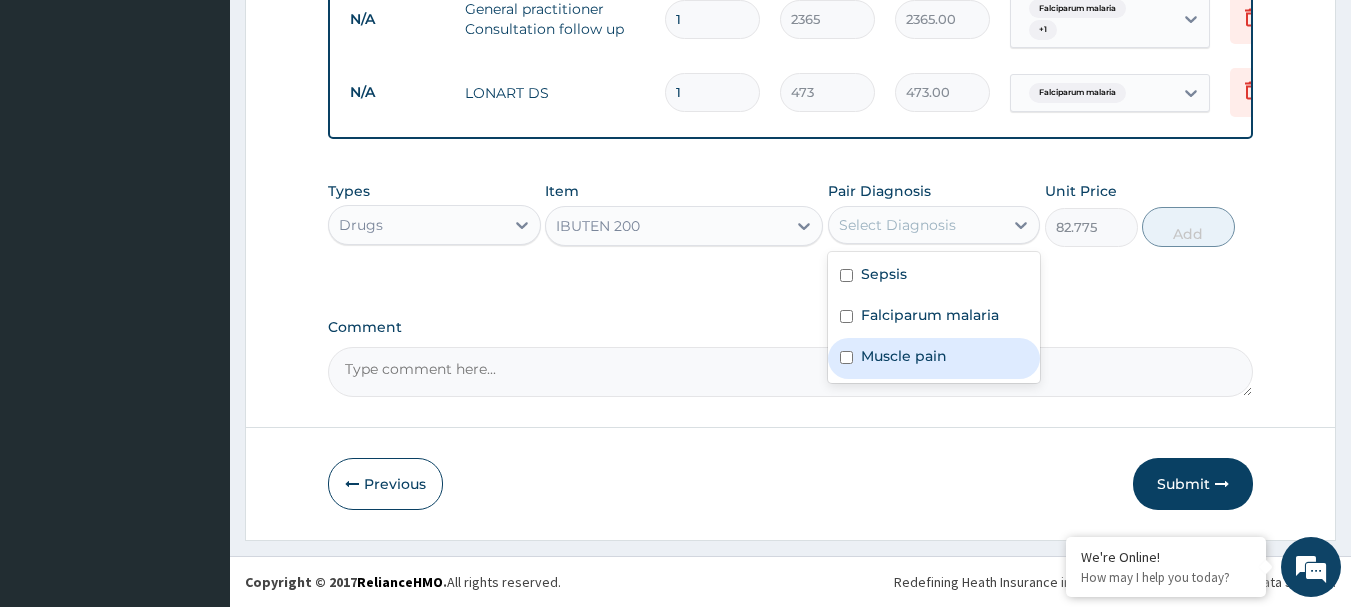 click at bounding box center (846, 357) 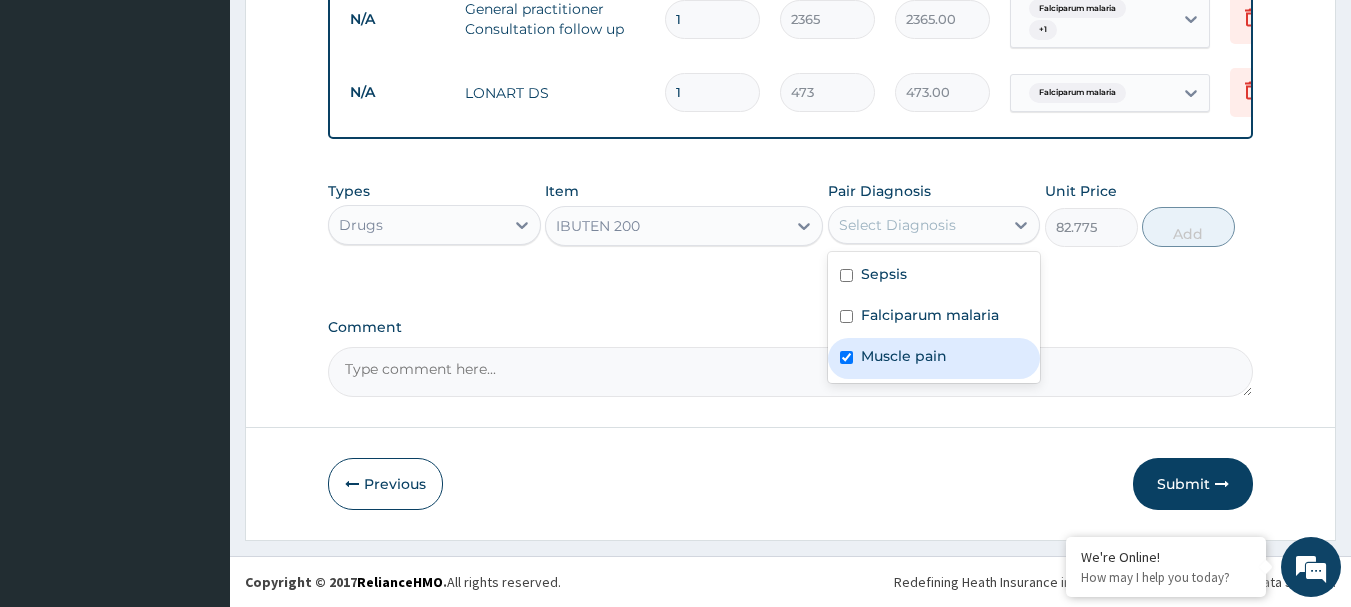 checkbox on "true" 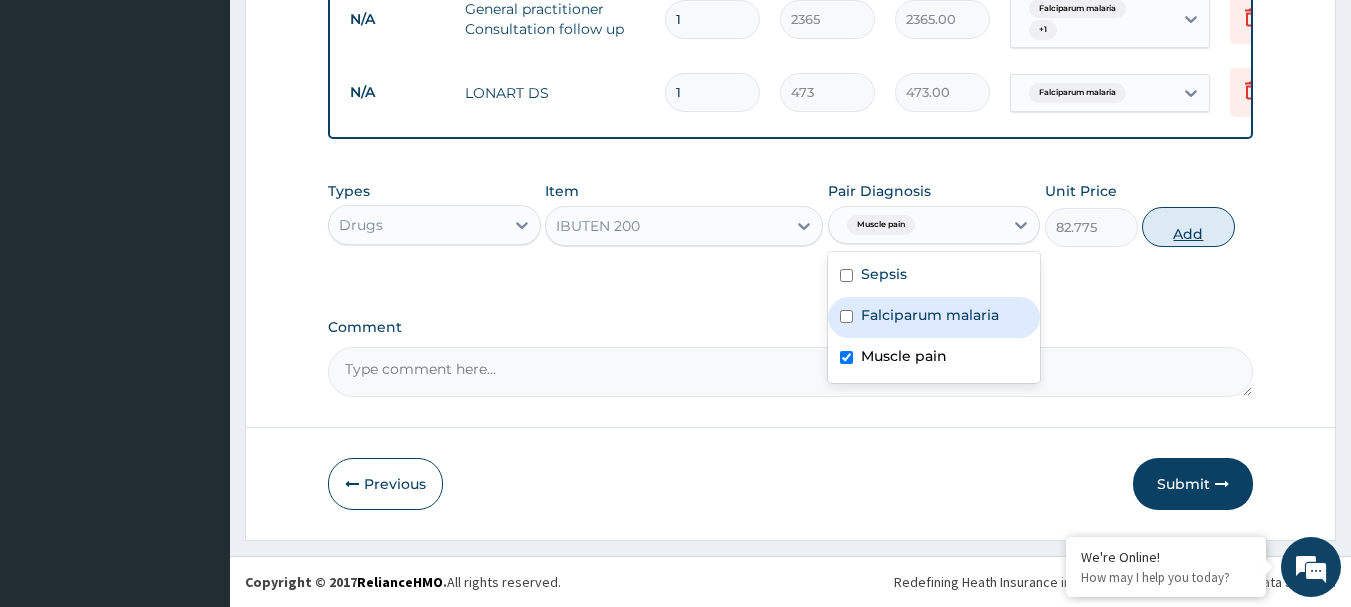 click on "Add" at bounding box center (1188, 227) 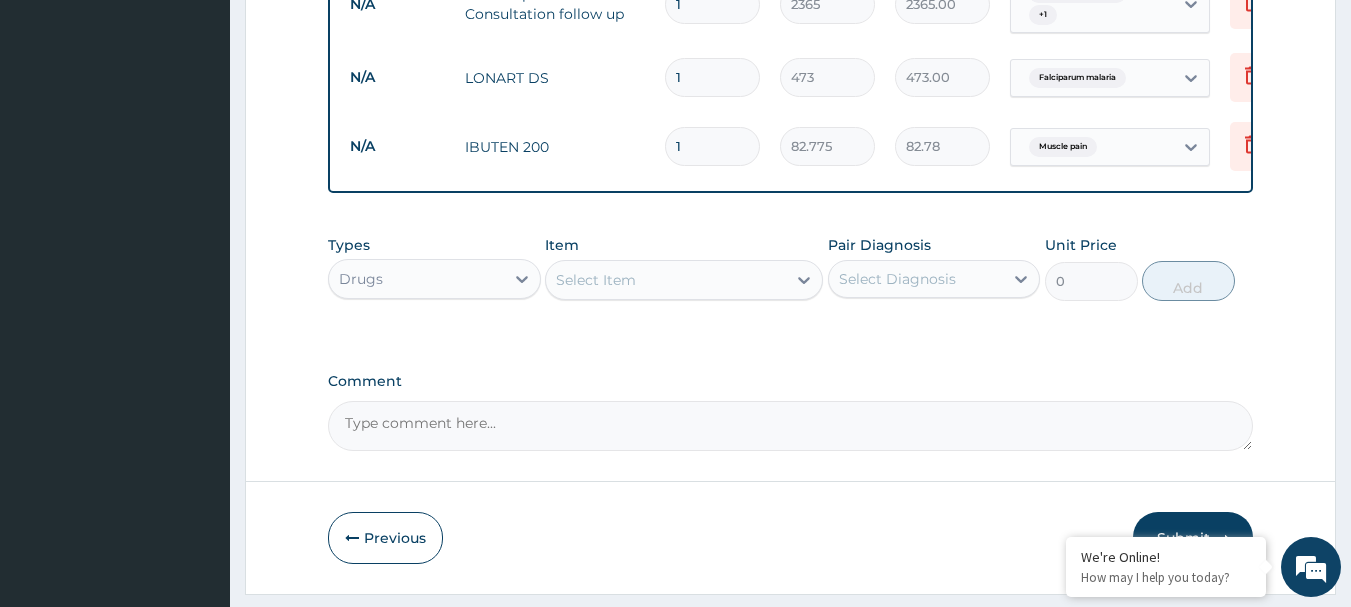 click on "Select Item" at bounding box center [666, 280] 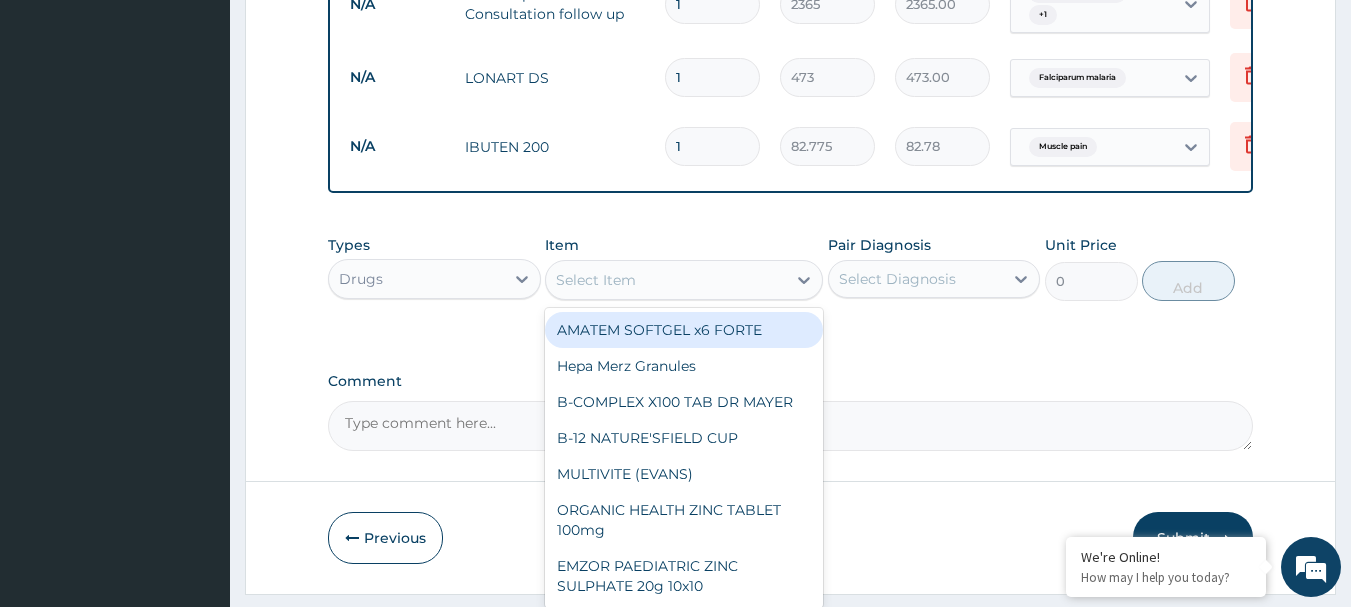 scroll, scrollTop: 301, scrollLeft: 0, axis: vertical 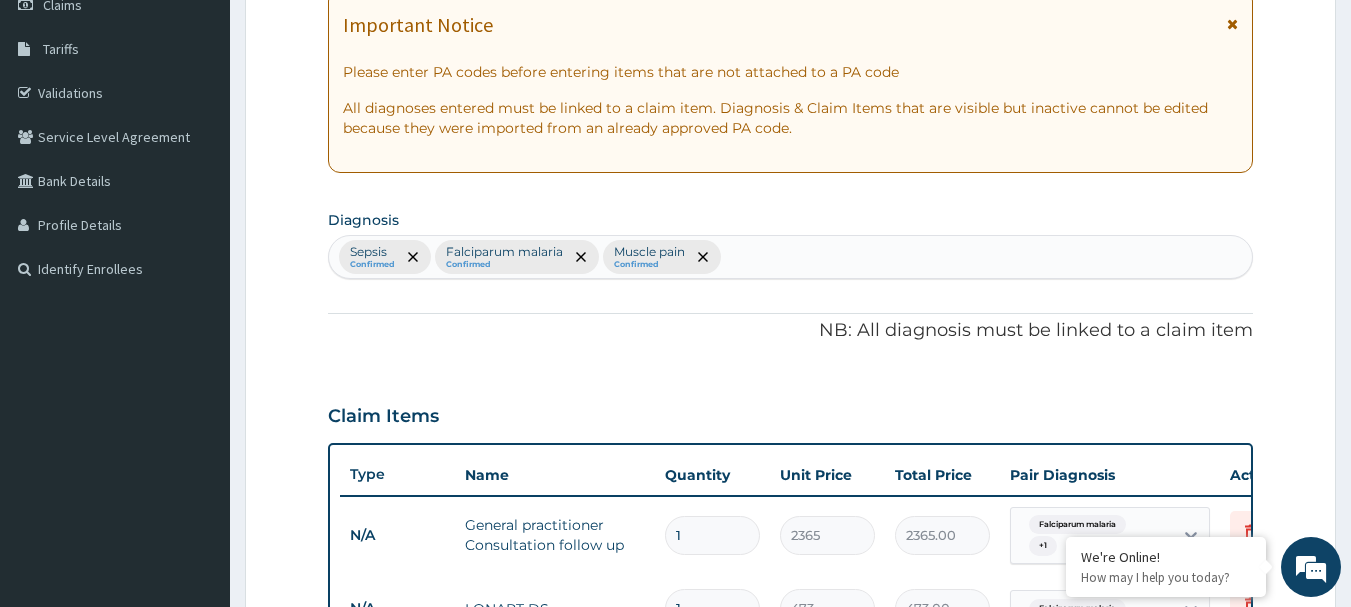 click on "Sepsis Confirmed Falciparum malaria Confirmed Muscle pain Confirmed" at bounding box center [791, 257] 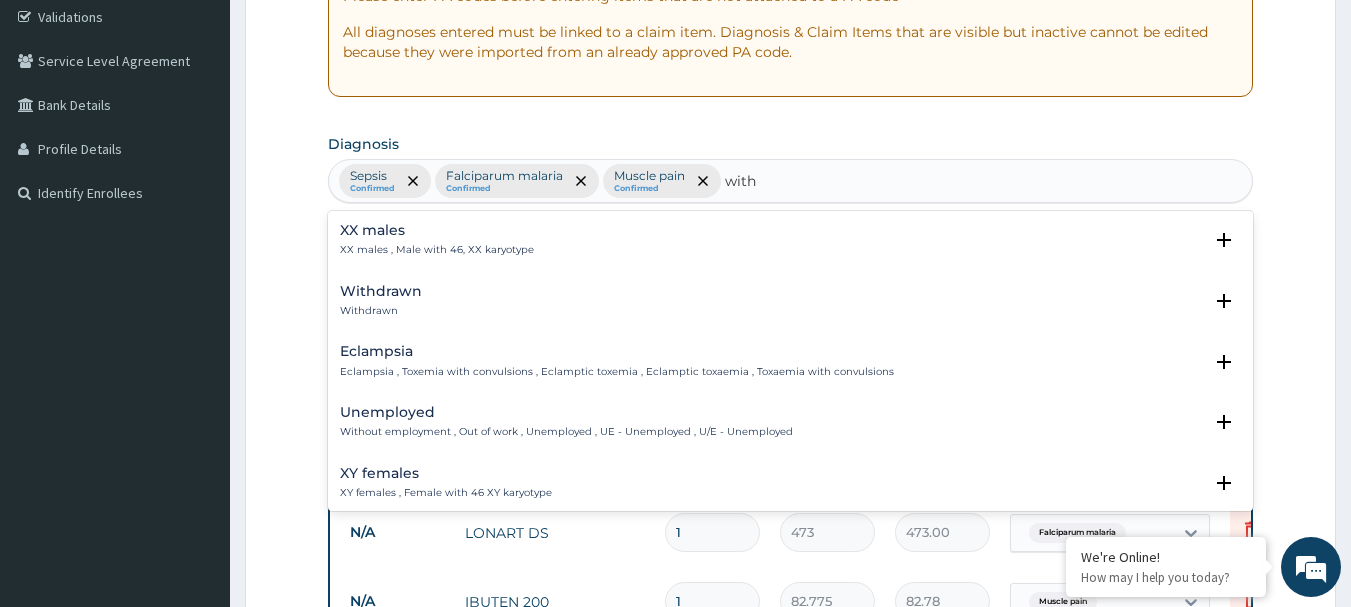 scroll, scrollTop: 421, scrollLeft: 0, axis: vertical 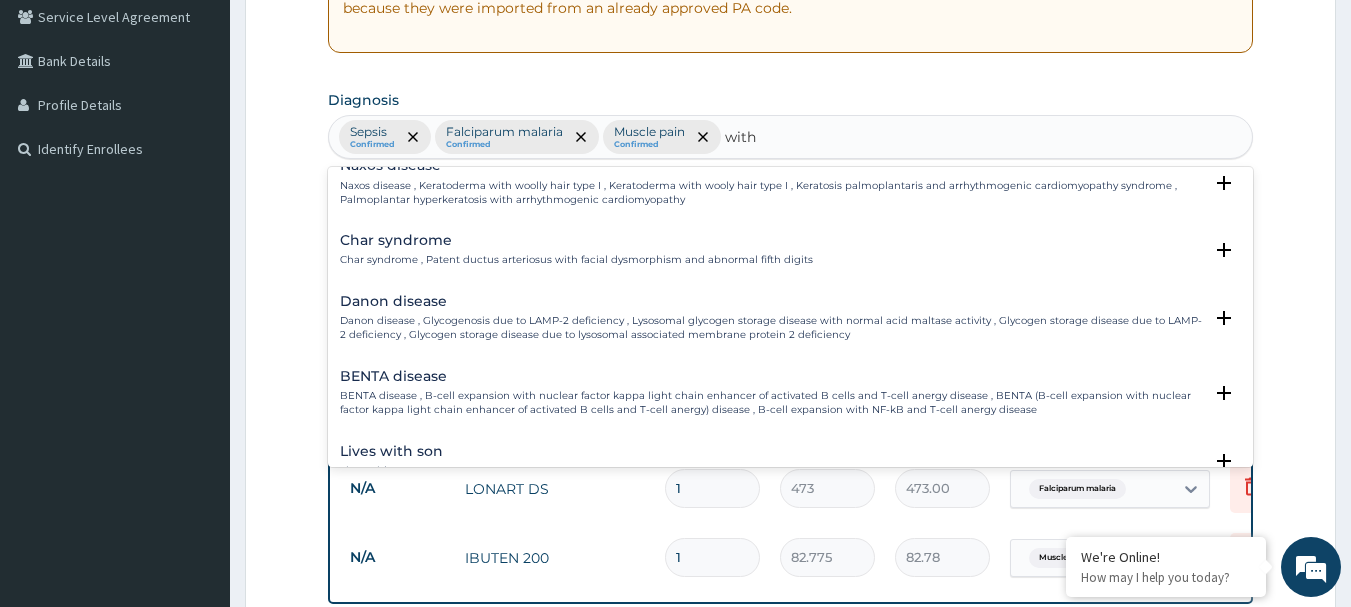 type on "with" 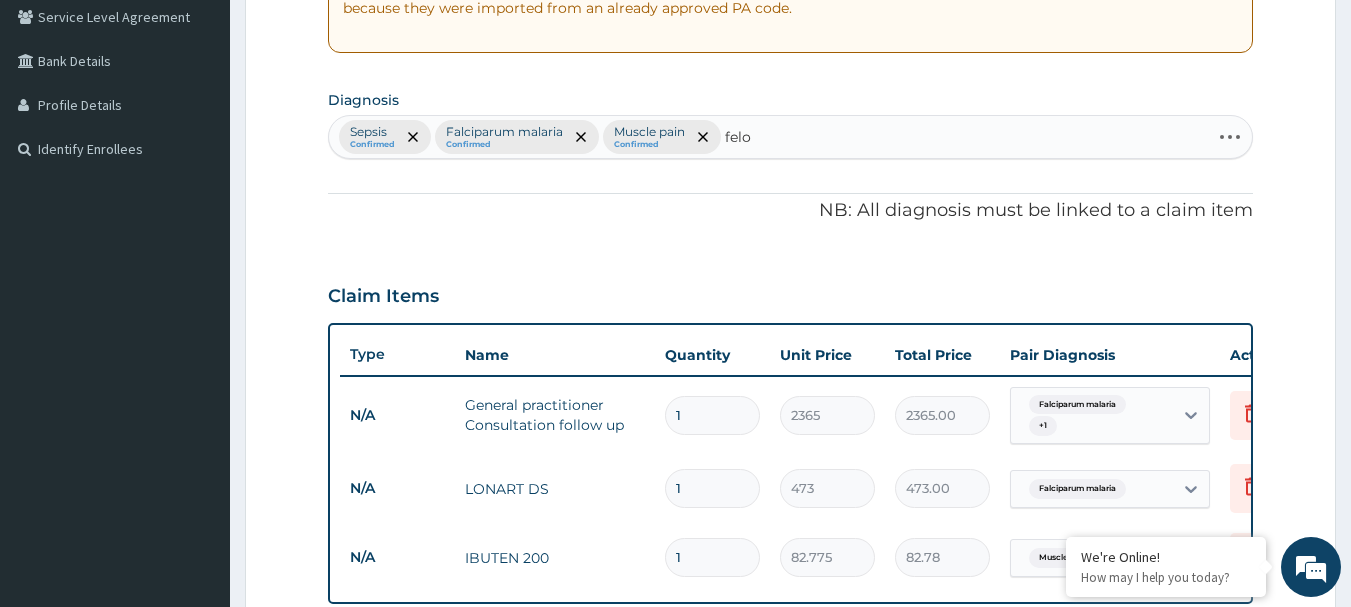 type on "felon" 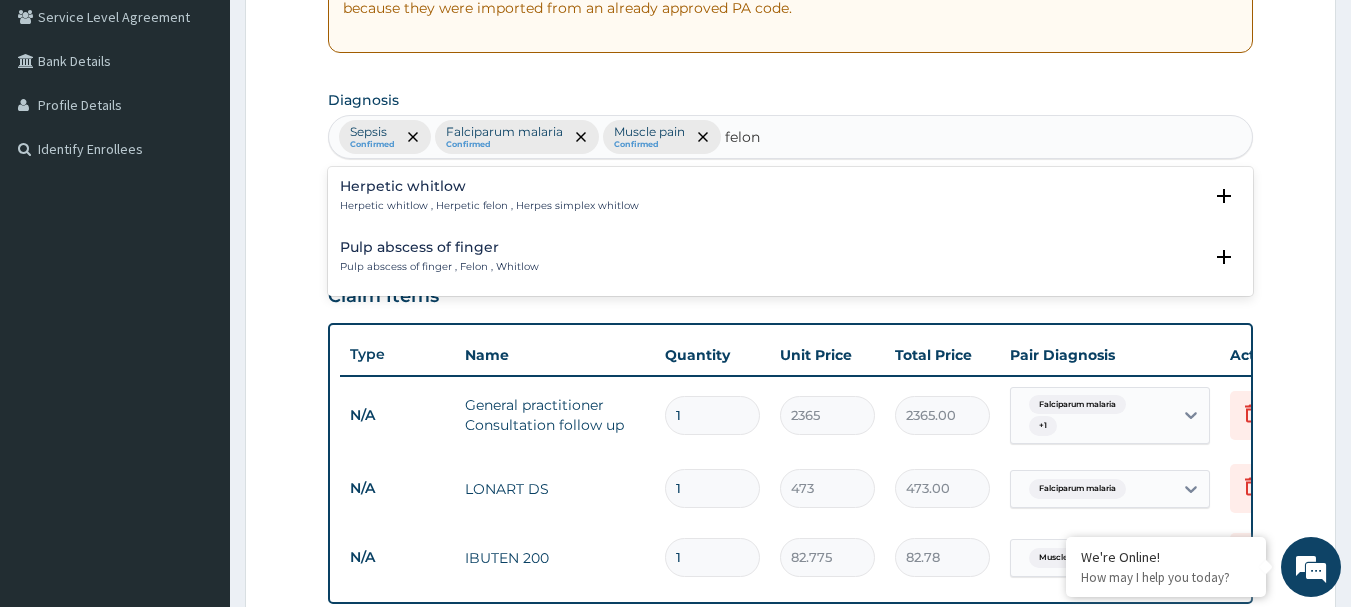 click on "Pulp abscess of finger Pulp abscess of finger , Felon , Whitlow" at bounding box center [439, 257] 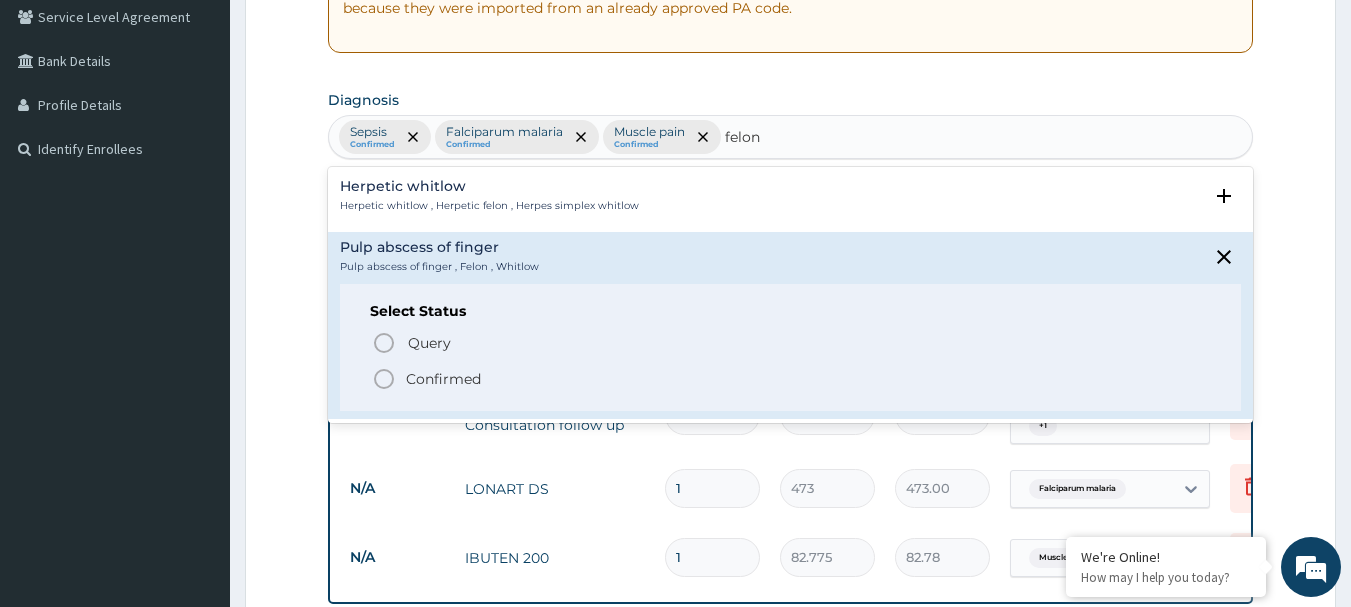 click 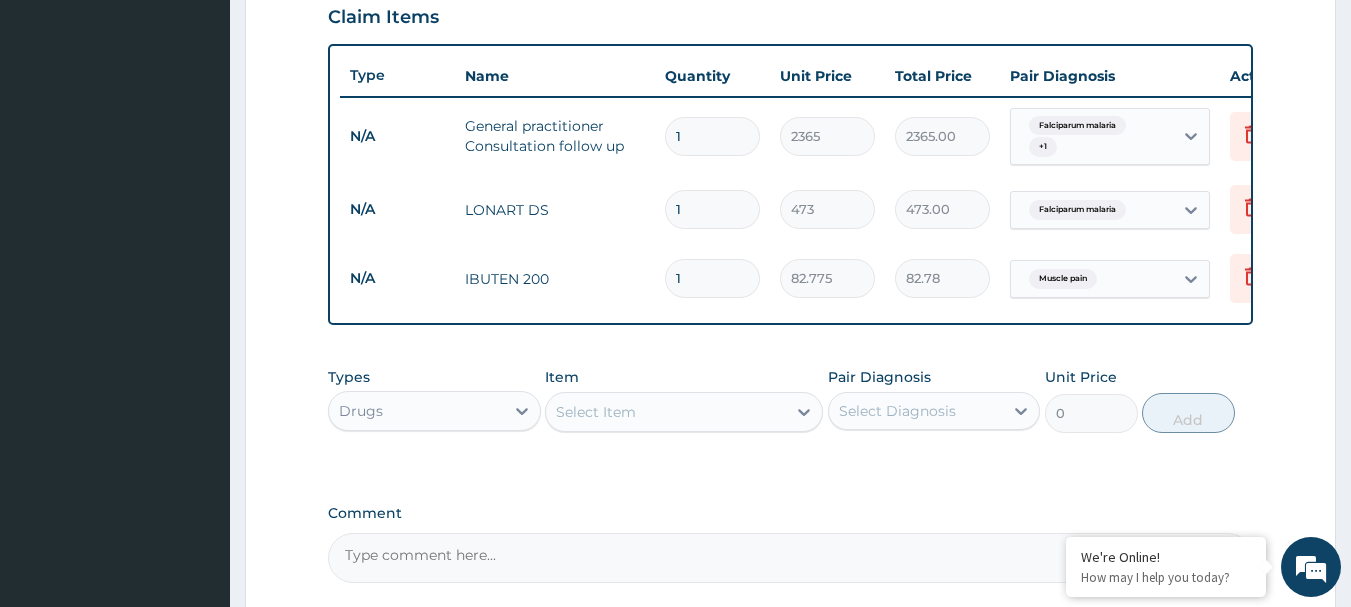 scroll, scrollTop: 701, scrollLeft: 0, axis: vertical 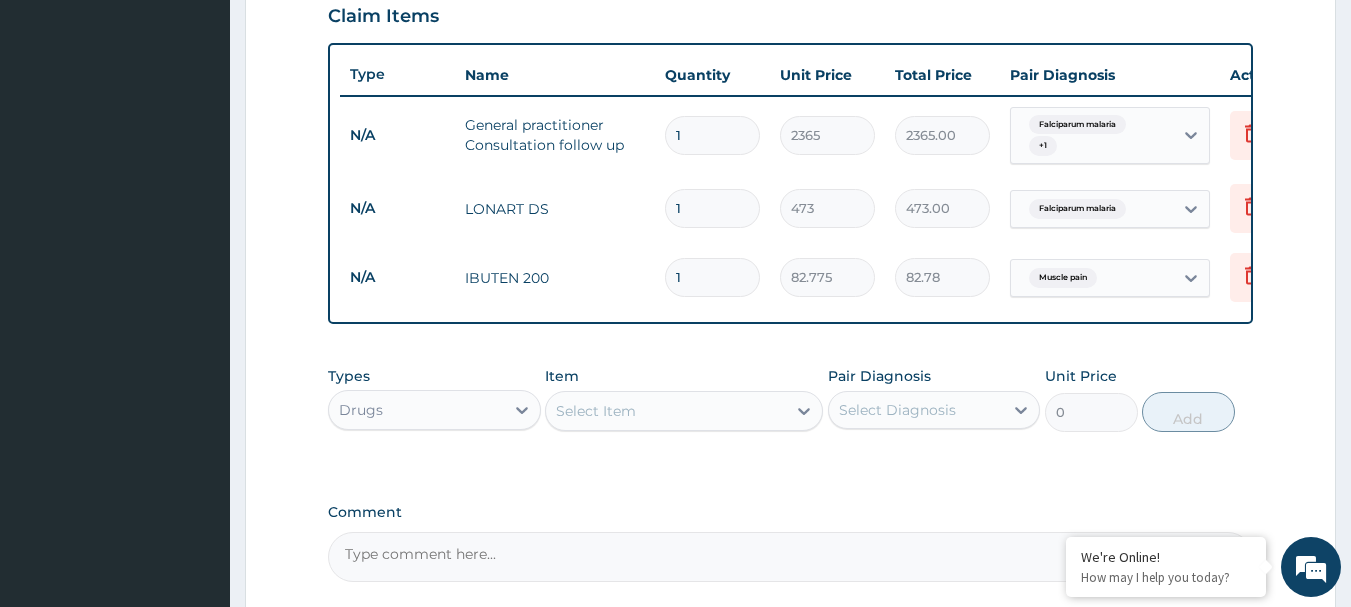 click on "Select Item" at bounding box center [666, 411] 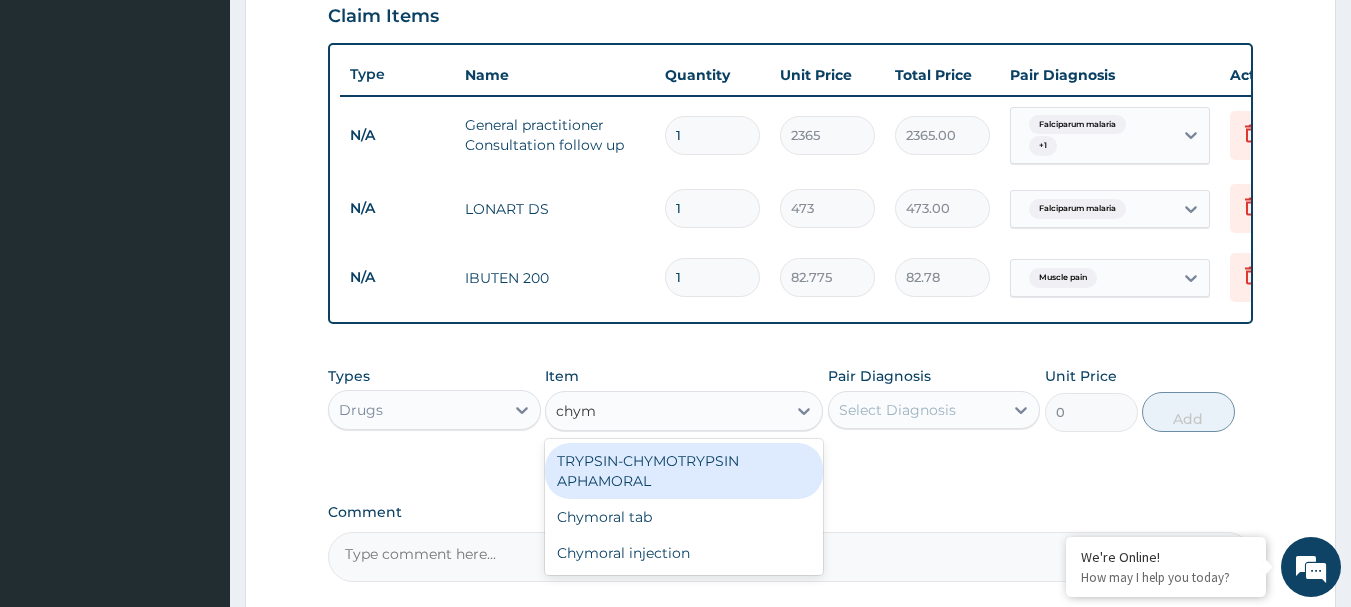 type on "chymo" 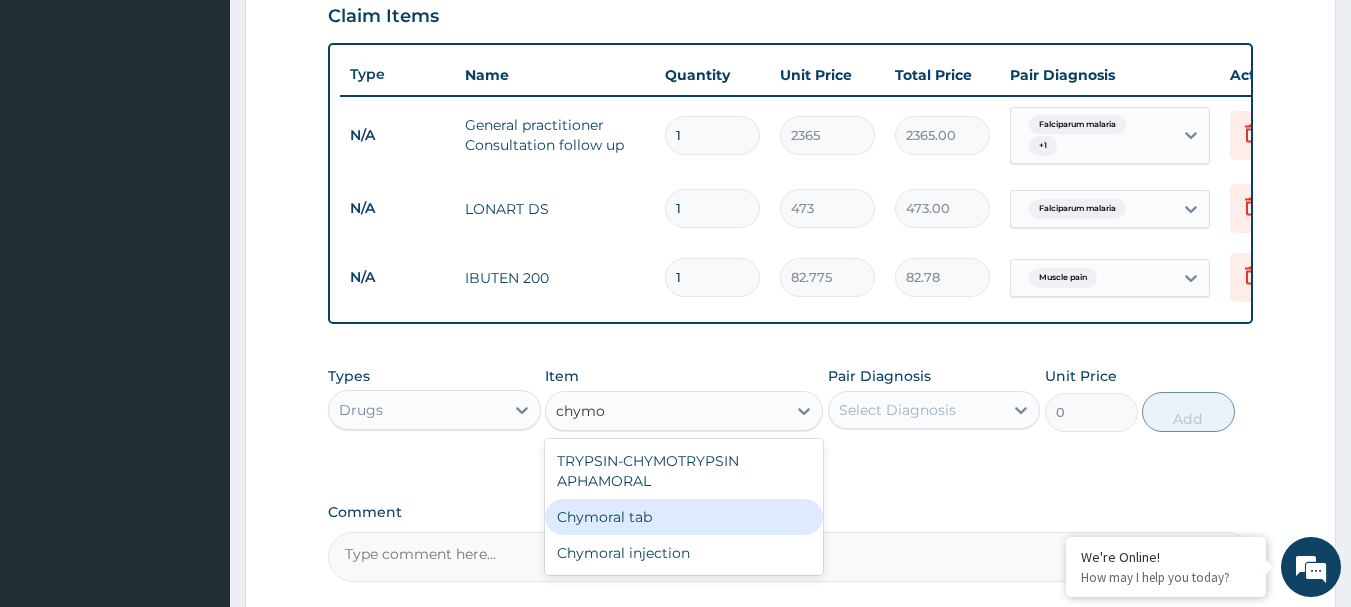 click on "Chymoral tab" at bounding box center [684, 517] 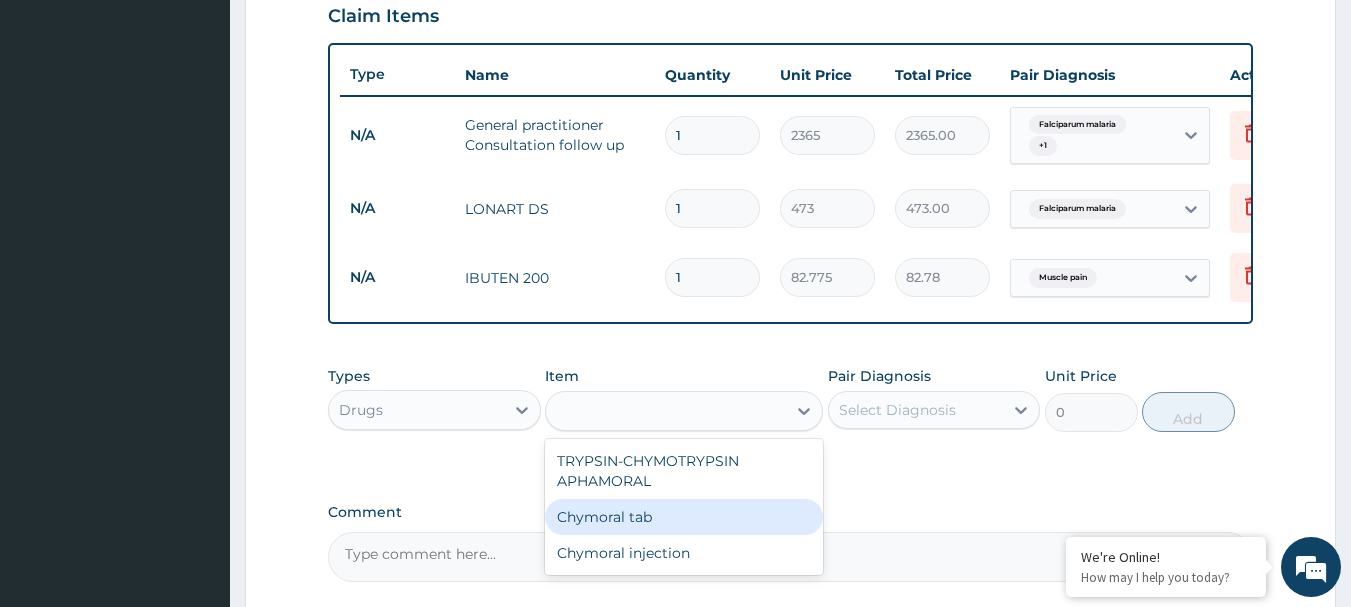type on "65.0375" 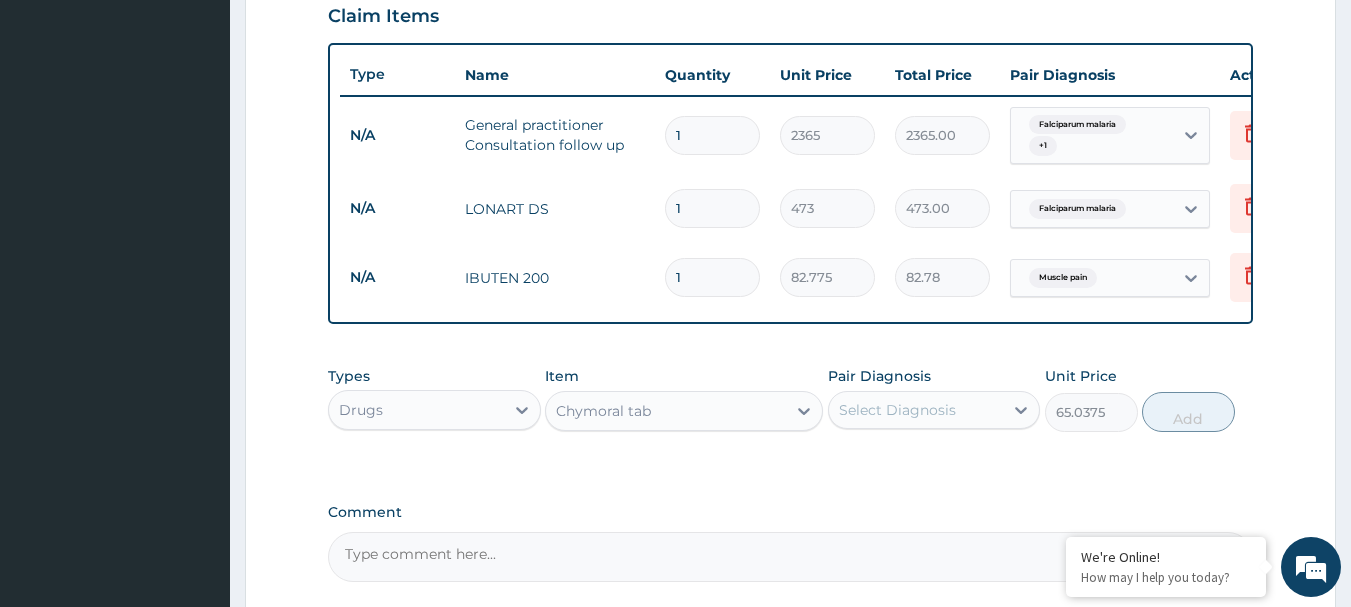click on "Select Diagnosis" at bounding box center (897, 410) 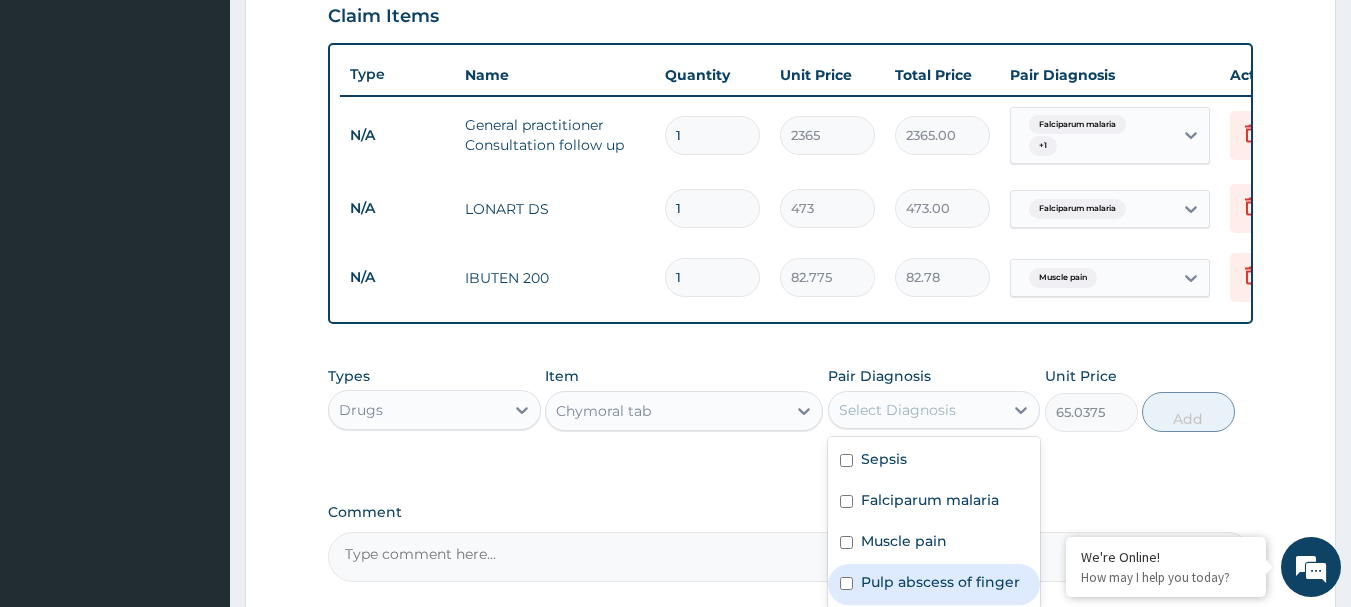 click at bounding box center (846, 583) 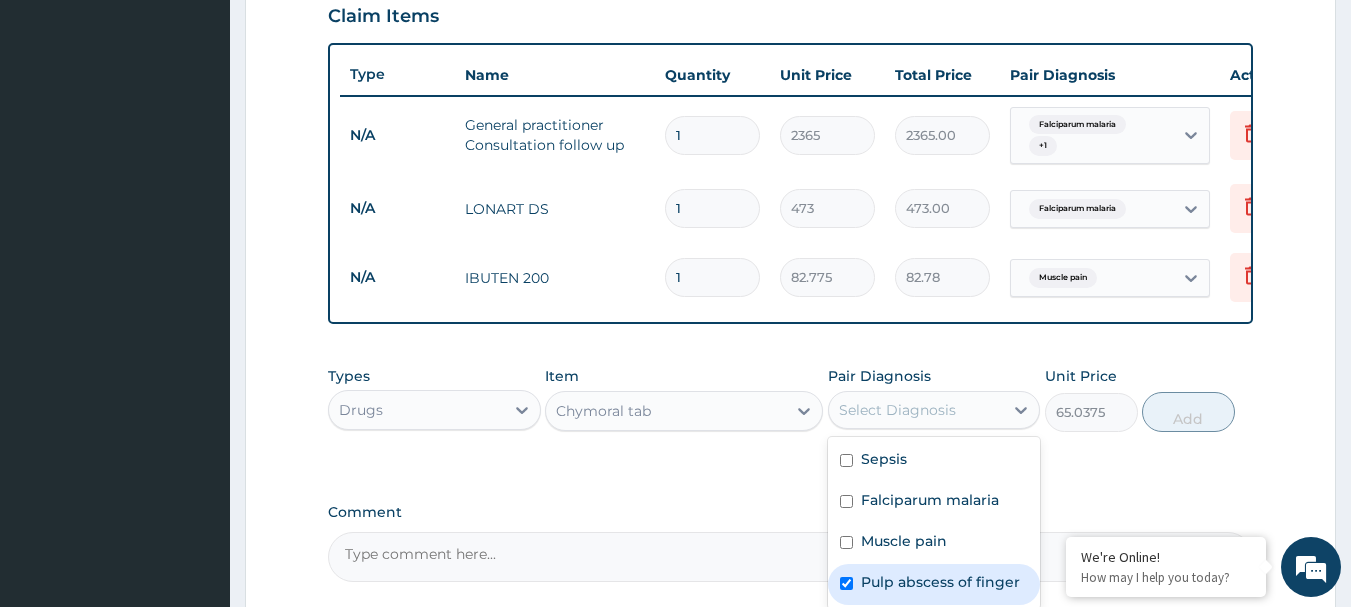 checkbox on "true" 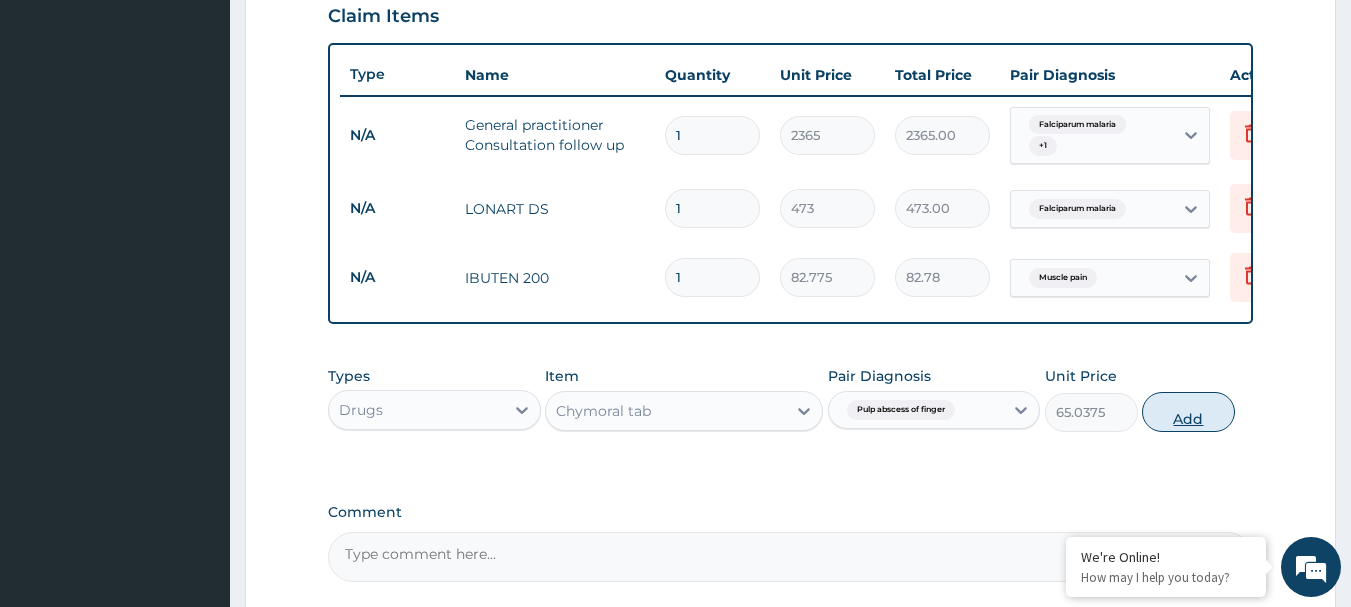 click on "Add" at bounding box center (1188, 412) 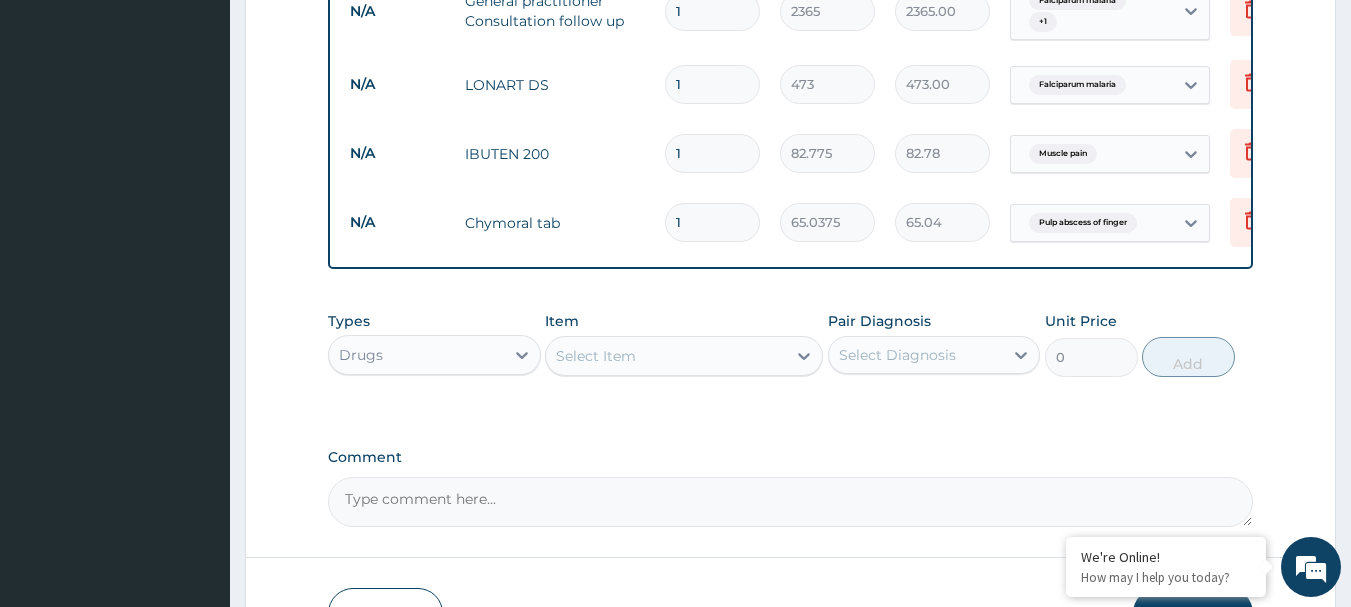 scroll, scrollTop: 861, scrollLeft: 0, axis: vertical 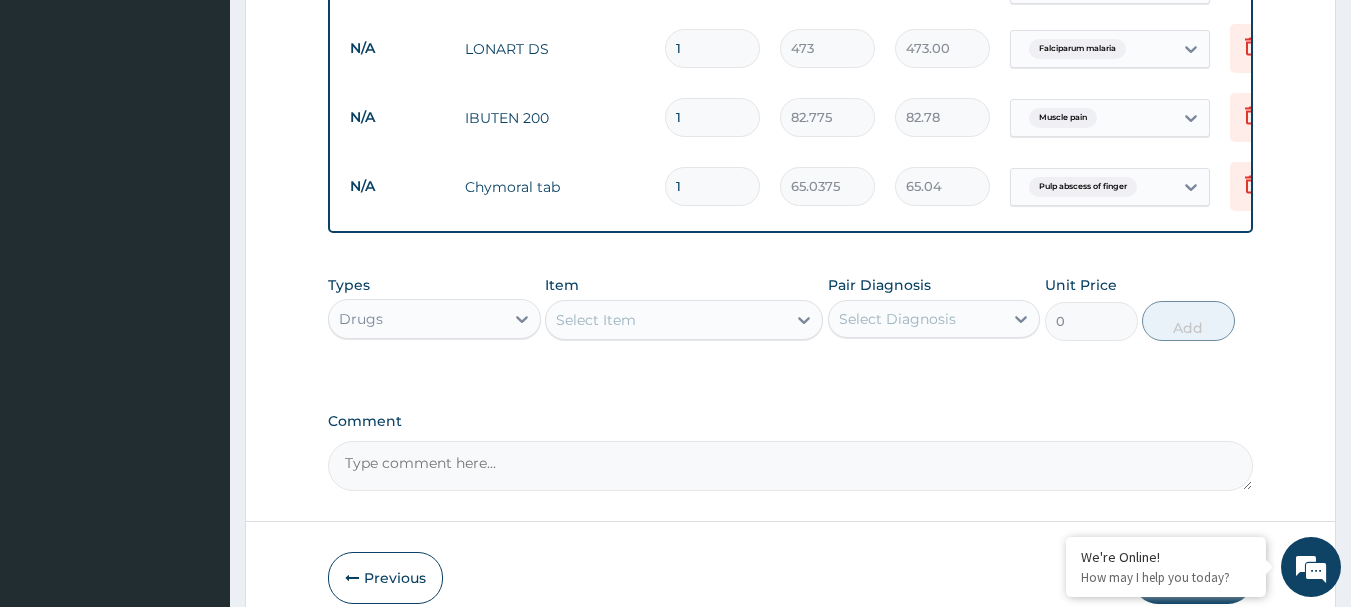 click on "Select Item" at bounding box center [596, 320] 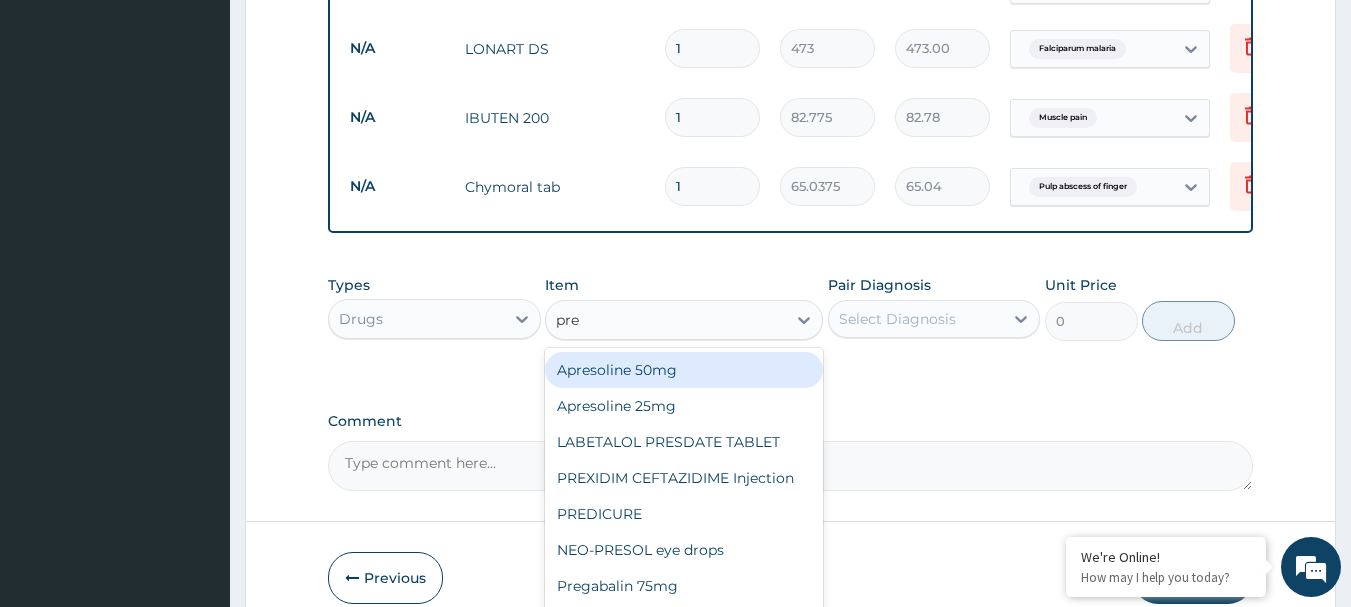 type on "pred" 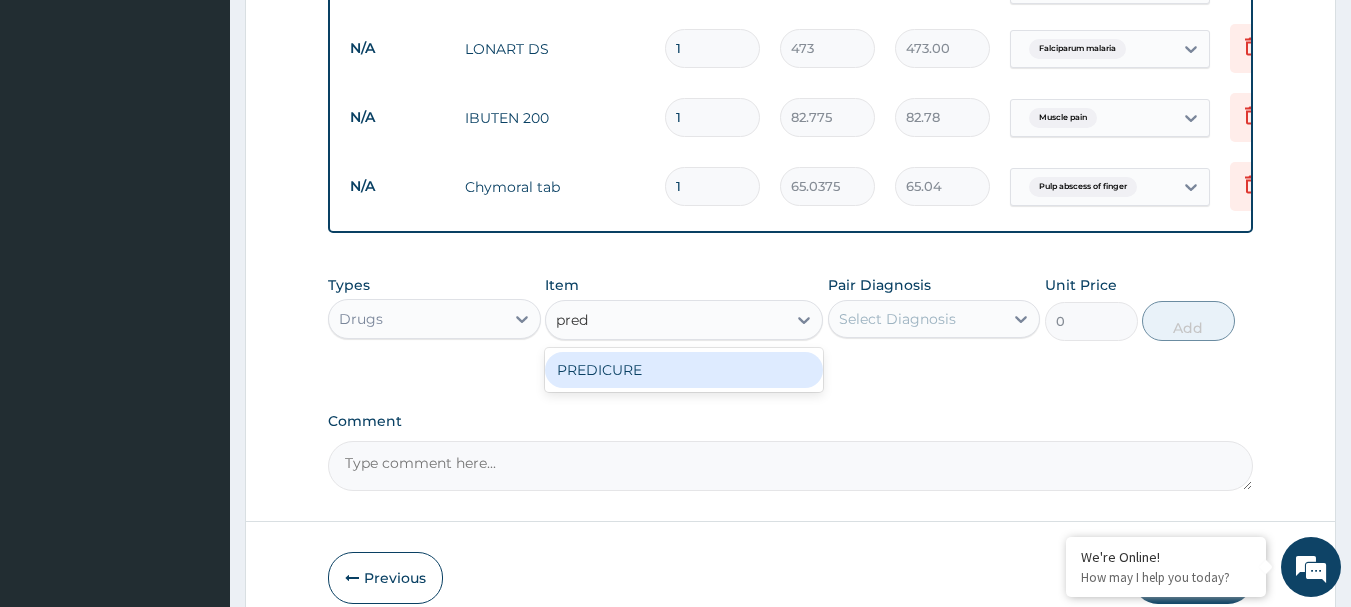 click on "PREDICURE" at bounding box center [684, 370] 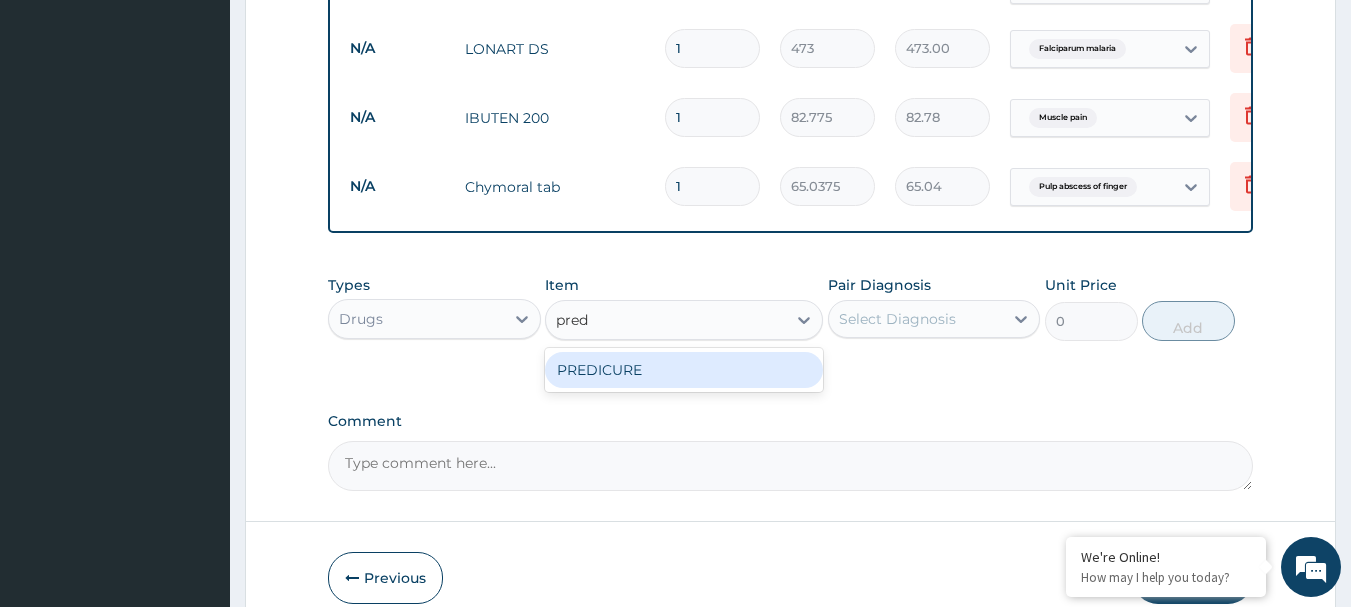 type 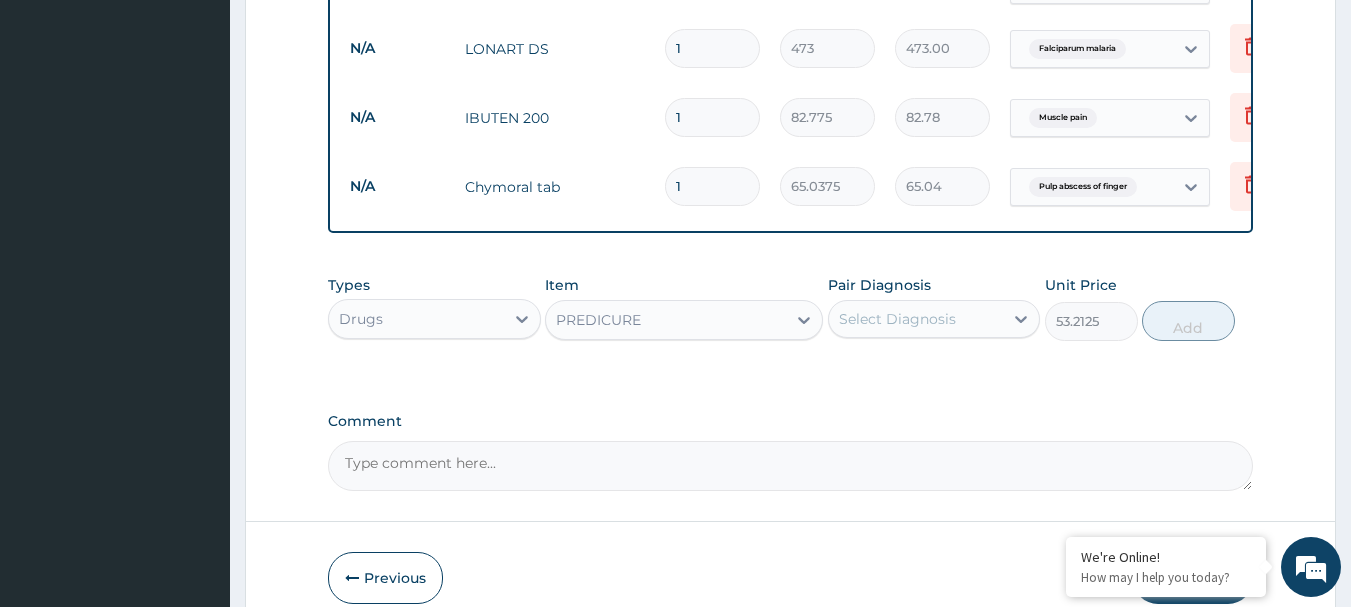 click on "Select Diagnosis" at bounding box center [897, 319] 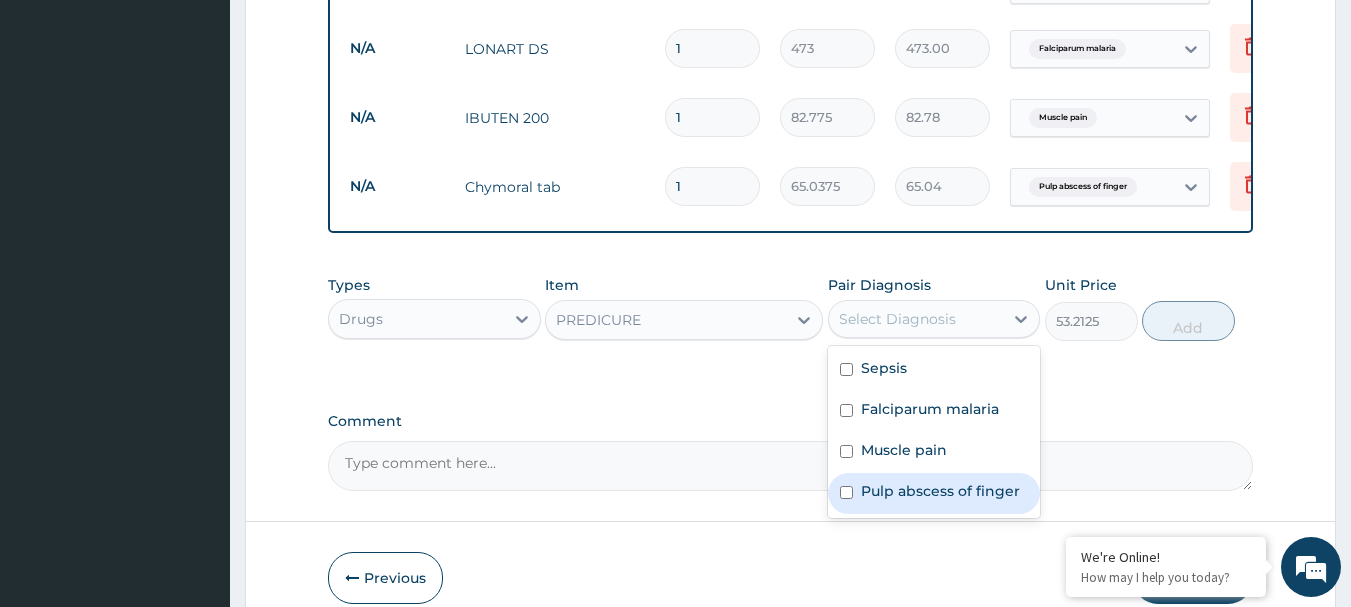 click at bounding box center (846, 492) 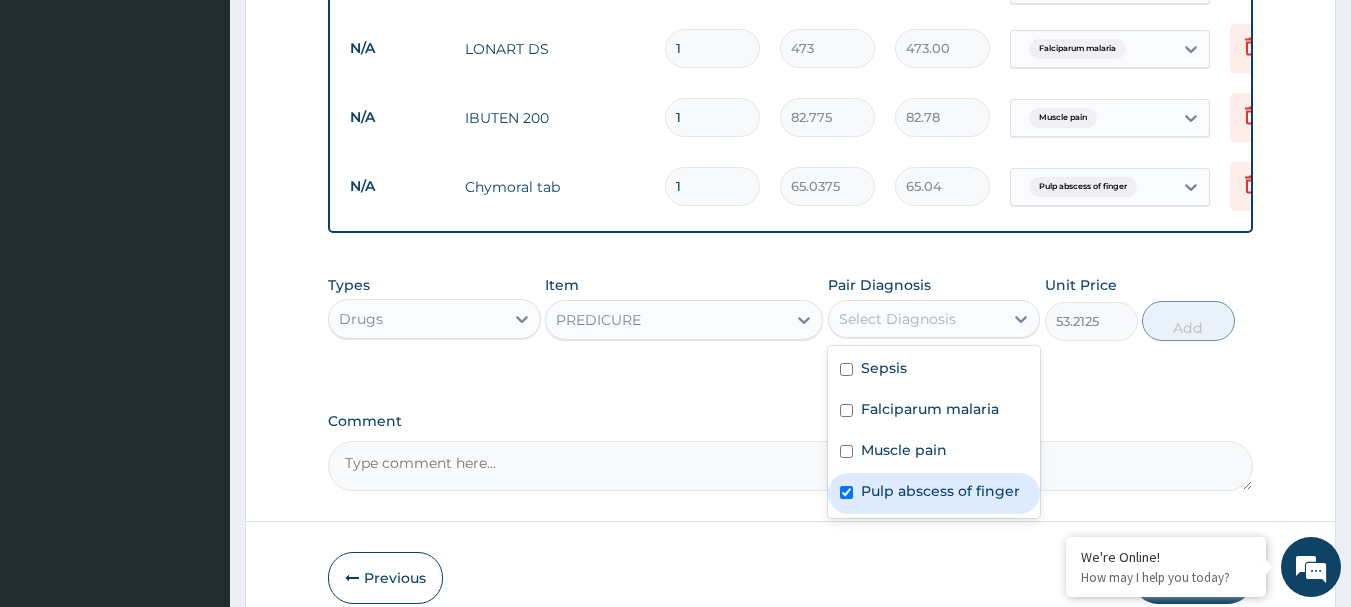 checkbox on "true" 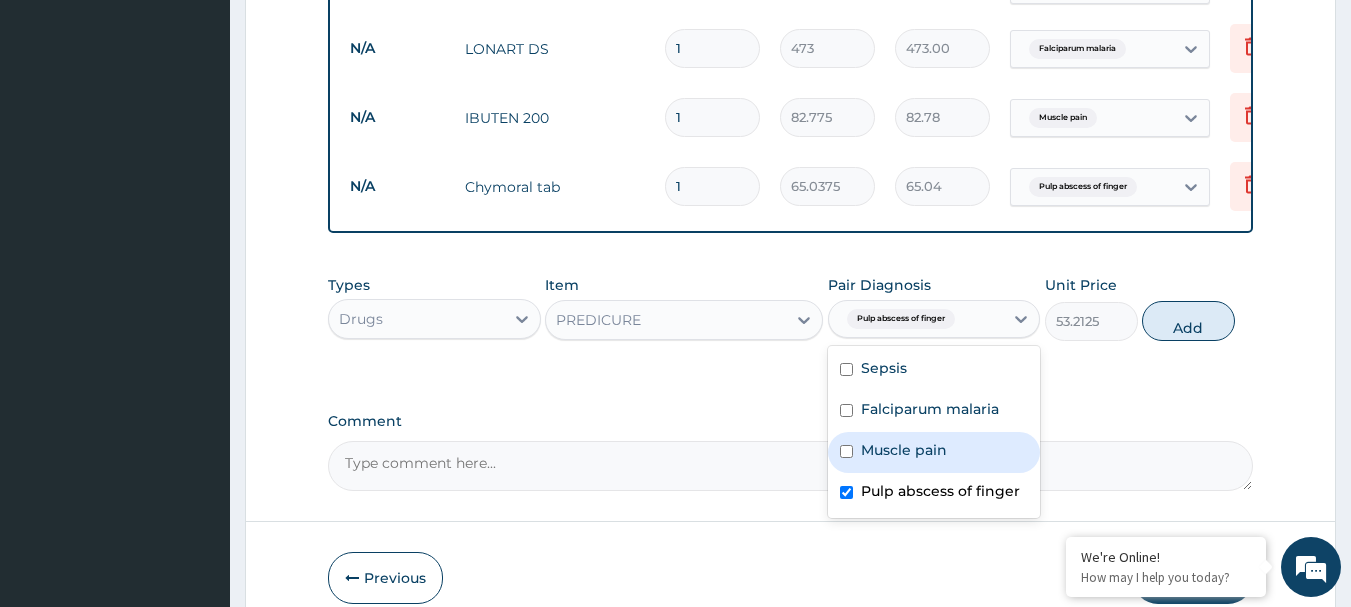 click at bounding box center [846, 451] 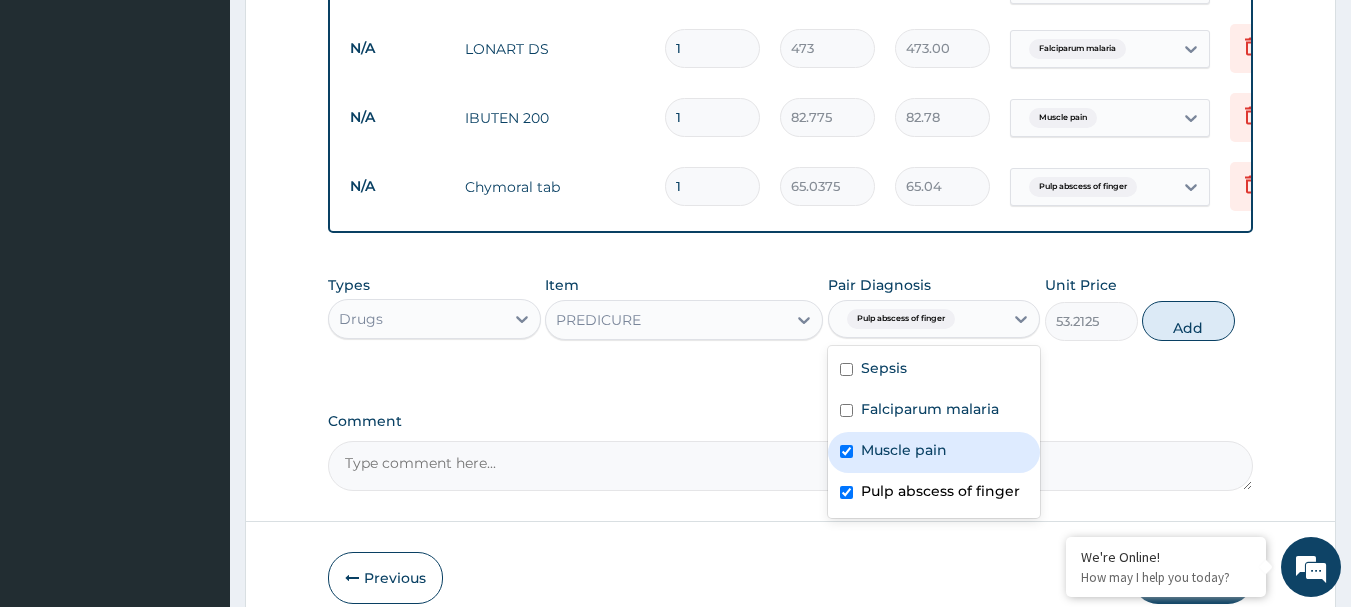 checkbox on "true" 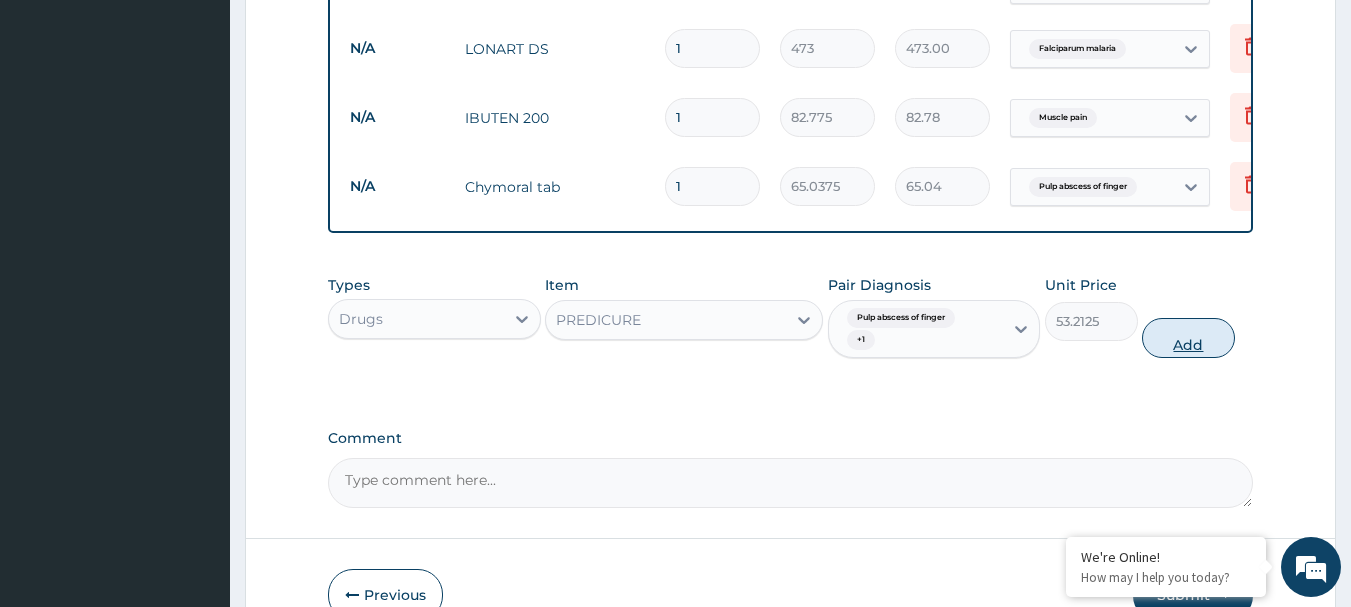 click on "Add" at bounding box center (1188, 338) 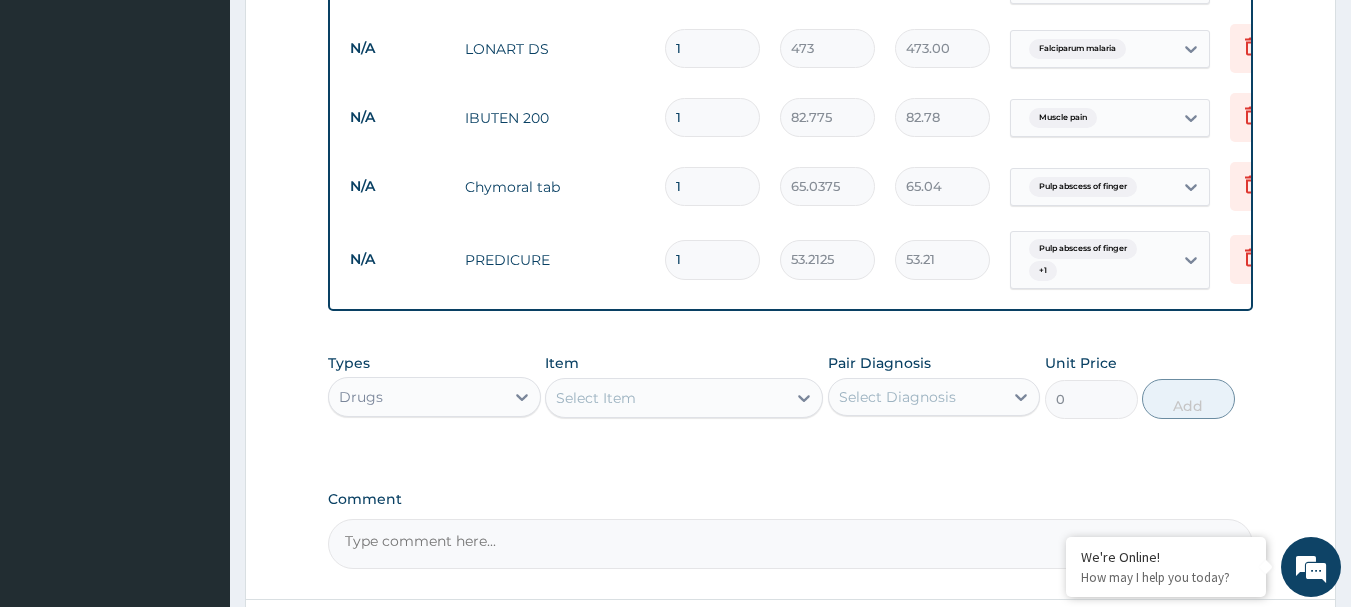 click on "Select Item" at bounding box center (666, 398) 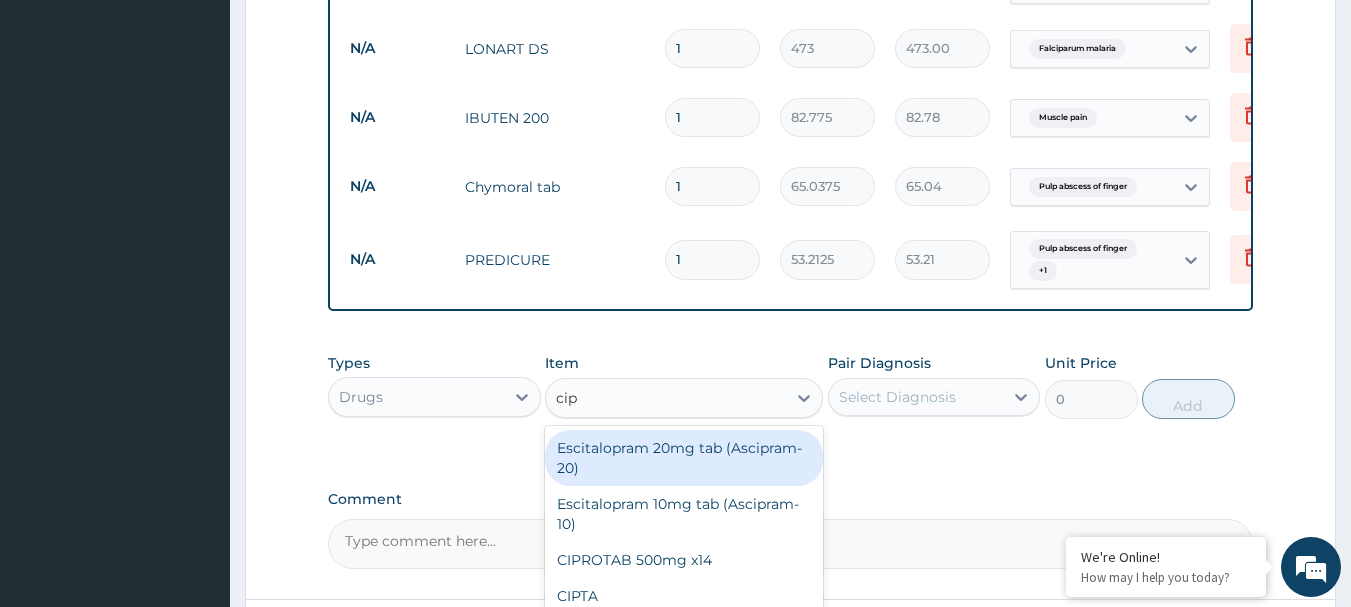 type on "cipr" 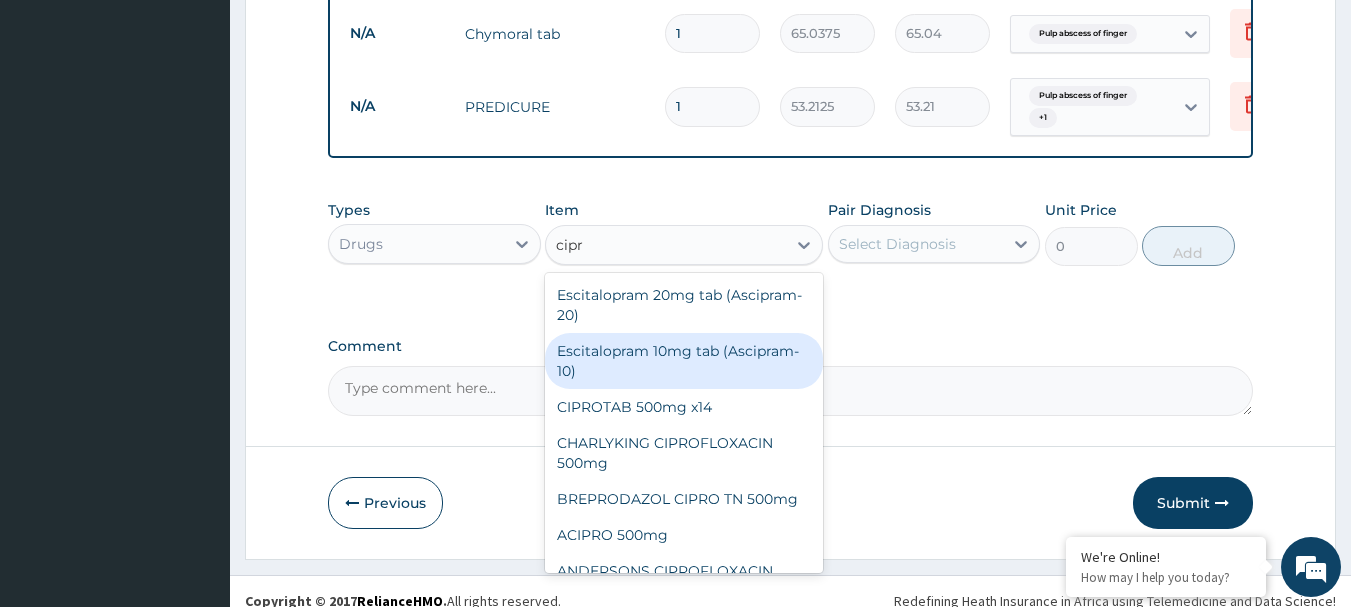 scroll, scrollTop: 1021, scrollLeft: 0, axis: vertical 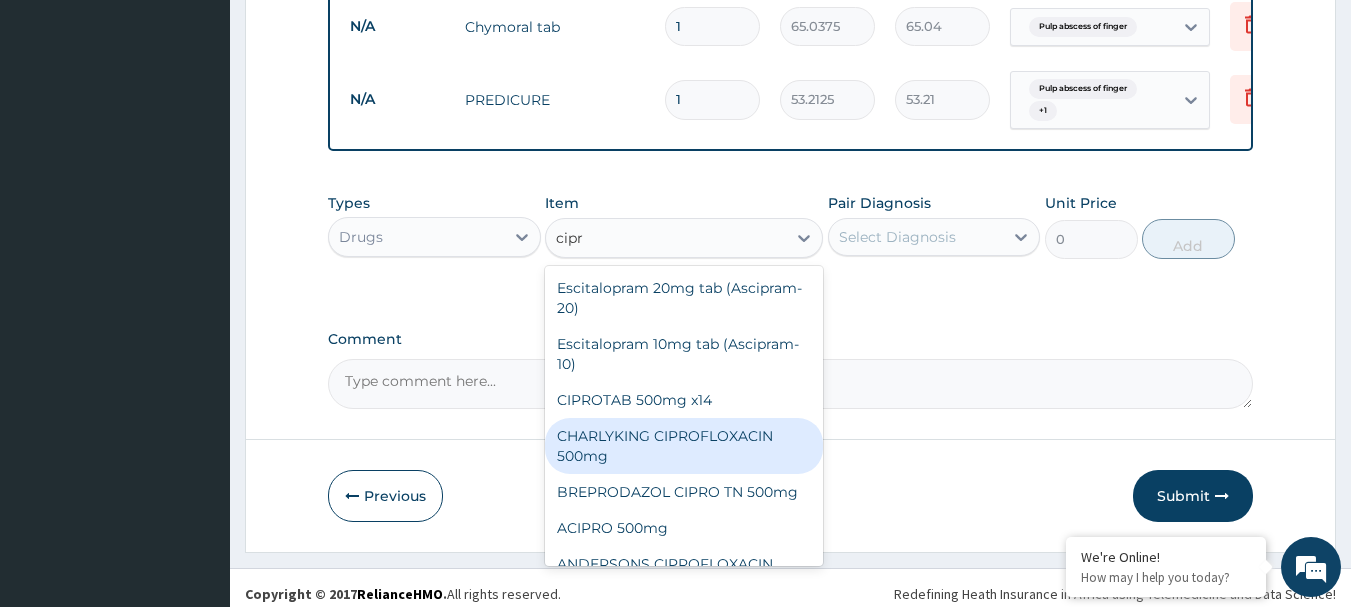 click on "CHARLYKING CIPROFLOXACIN 500mg" at bounding box center [684, 446] 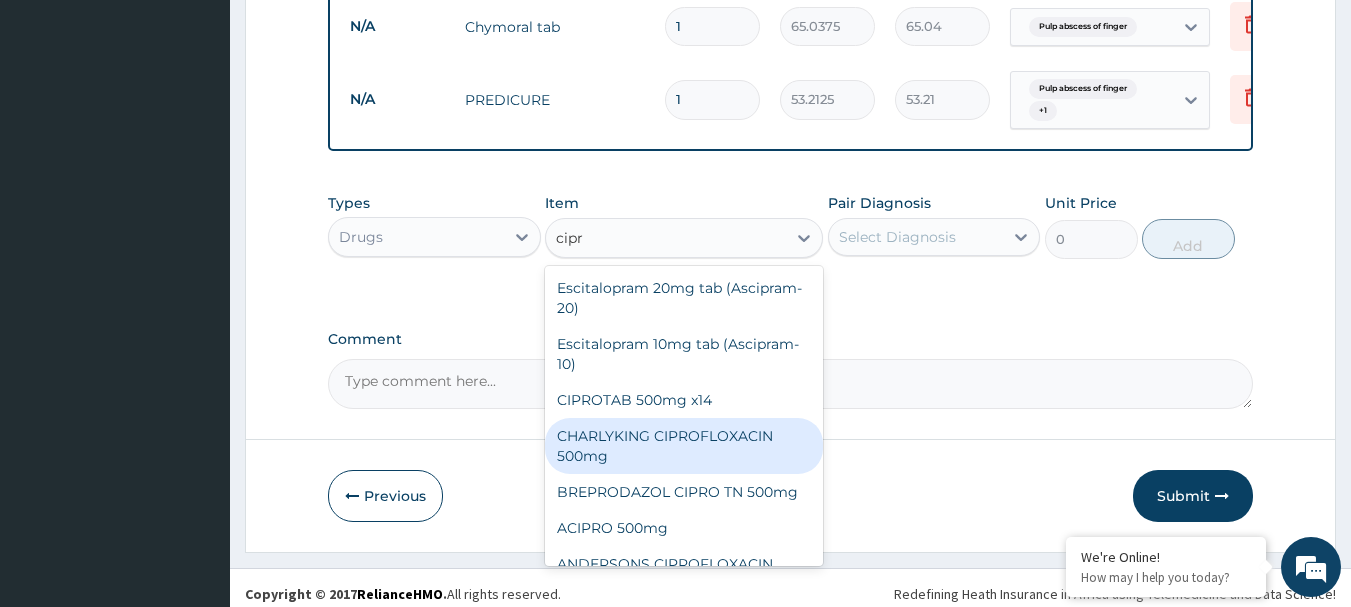 type 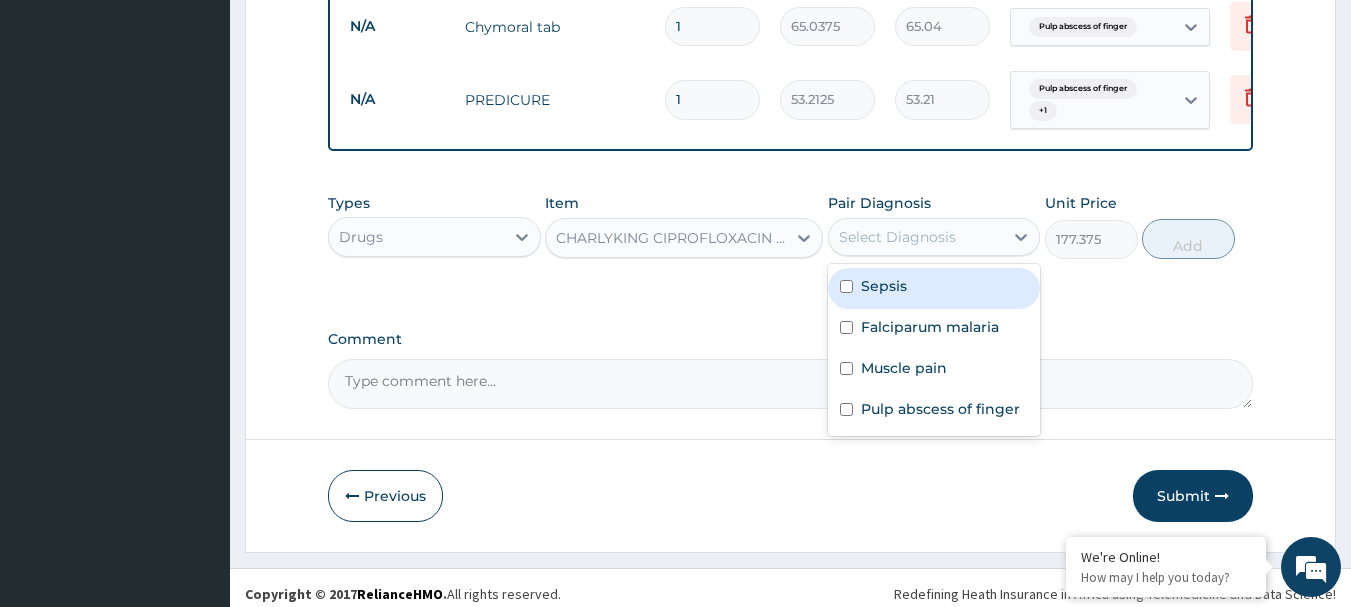 click on "Select Diagnosis" at bounding box center (897, 237) 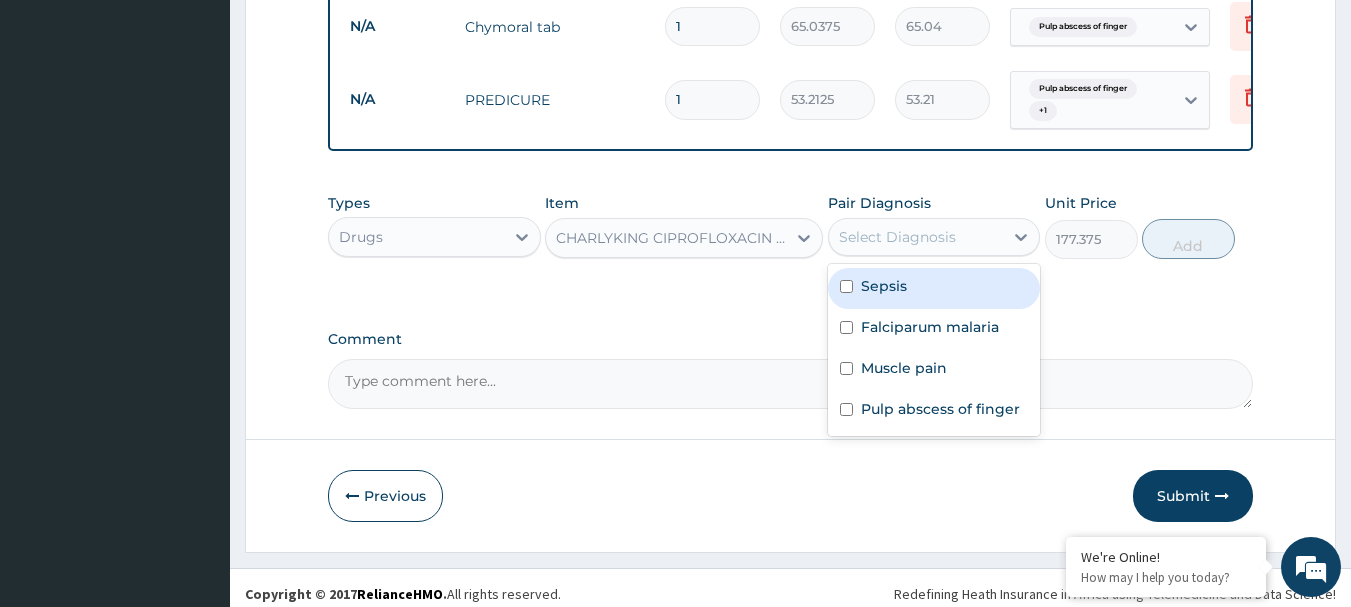 click at bounding box center (846, 286) 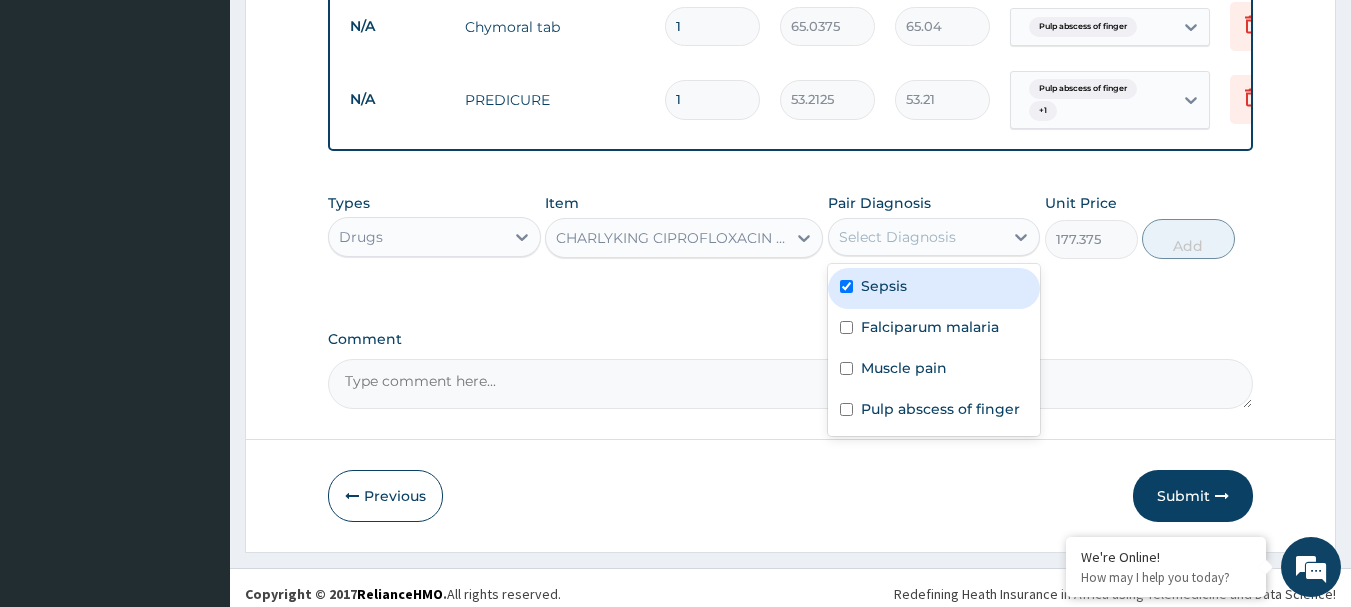 checkbox on "true" 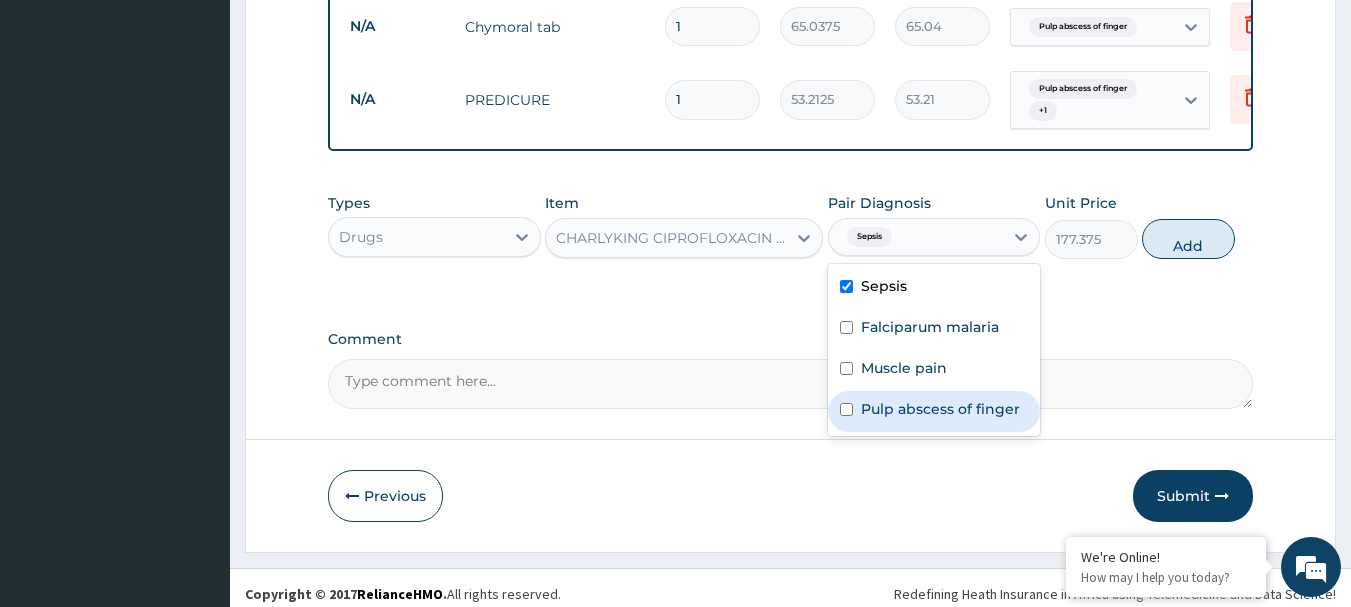 click at bounding box center [846, 409] 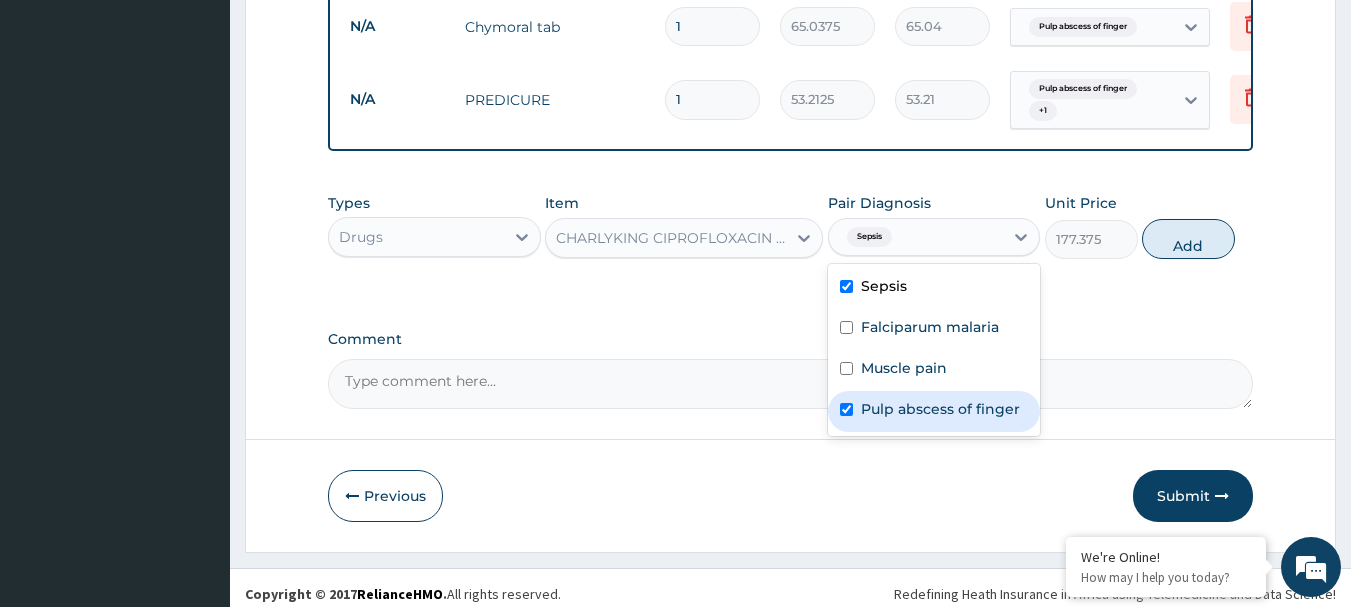 checkbox on "true" 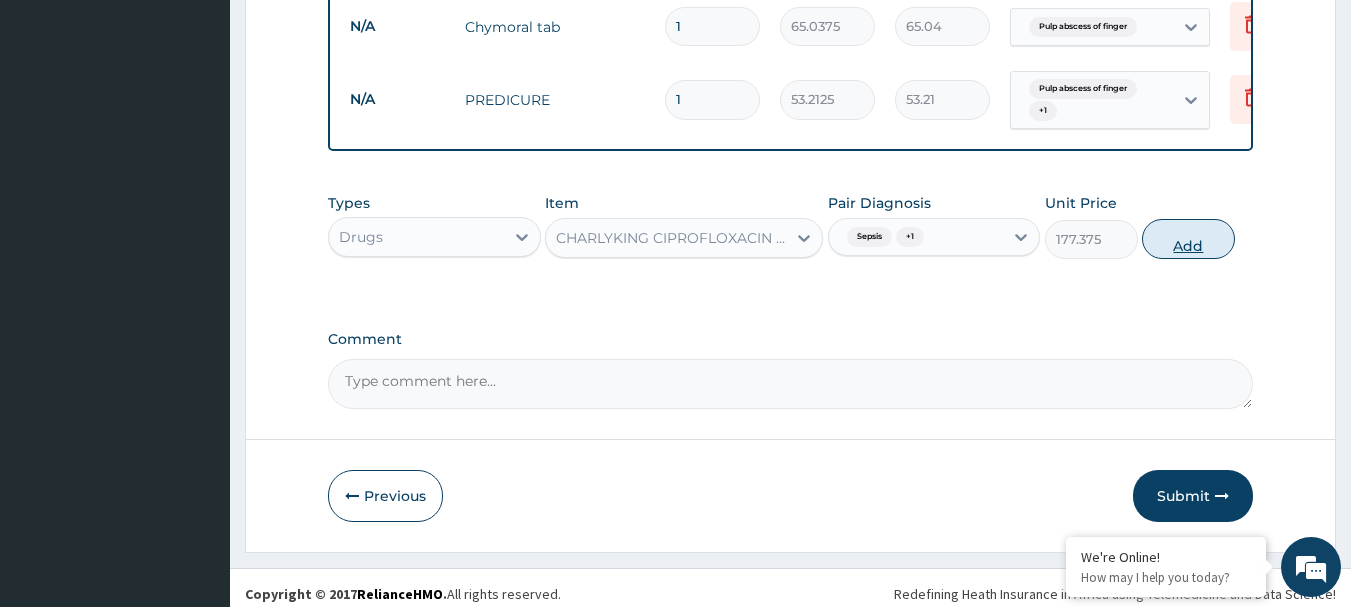click on "Add" at bounding box center (1188, 239) 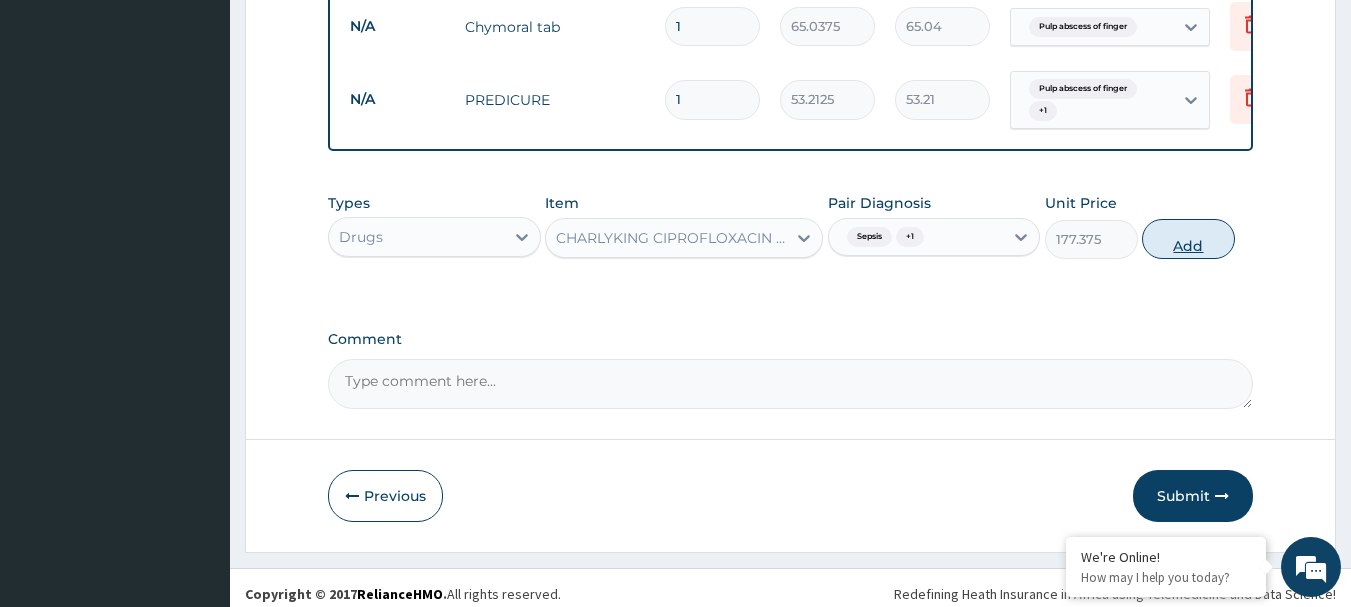 type on "0" 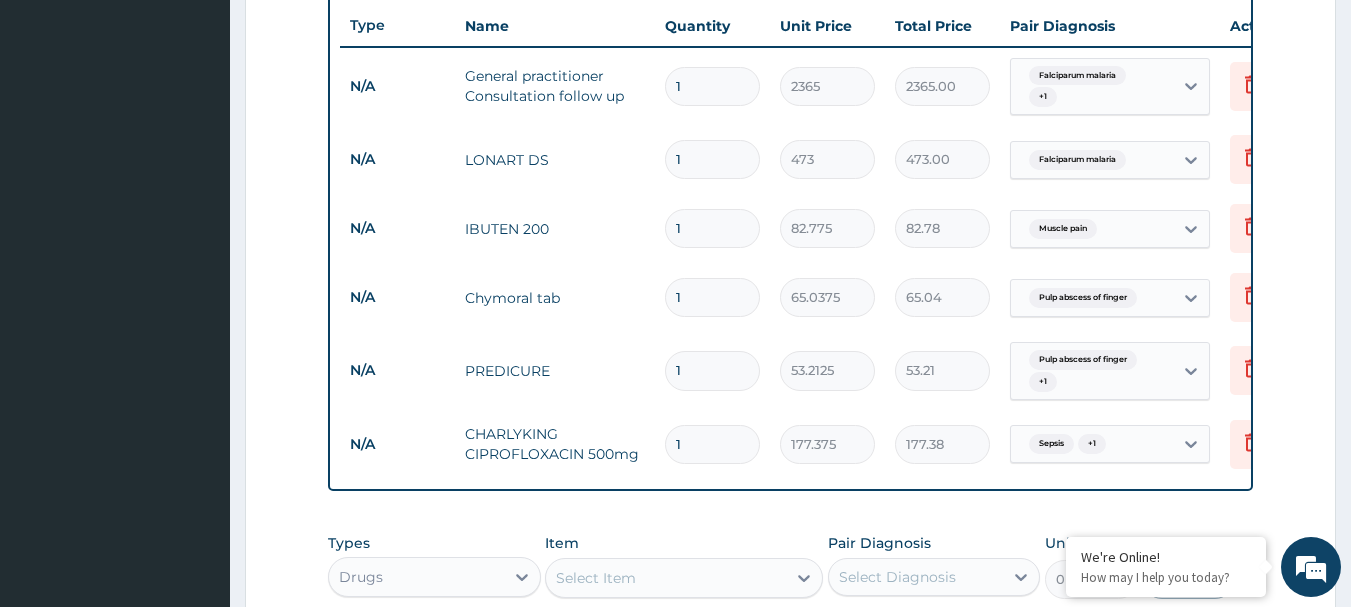 scroll, scrollTop: 741, scrollLeft: 0, axis: vertical 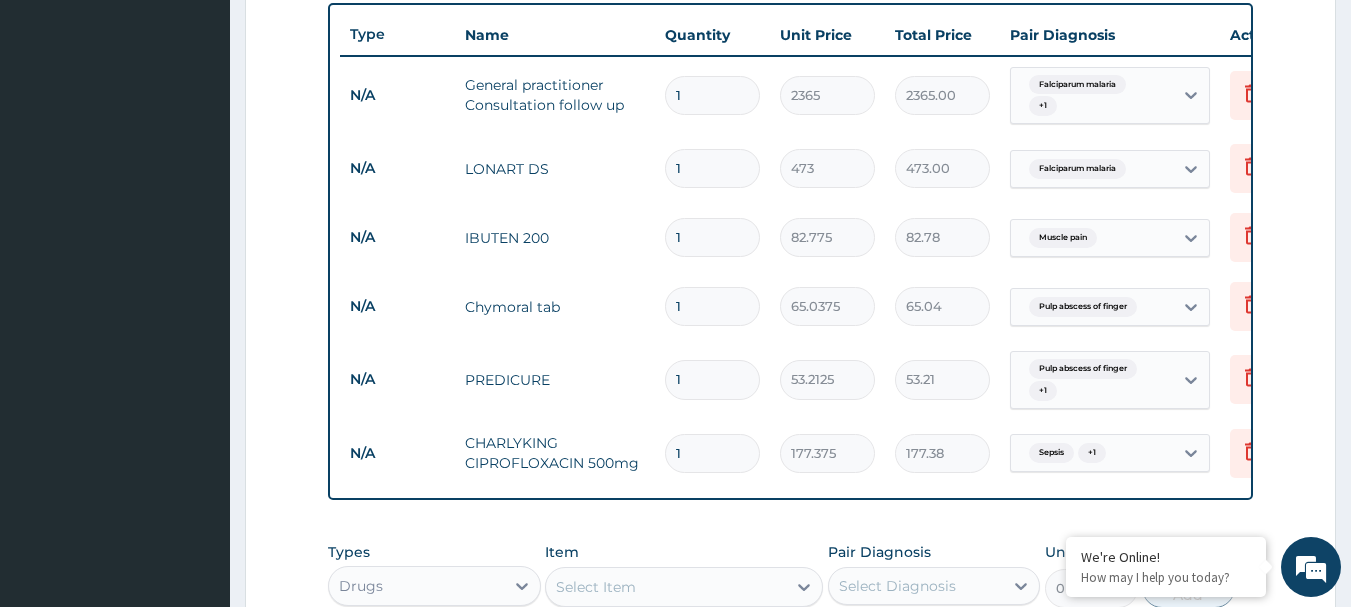 click on "1" at bounding box center (712, 168) 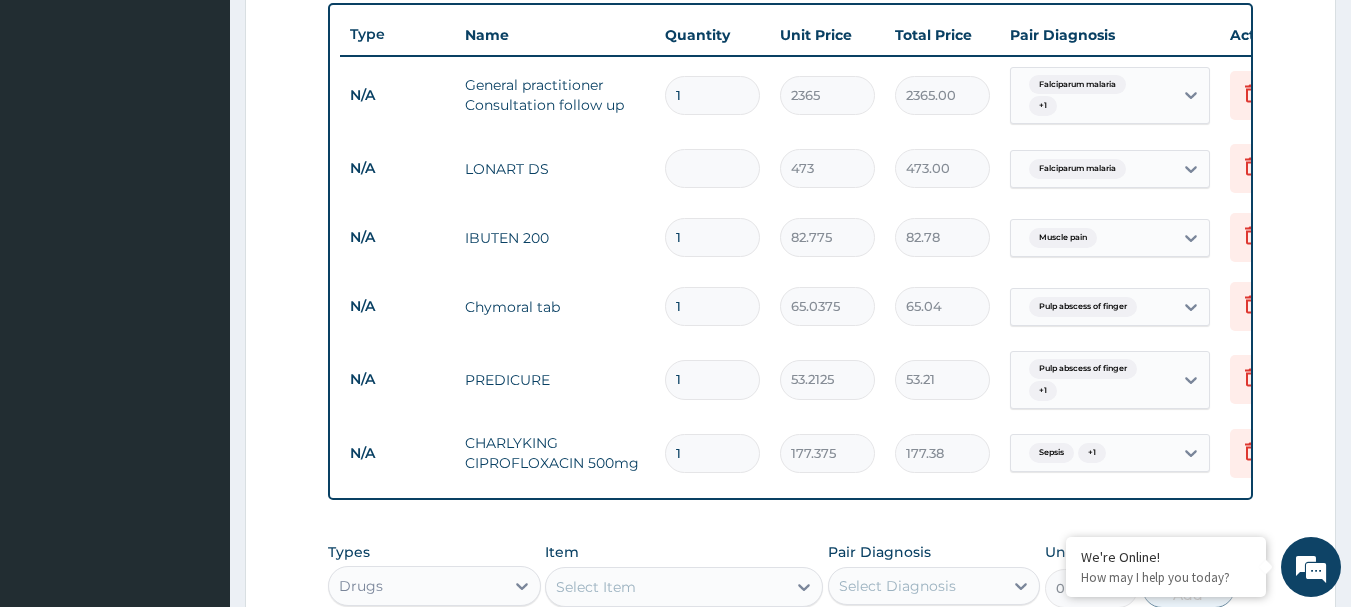 type on "0.00" 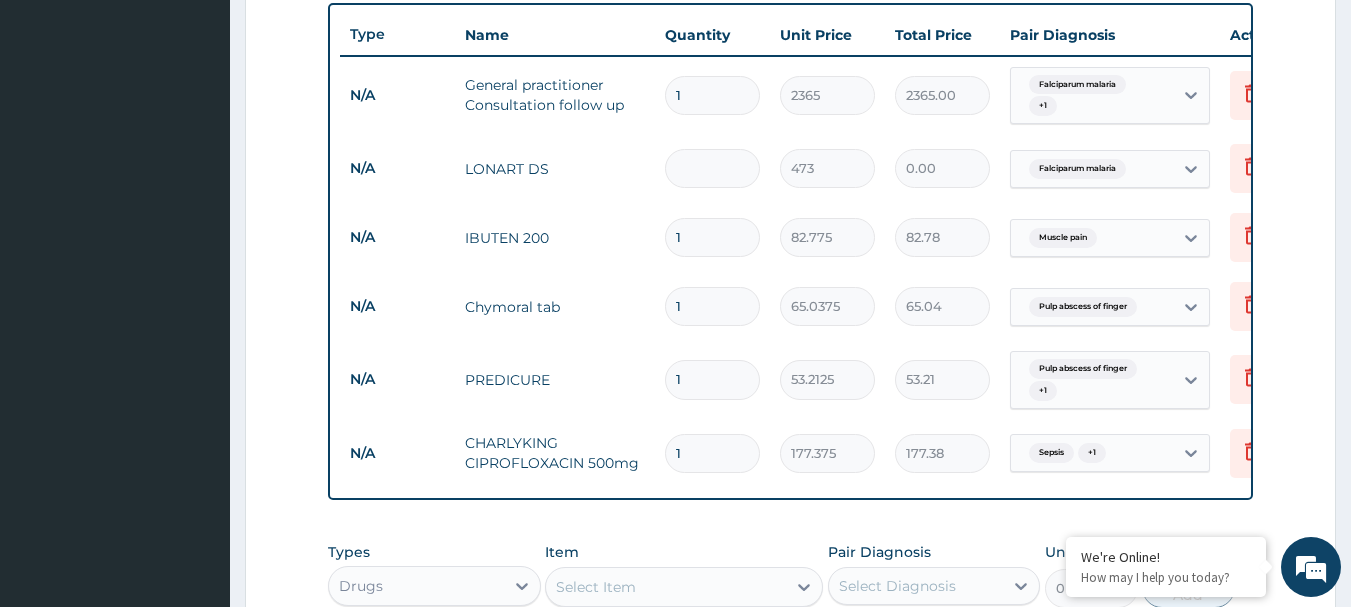 type on "6" 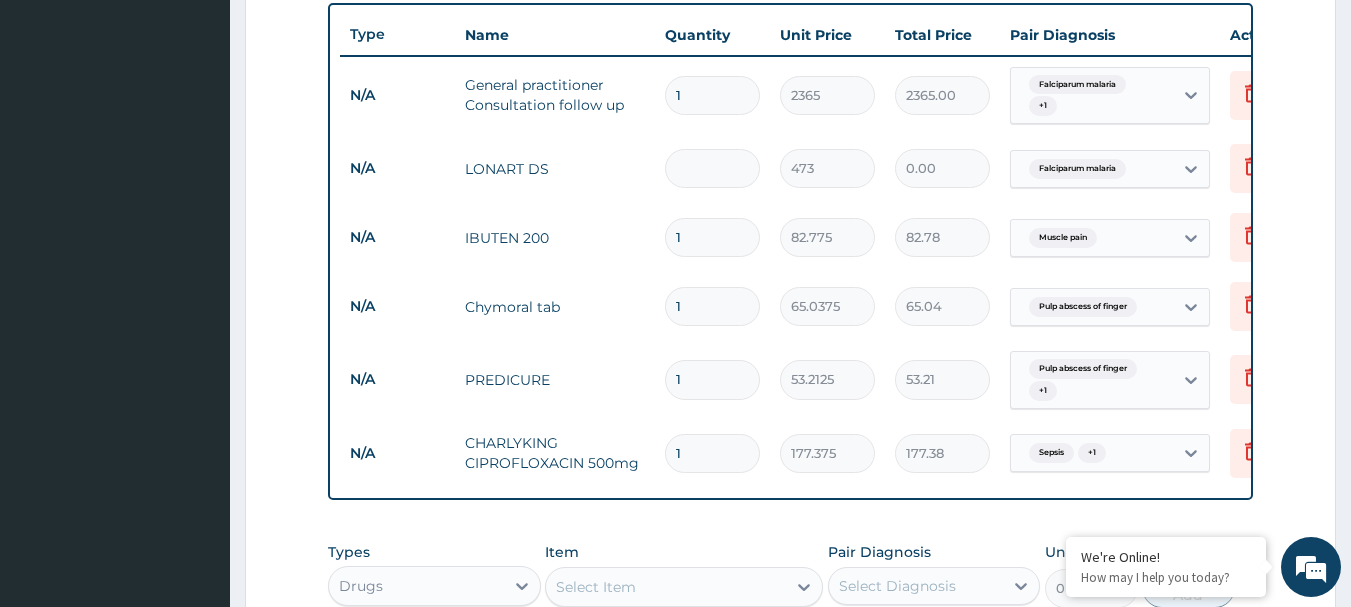 type on "2838.00" 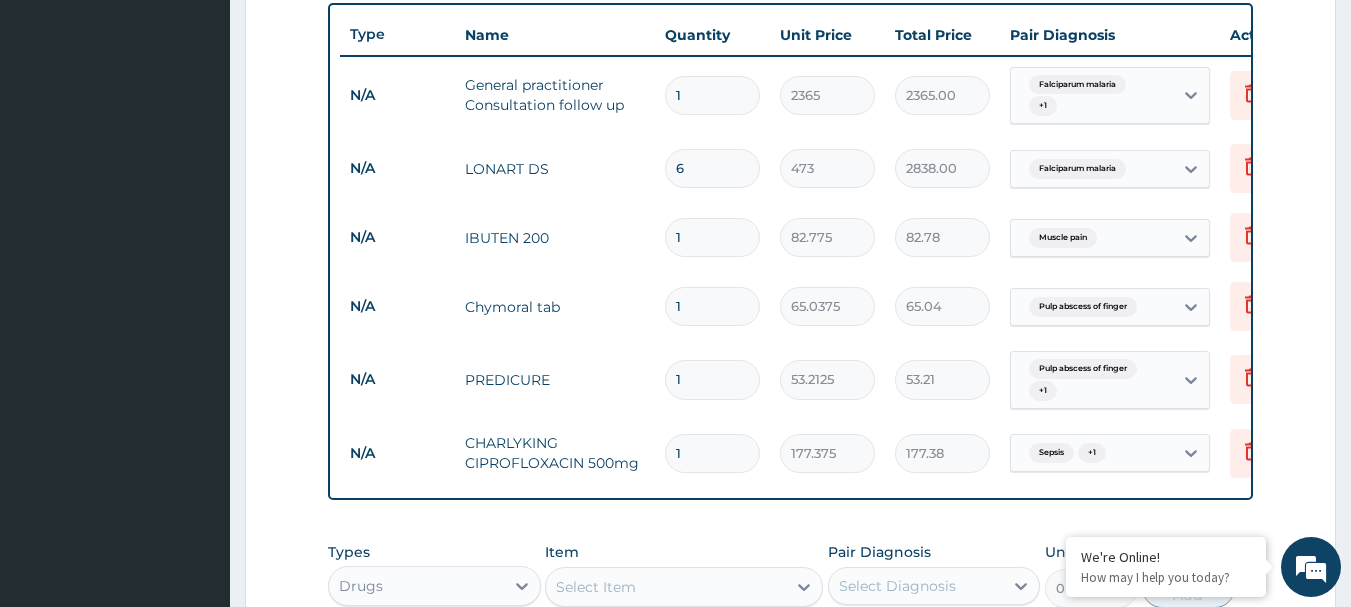 type on "6" 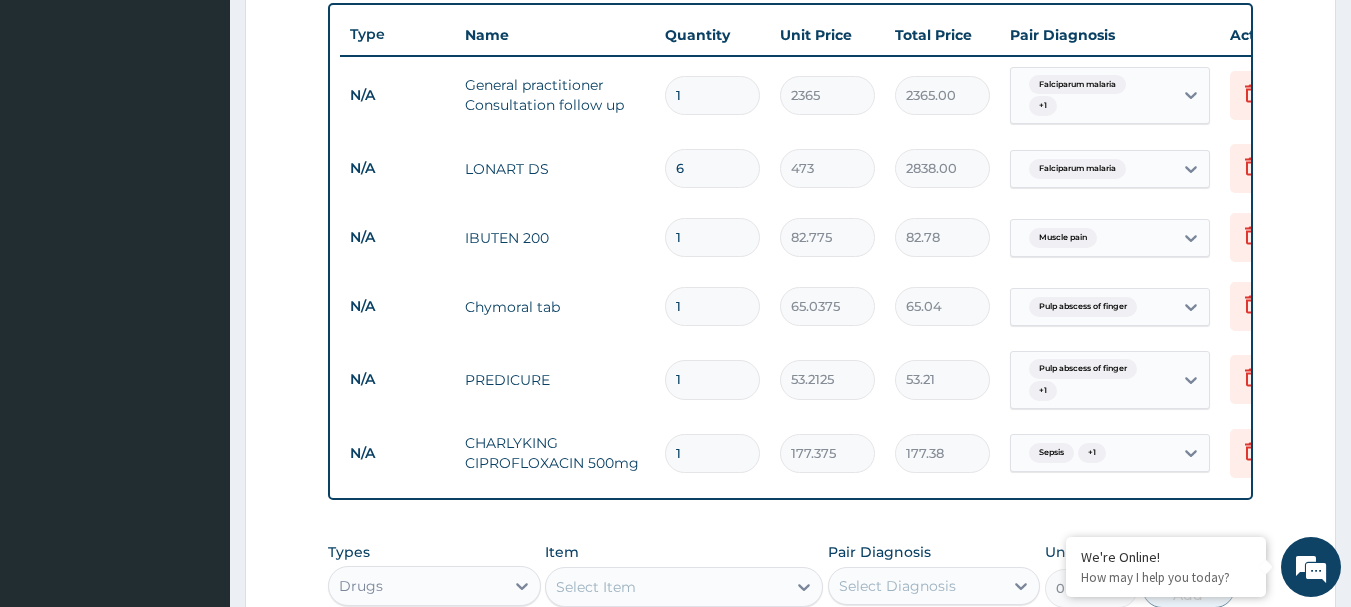 click on "1" at bounding box center [712, 237] 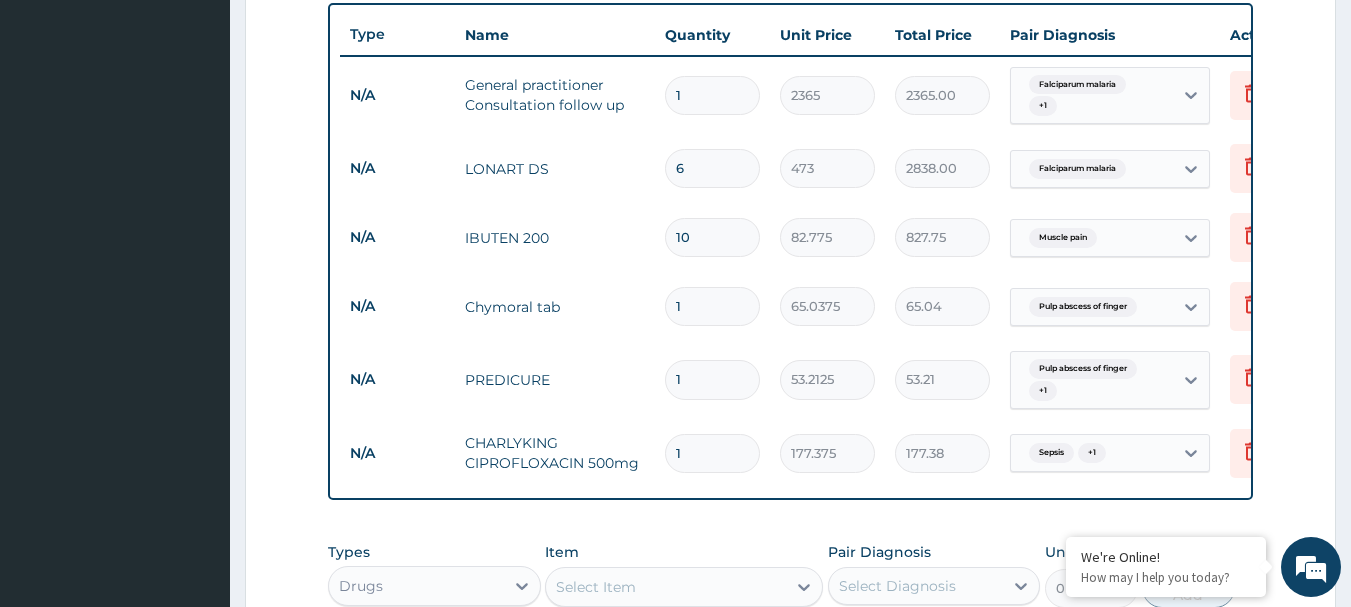 type on "10" 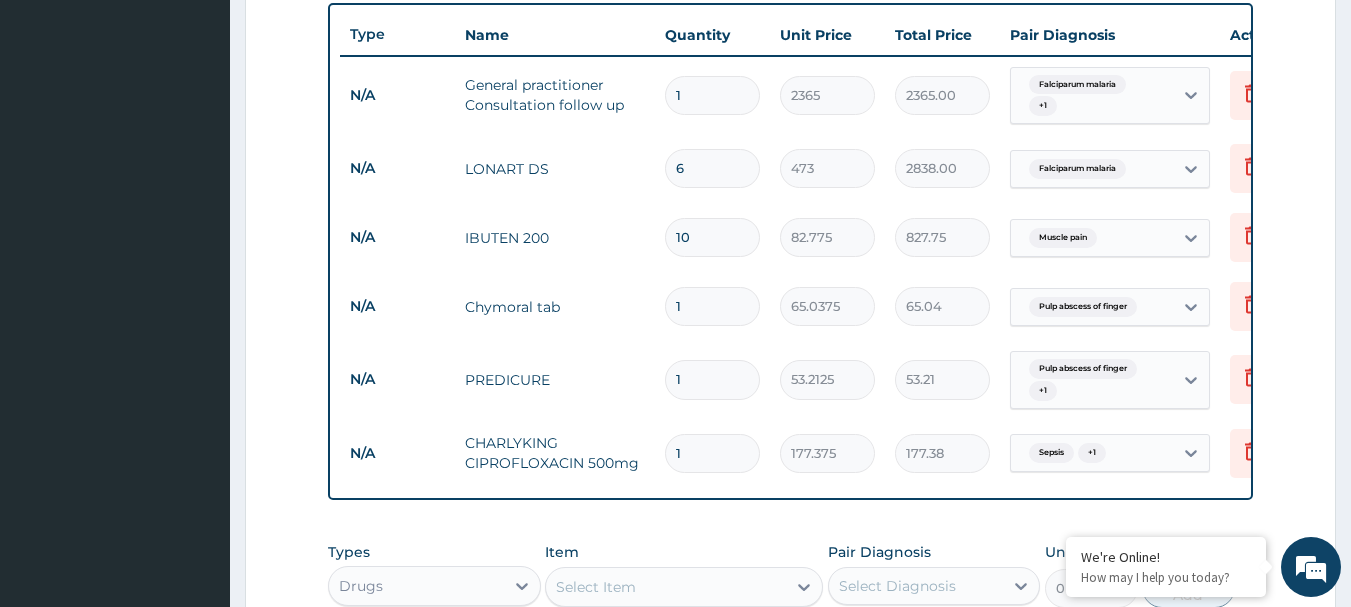 click on "1" at bounding box center [712, 306] 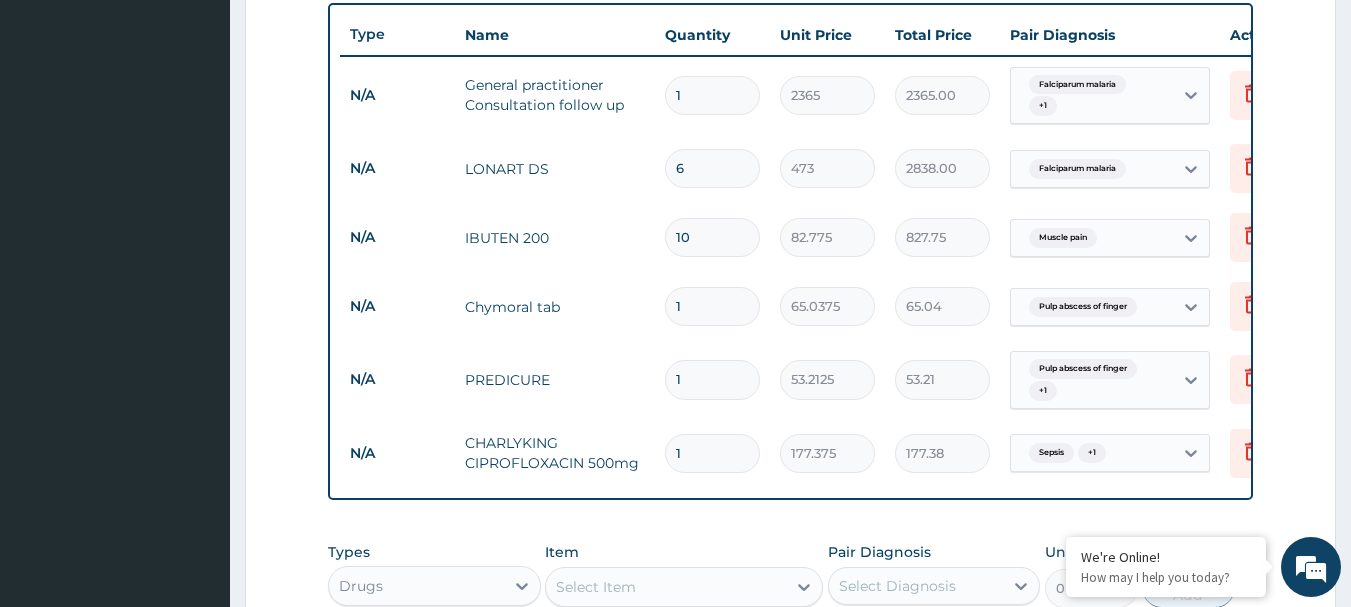 type on "10" 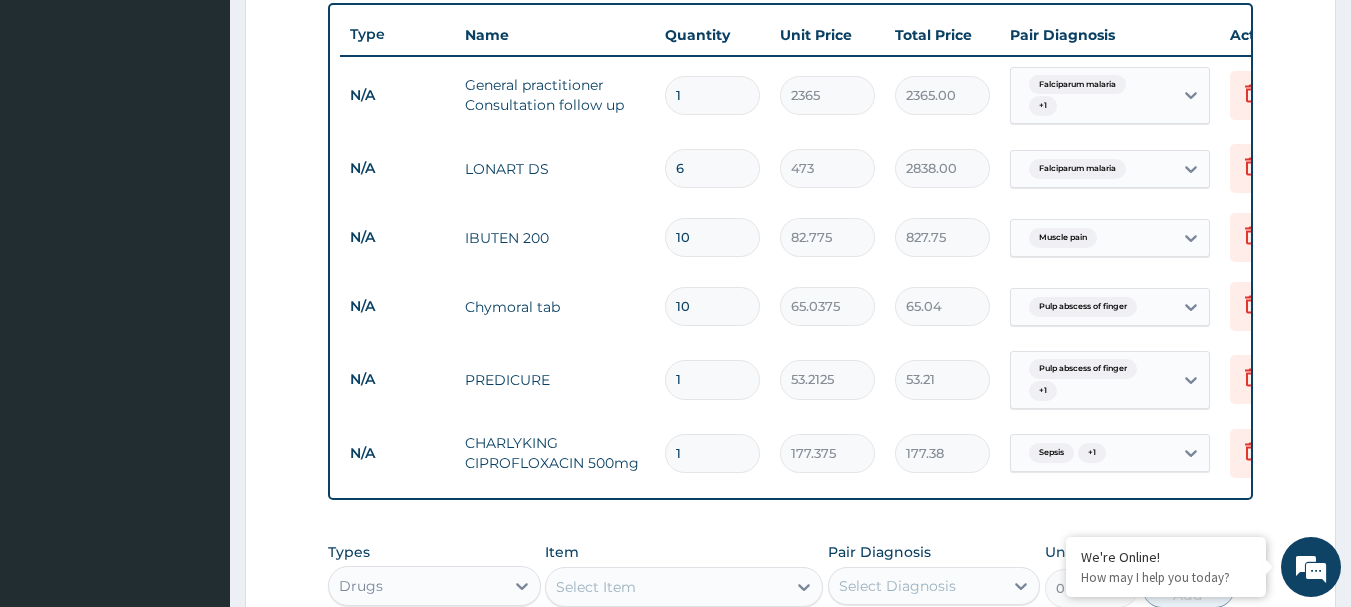type on "650.38" 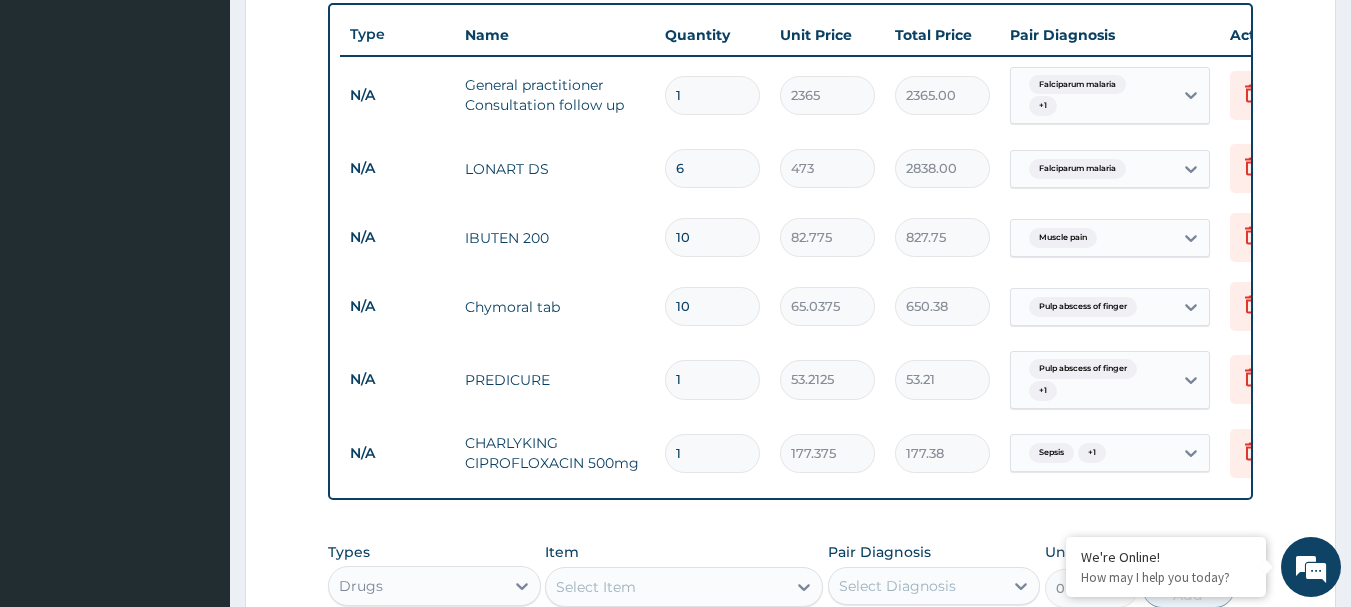 type on "10" 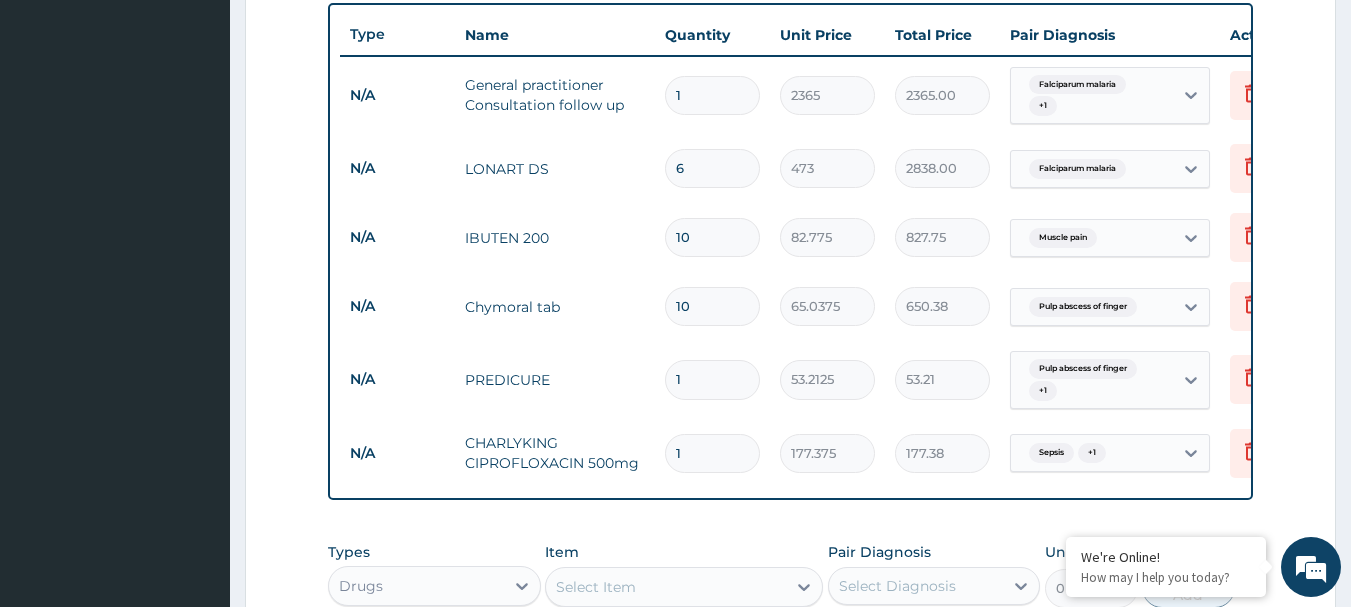 click on "1" at bounding box center [712, 379] 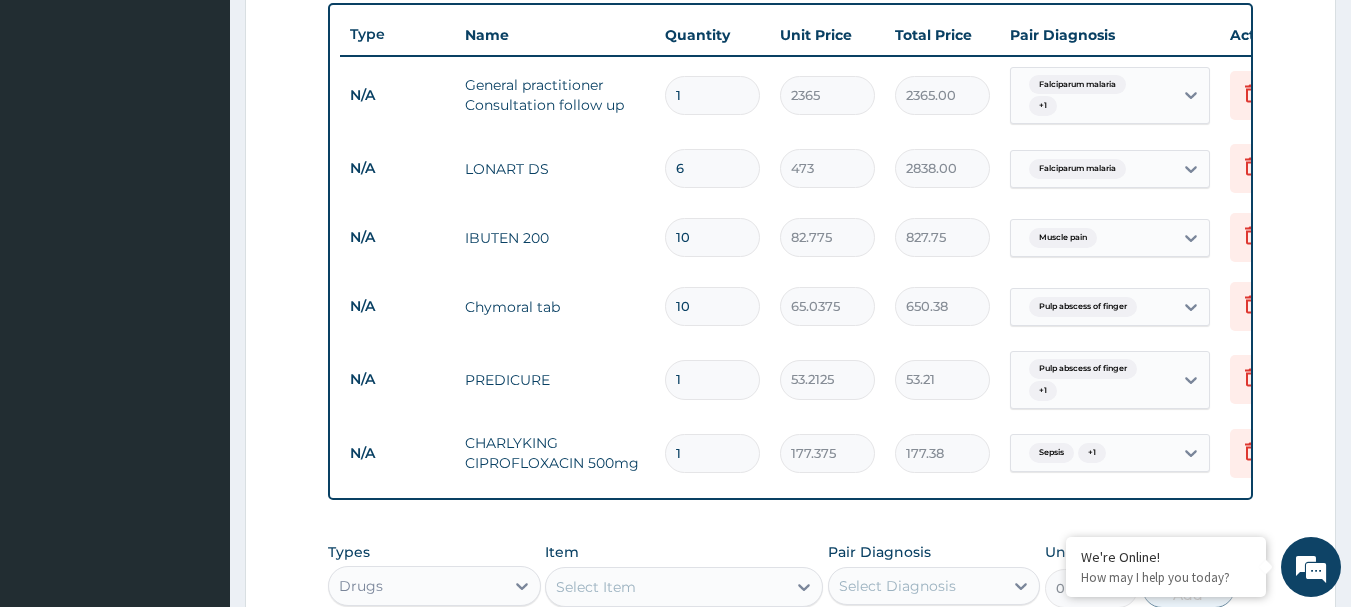 type on "10" 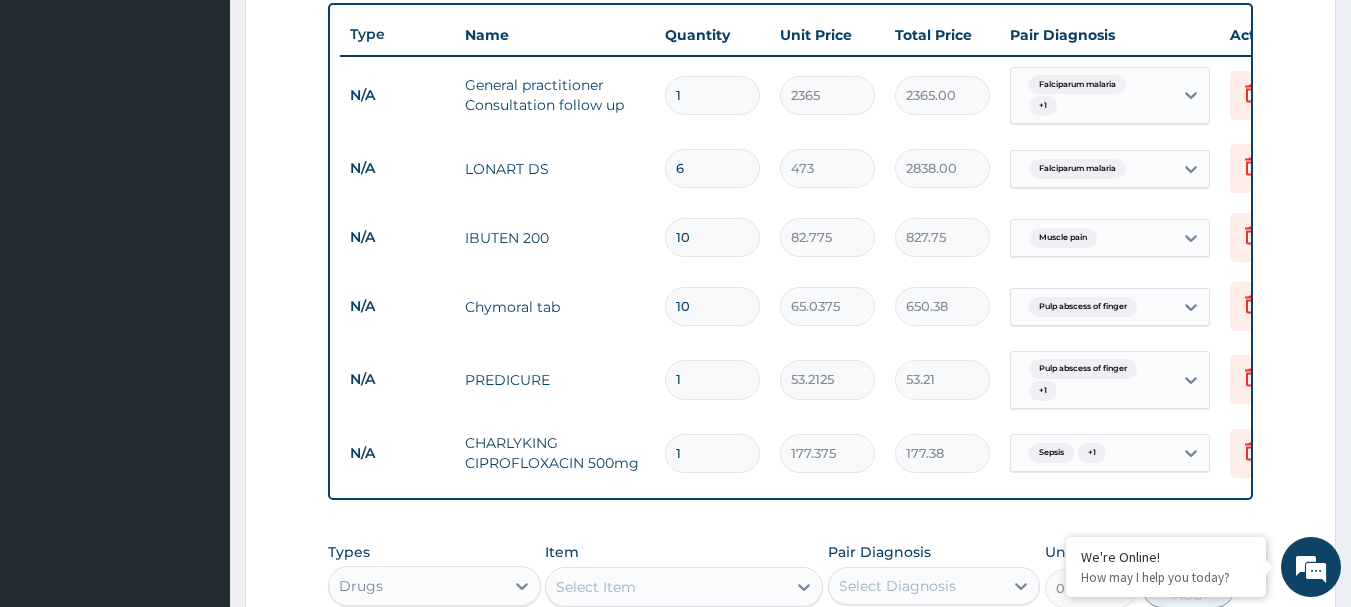 type on "532.13" 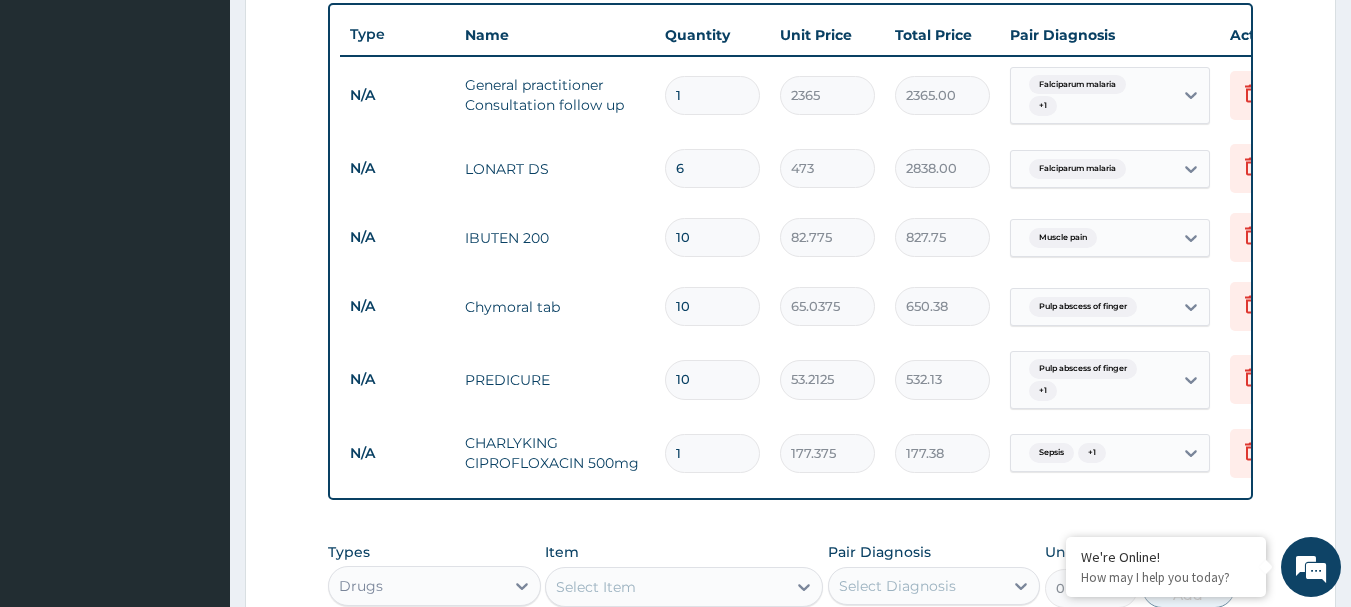 type on "10" 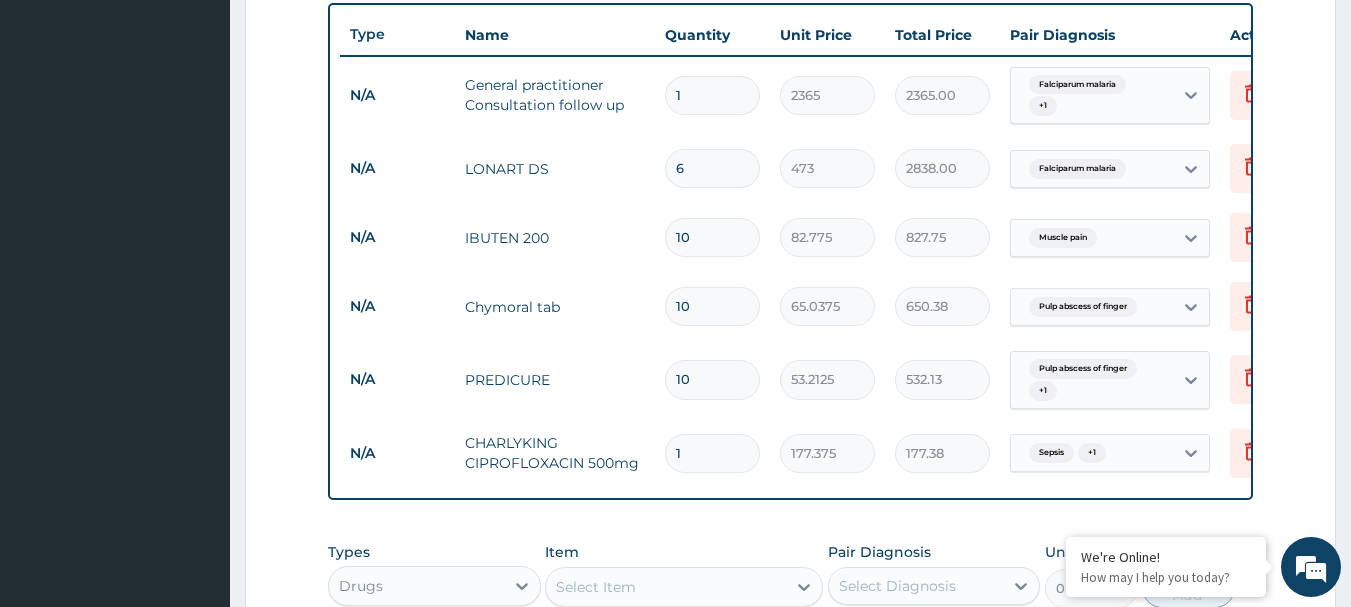 click on "1" at bounding box center [712, 453] 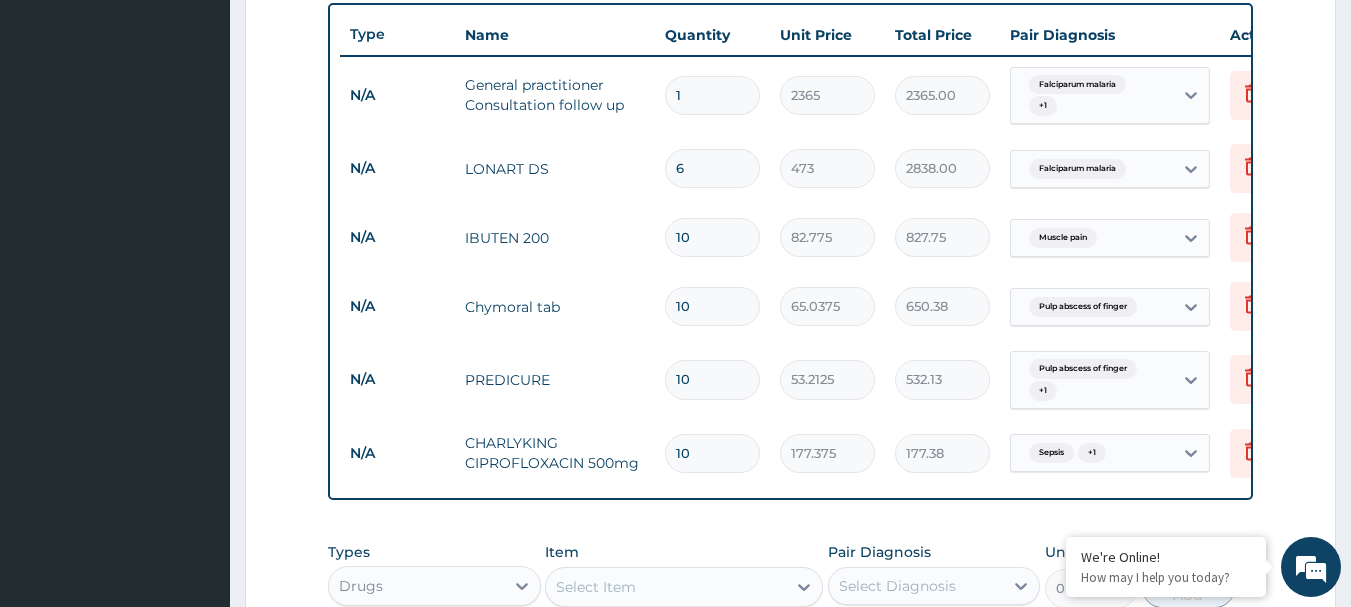 type on "1773.75" 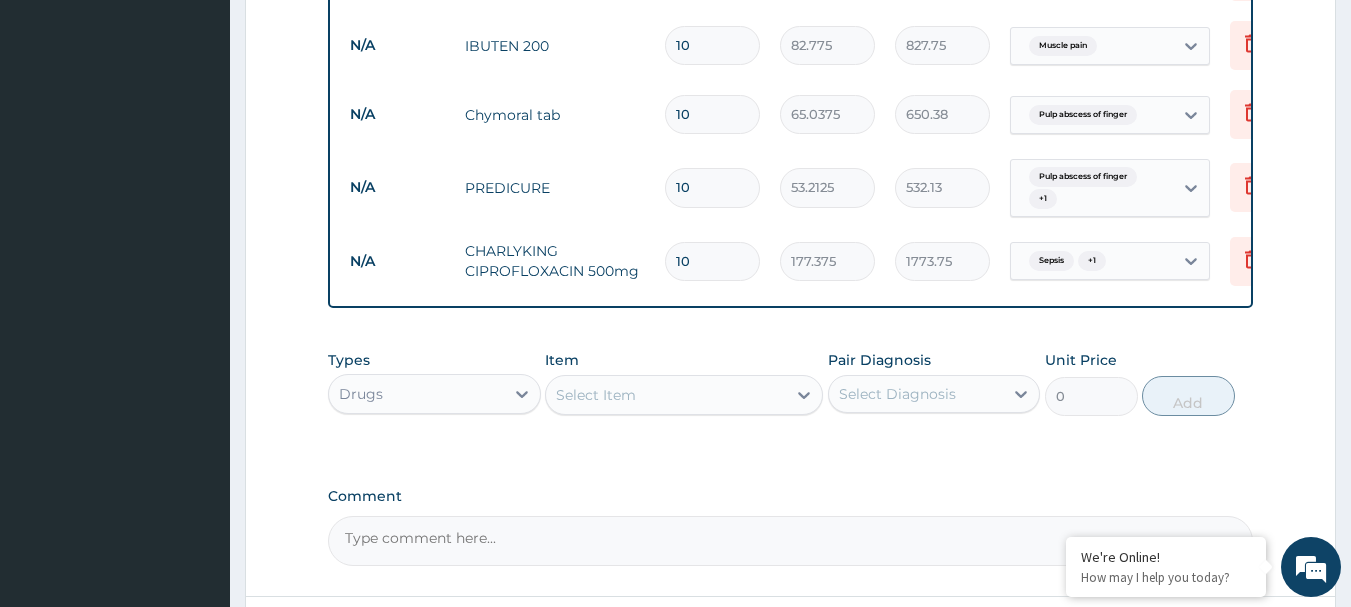 scroll, scrollTop: 941, scrollLeft: 0, axis: vertical 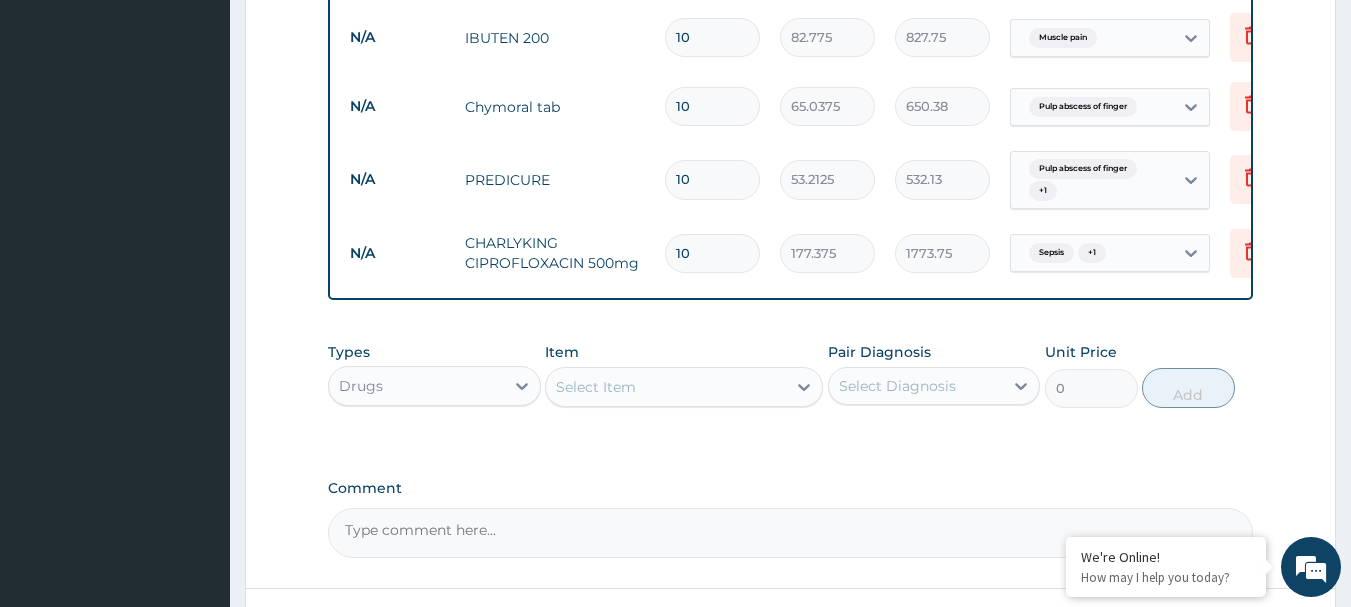 type on "10" 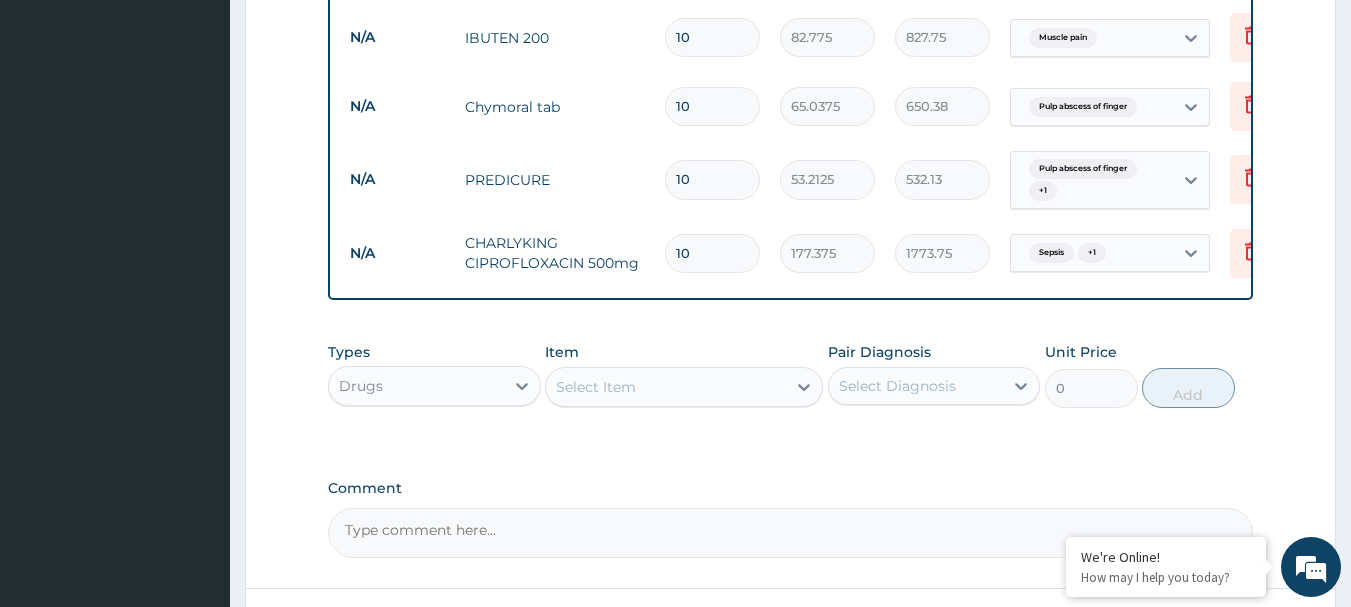 click on "Select Item" at bounding box center (666, 387) 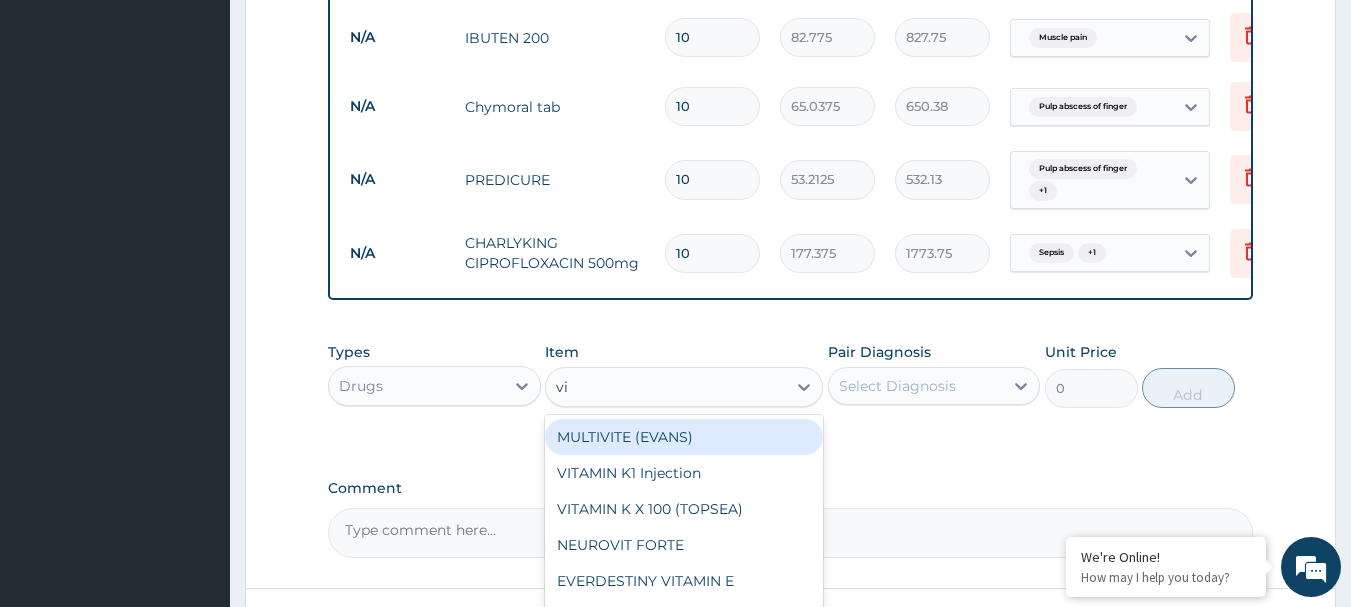 type on "vit" 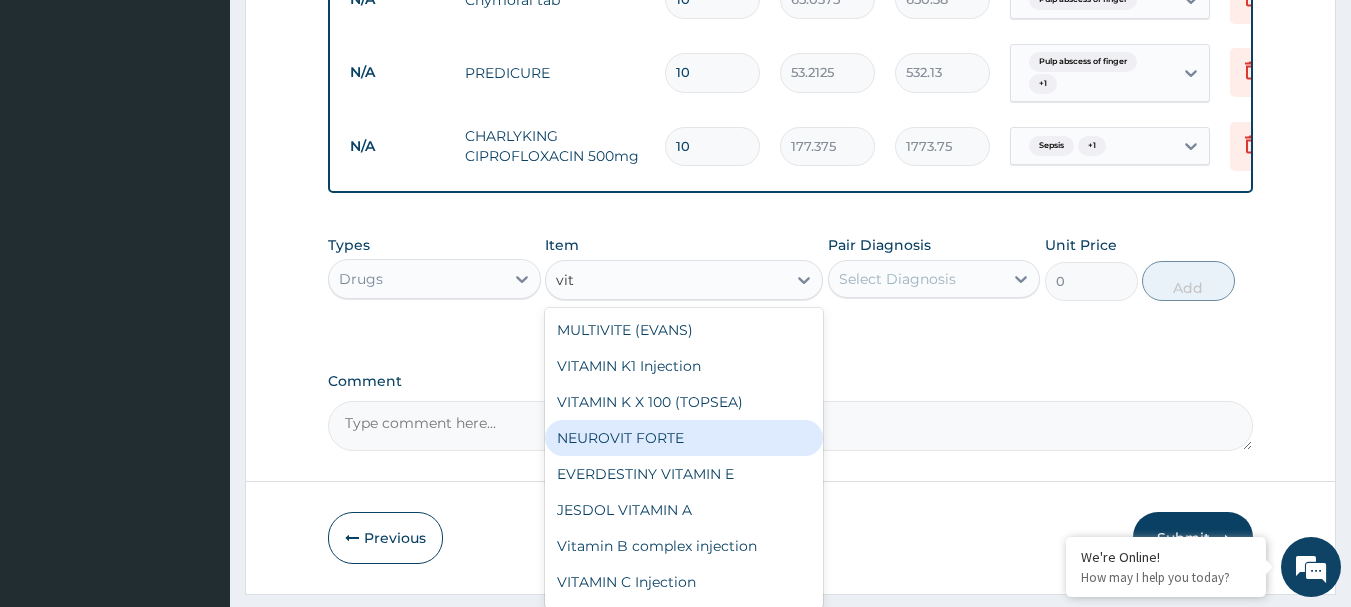 scroll, scrollTop: 1061, scrollLeft: 0, axis: vertical 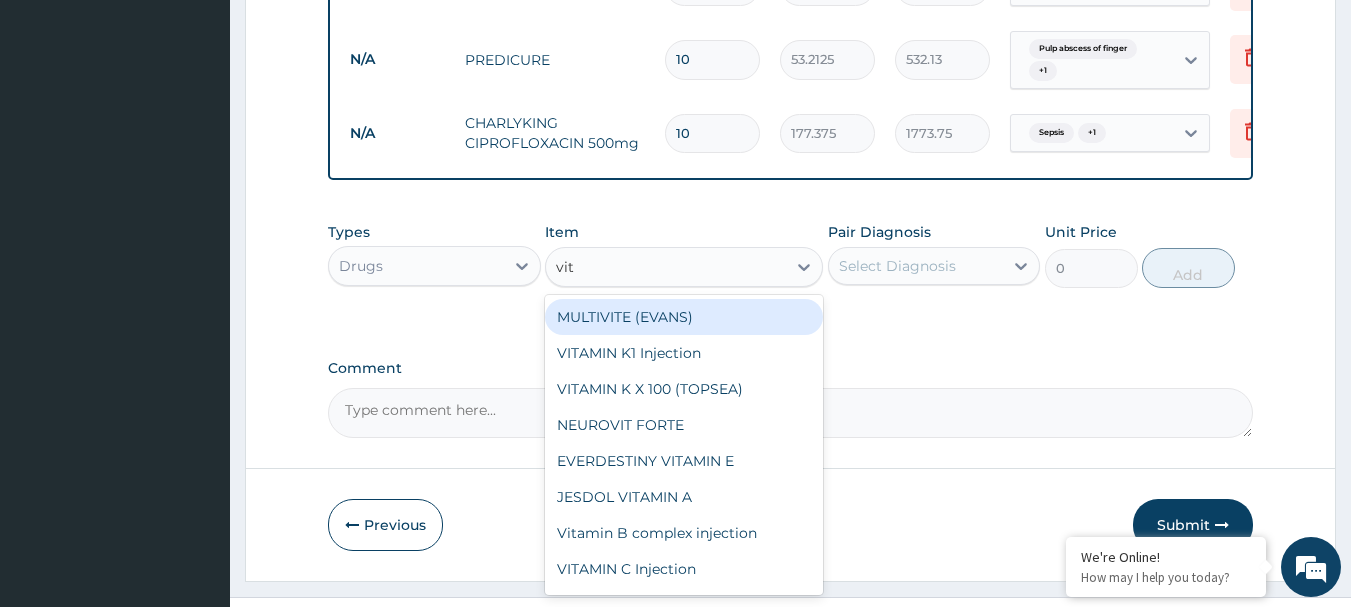 click on "MULTIVITE (EVANS)" at bounding box center [684, 317] 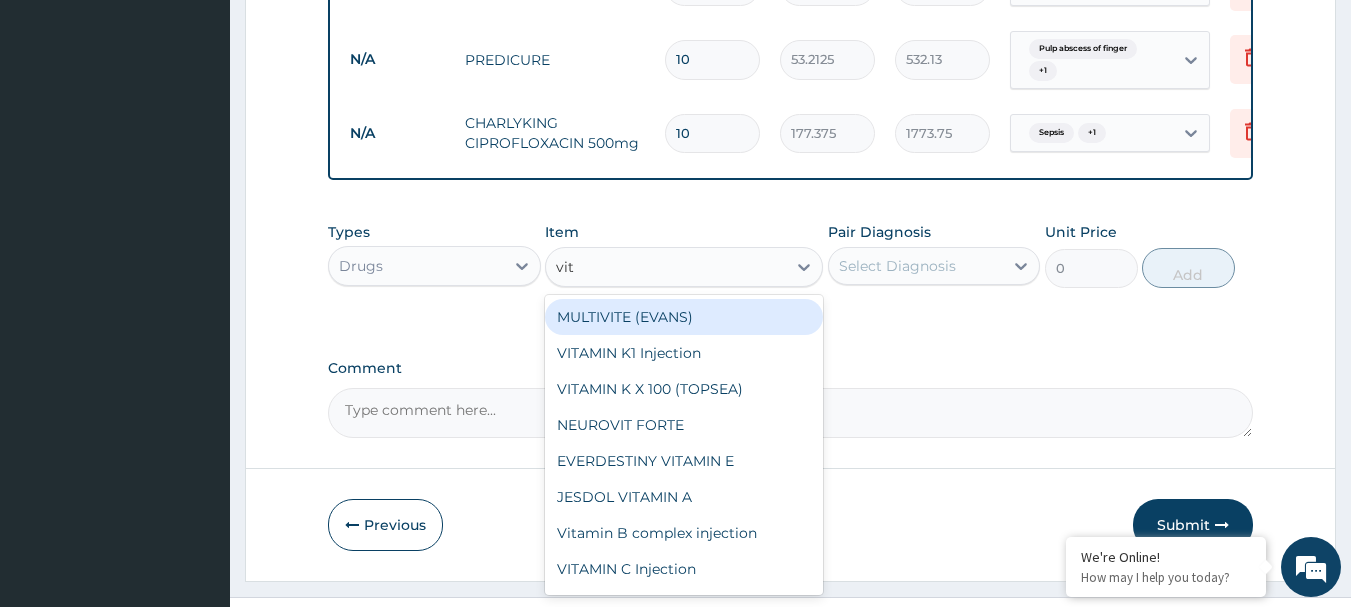 type 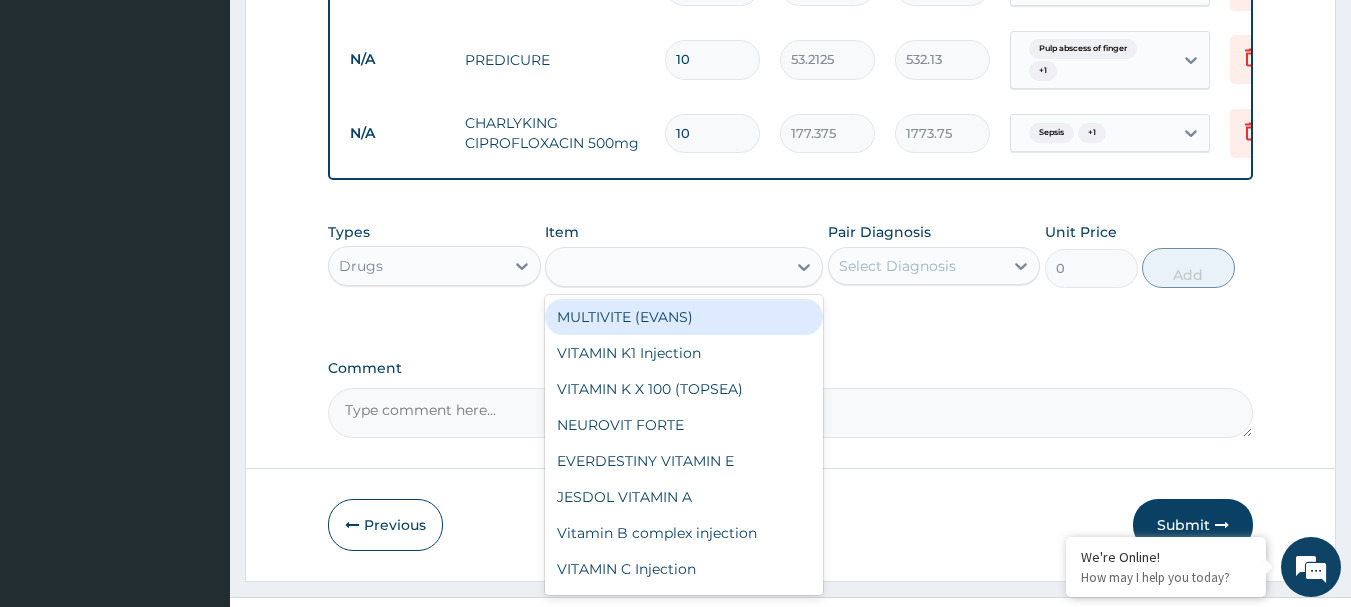 type on "23.65" 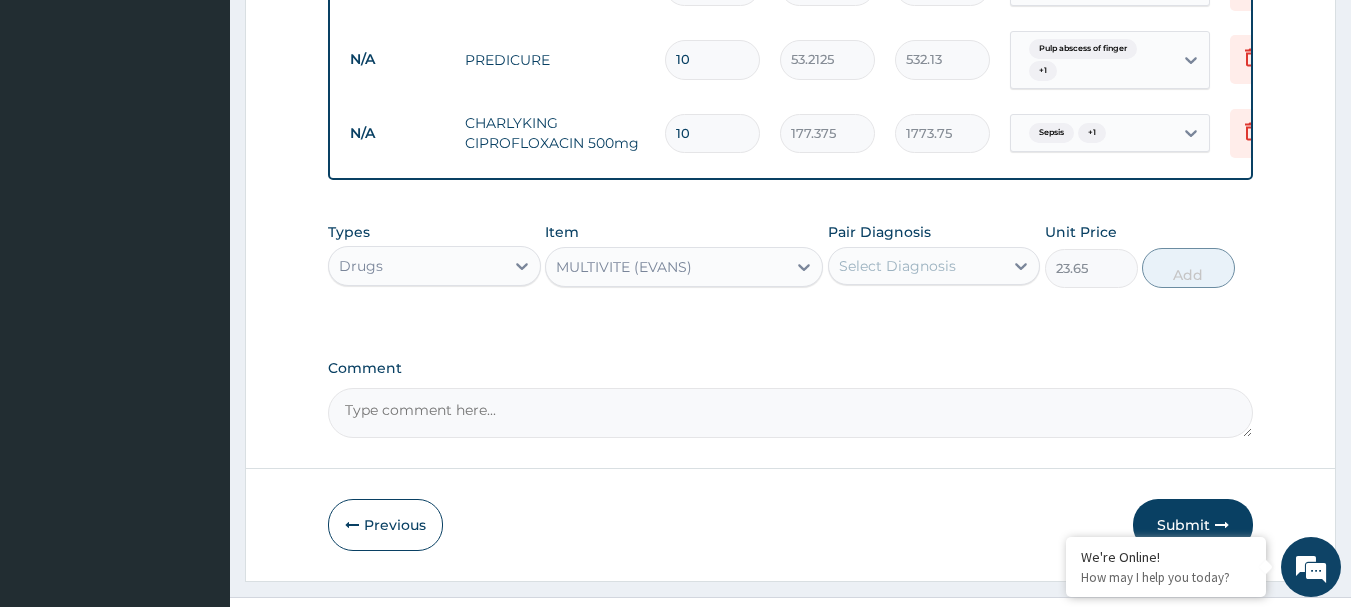 click on "Select Diagnosis" at bounding box center [916, 266] 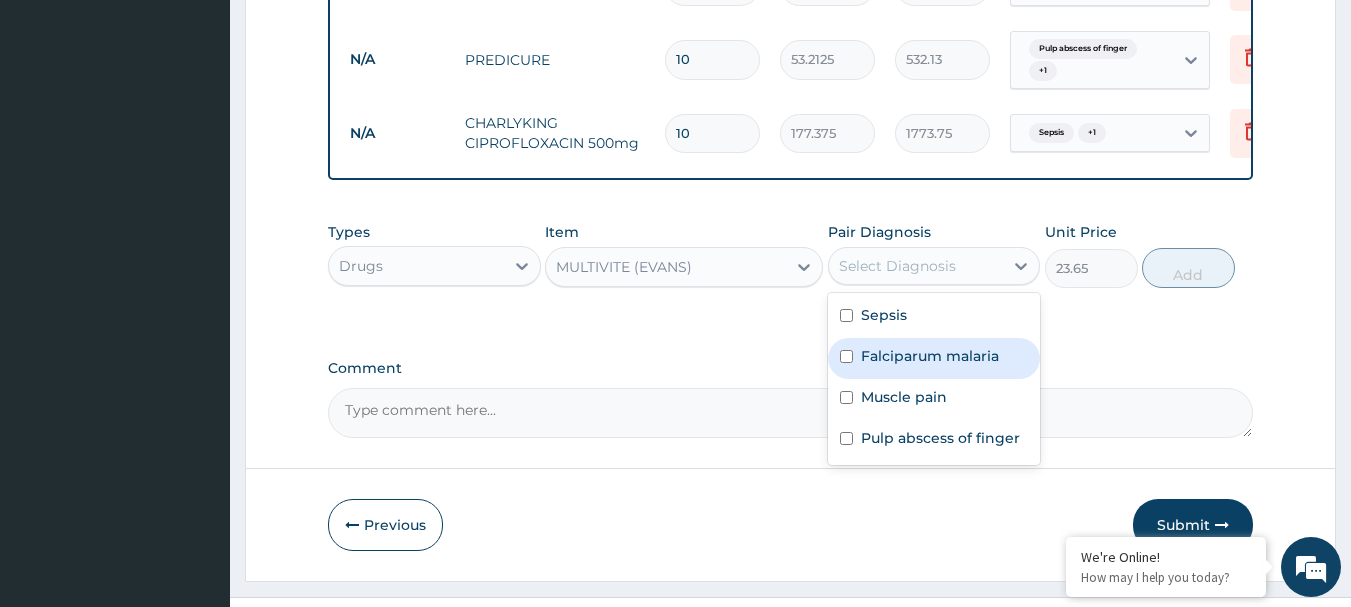 click at bounding box center [846, 356] 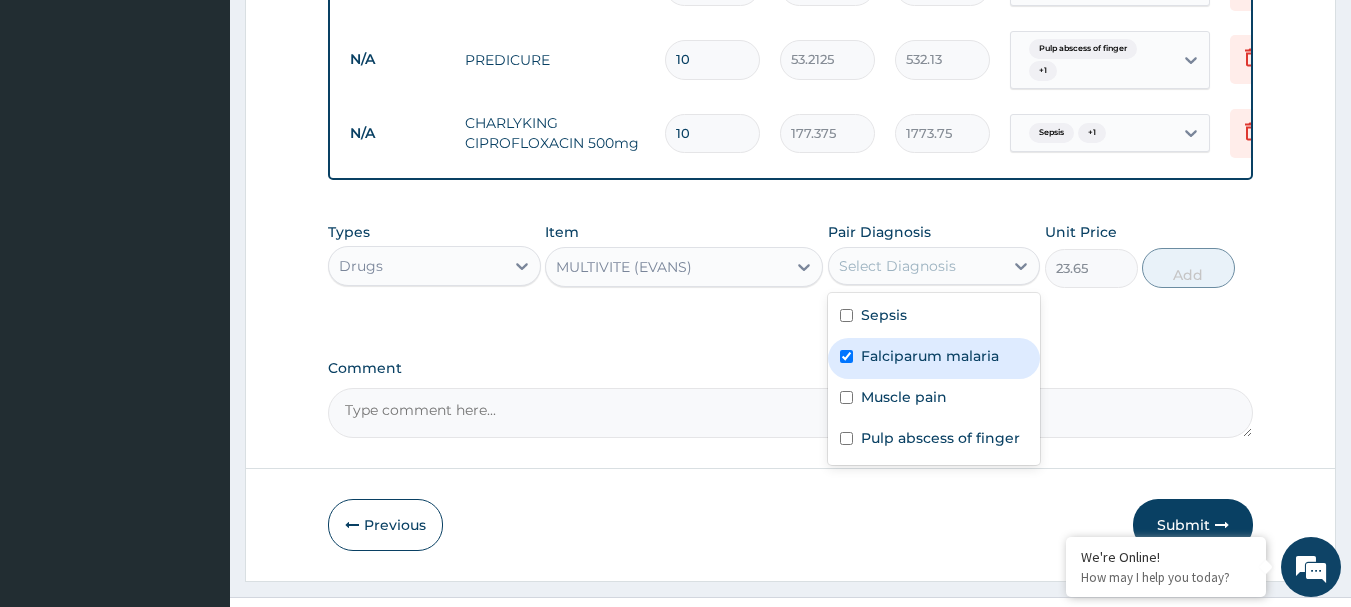 checkbox on "true" 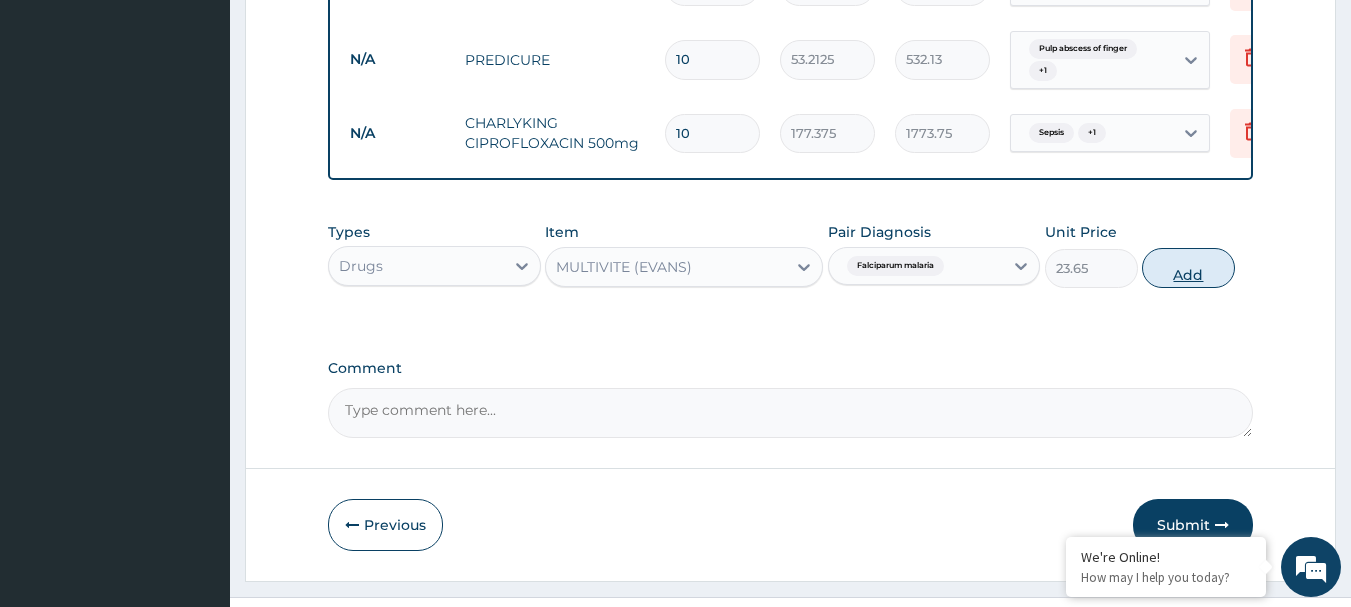 click on "Add" at bounding box center (1188, 268) 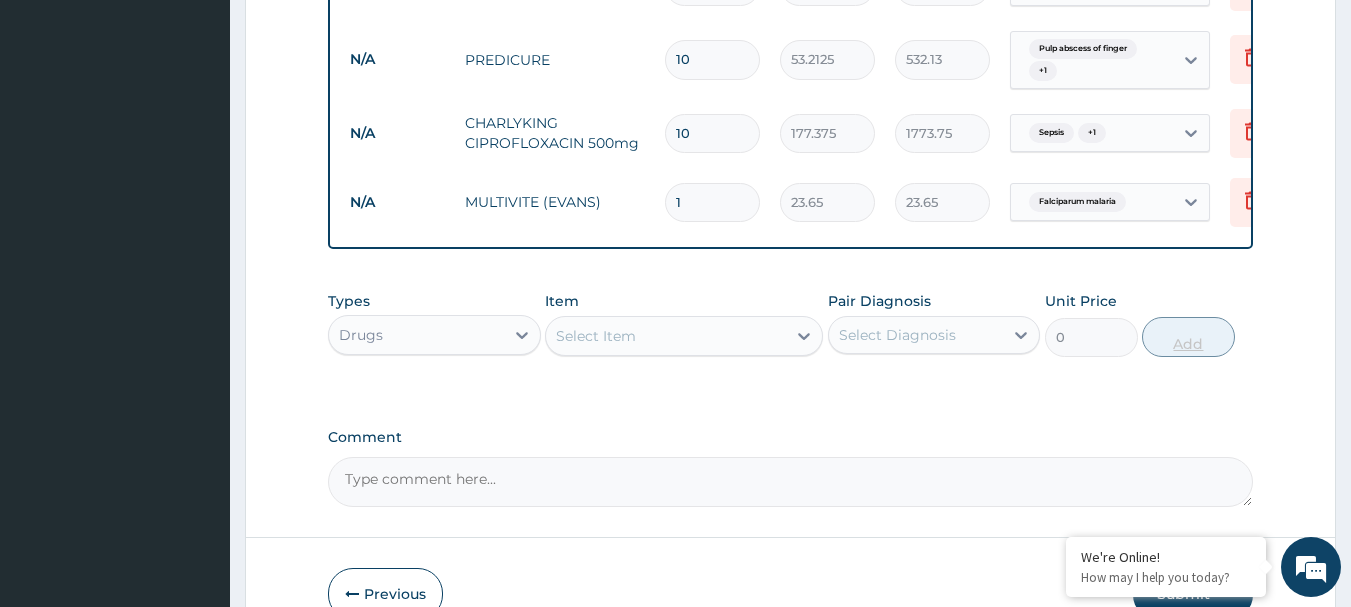type on "15" 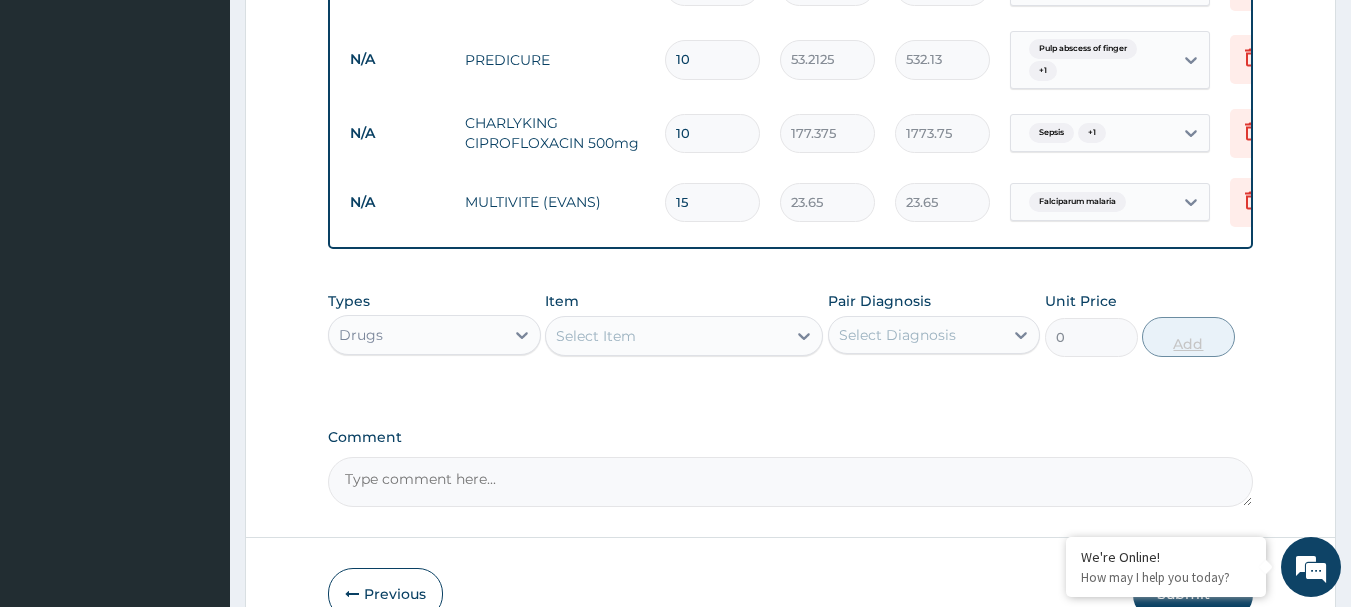 type on "354.75" 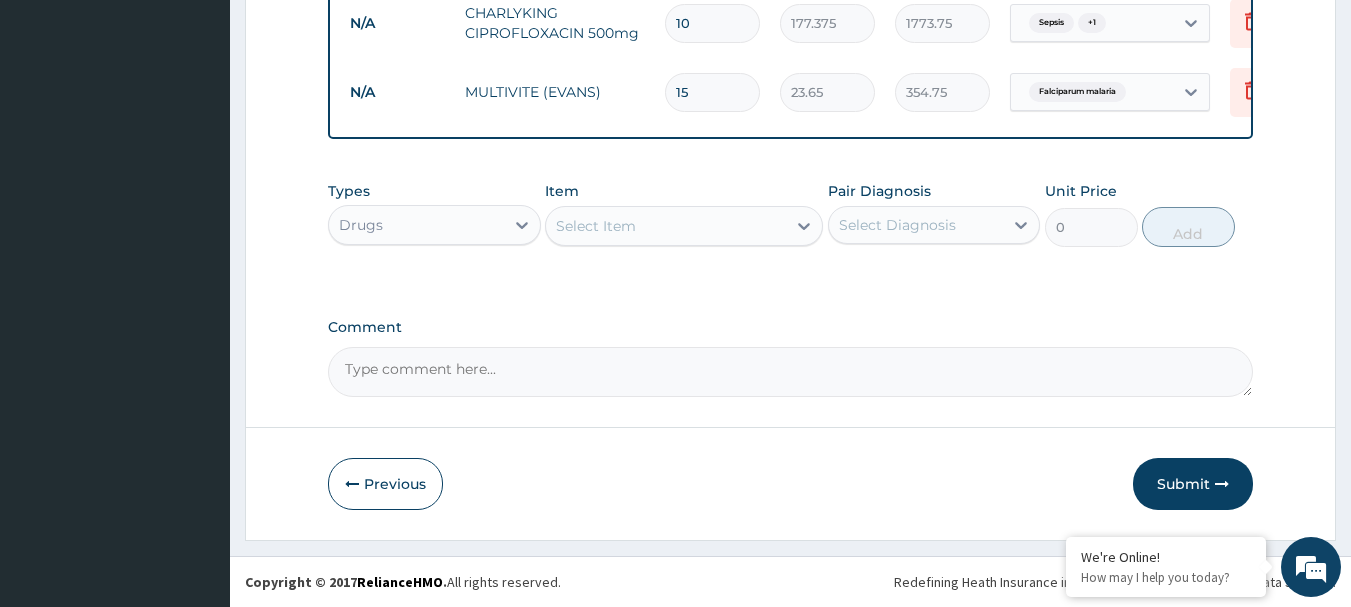 scroll, scrollTop: 1186, scrollLeft: 0, axis: vertical 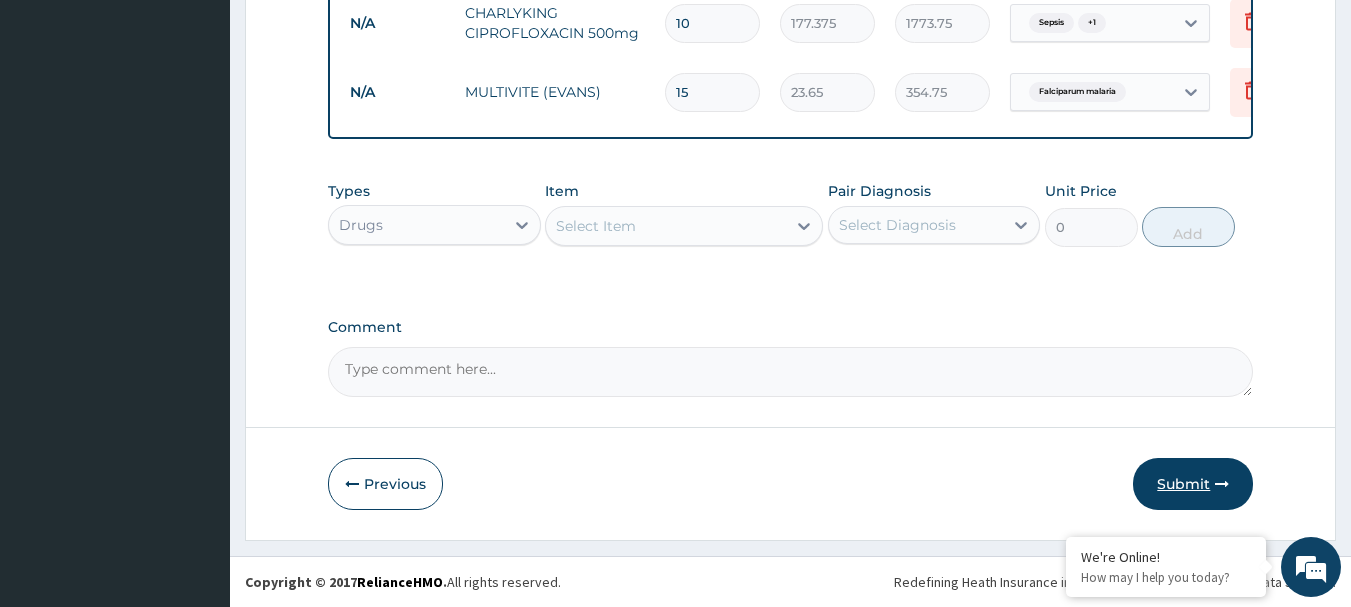 type on "15" 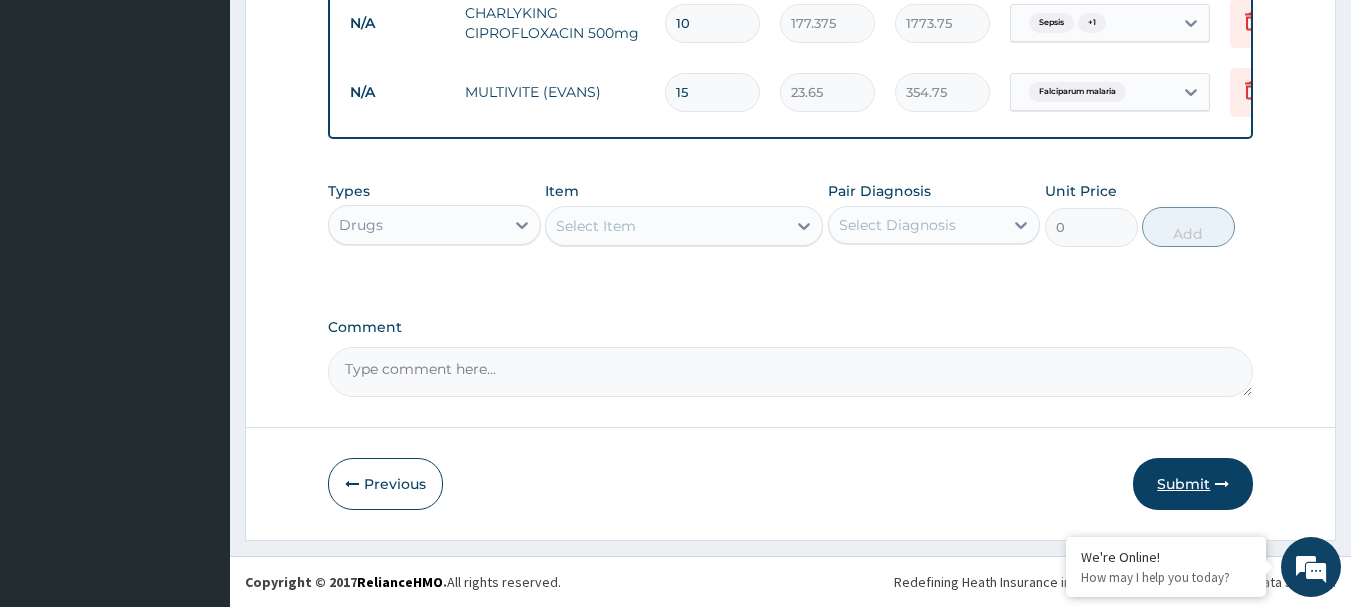 click on "Submit" at bounding box center [1193, 484] 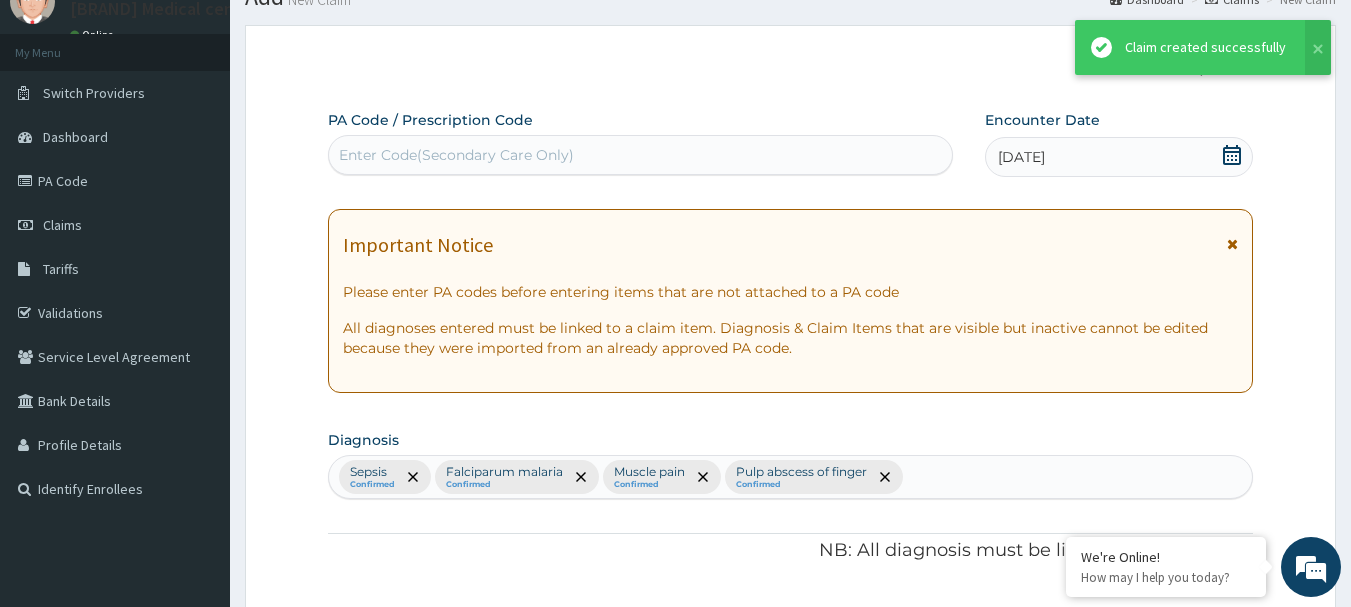scroll, scrollTop: 1186, scrollLeft: 0, axis: vertical 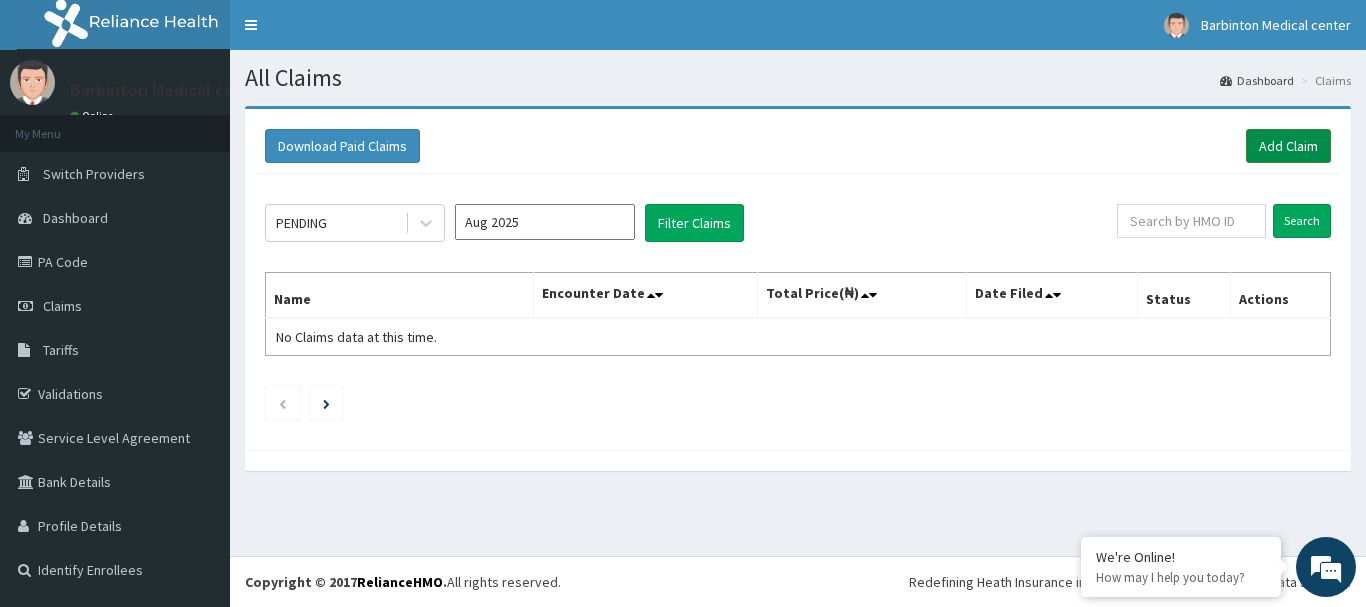 click on "Add Claim" at bounding box center (1288, 146) 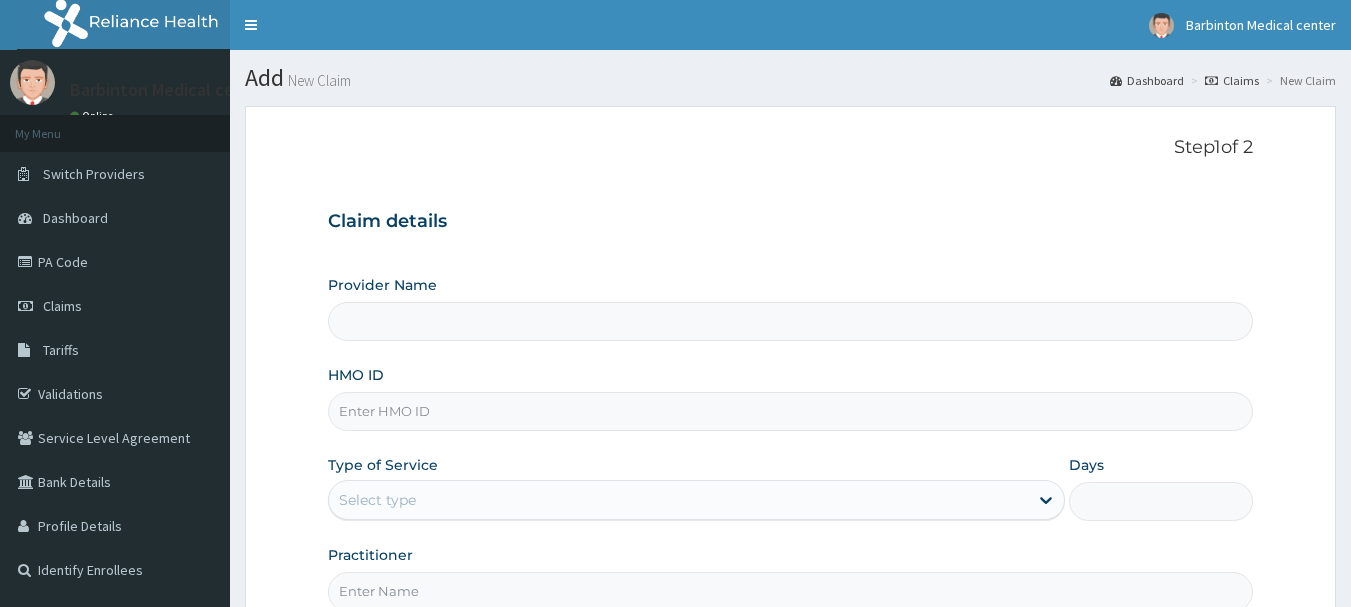 scroll, scrollTop: 0, scrollLeft: 0, axis: both 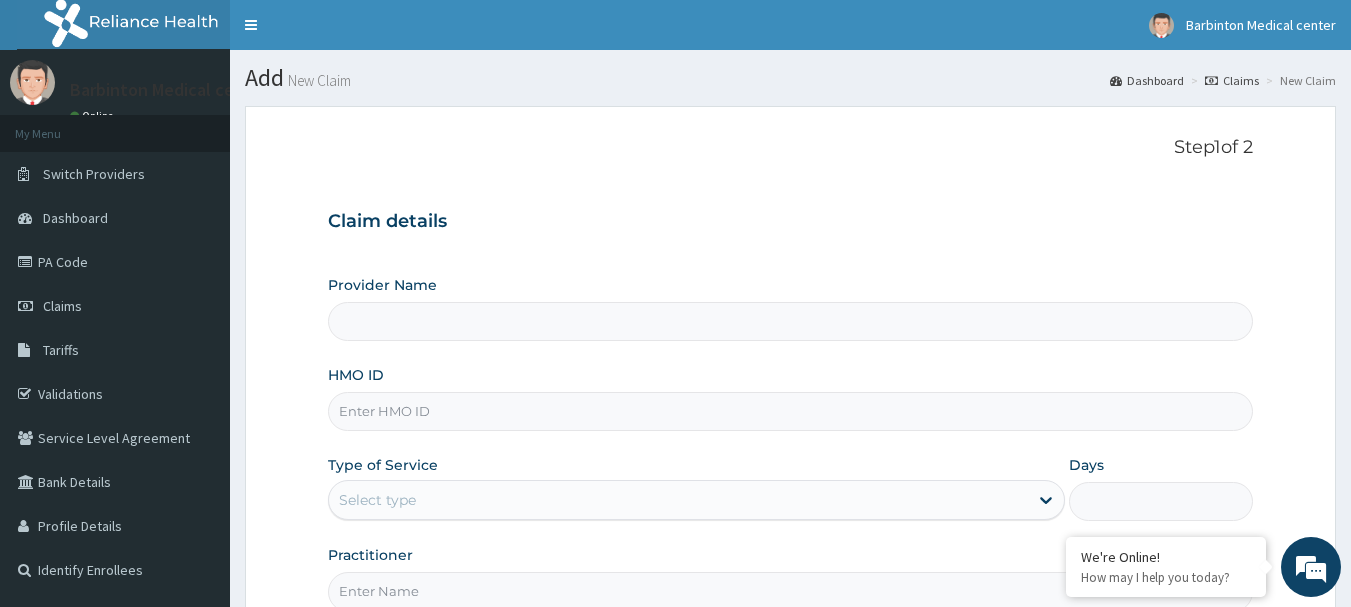 type on "[CITY] Medical Centre, [CITY]" 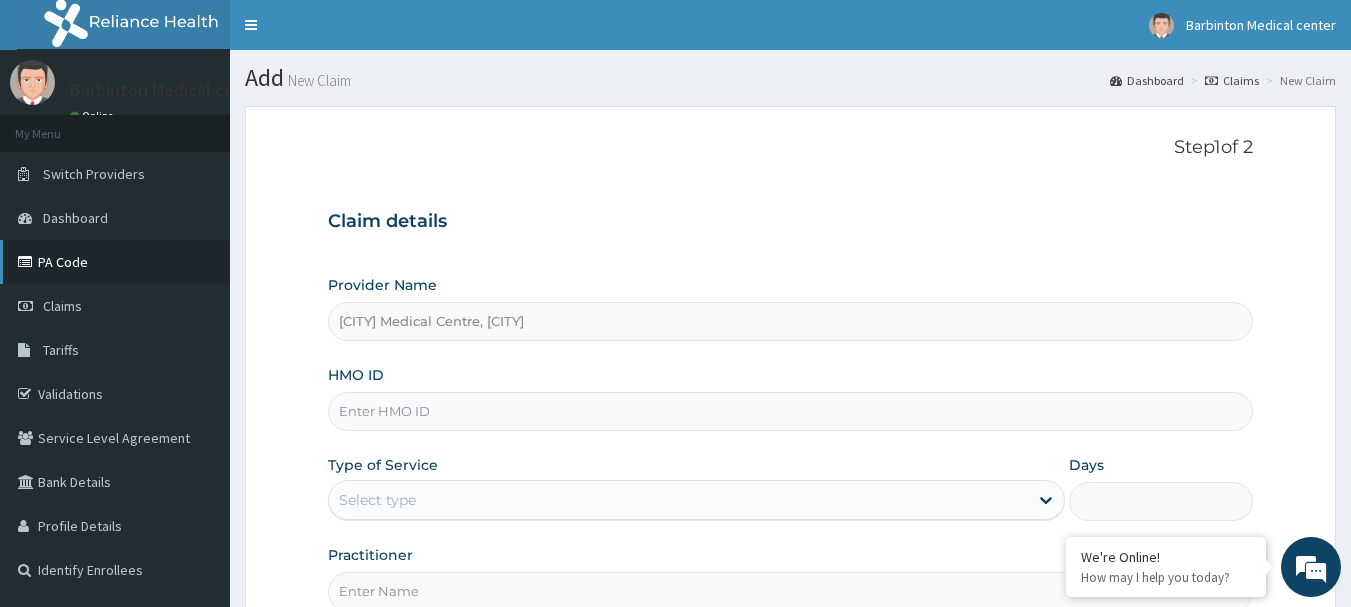 click on "PA Code" at bounding box center (115, 262) 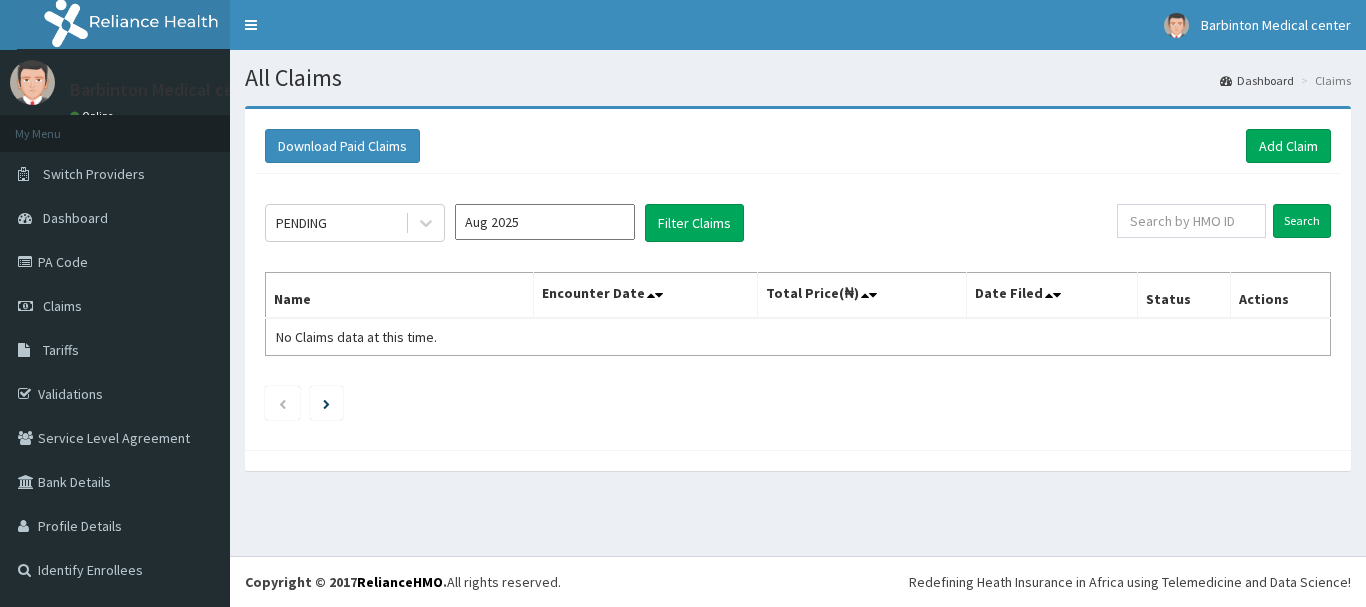 scroll, scrollTop: 0, scrollLeft: 0, axis: both 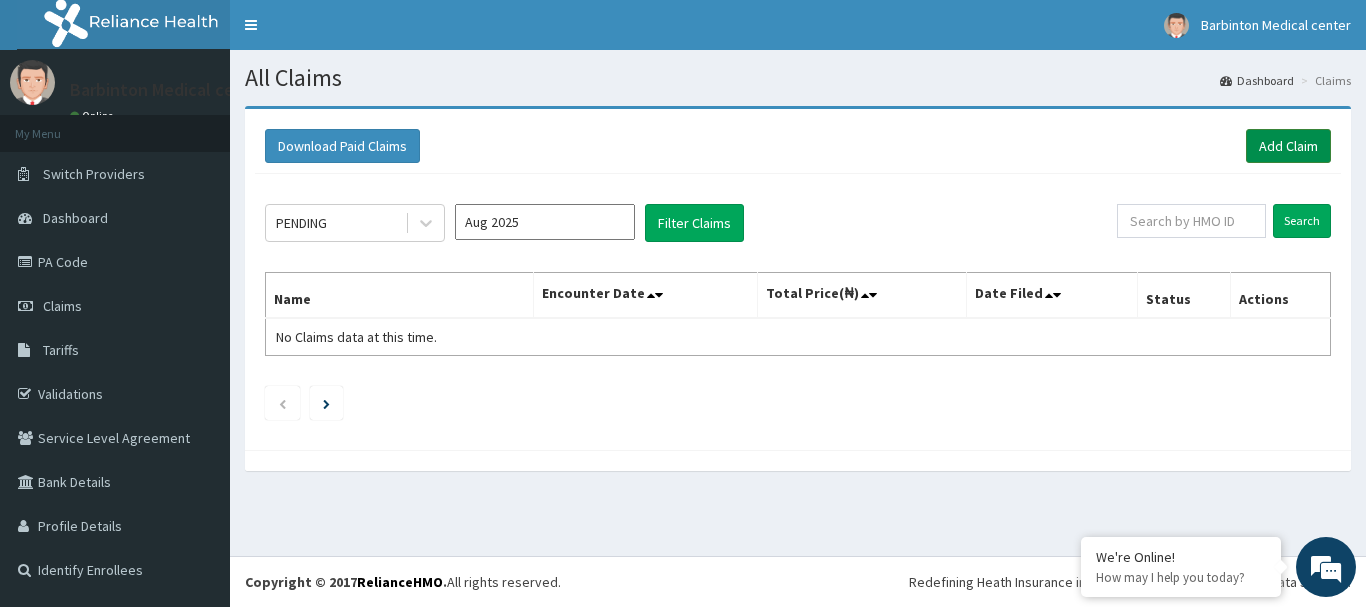 click on "Add Claim" at bounding box center [1288, 146] 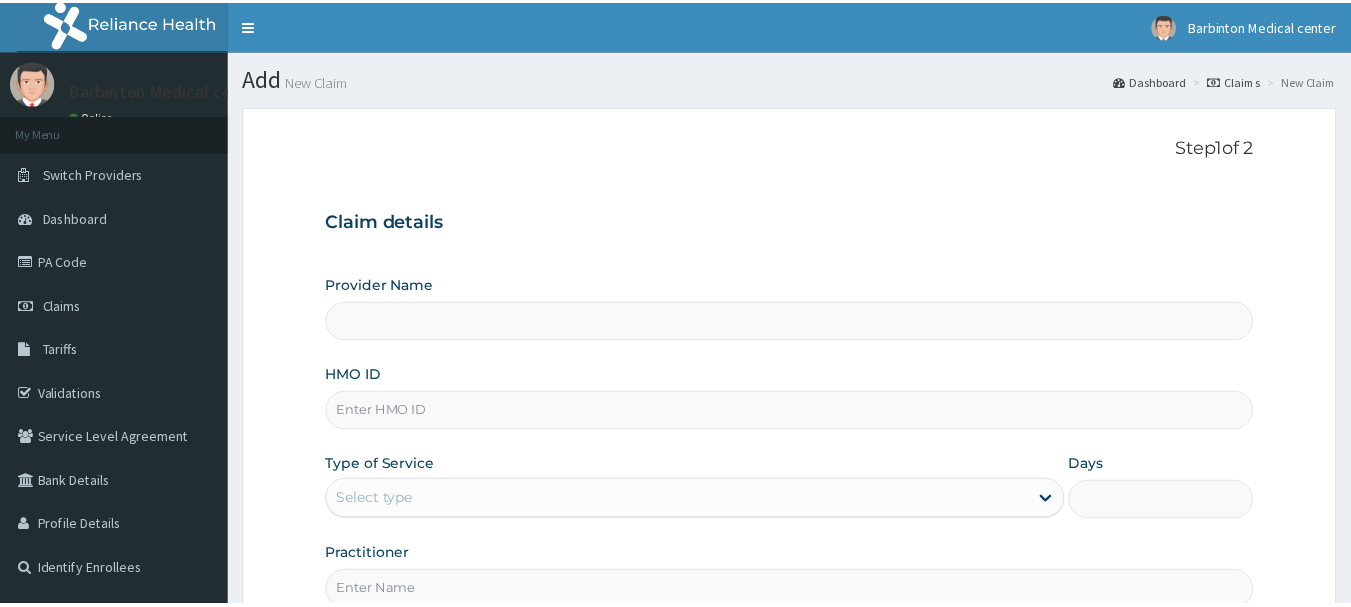 scroll, scrollTop: 0, scrollLeft: 0, axis: both 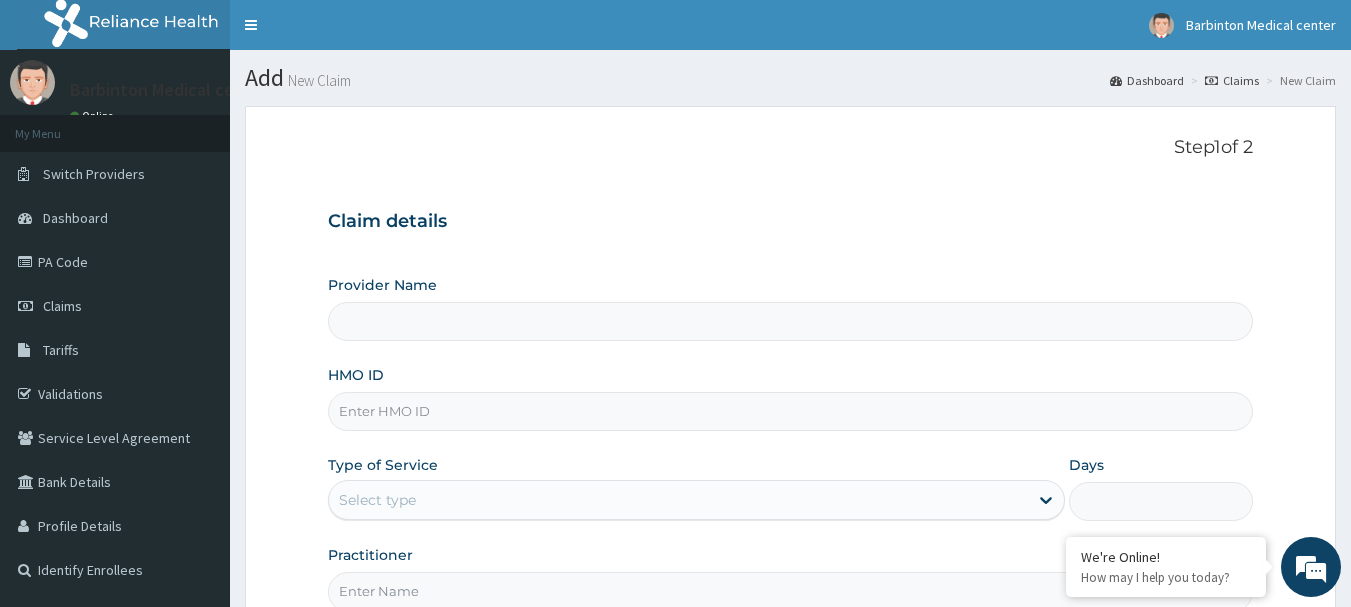 type on "Barbinton Medical Centre, Ketu" 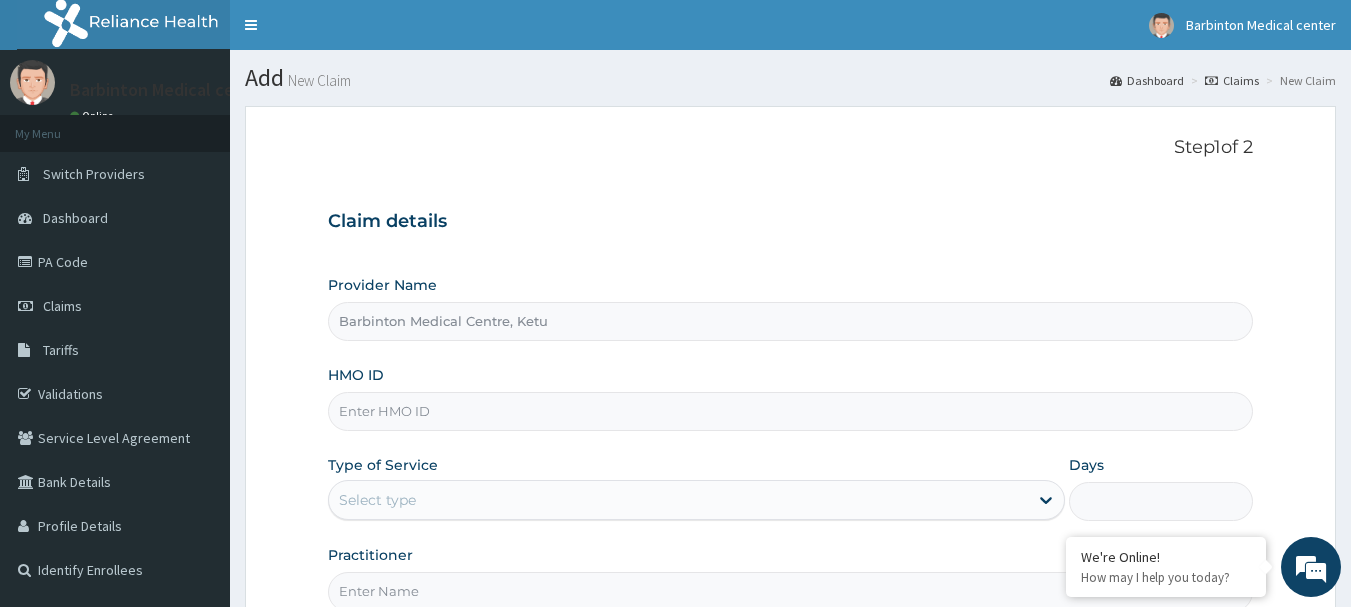 scroll, scrollTop: 0, scrollLeft: 0, axis: both 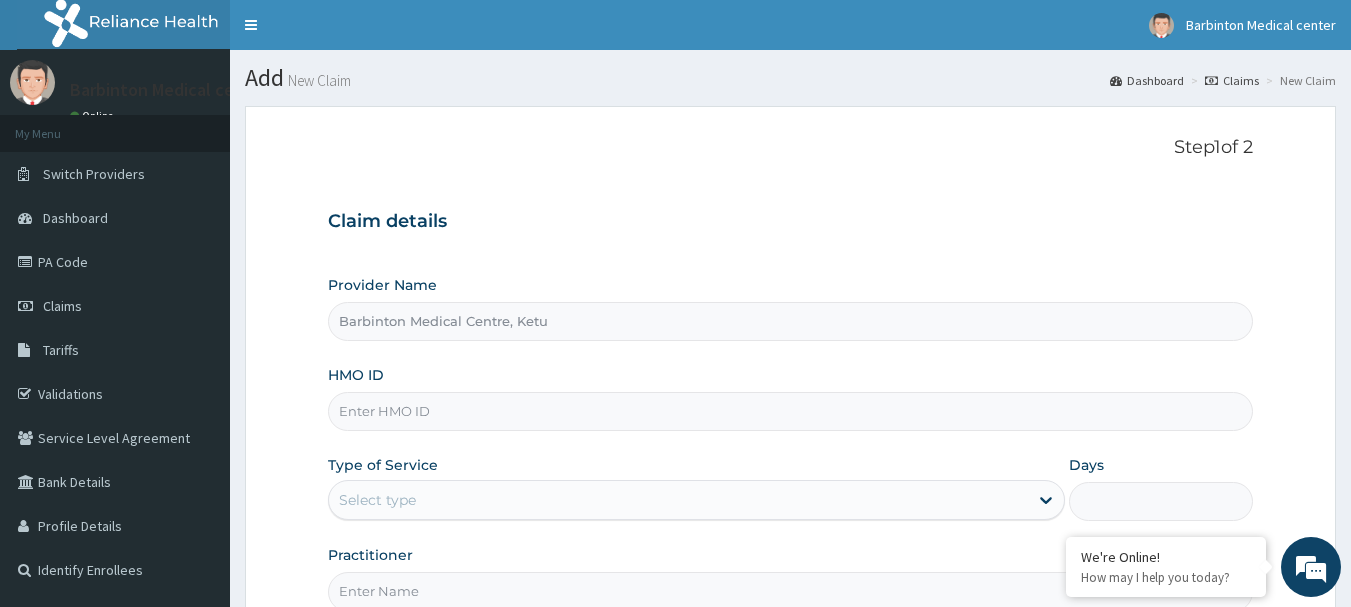 click on "HMO ID" at bounding box center (791, 411) 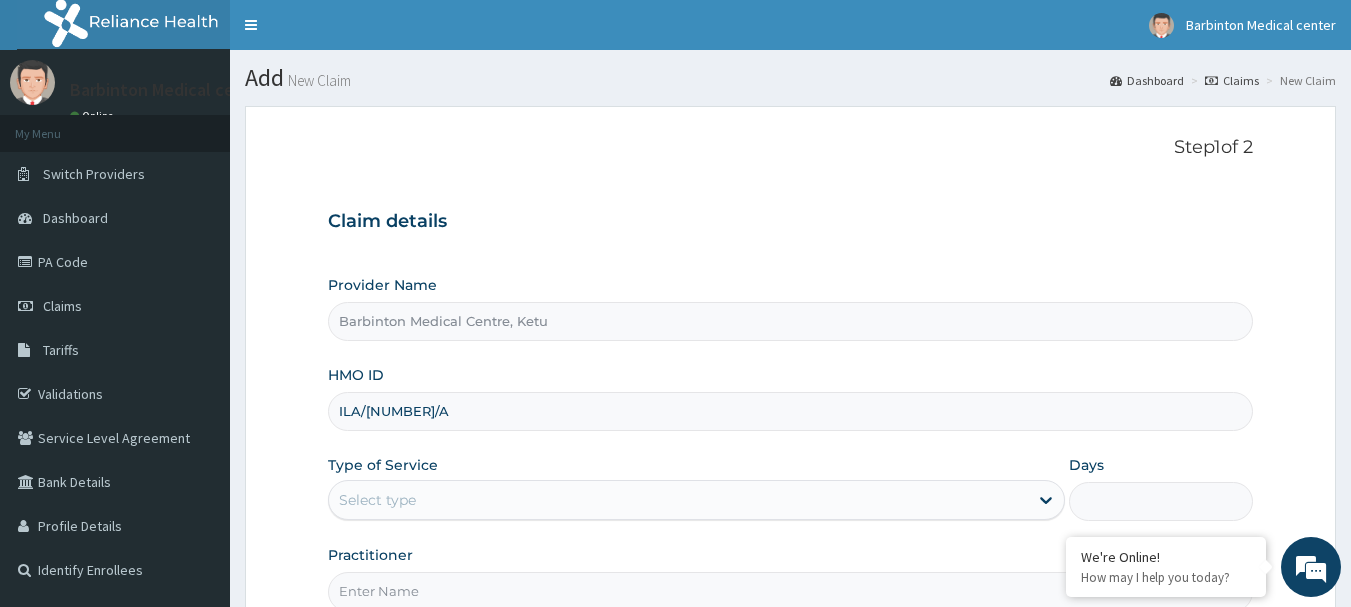 type on "ILA/[NUMBER]/A" 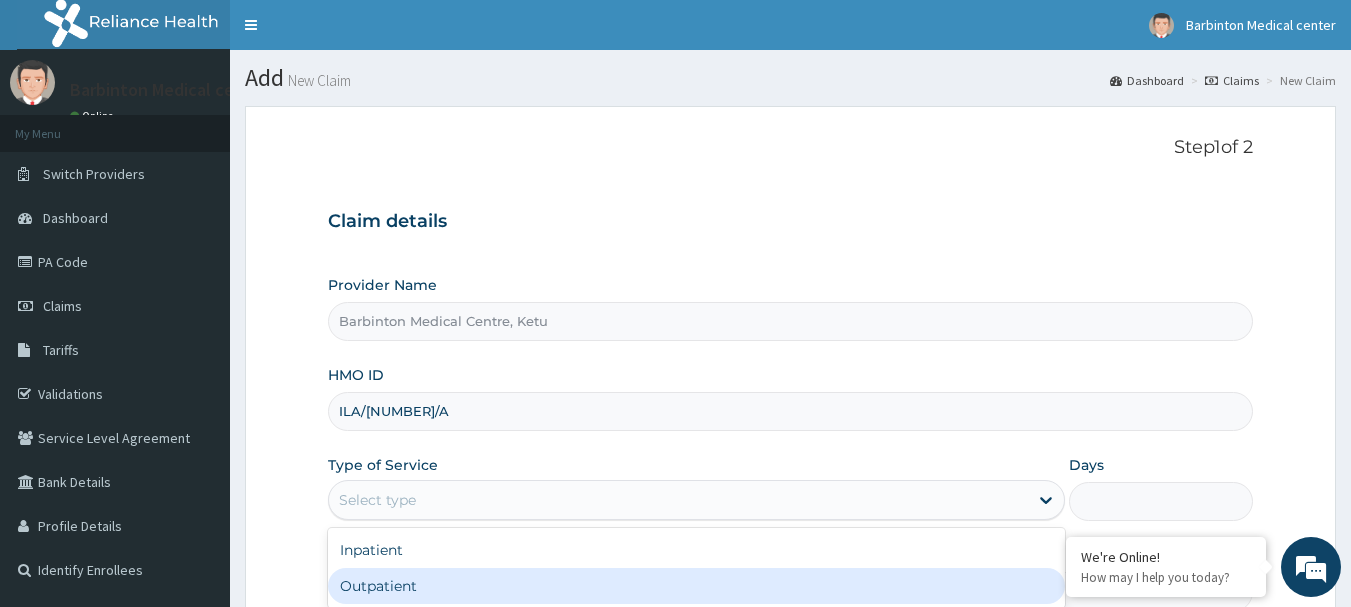 click on "Outpatient" at bounding box center (696, 586) 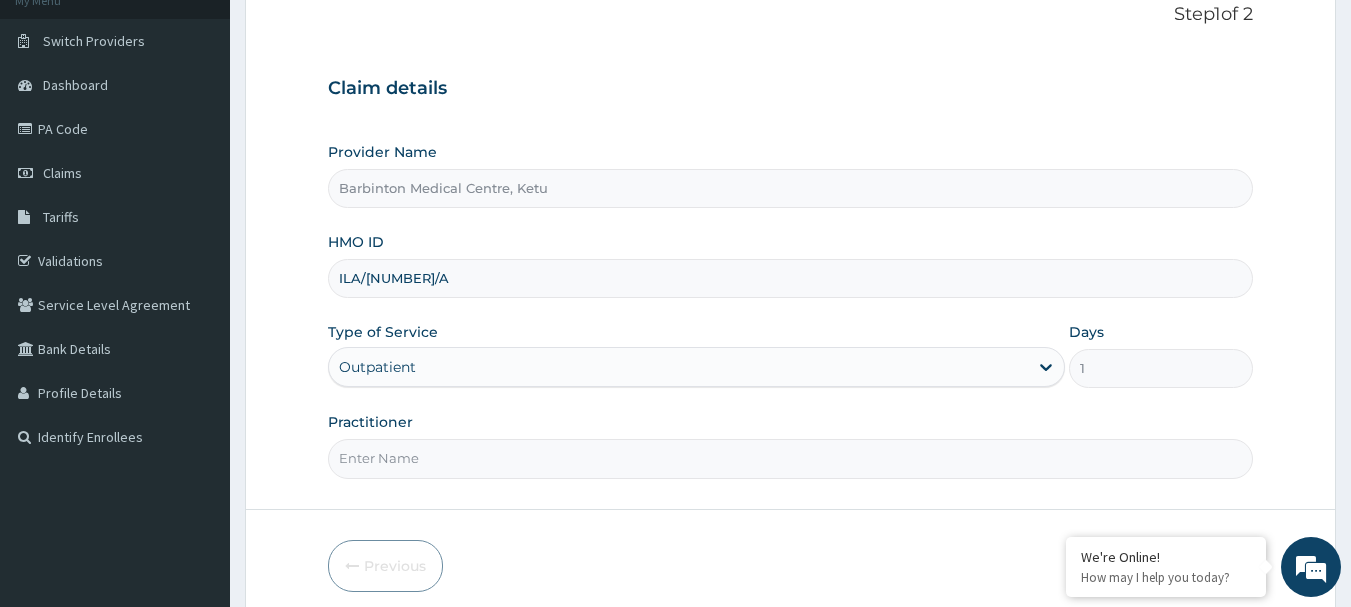scroll, scrollTop: 160, scrollLeft: 0, axis: vertical 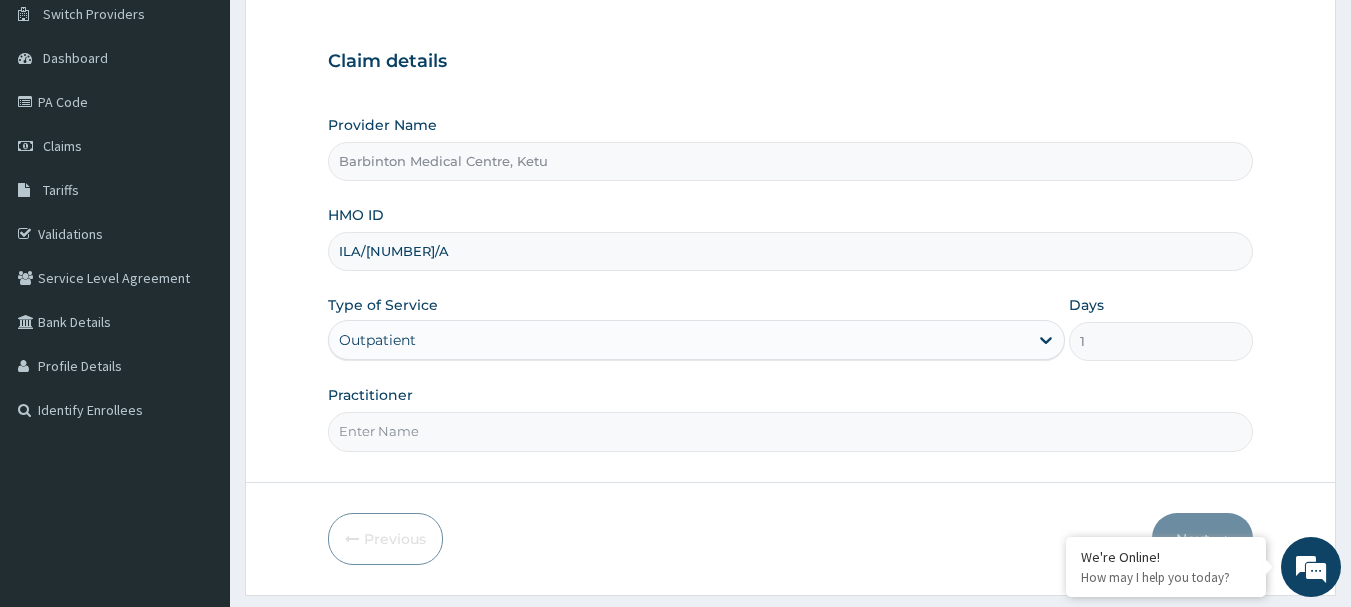 click on "Practitioner" at bounding box center (791, 431) 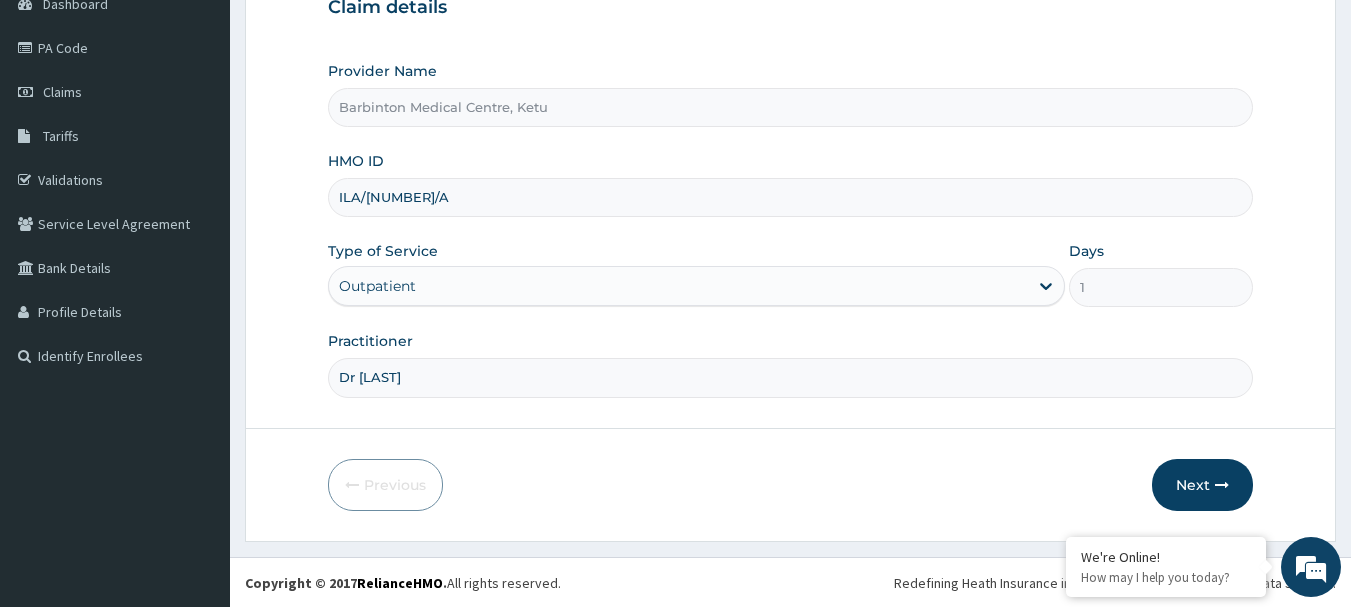 scroll, scrollTop: 215, scrollLeft: 0, axis: vertical 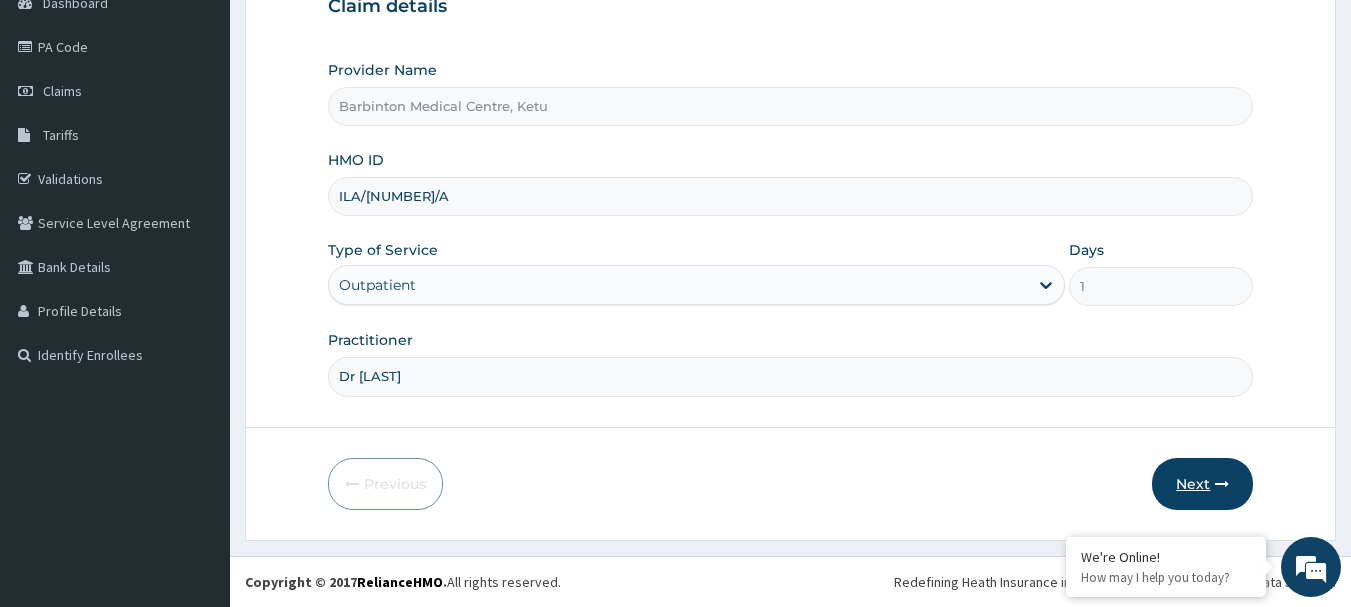 type on "Dr [LAST]" 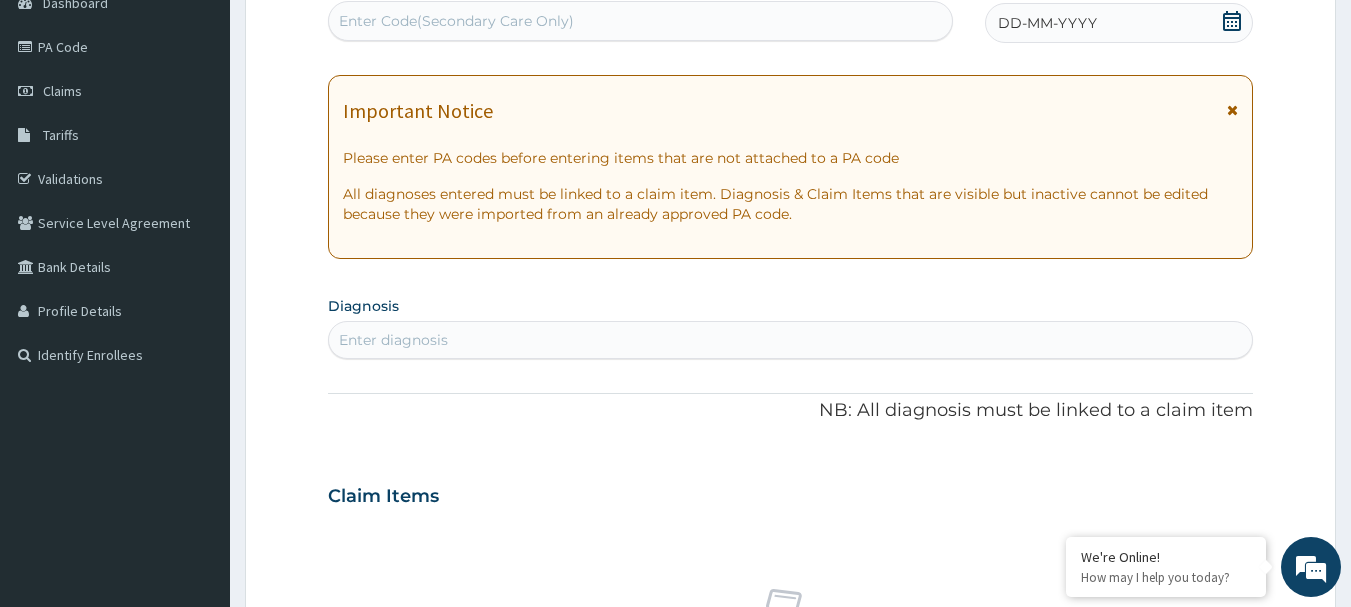 click 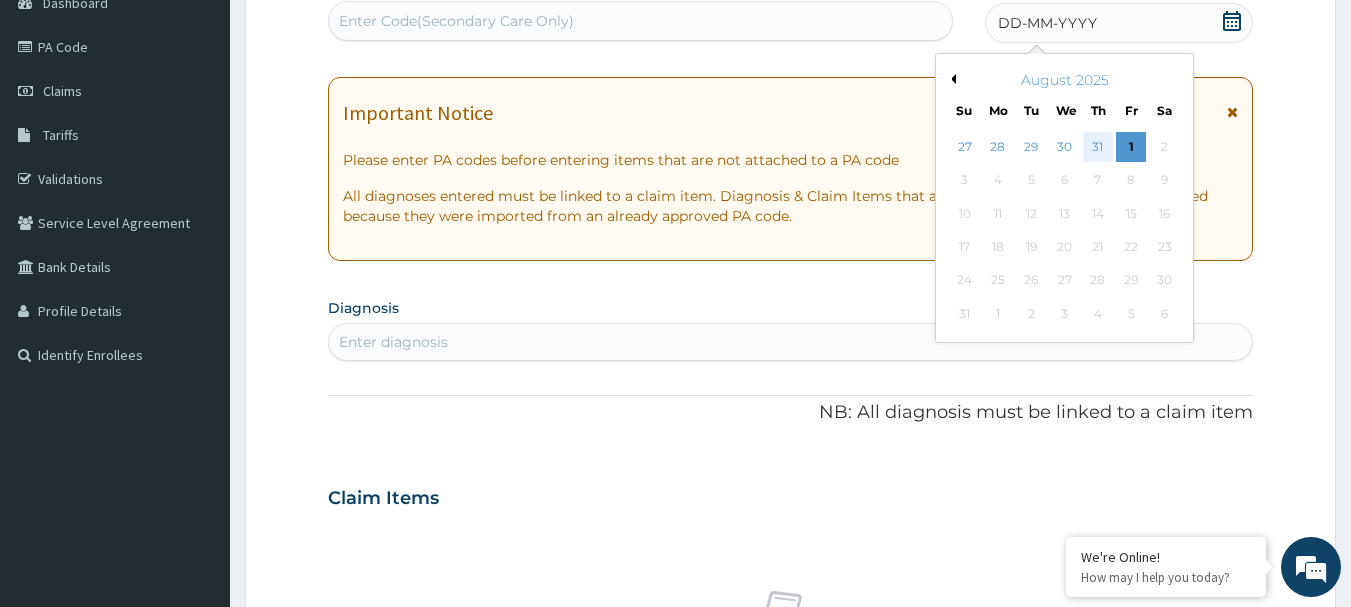 click on "31" at bounding box center (1098, 147) 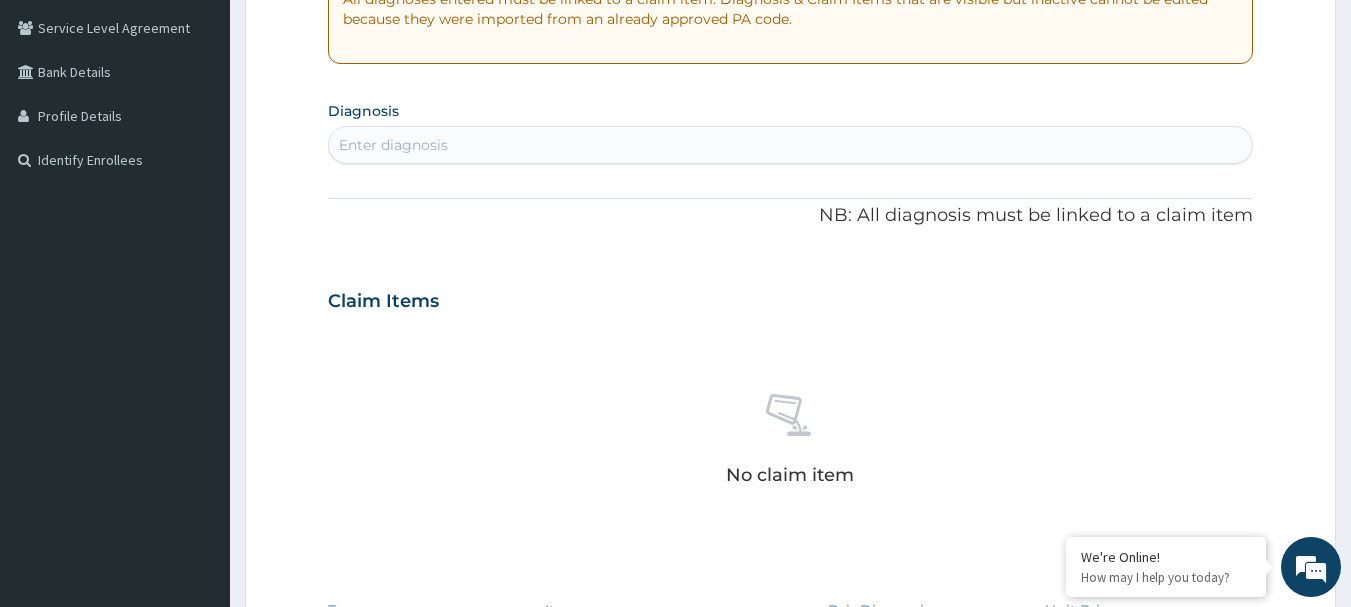 scroll, scrollTop: 415, scrollLeft: 0, axis: vertical 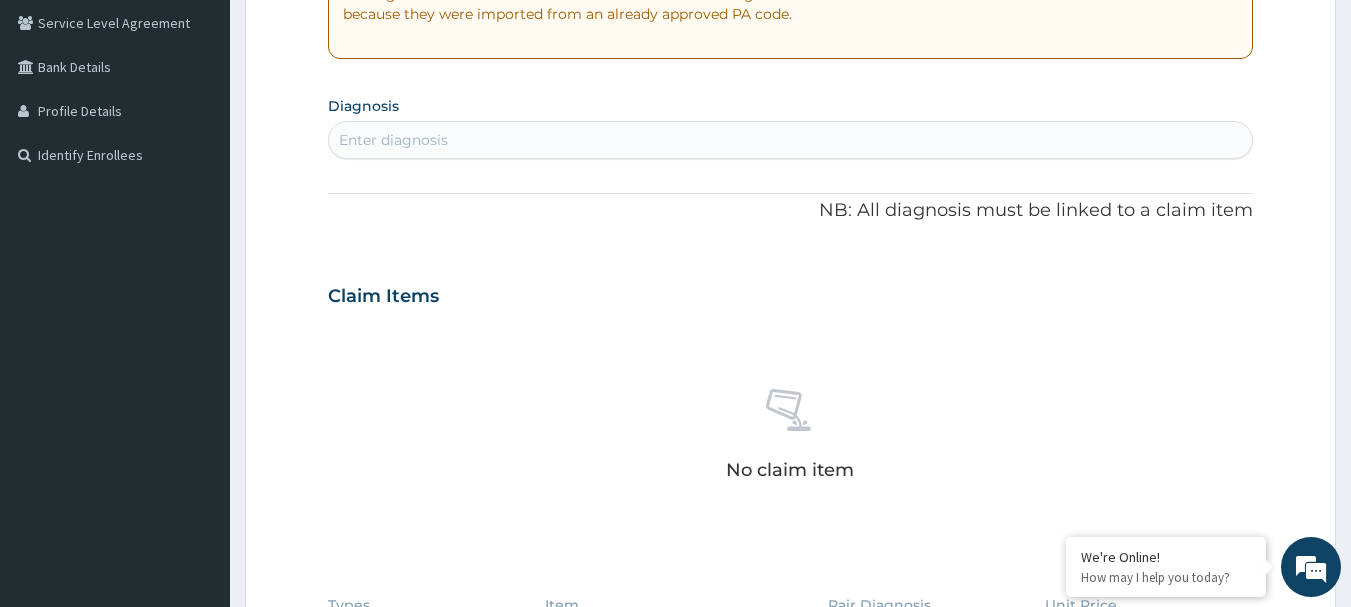click on "Enter diagnosis" at bounding box center (791, 140) 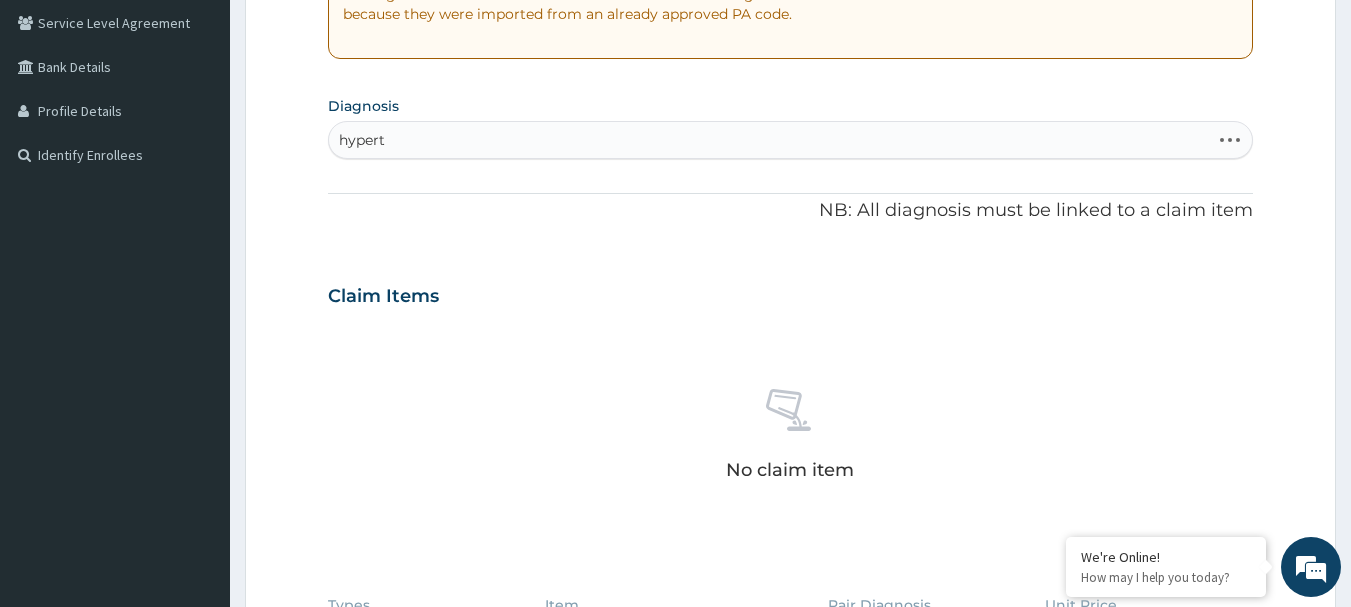 type on "hyperte" 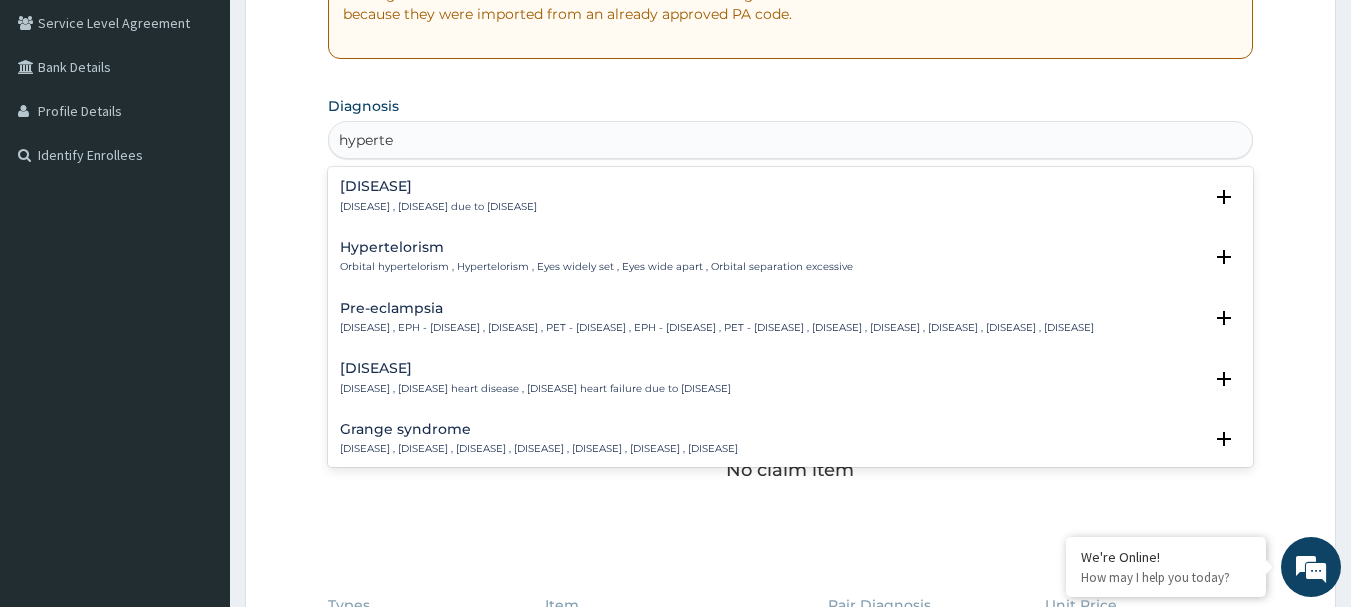 scroll, scrollTop: 262, scrollLeft: 0, axis: vertical 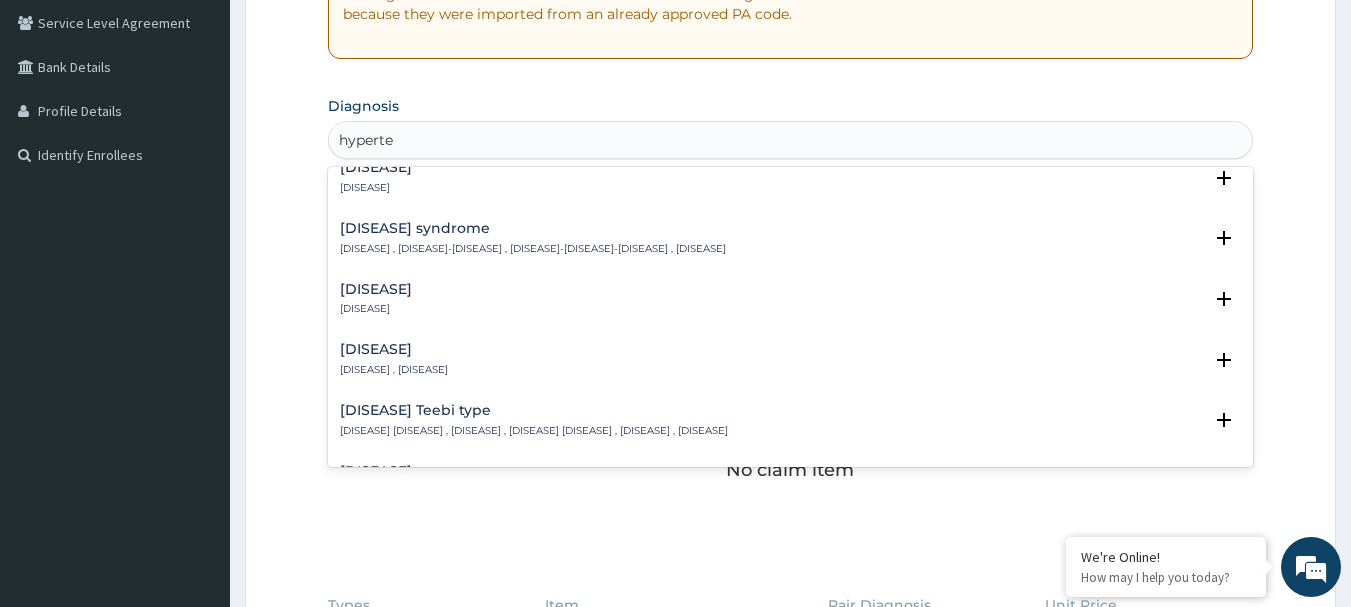 click on "Secondary hypertension" at bounding box center [376, 167] 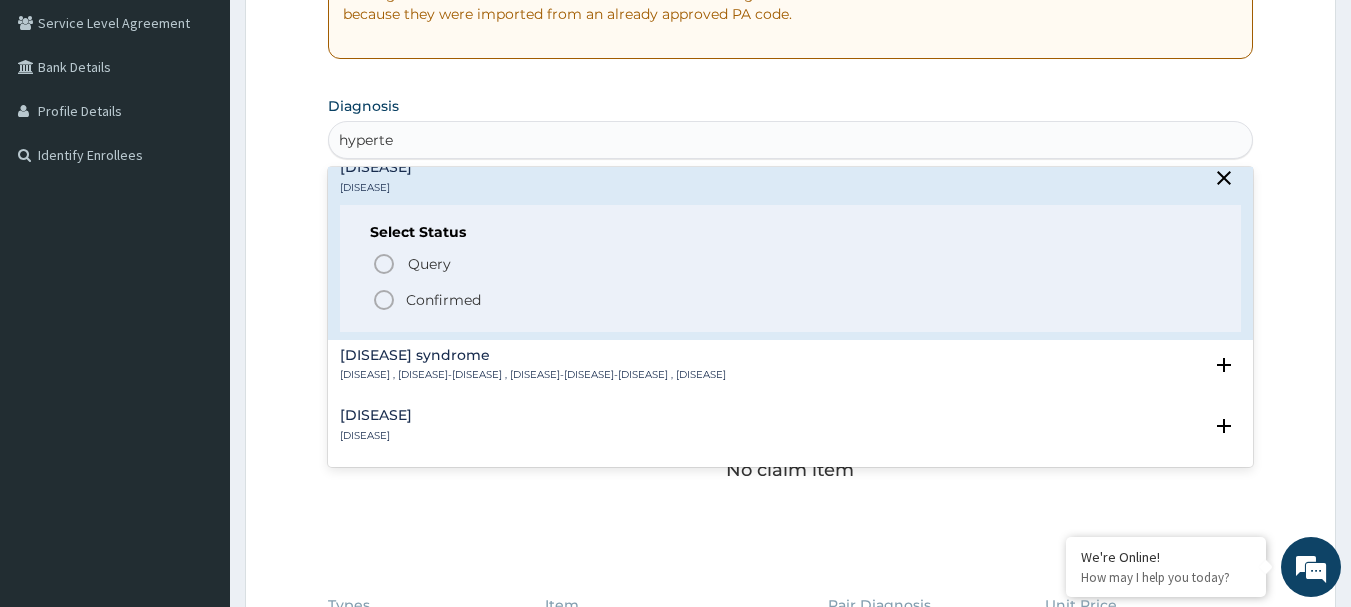 click 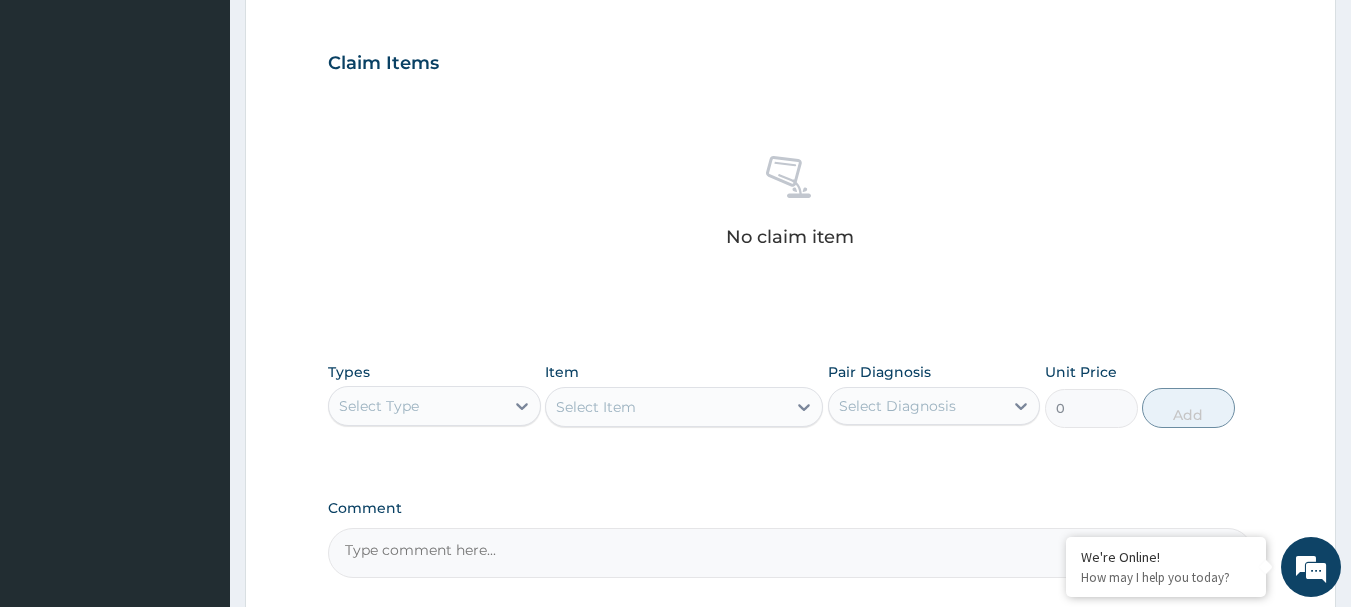 scroll, scrollTop: 695, scrollLeft: 0, axis: vertical 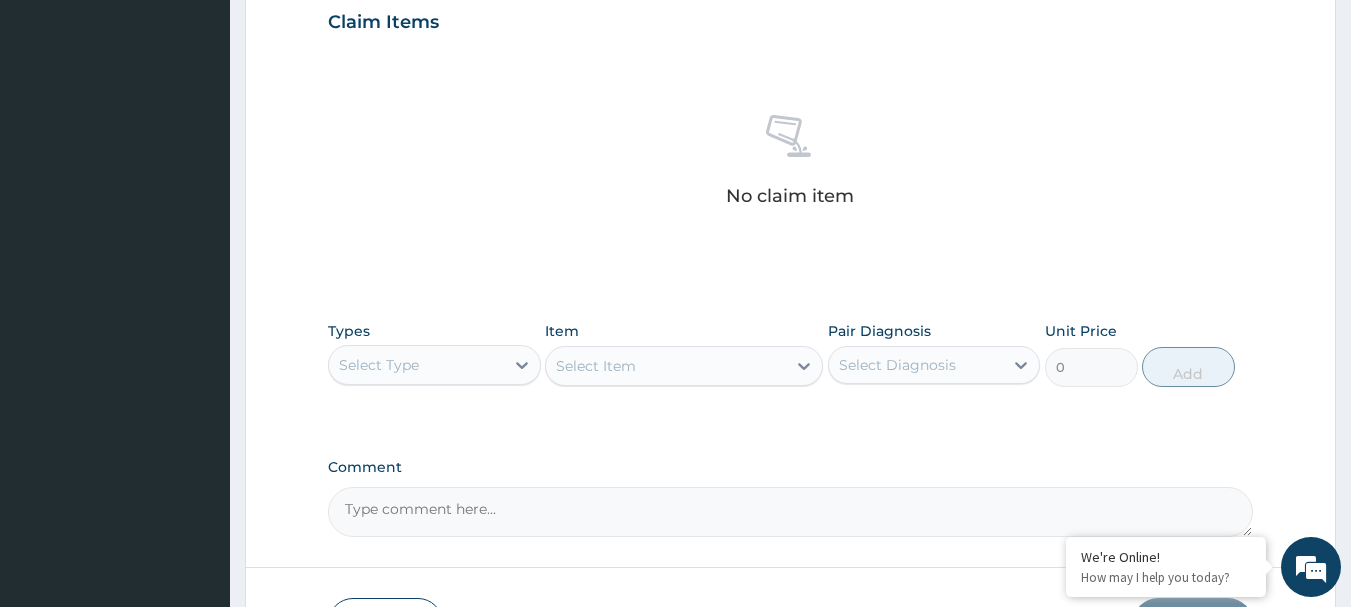 click on "Select Type" at bounding box center (416, 365) 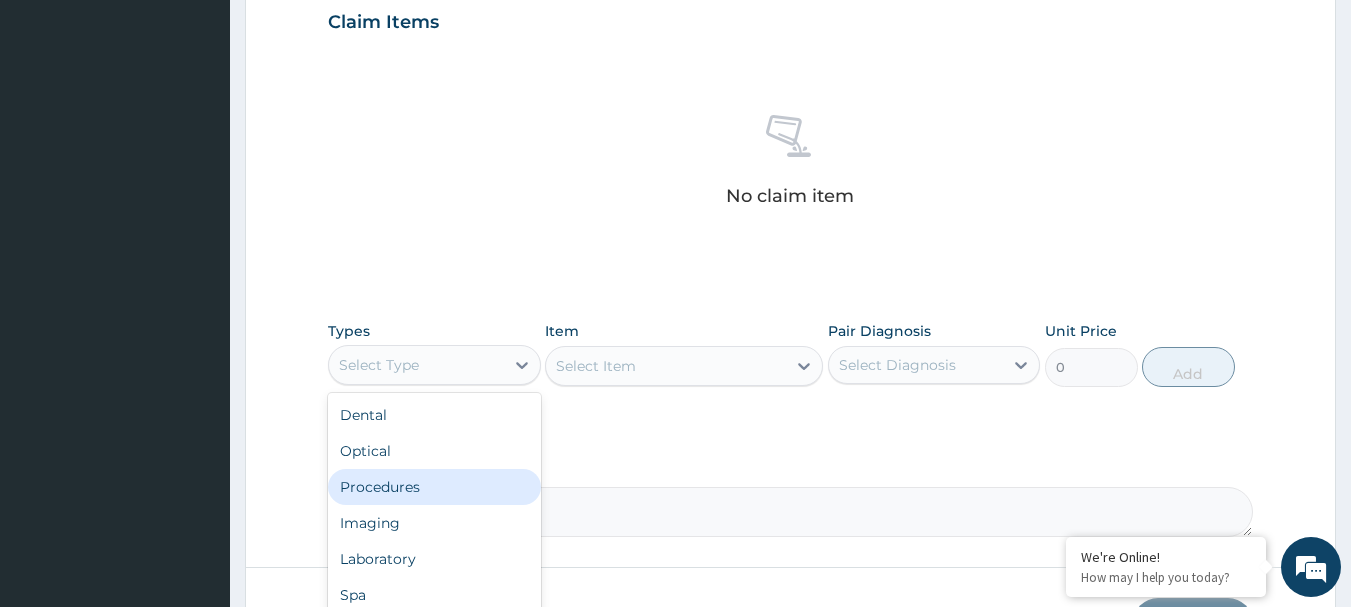 click on "Procedures" at bounding box center [434, 487] 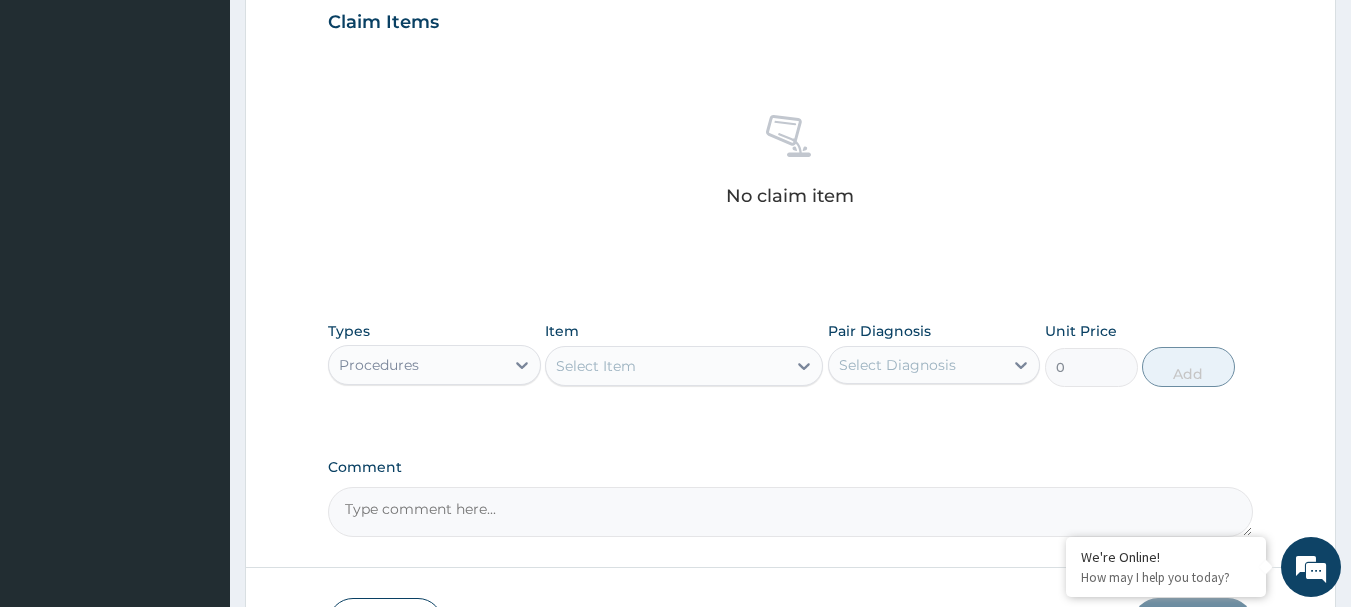 click on "Select Item" at bounding box center (596, 366) 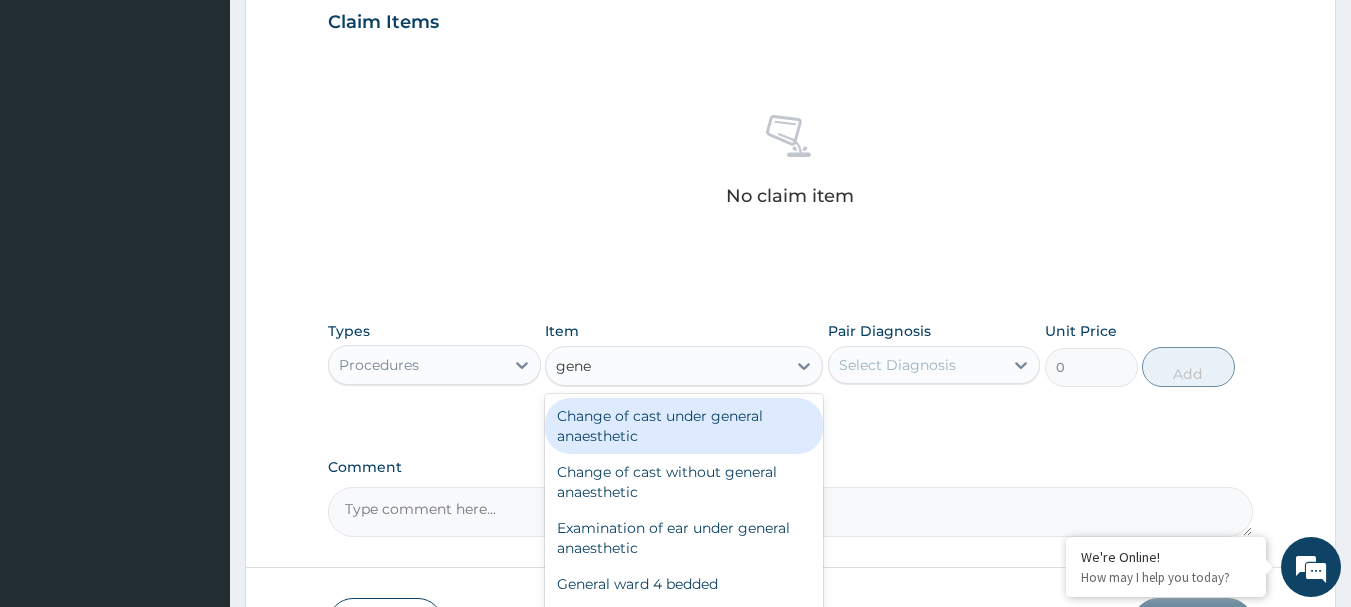 type on "gener" 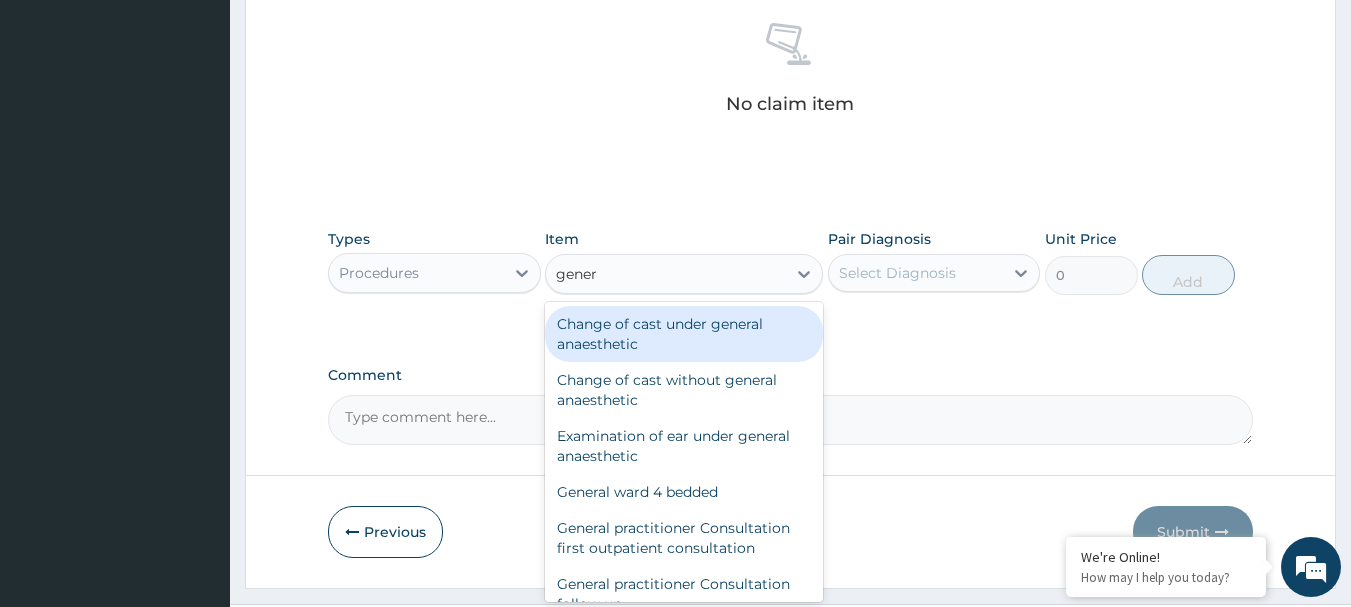 scroll, scrollTop: 835, scrollLeft: 0, axis: vertical 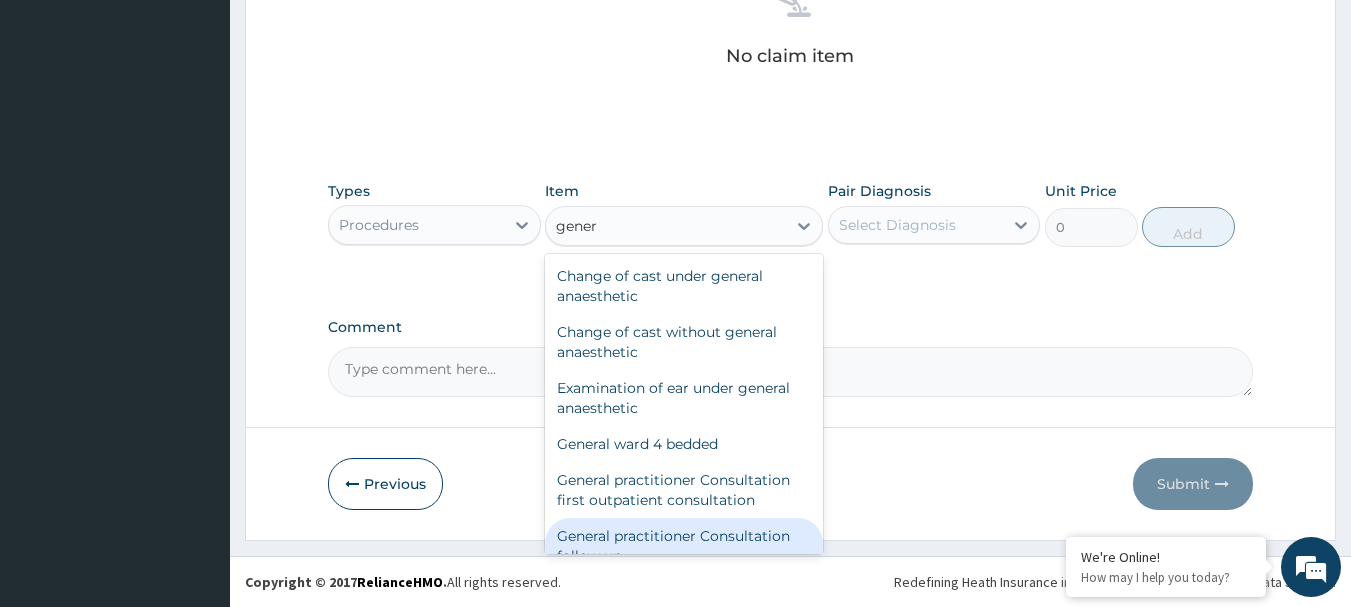 click on "General practitioner Consultation follow up" at bounding box center (684, 546) 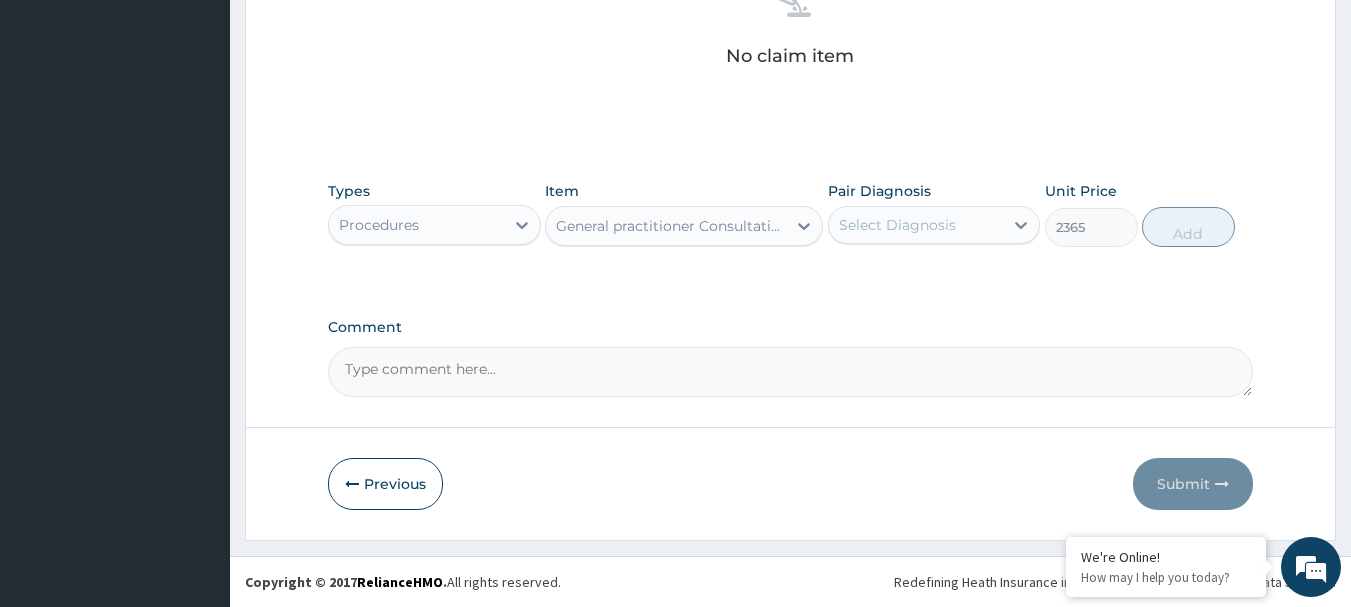 click on "Select Diagnosis" at bounding box center [897, 225] 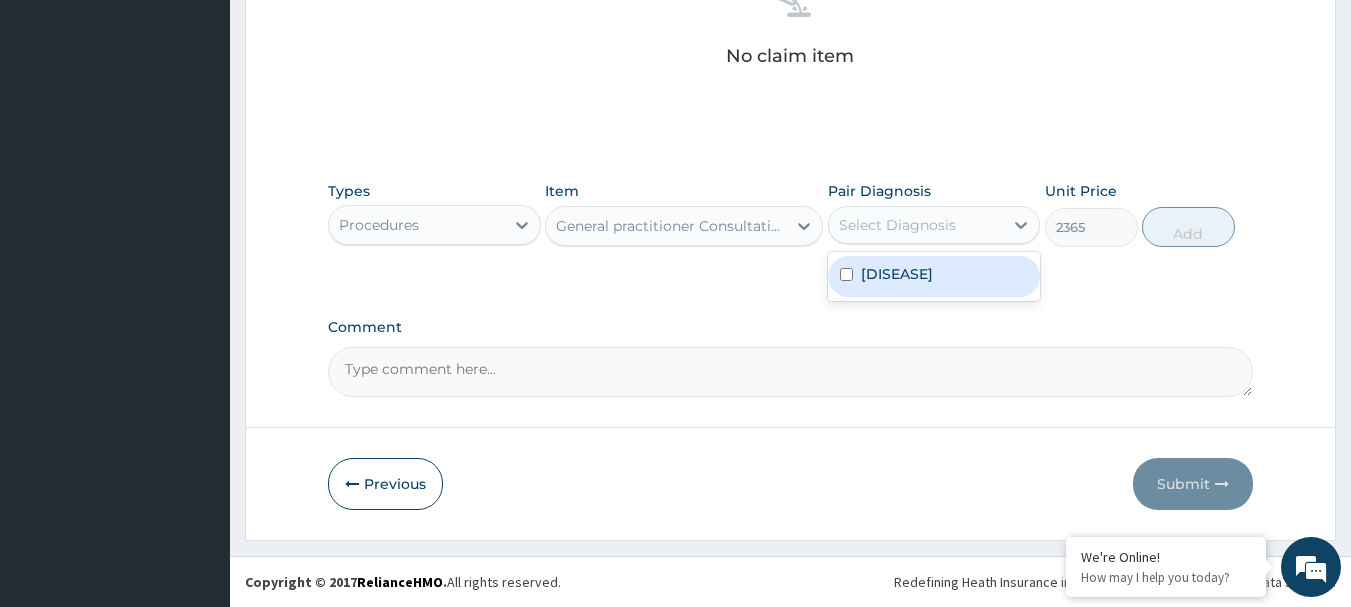 click at bounding box center [846, 274] 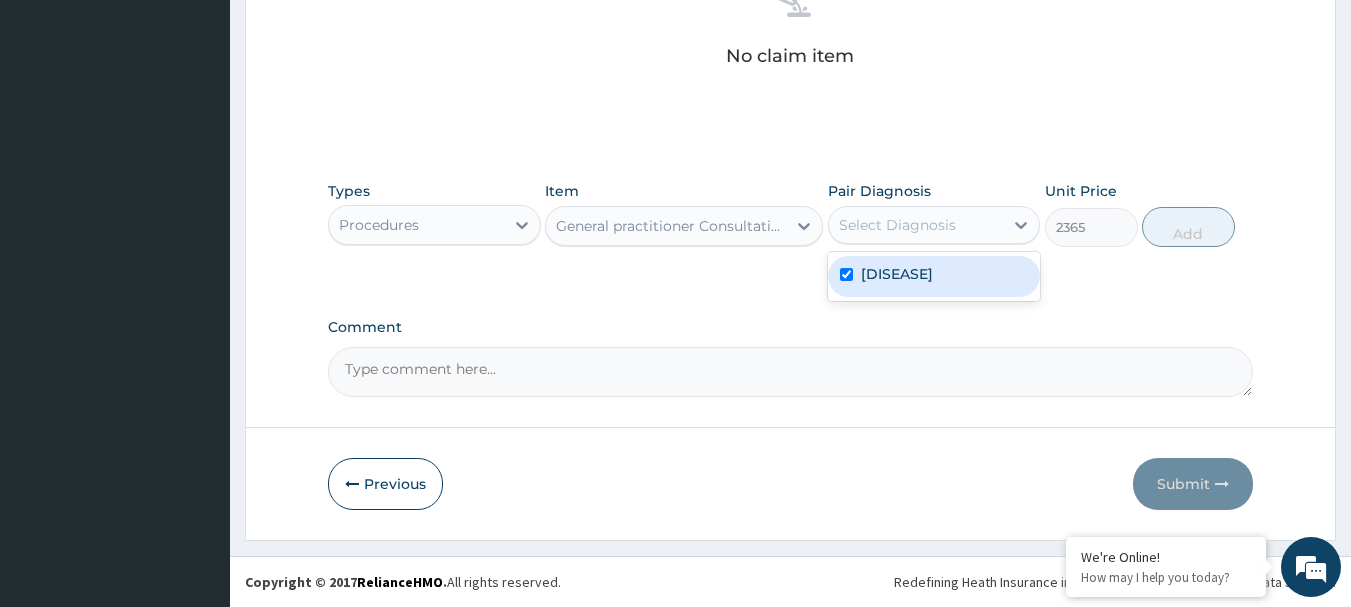 checkbox on "true" 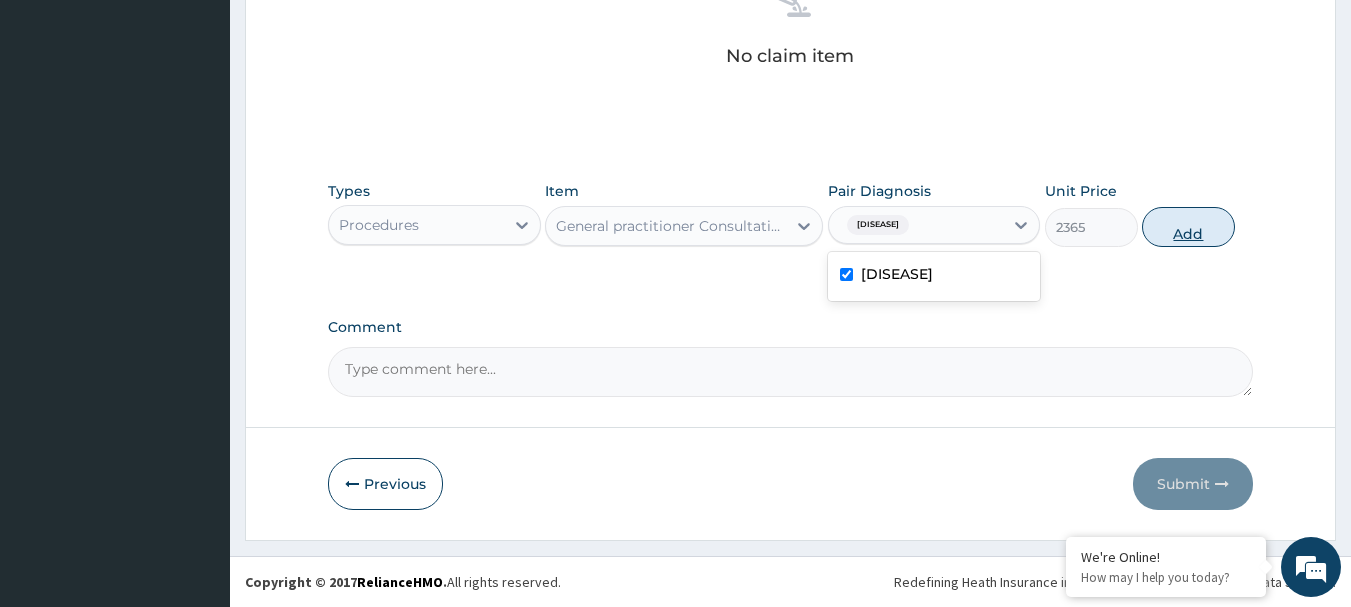 click on "Add" at bounding box center [1188, 227] 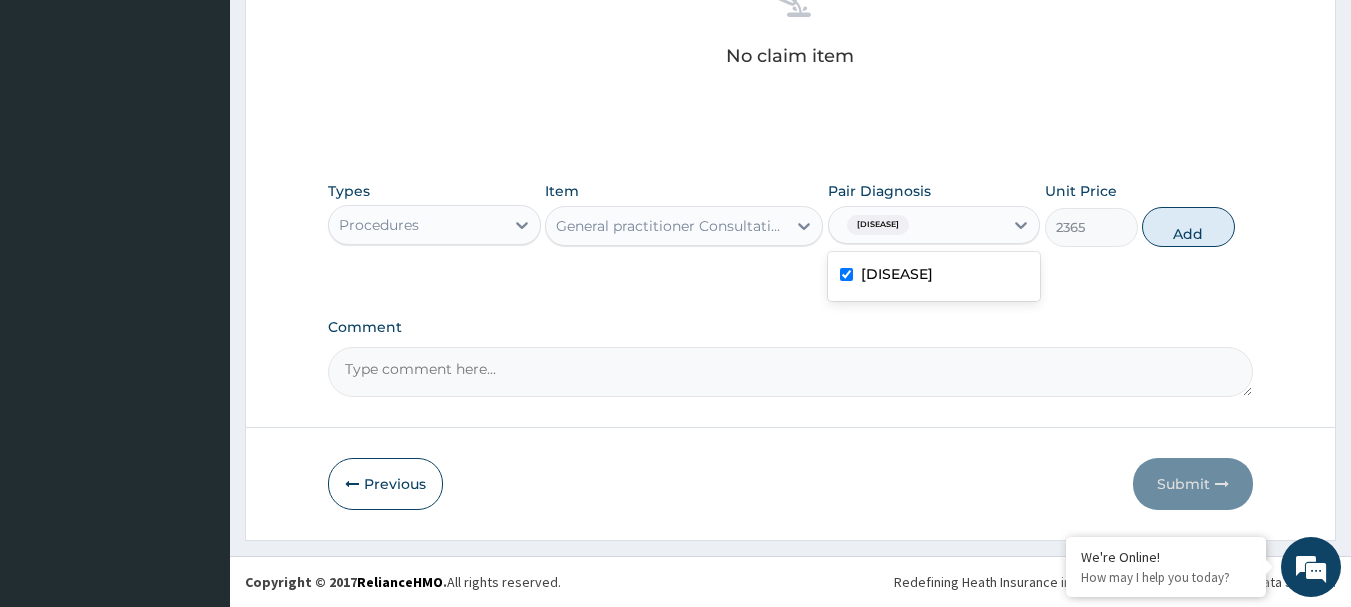 type on "0" 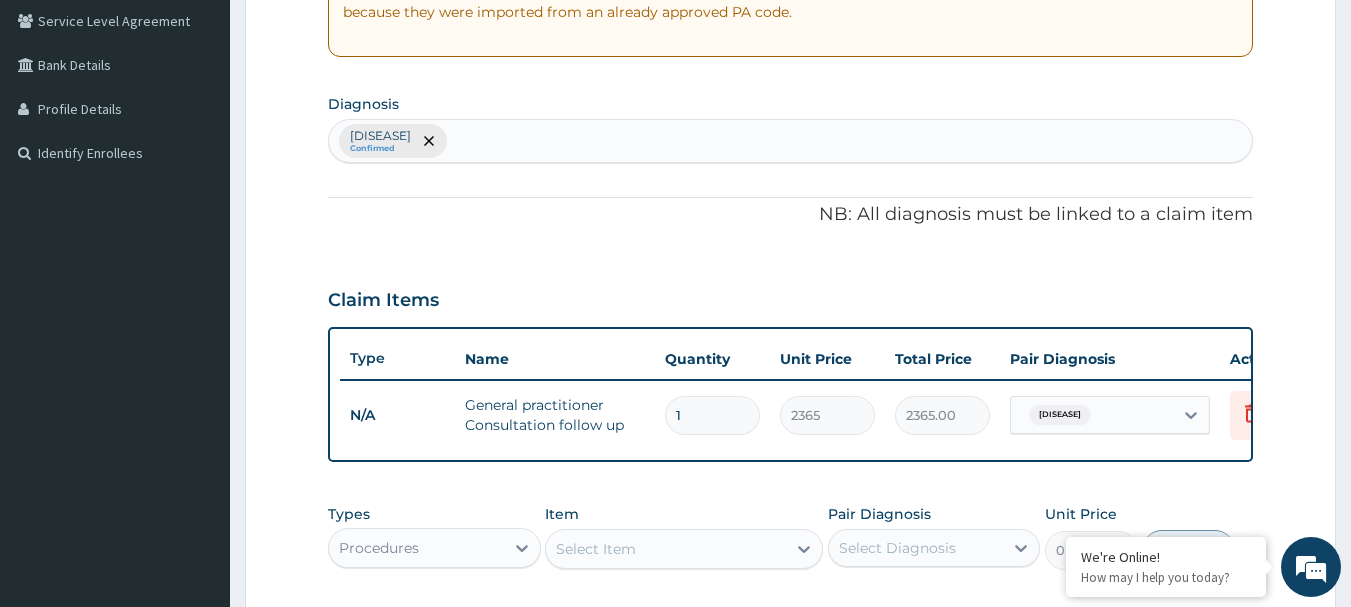 scroll, scrollTop: 395, scrollLeft: 0, axis: vertical 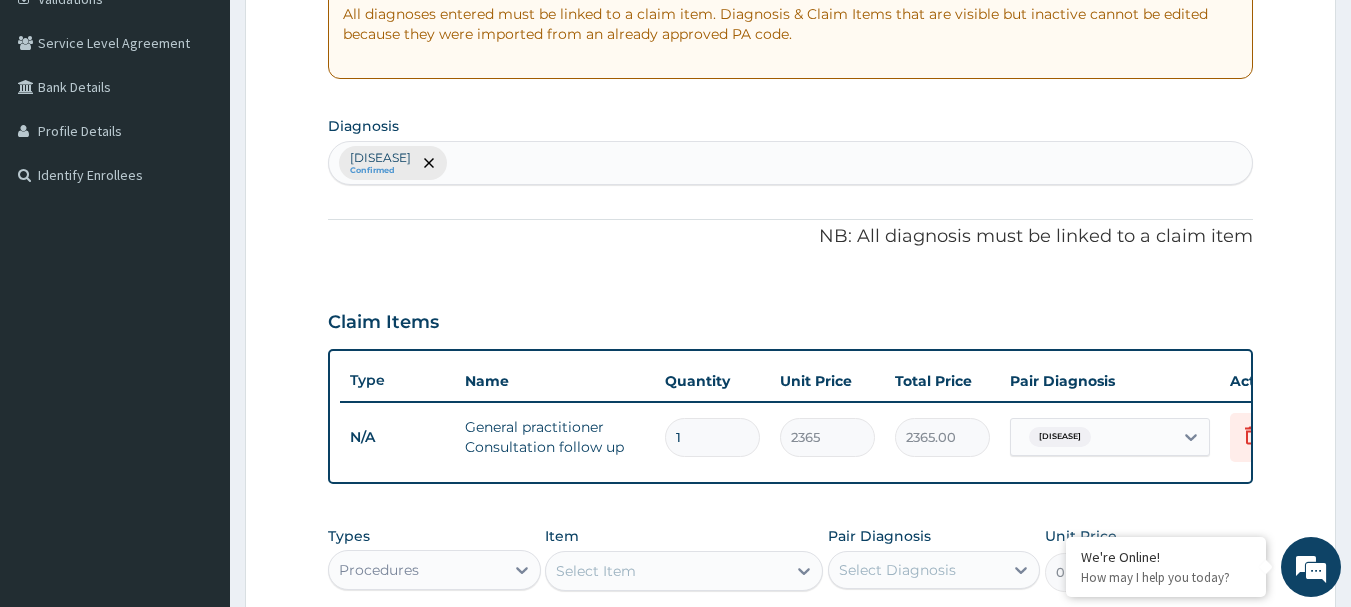 click on "Secondary hypertension Confirmed" at bounding box center [791, 163] 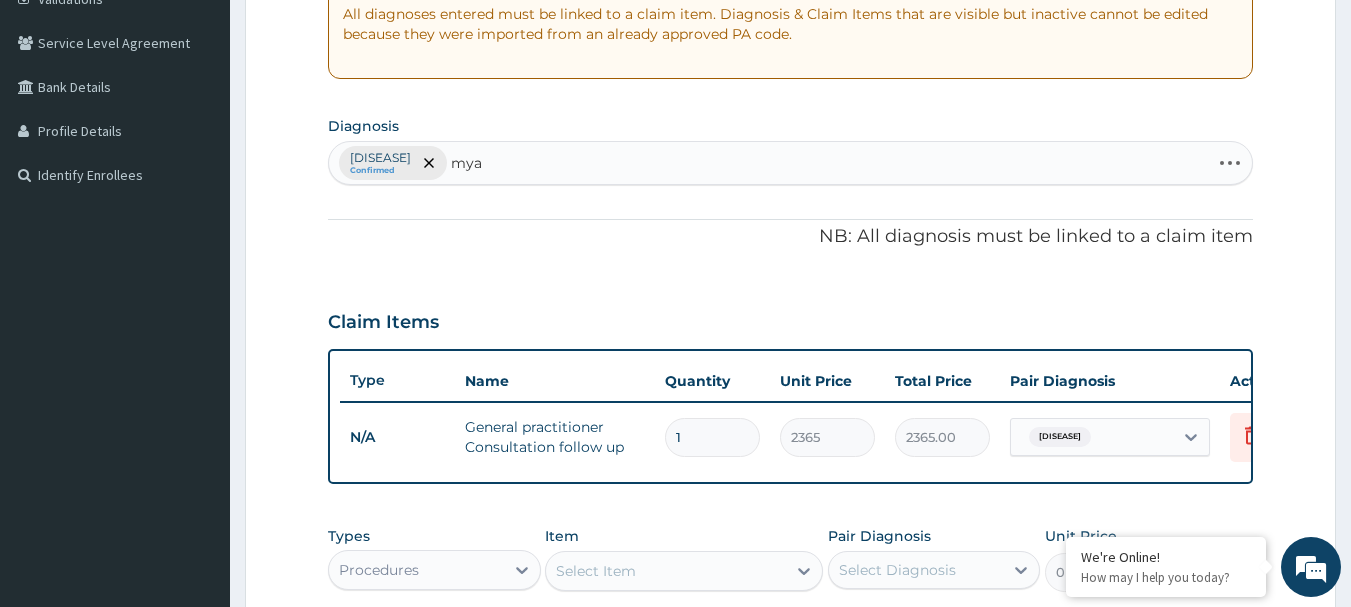 type on "myal" 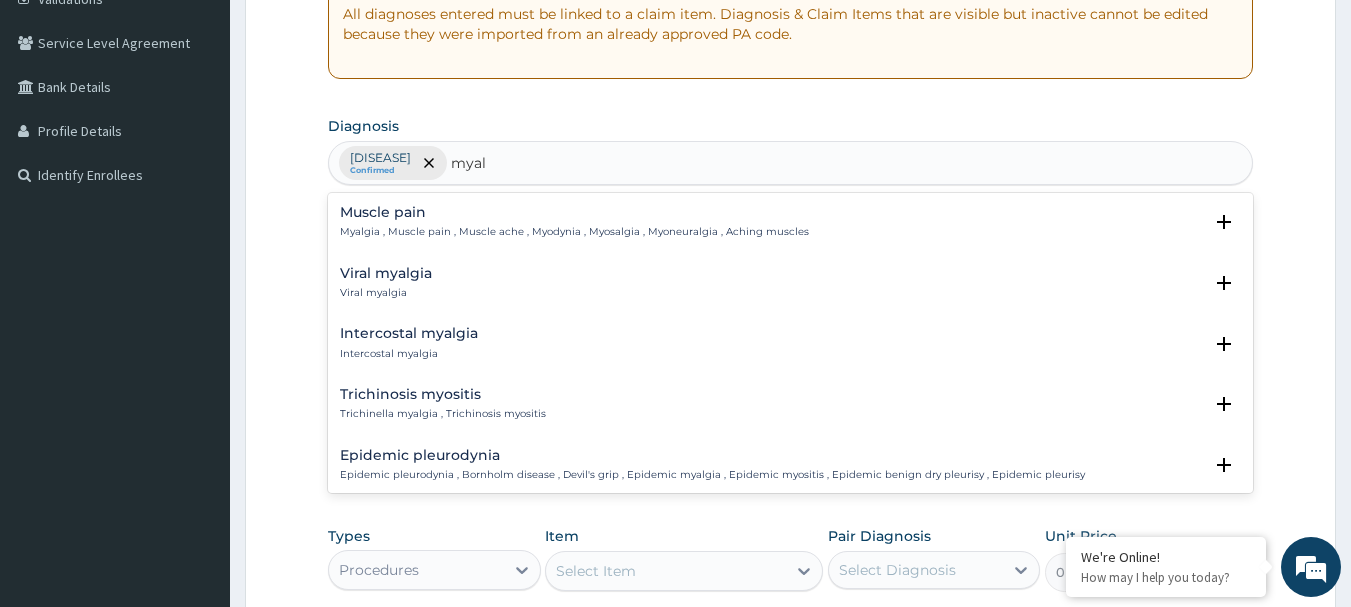click on "Myalgia , Muscle pain , Muscle ache , Myodynia , Myosalgia , Myoneuralgia , Aching muscles" at bounding box center [574, 232] 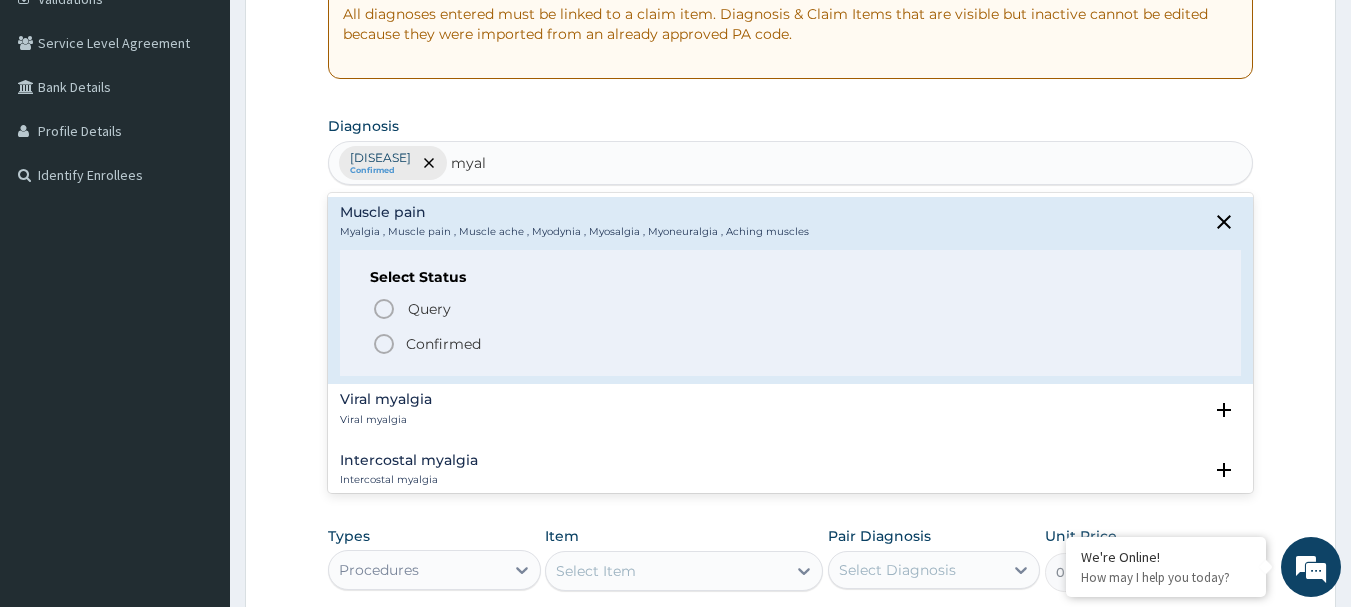 click 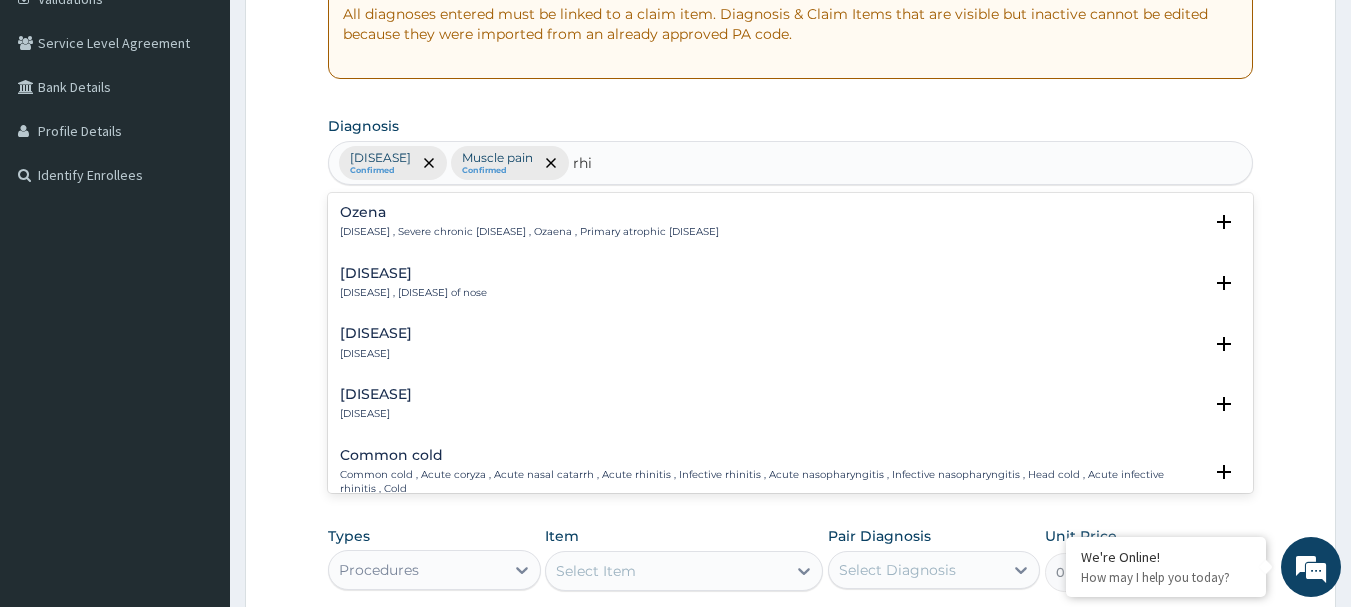 type on "rhin" 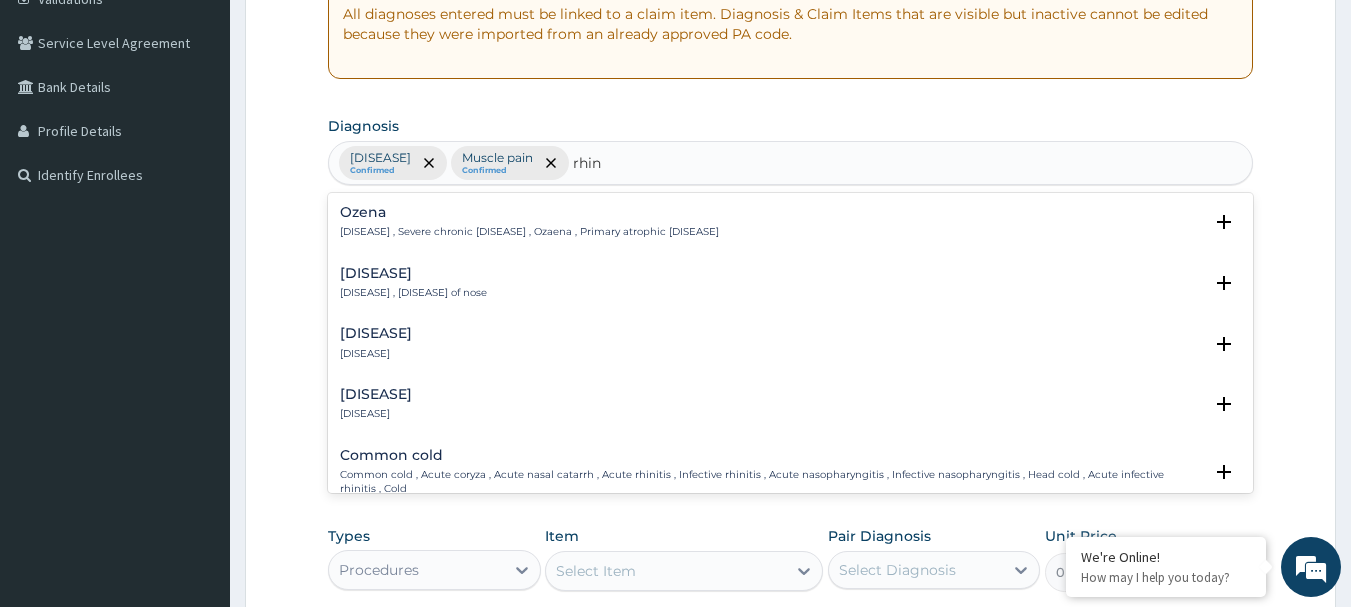 click on "Rhinitis , Irritation of nose" at bounding box center [413, 293] 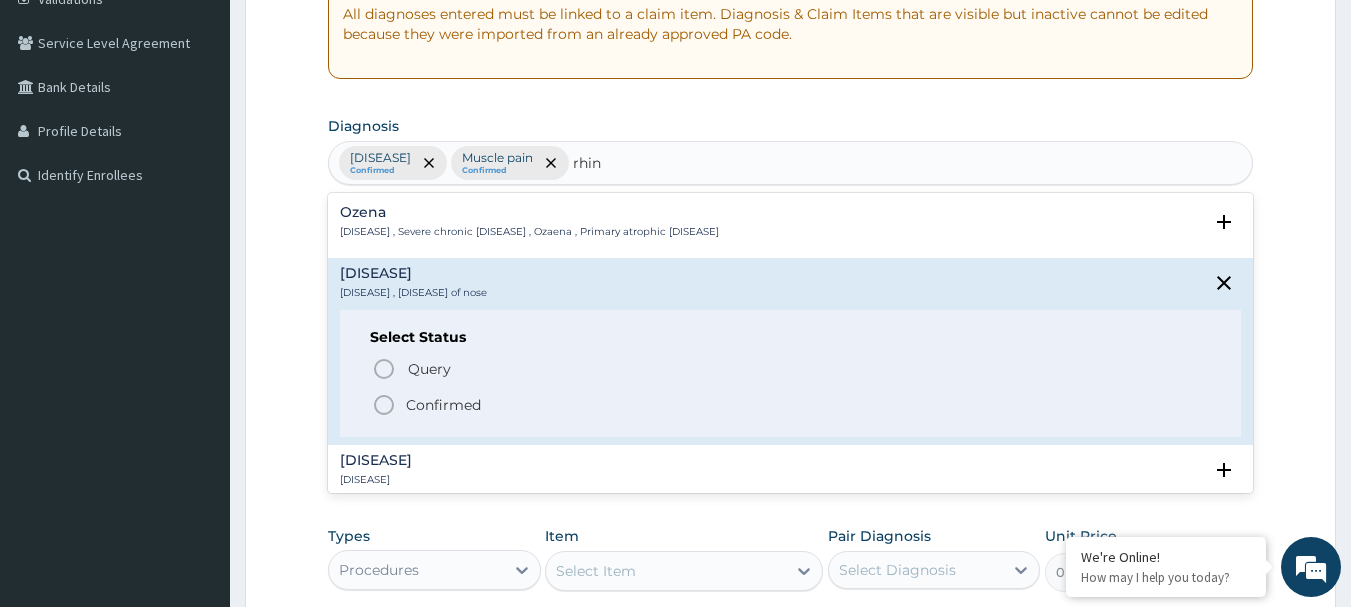 click 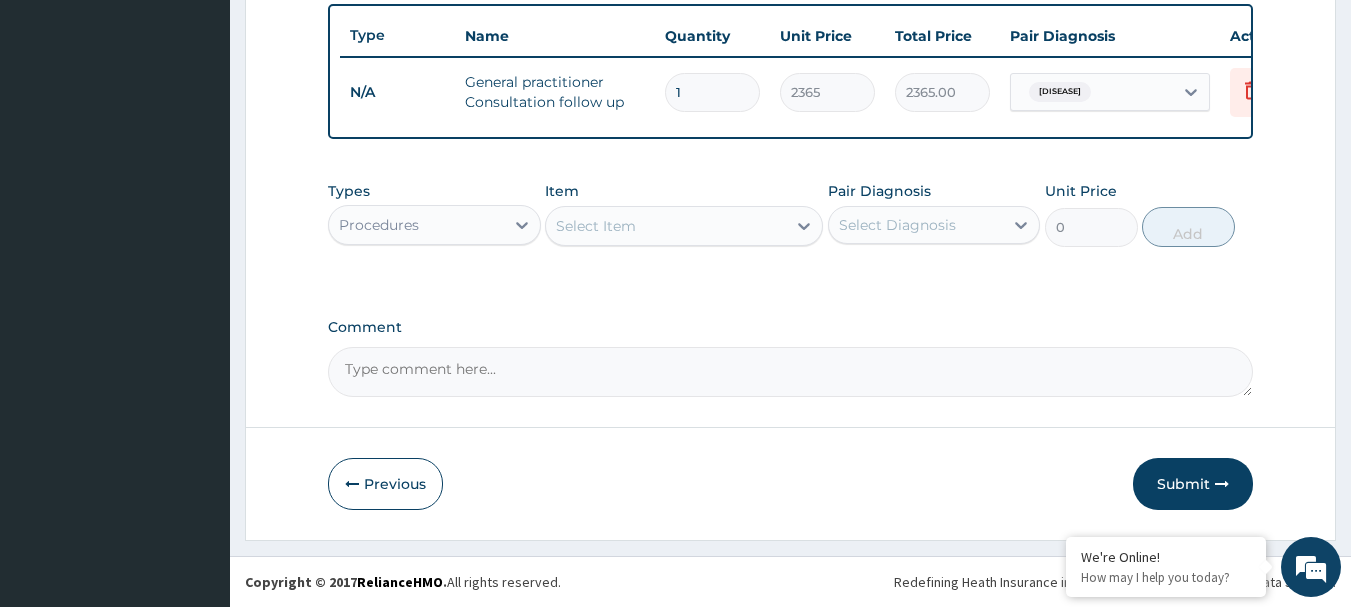 scroll, scrollTop: 755, scrollLeft: 0, axis: vertical 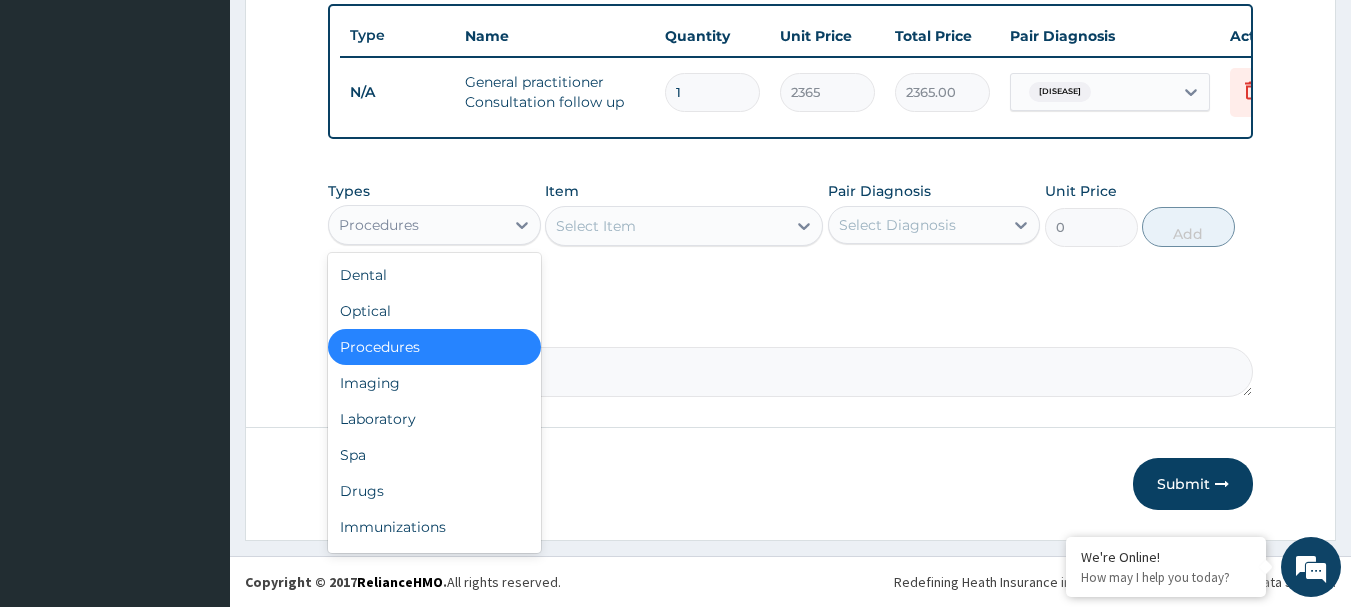 click on "Procedures" at bounding box center [416, 225] 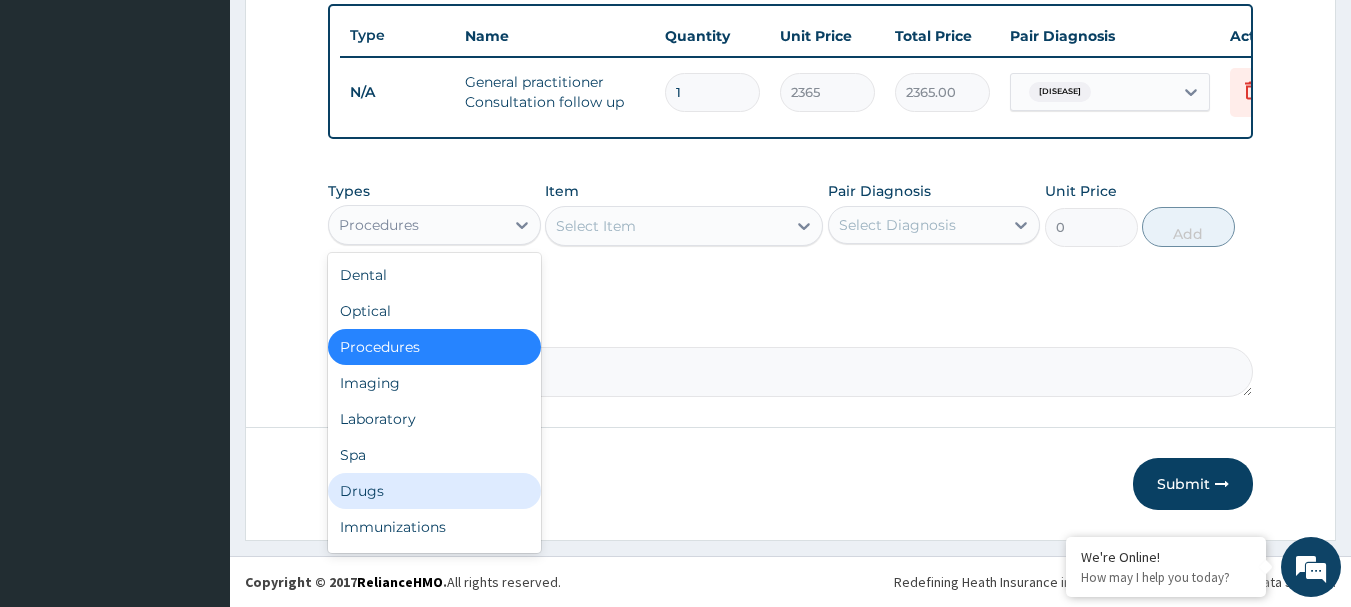 click on "Drugs" at bounding box center (434, 491) 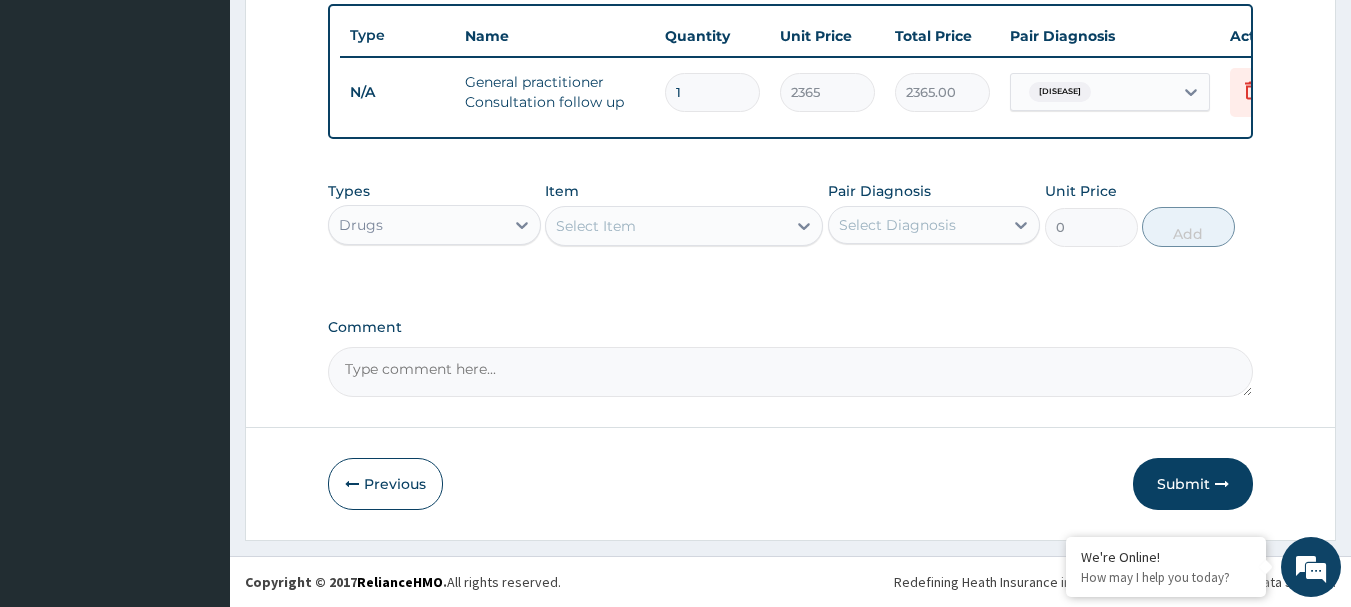 click on "Select Item" at bounding box center [666, 226] 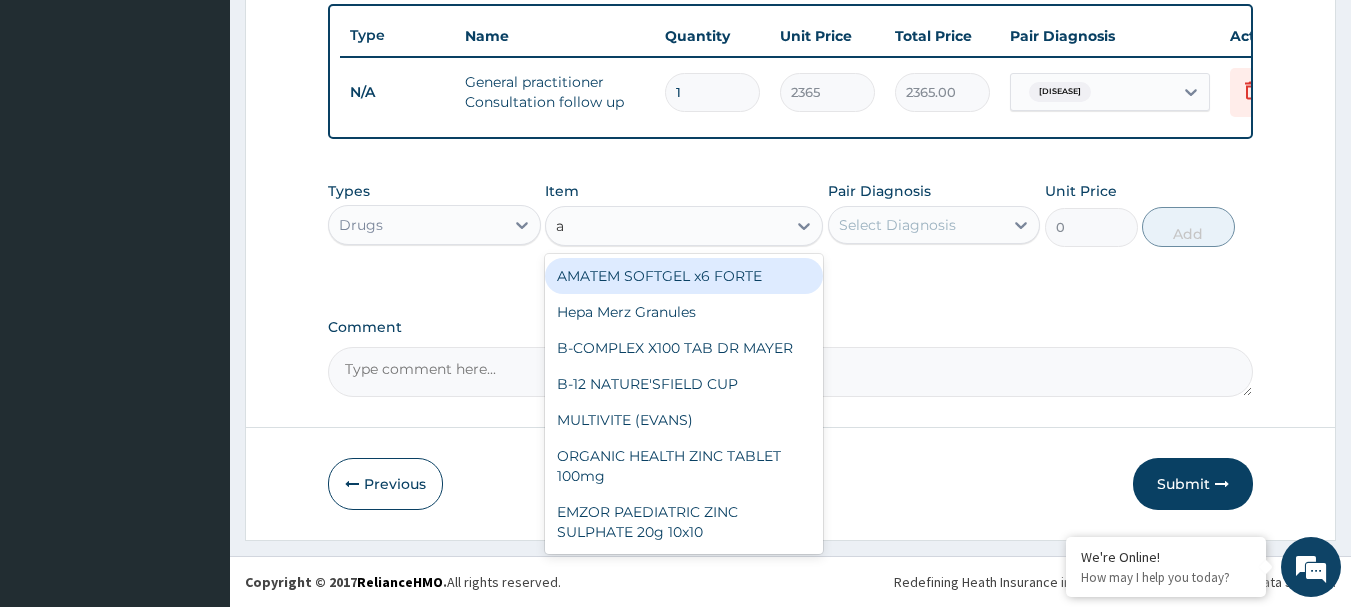 scroll, scrollTop: 224, scrollLeft: 0, axis: vertical 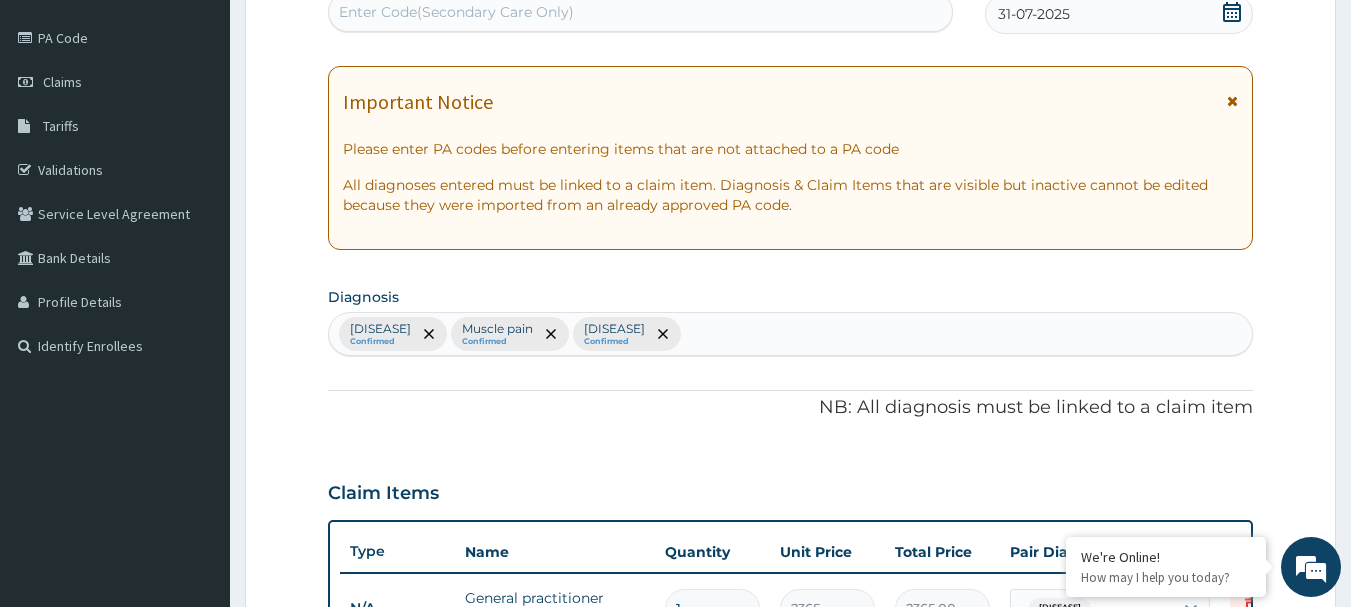 type on "a" 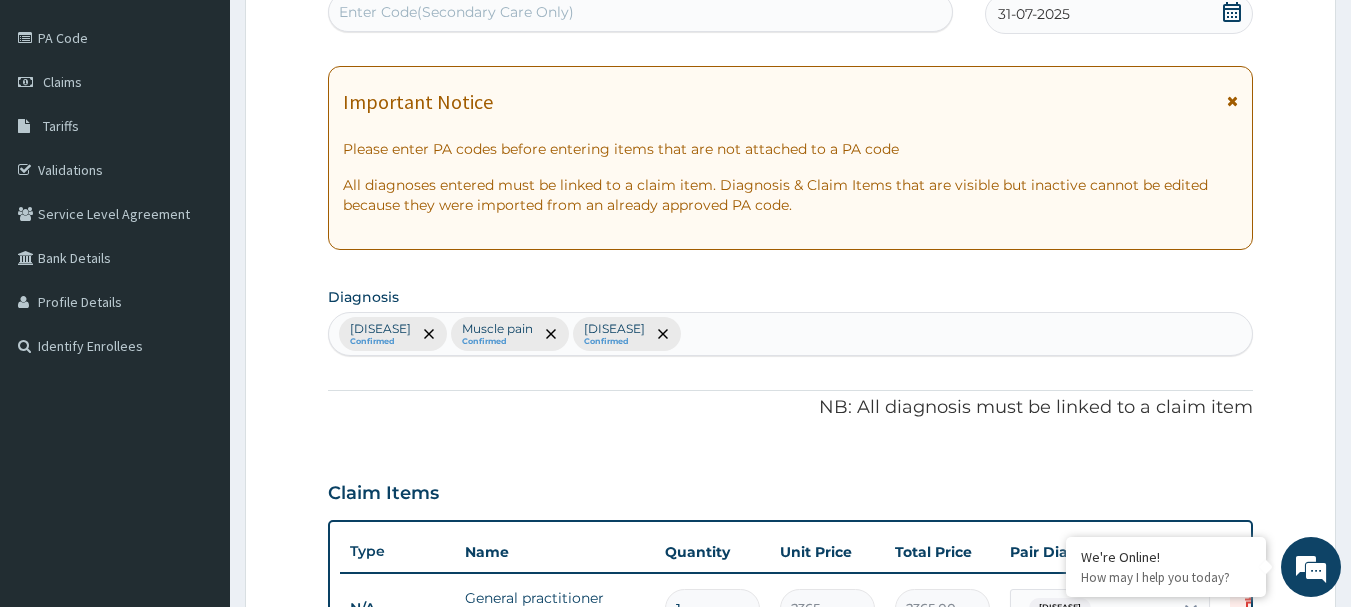 click on "Enter Code(Secondary Care Only)" at bounding box center [641, 12] 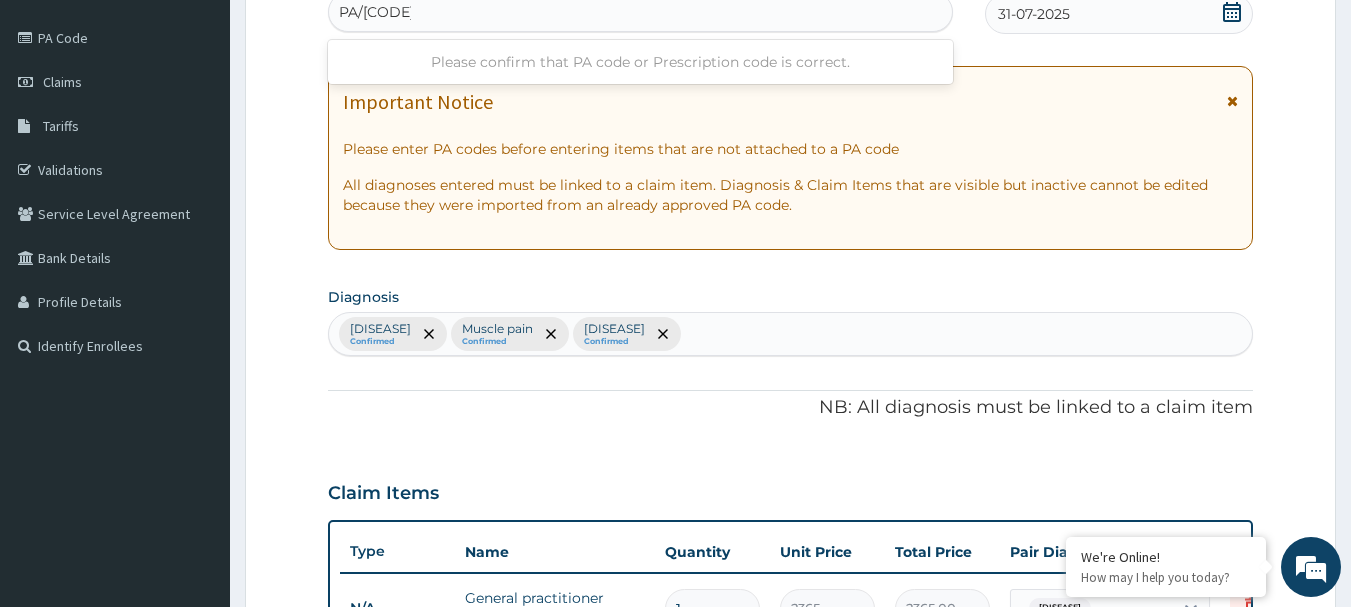 type on "PA/5DF3FB" 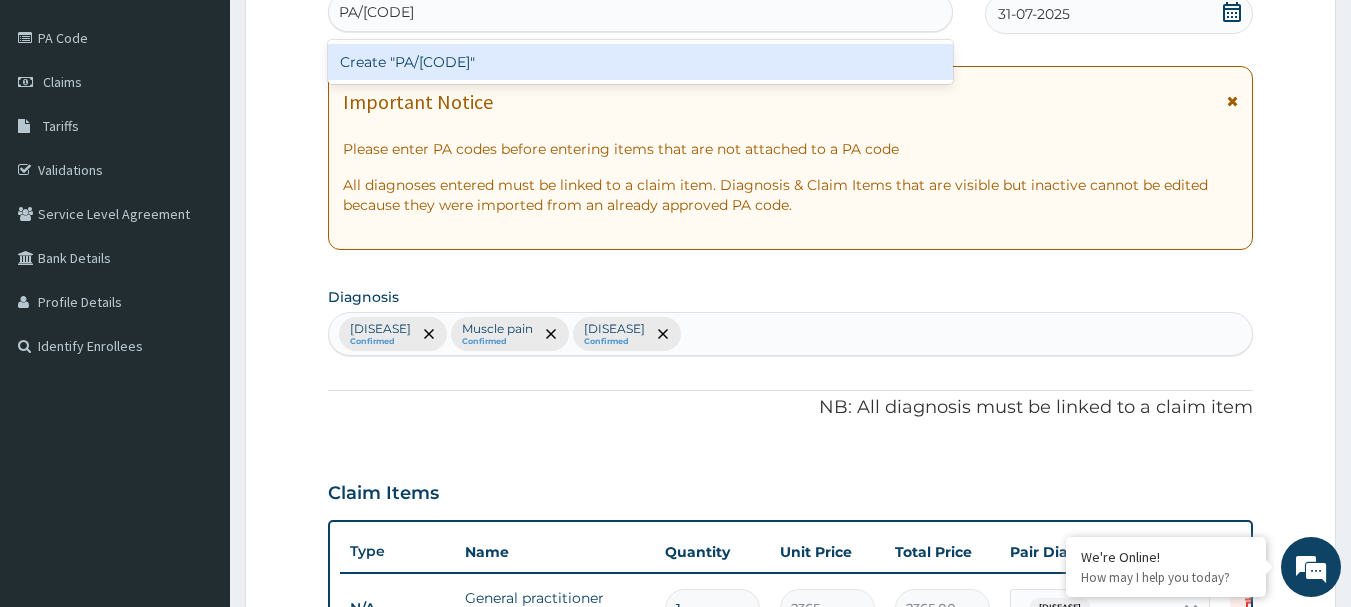 click on "Create "PA/5DF3FB"" at bounding box center (641, 62) 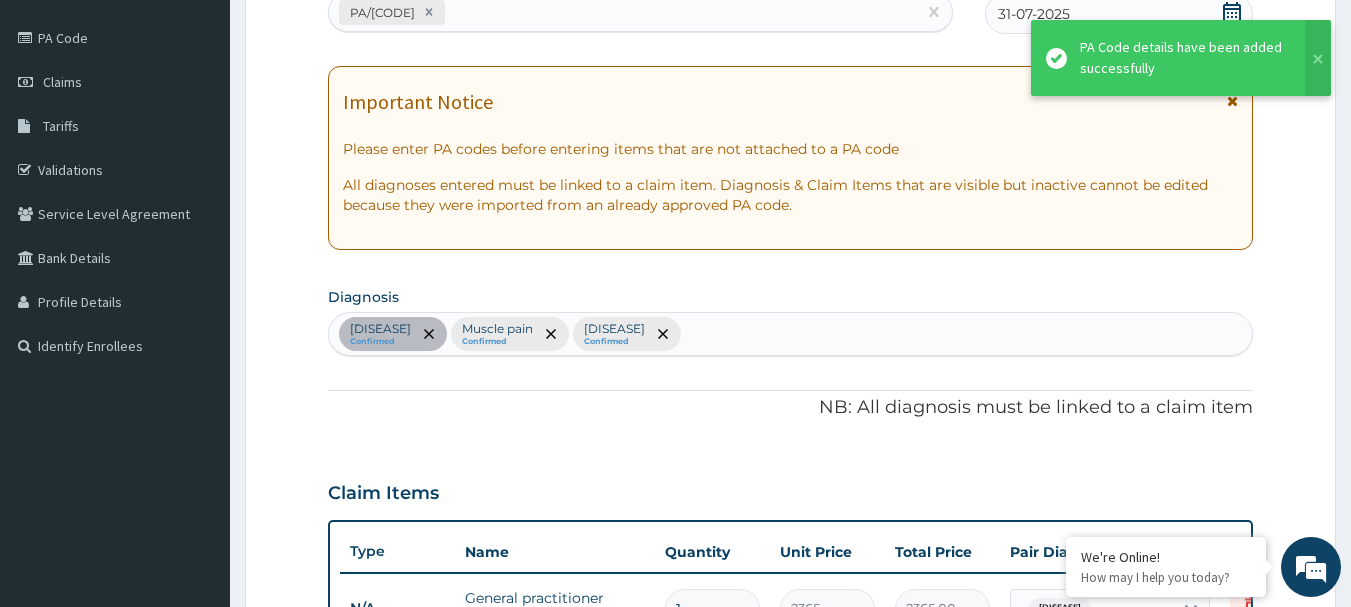 scroll, scrollTop: 667, scrollLeft: 0, axis: vertical 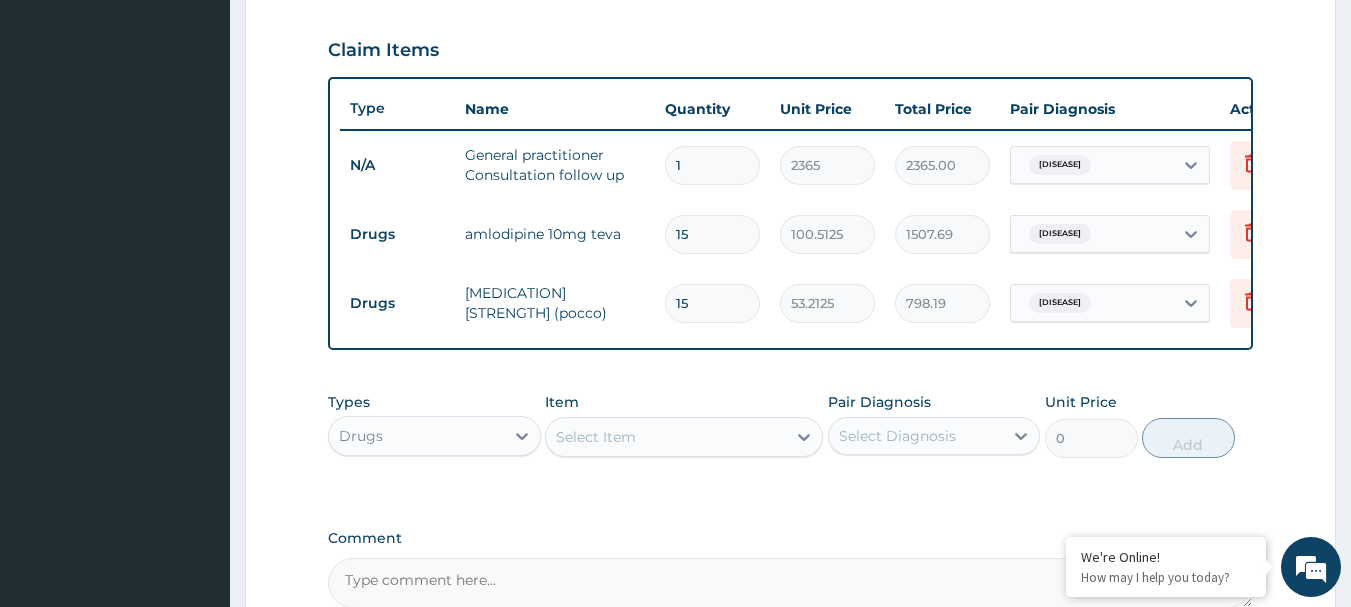 click on "Select Item" at bounding box center (596, 437) 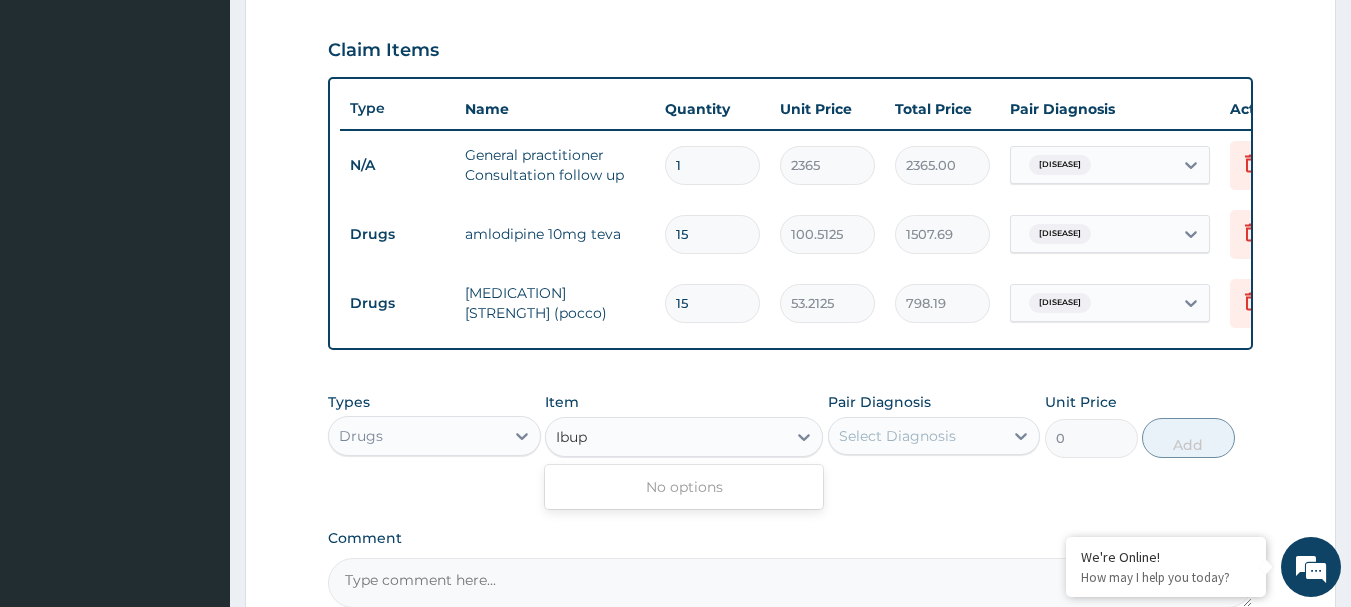 type on "Ibu" 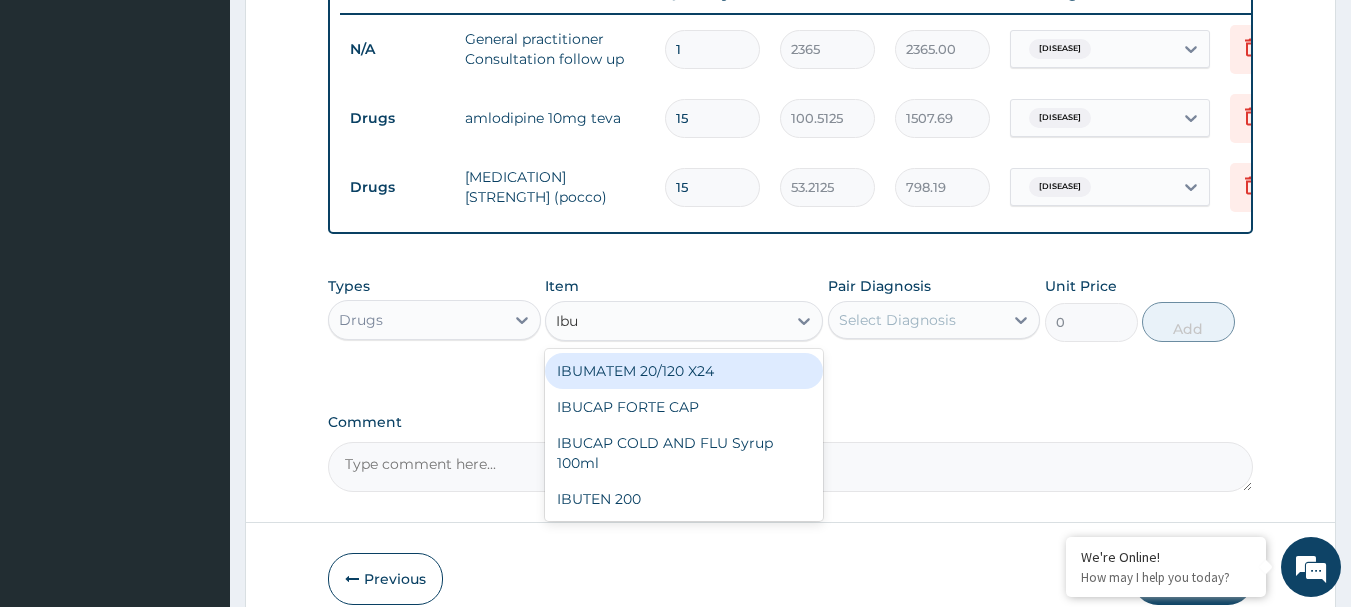 scroll, scrollTop: 787, scrollLeft: 0, axis: vertical 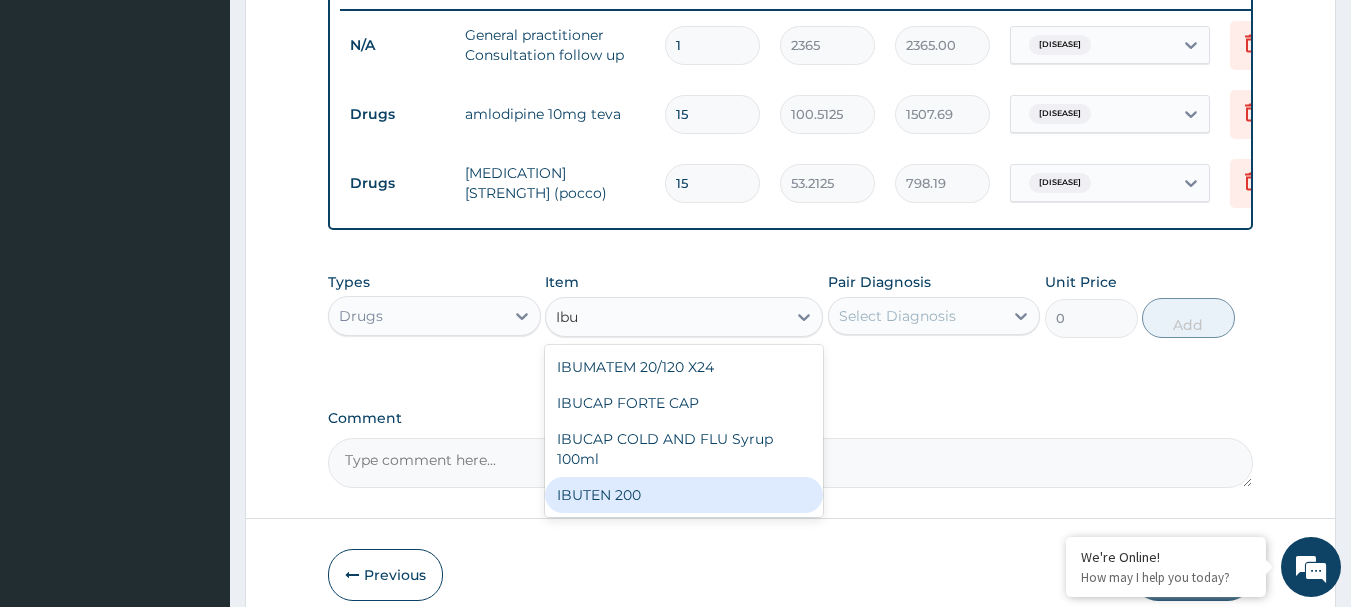 click on "IBUTEN 200" at bounding box center (684, 495) 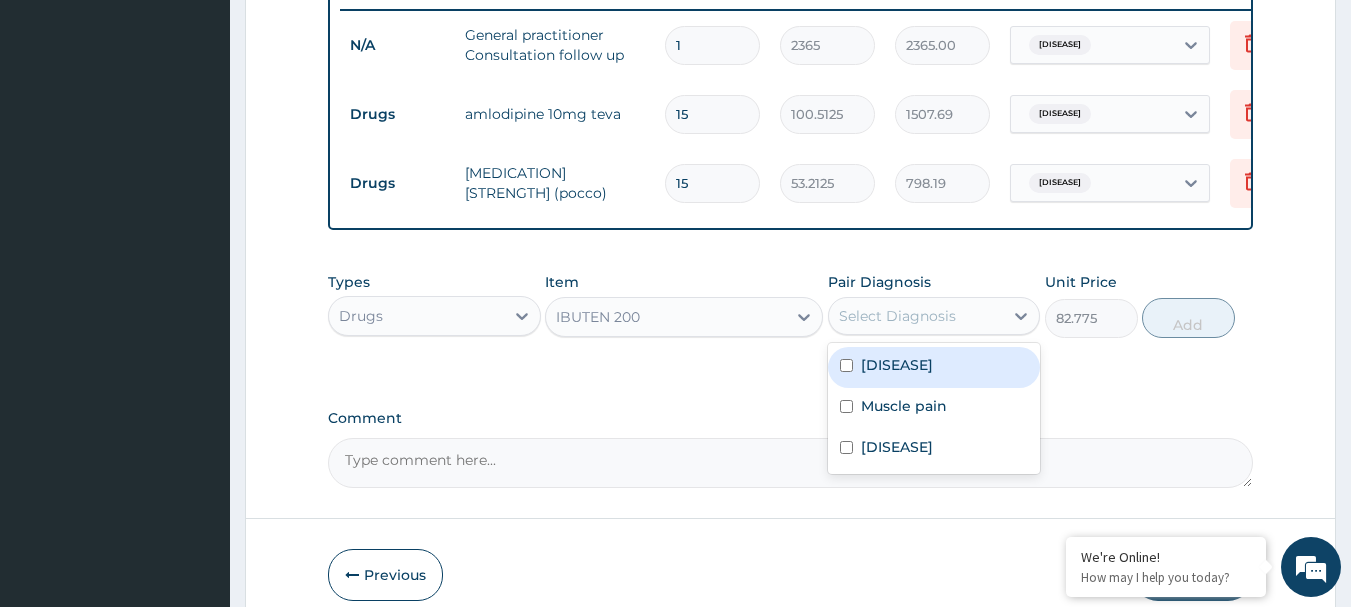click on "Select Diagnosis" at bounding box center [916, 316] 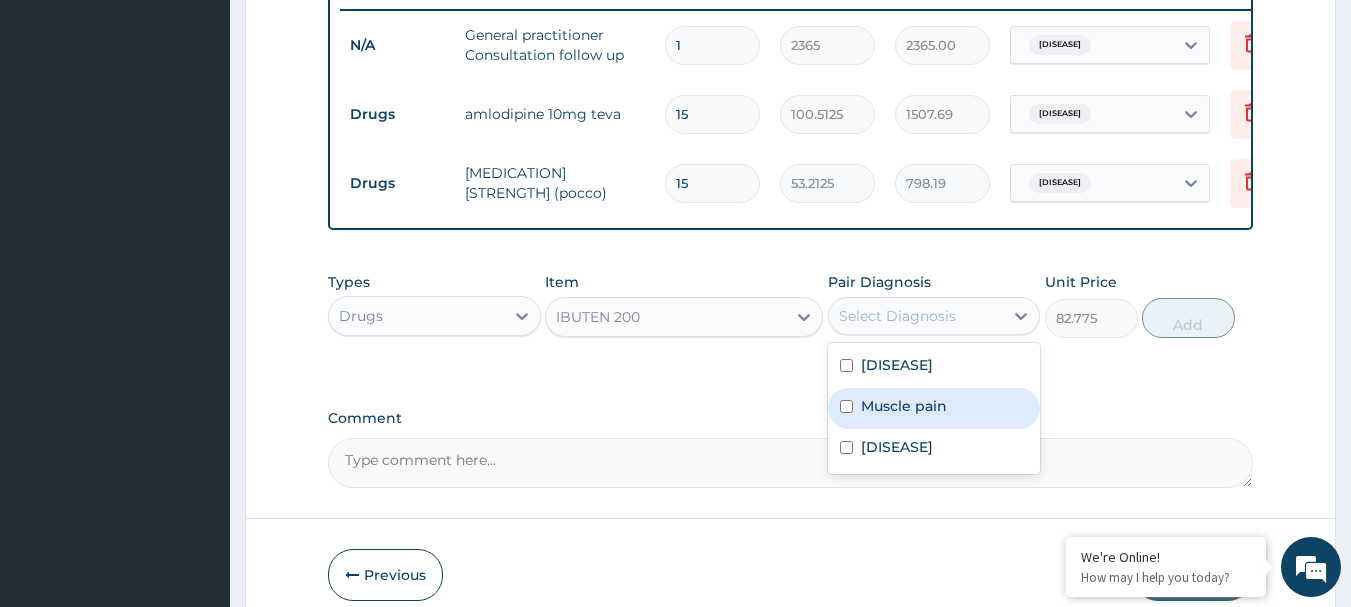 click at bounding box center [846, 406] 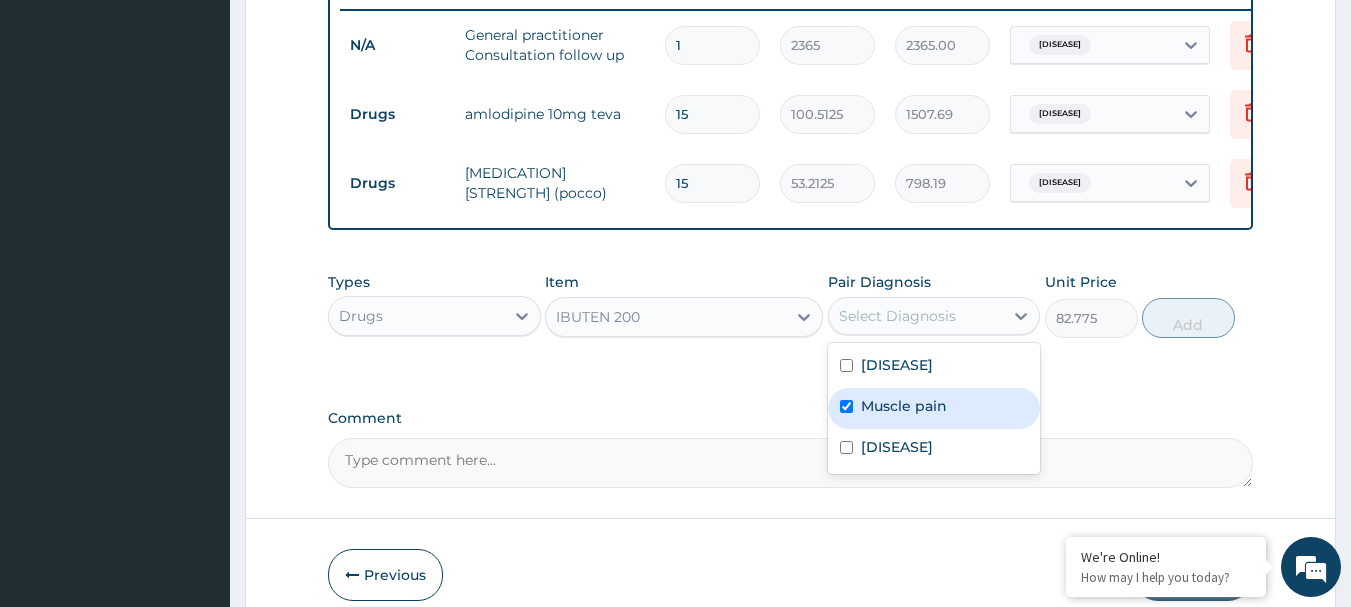checkbox on "true" 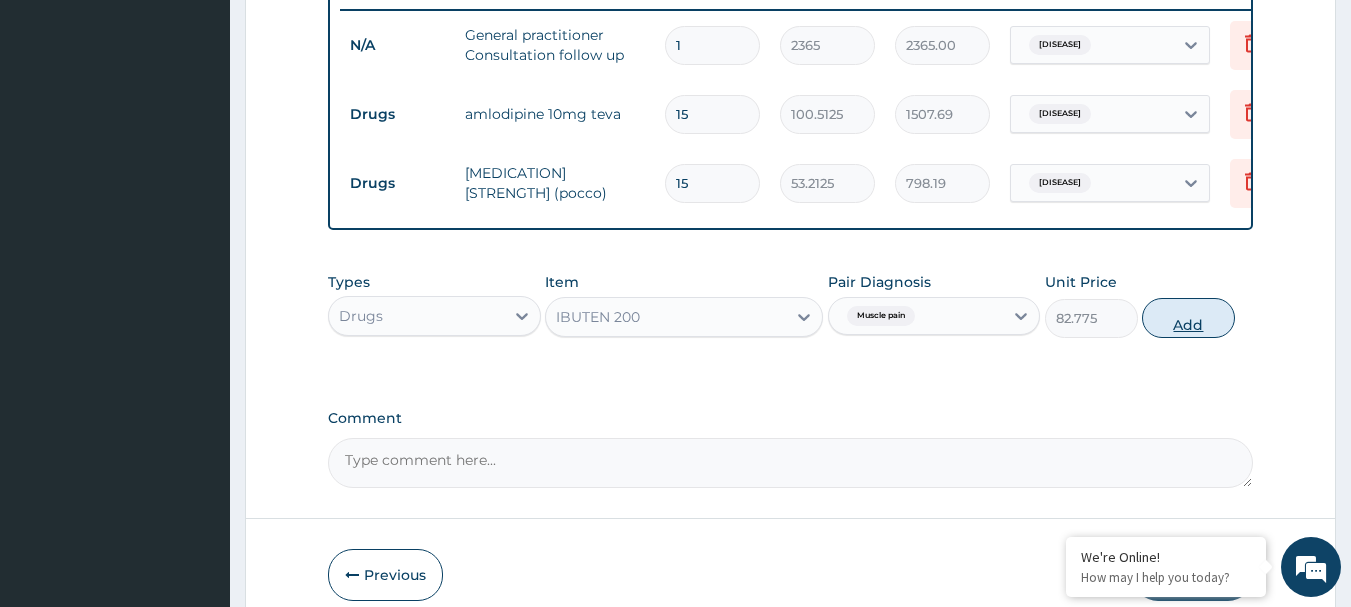 click on "Add" at bounding box center (1188, 318) 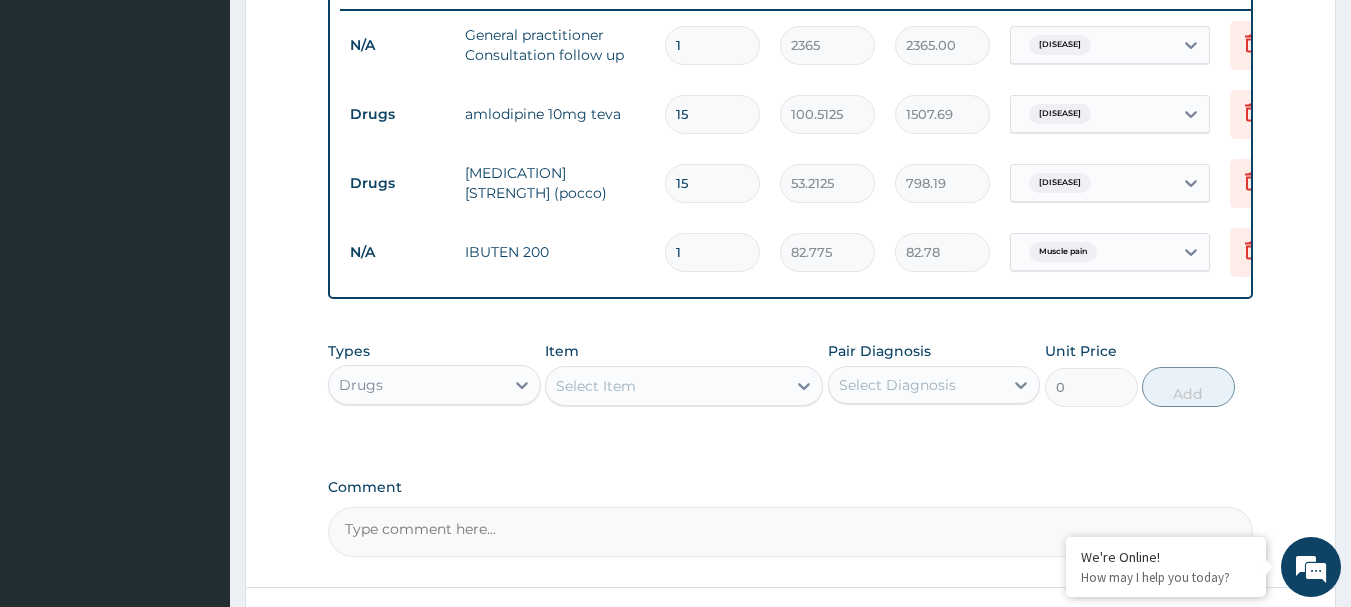 click on "Select Item" at bounding box center [666, 386] 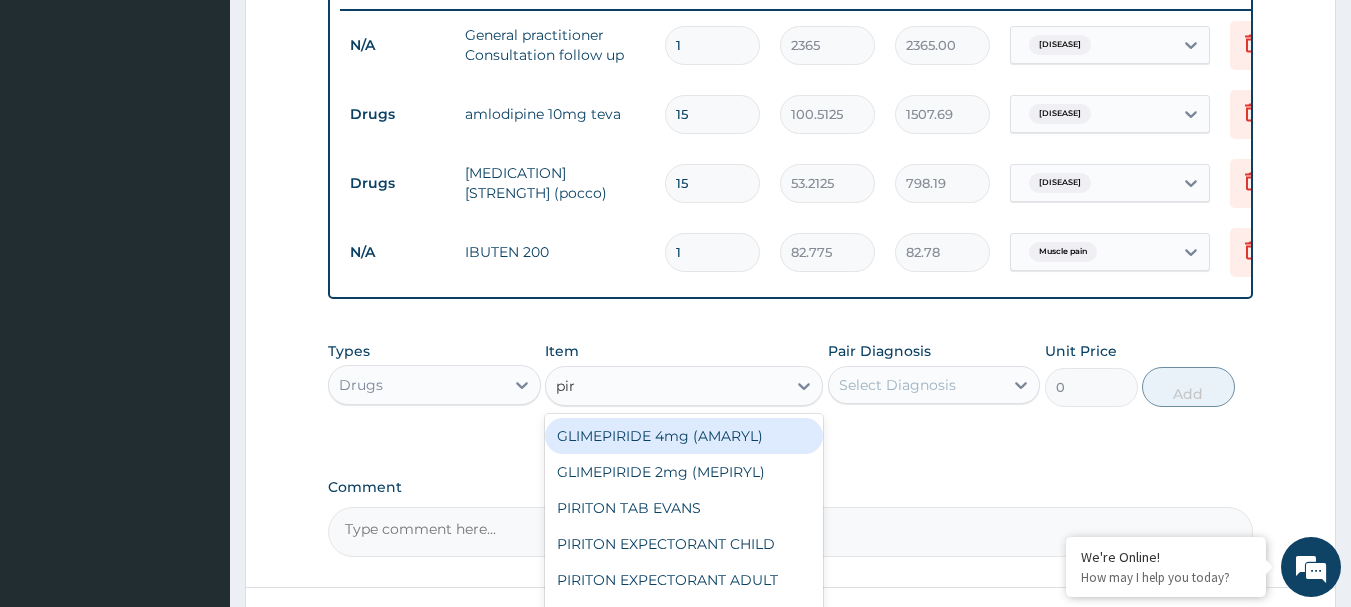 type on "piri" 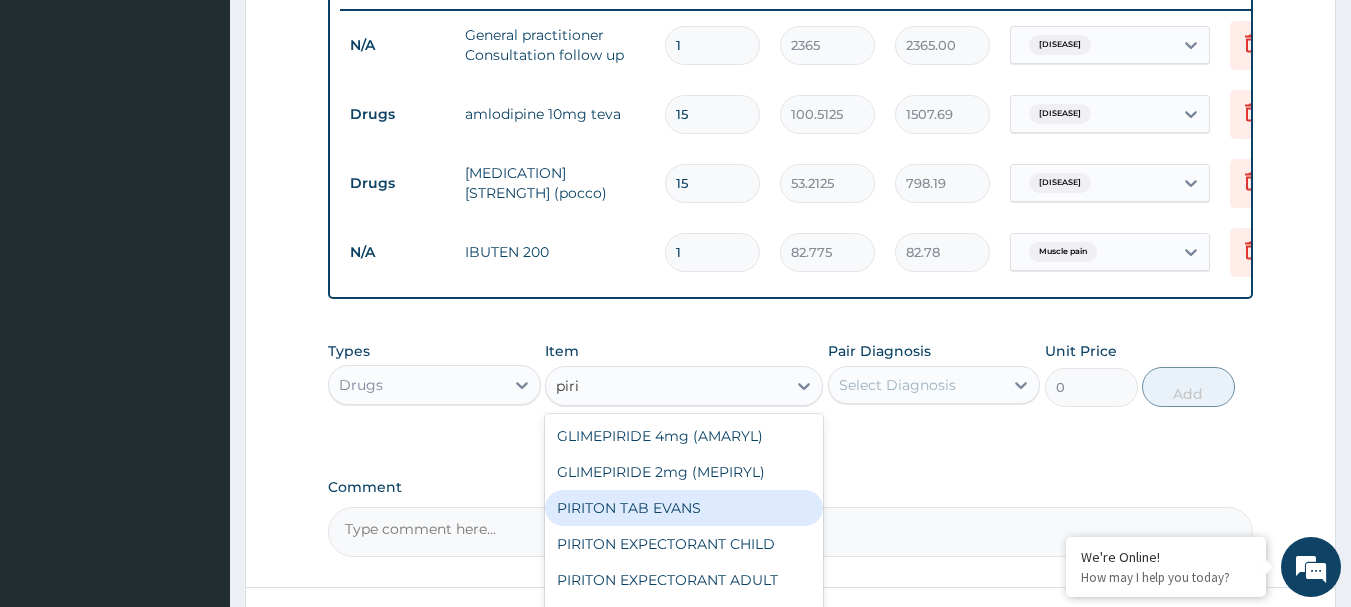 click on "PIRITON TAB EVANS" at bounding box center [684, 508] 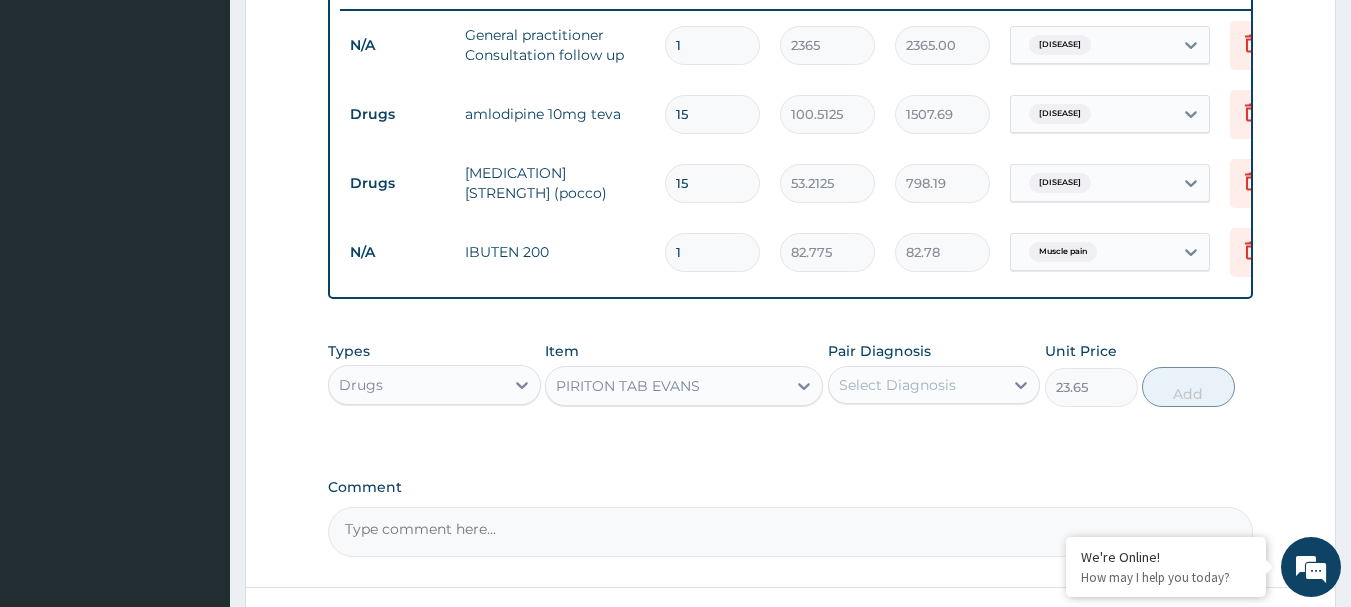 click on "Select Diagnosis" at bounding box center [916, 385] 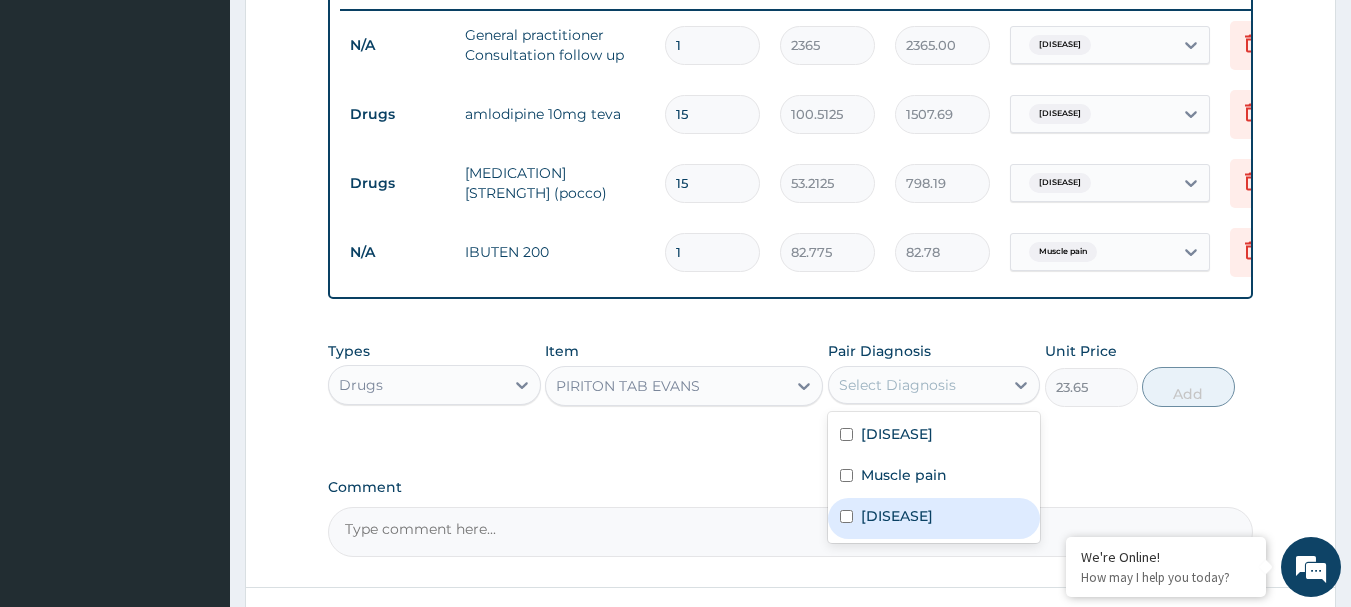 click on "Rhinitis" at bounding box center (934, 518) 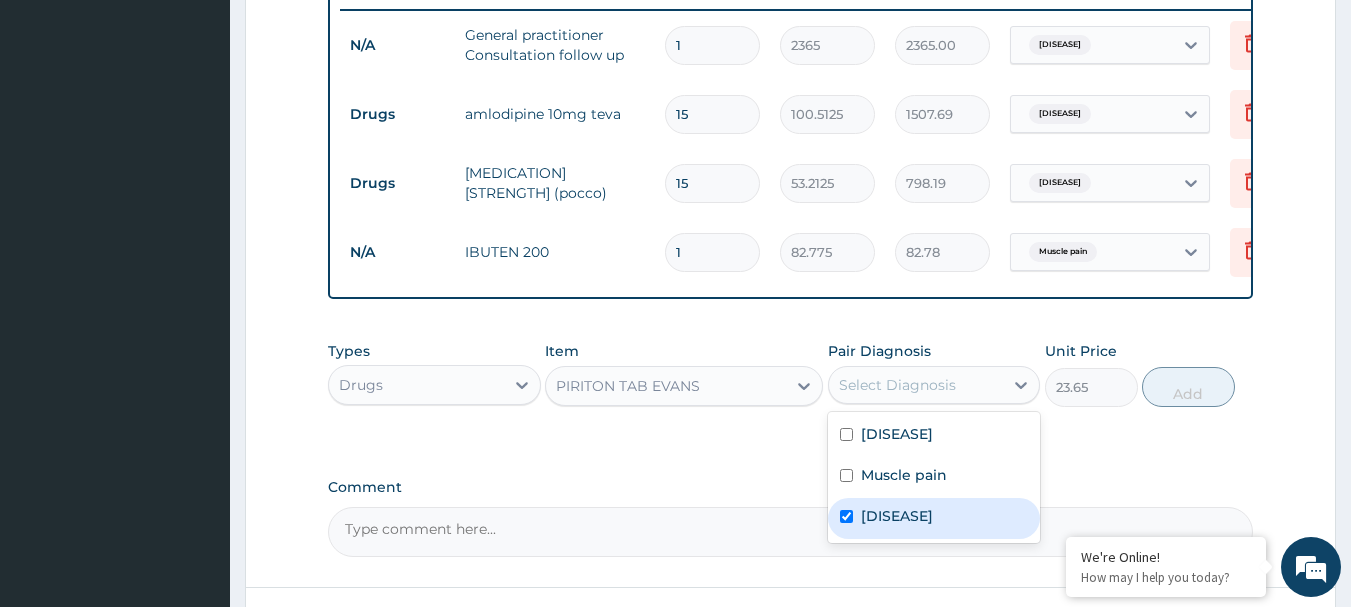 checkbox on "true" 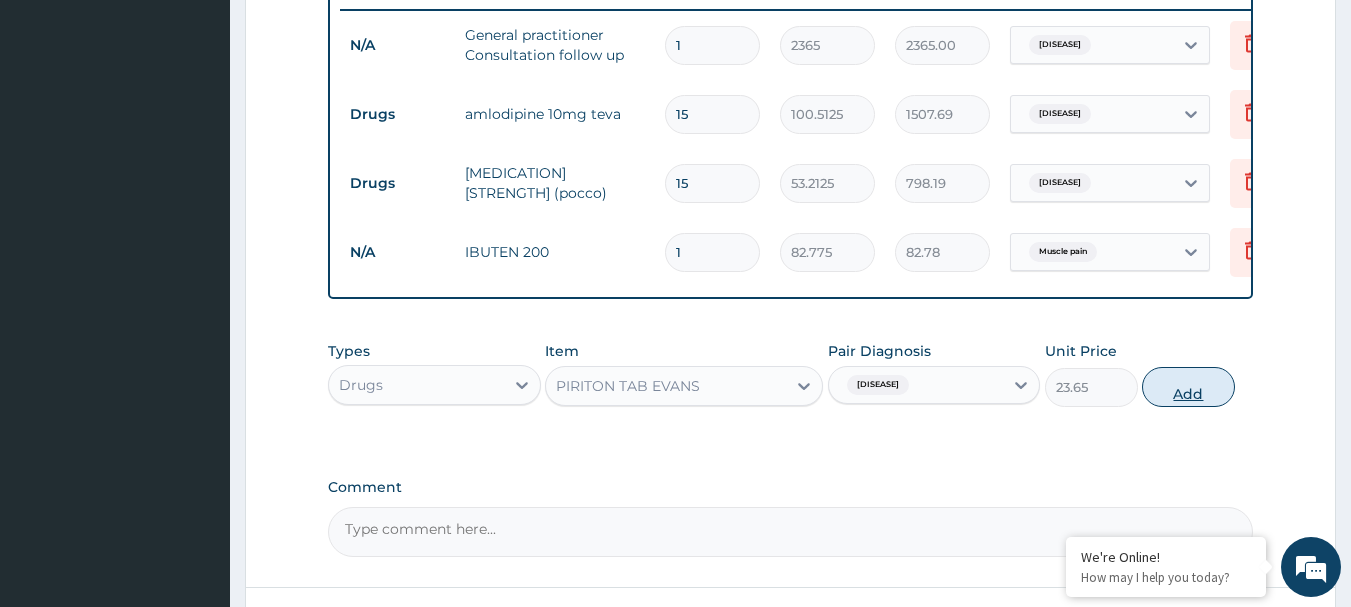 click on "Add" at bounding box center (1188, 387) 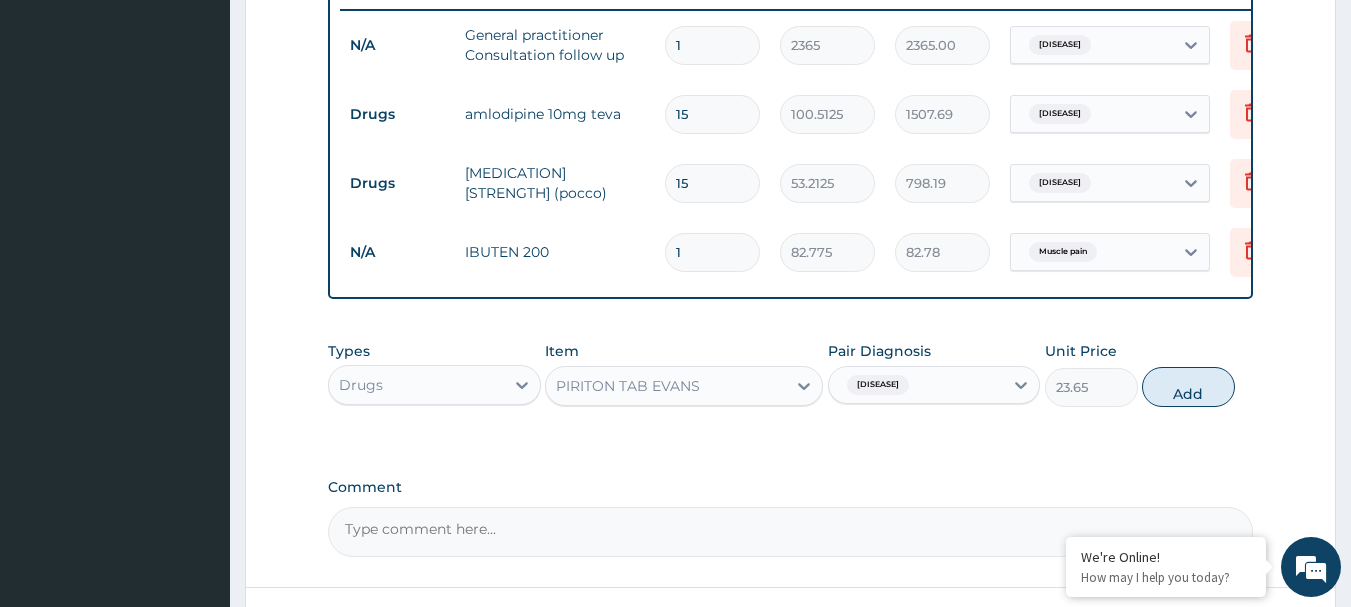 type on "0" 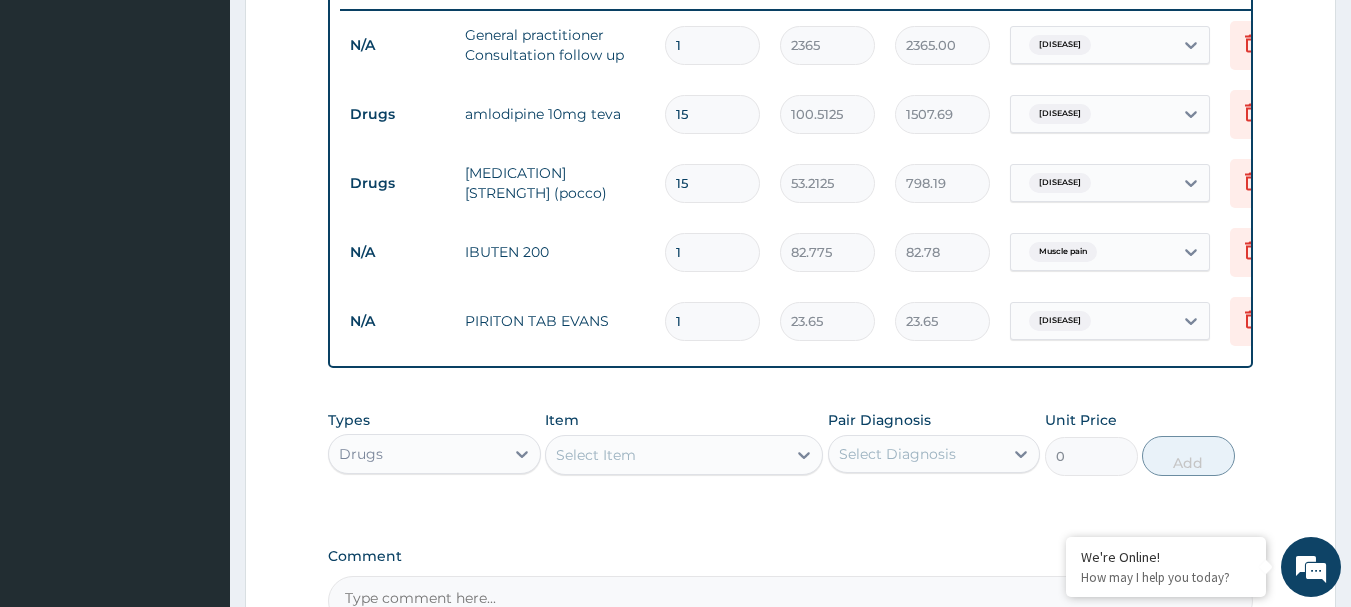 click on "Select Item" at bounding box center (666, 455) 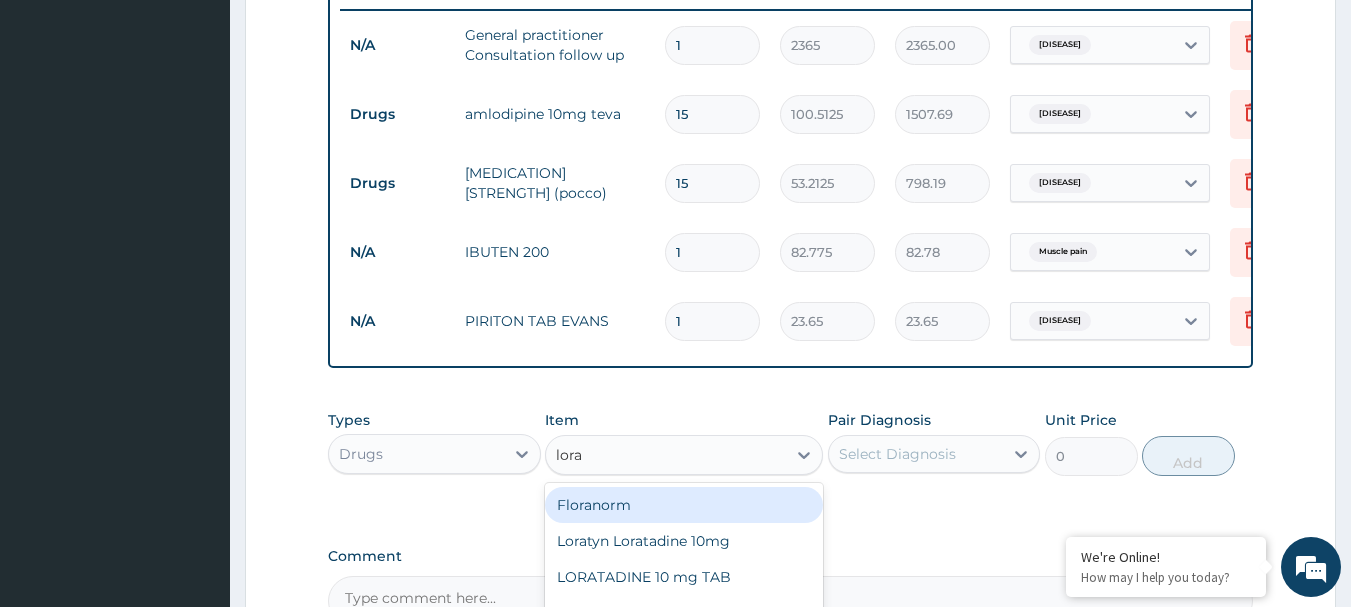 type on "lorat" 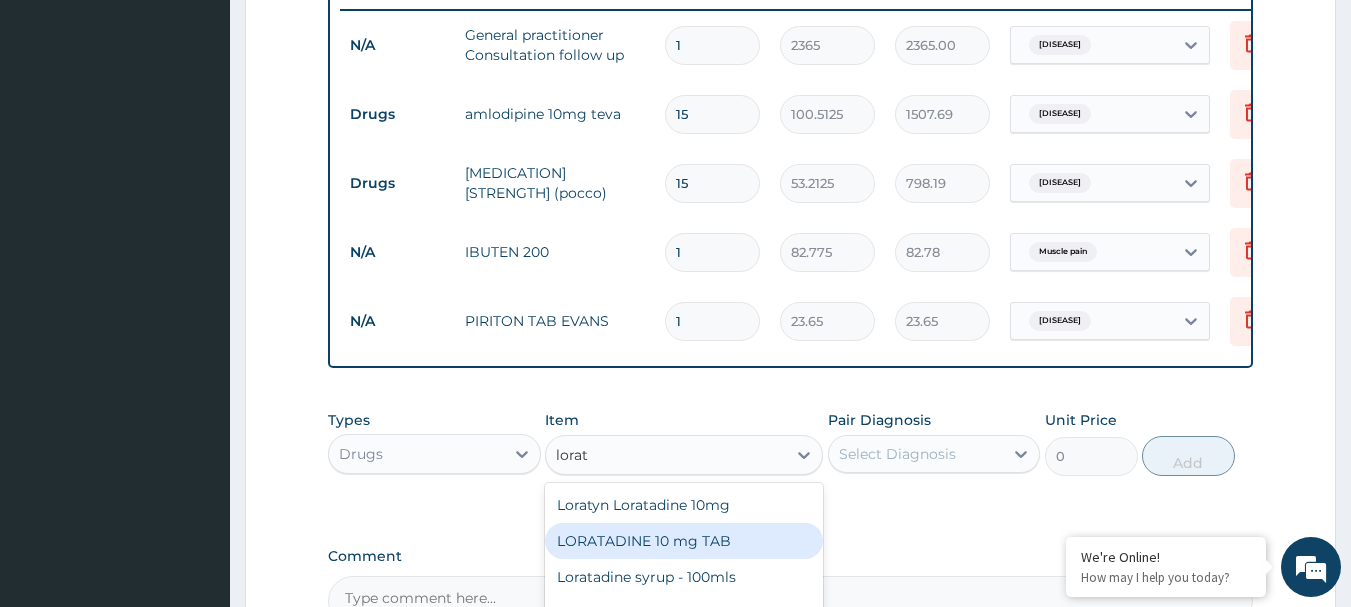 click on "LORATADINE 10 mg TAB" at bounding box center [684, 541] 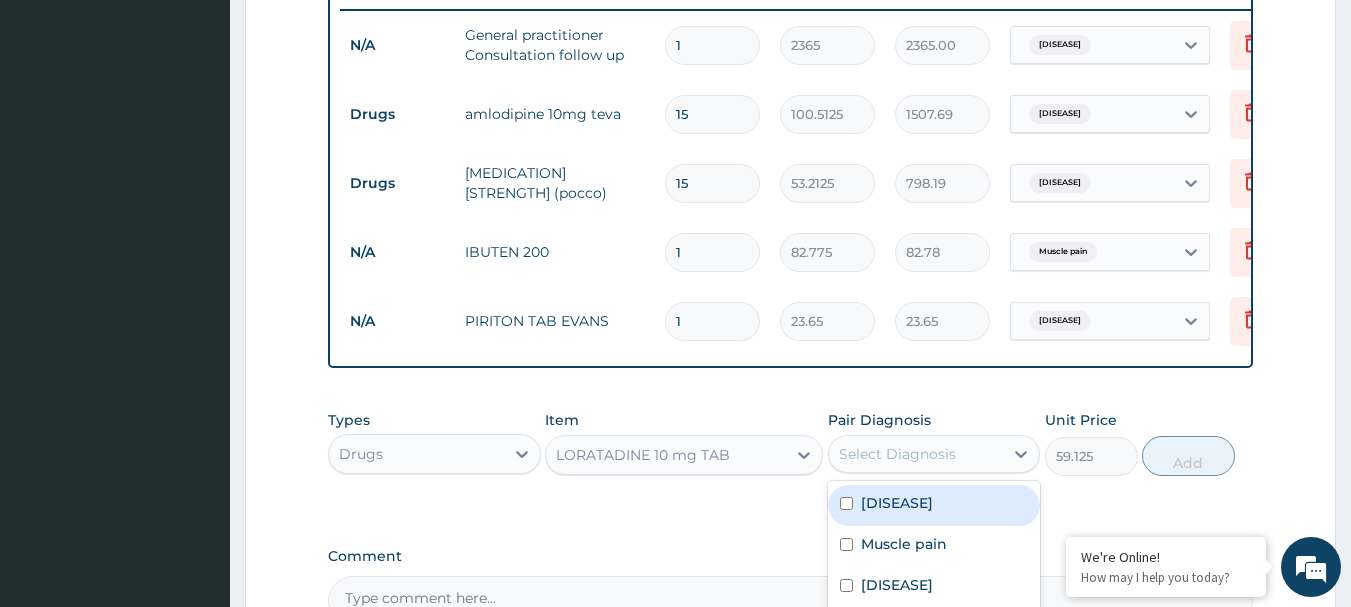 click on "Select Diagnosis" at bounding box center (916, 454) 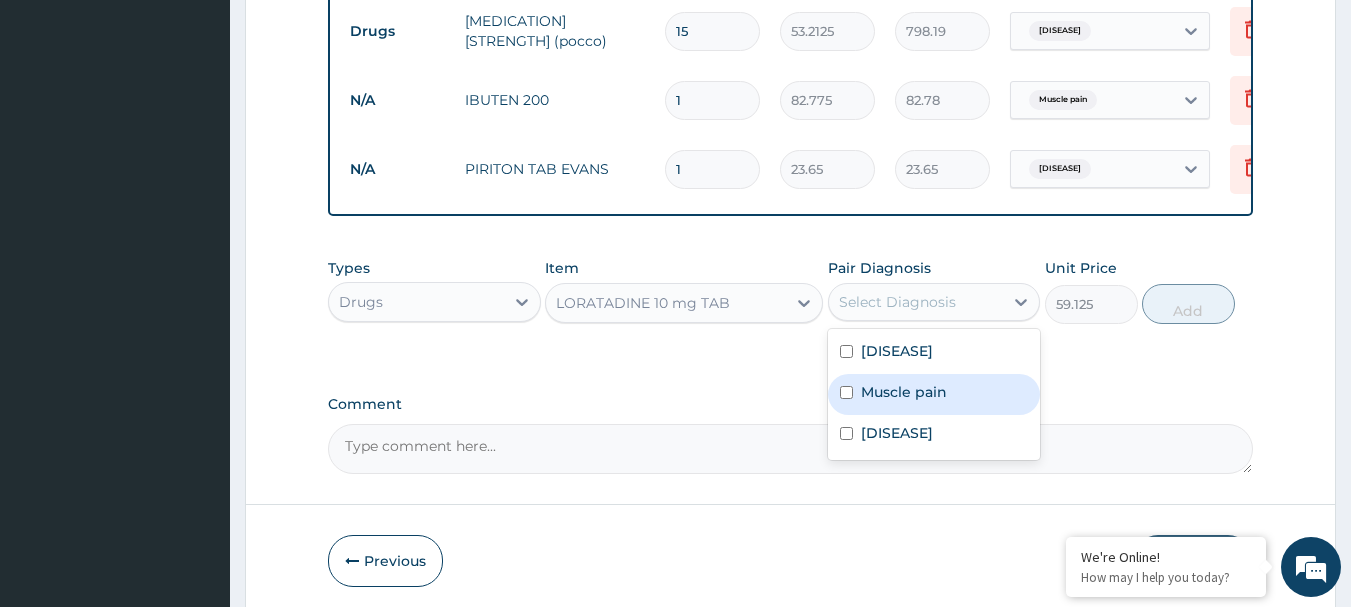 scroll, scrollTop: 947, scrollLeft: 0, axis: vertical 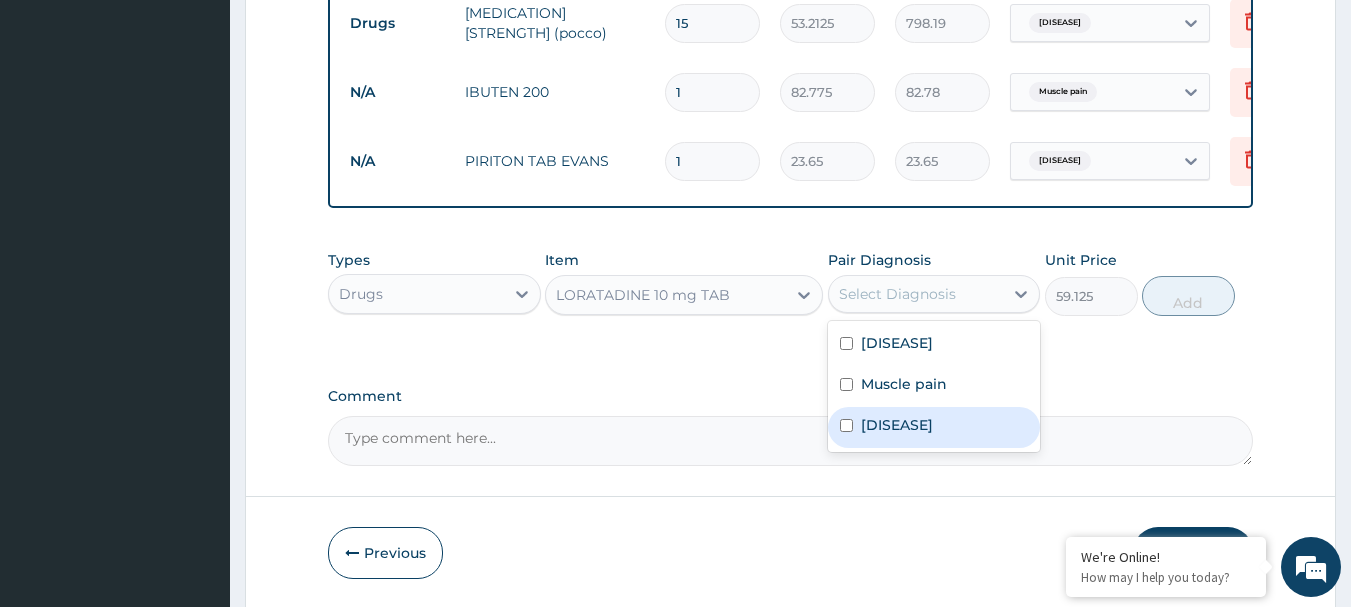 click at bounding box center (846, 425) 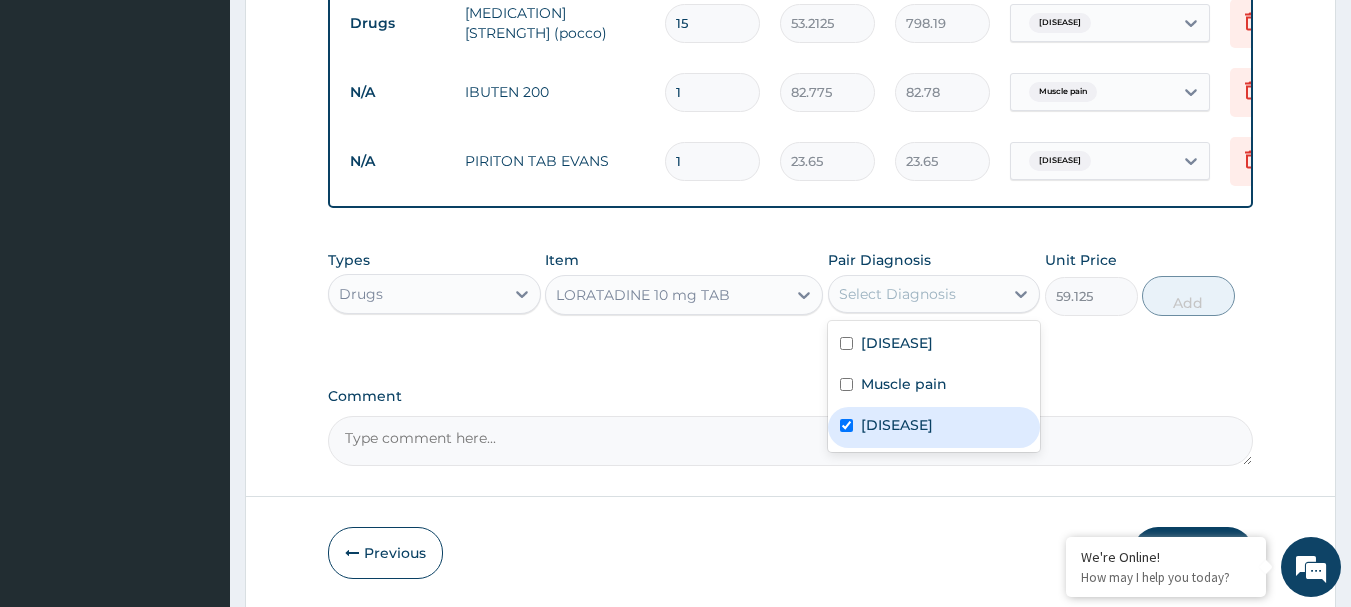 checkbox on "true" 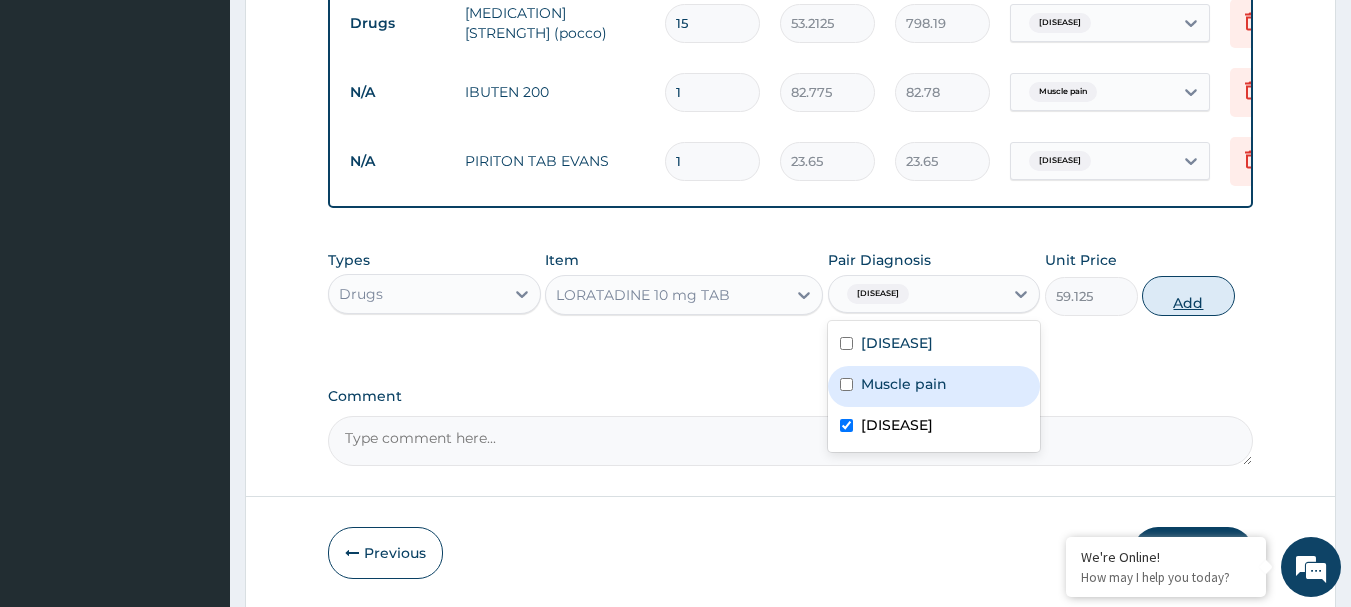 click on "Add" at bounding box center [1188, 296] 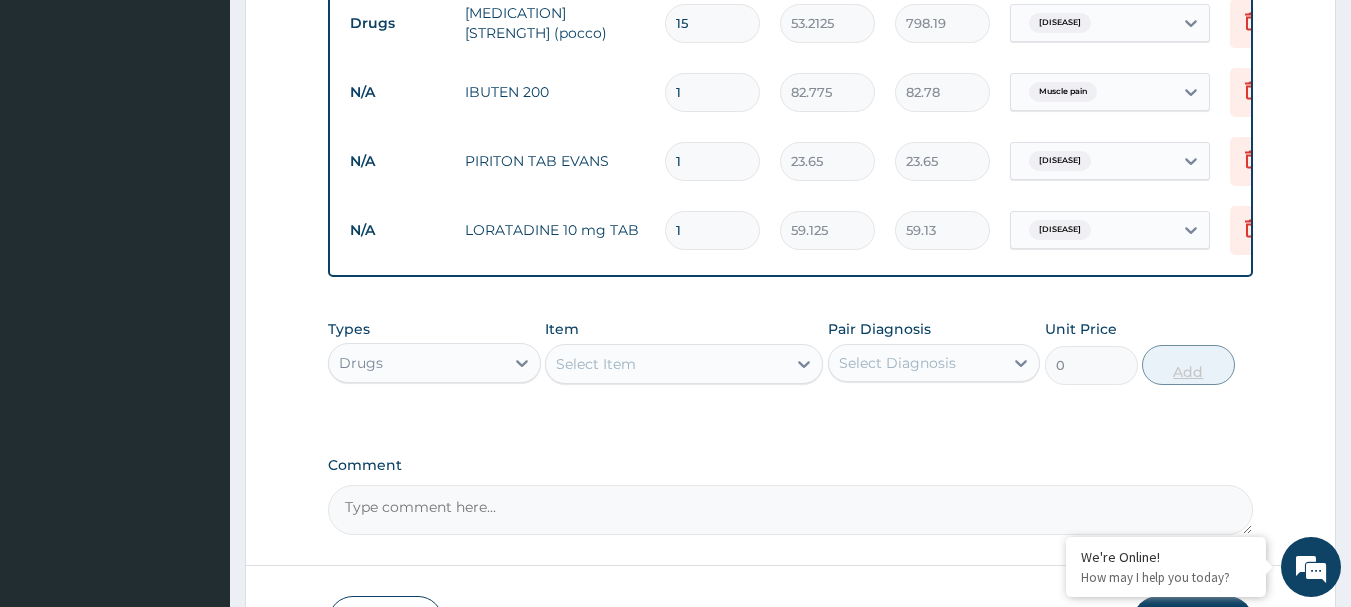 type 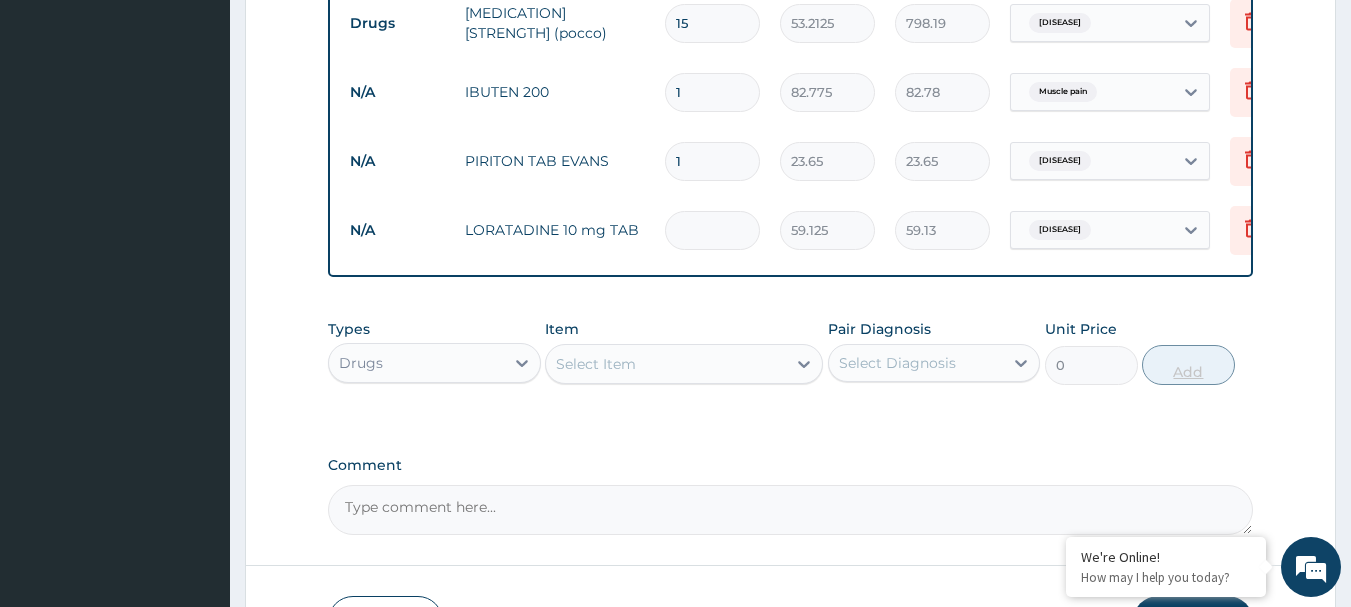 type on "0.00" 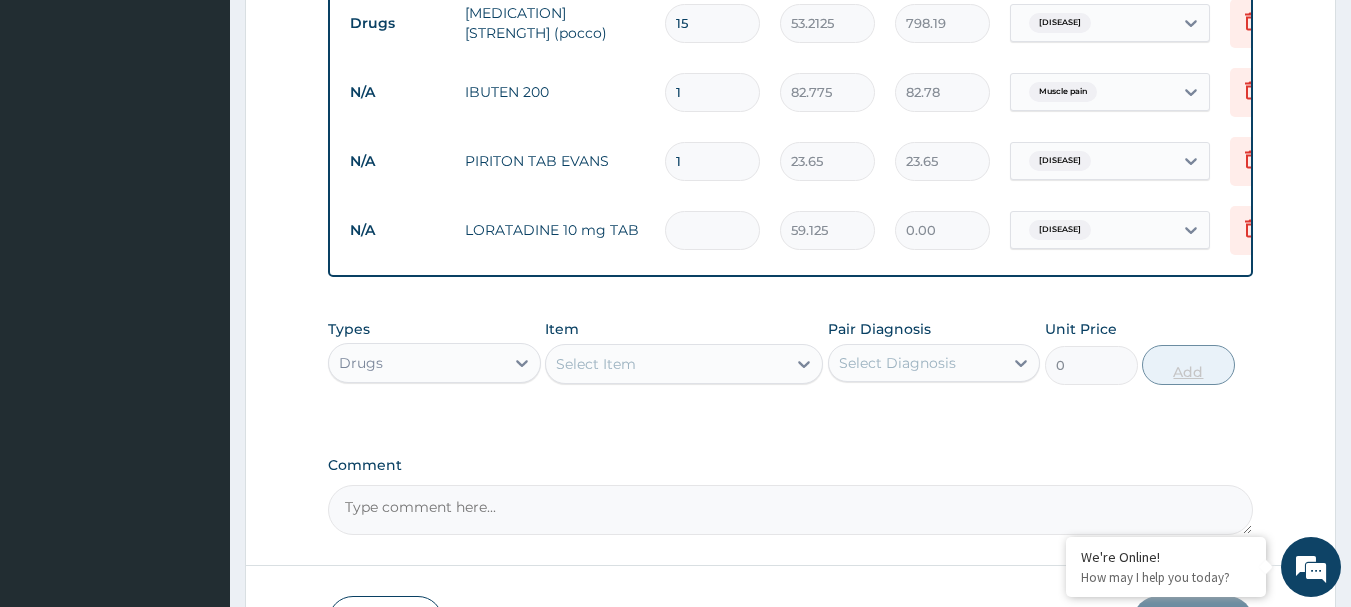 type on "5" 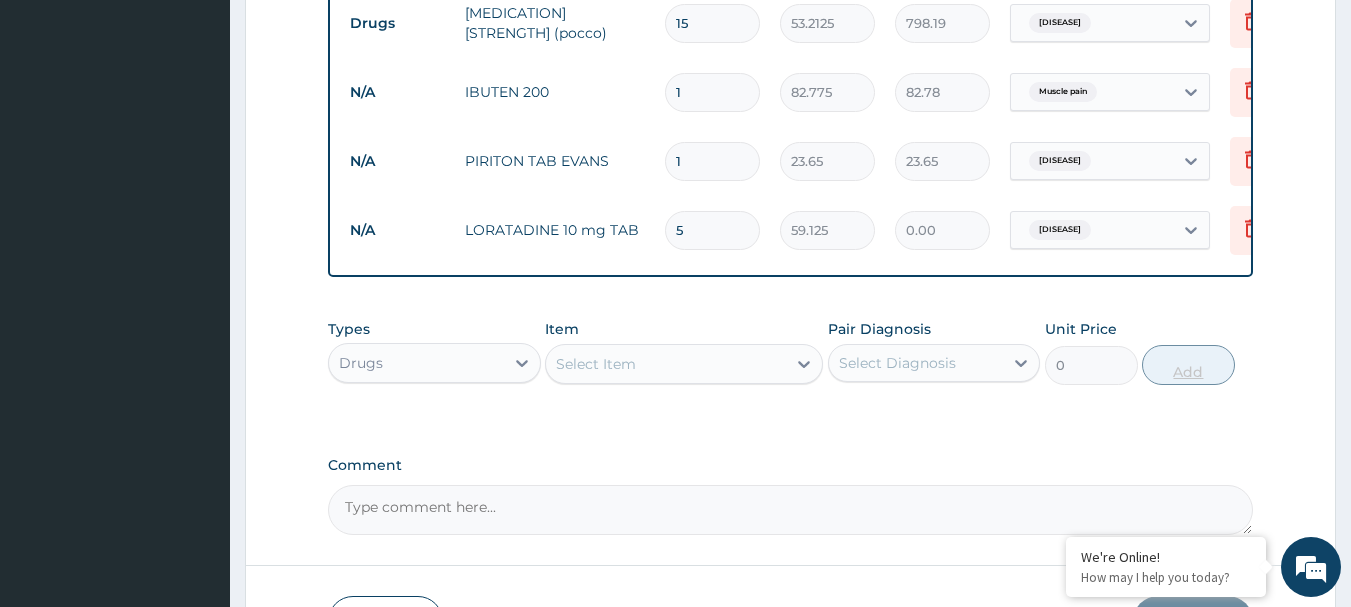 type on "295.63" 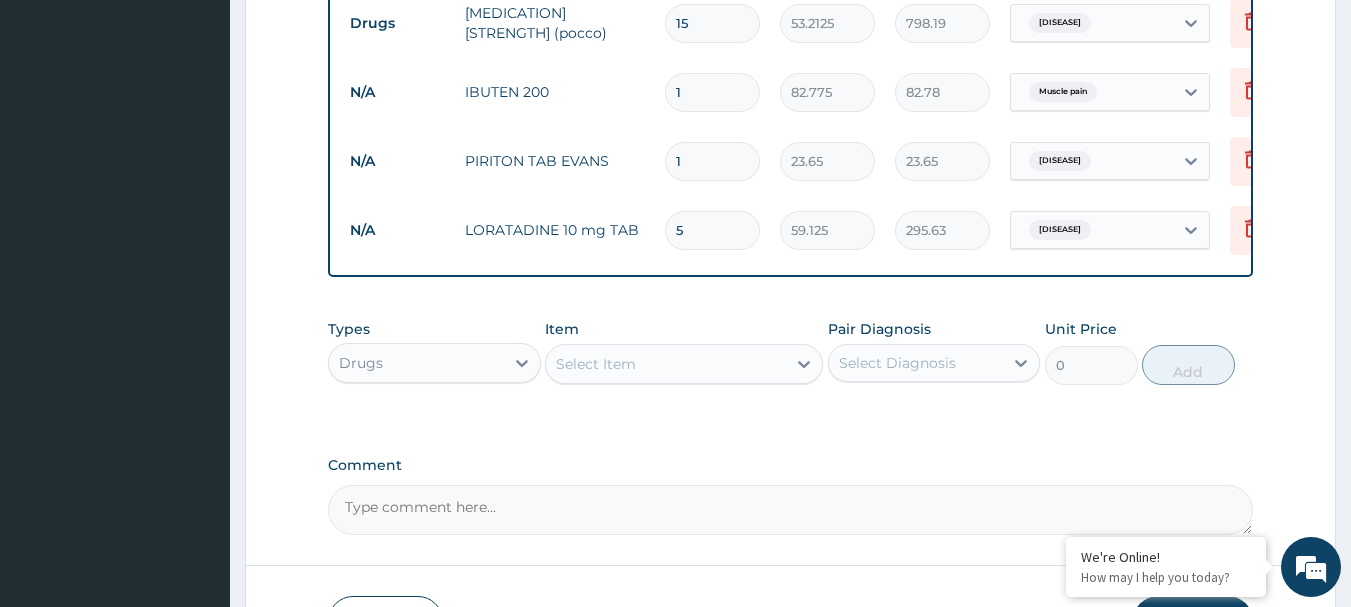 type on "5" 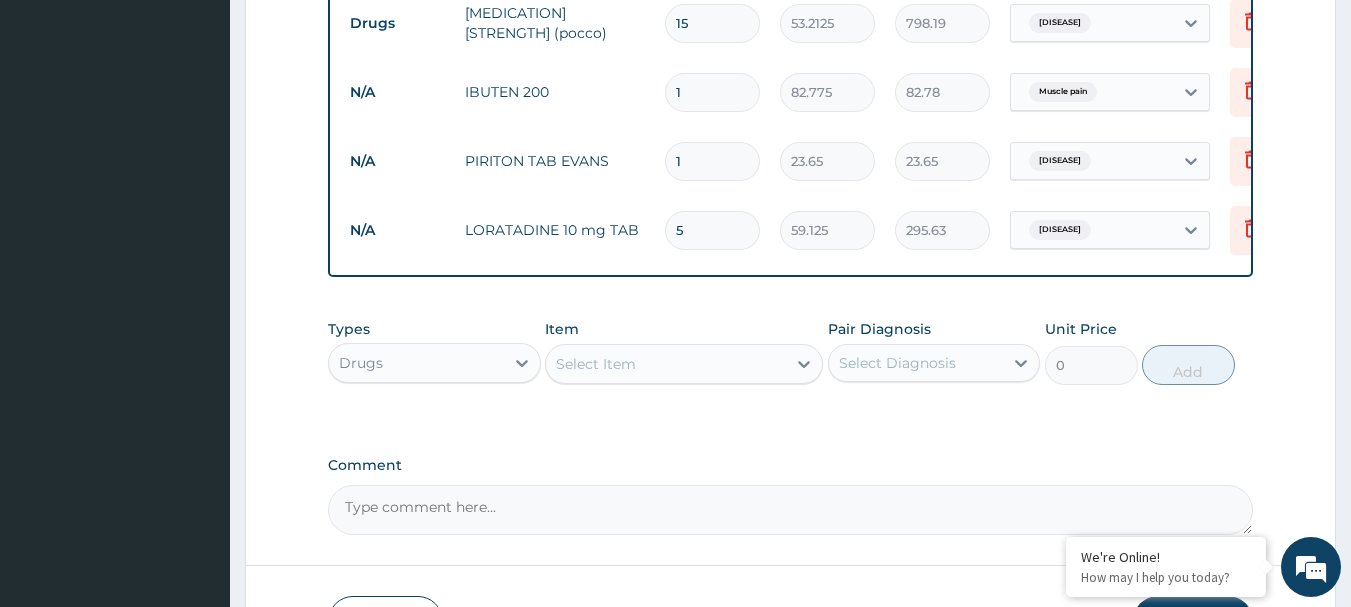 click on "1" at bounding box center (712, 161) 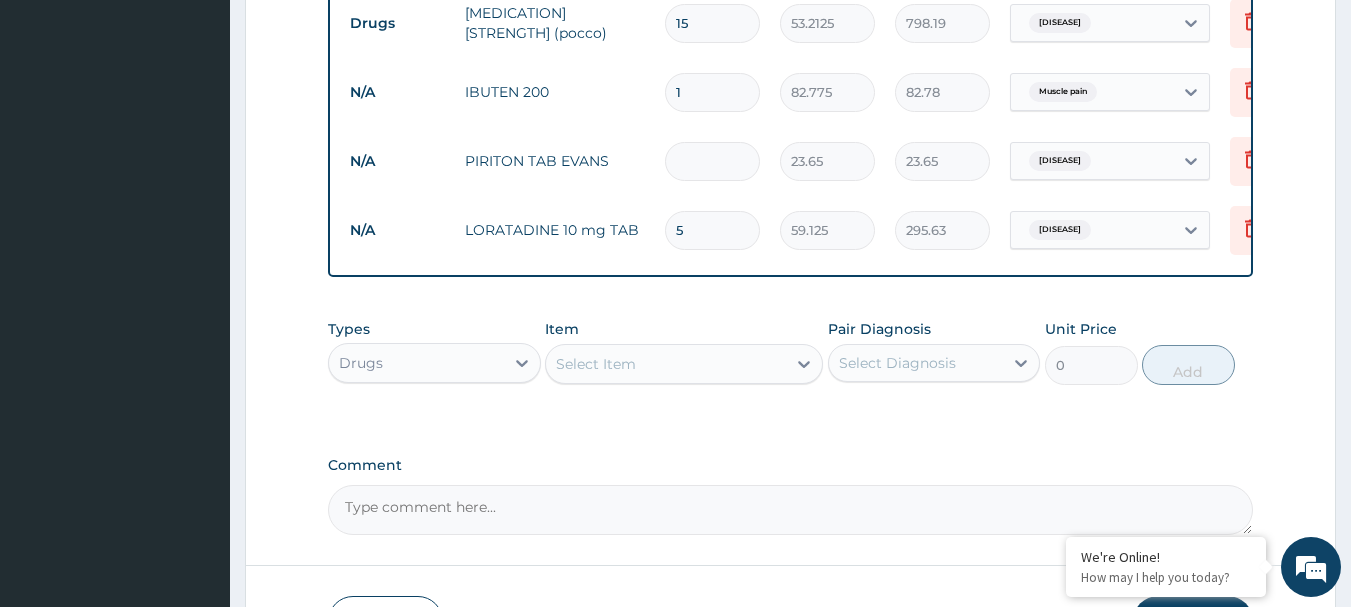 type on "0.00" 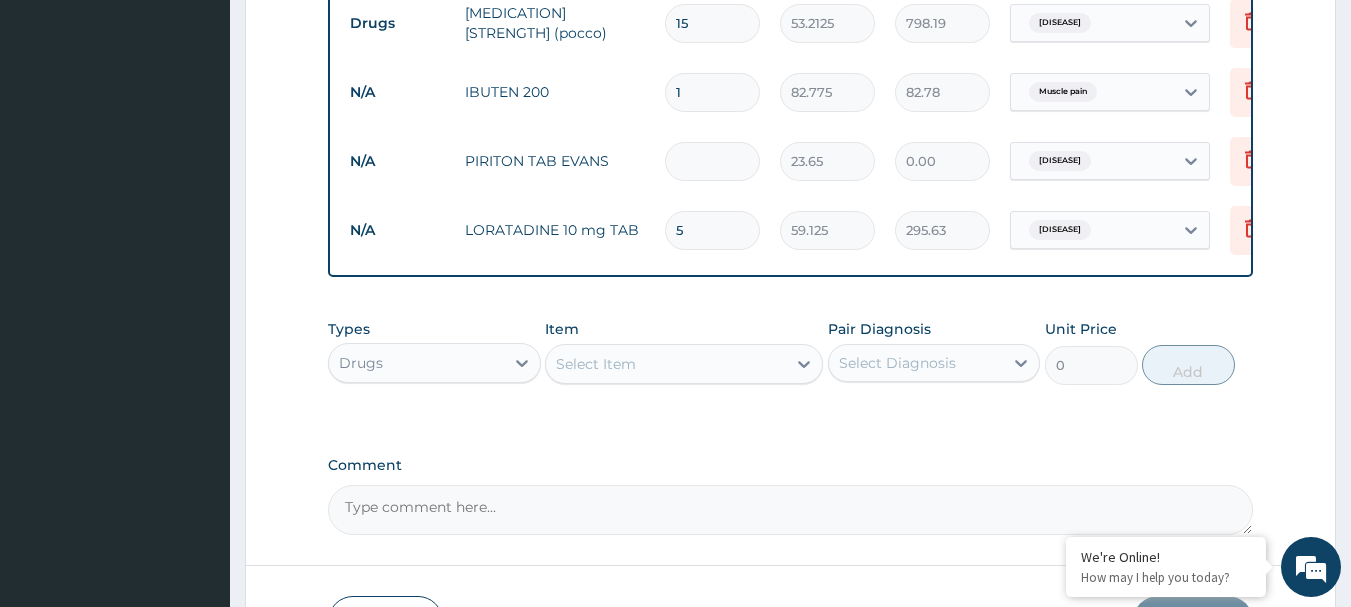 type on "4" 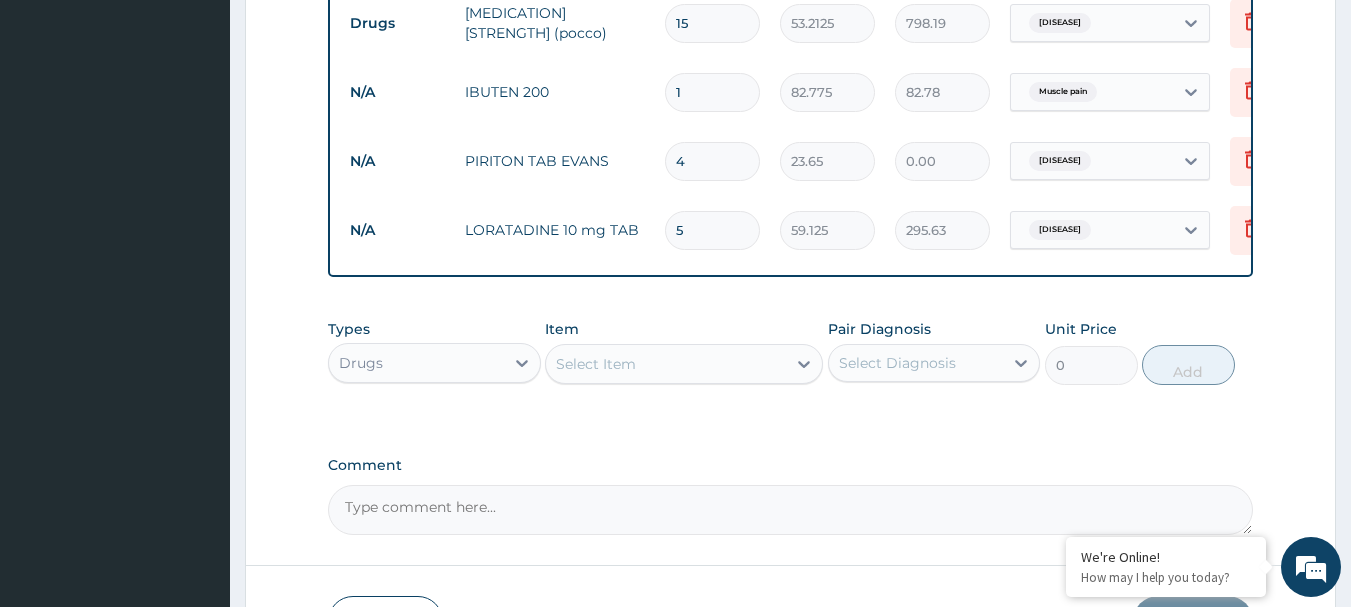 type on "94.60" 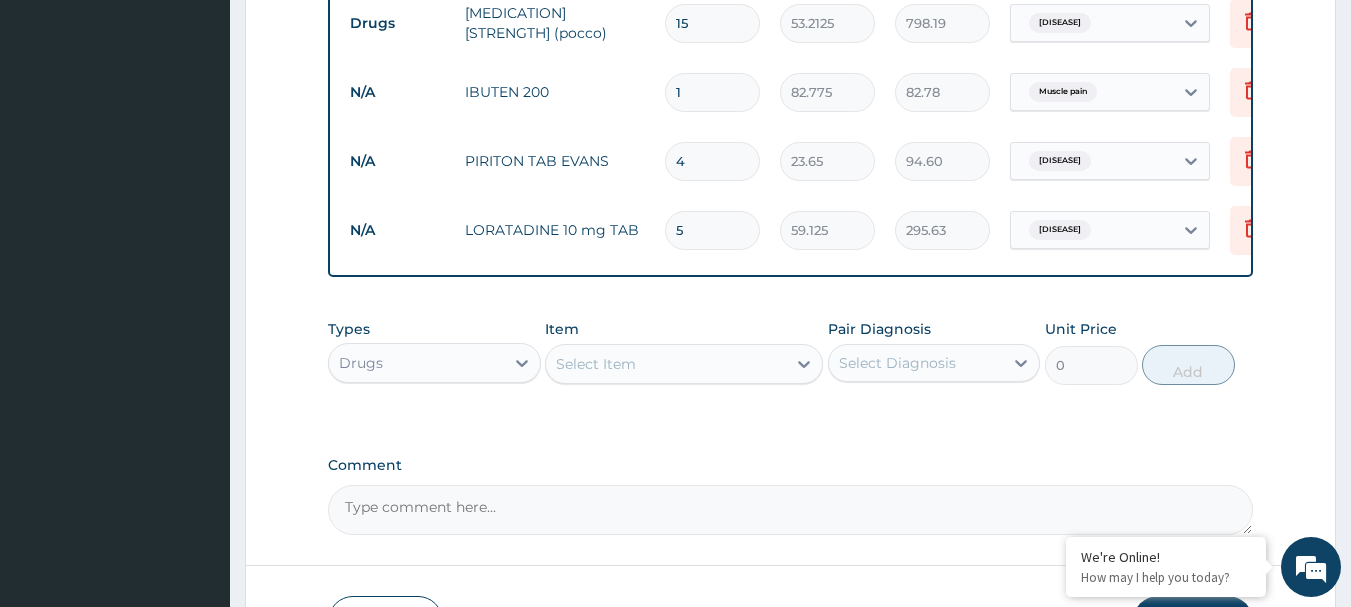 type on "4" 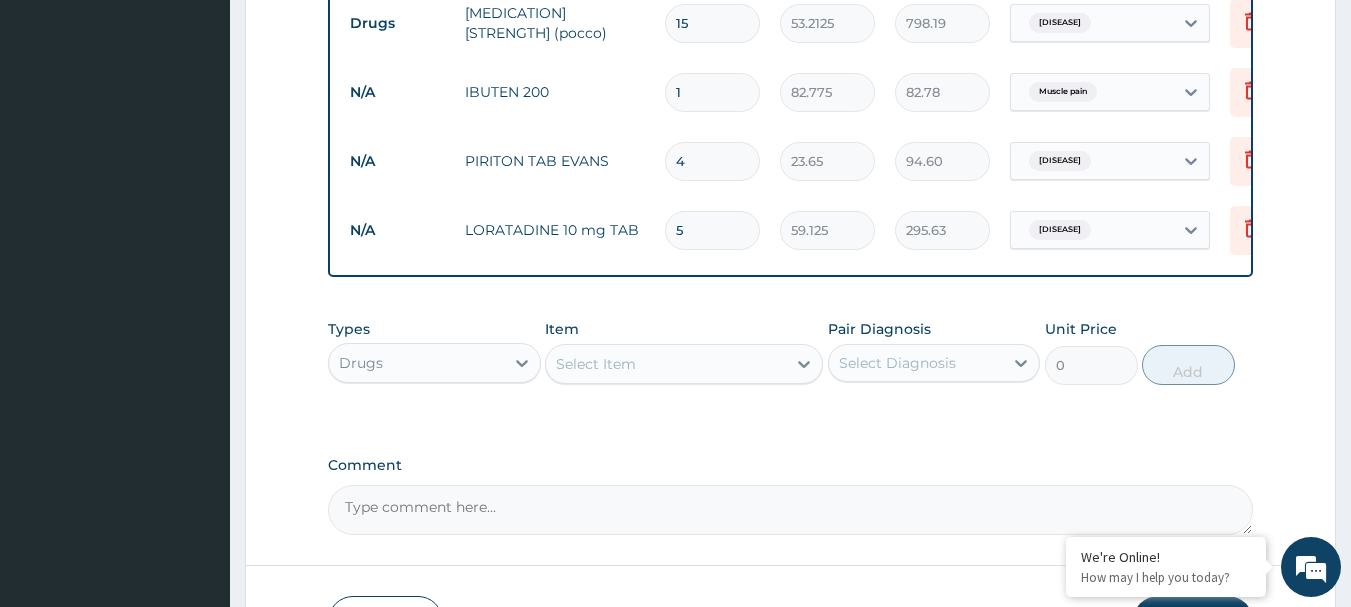 click on "1" at bounding box center (712, 92) 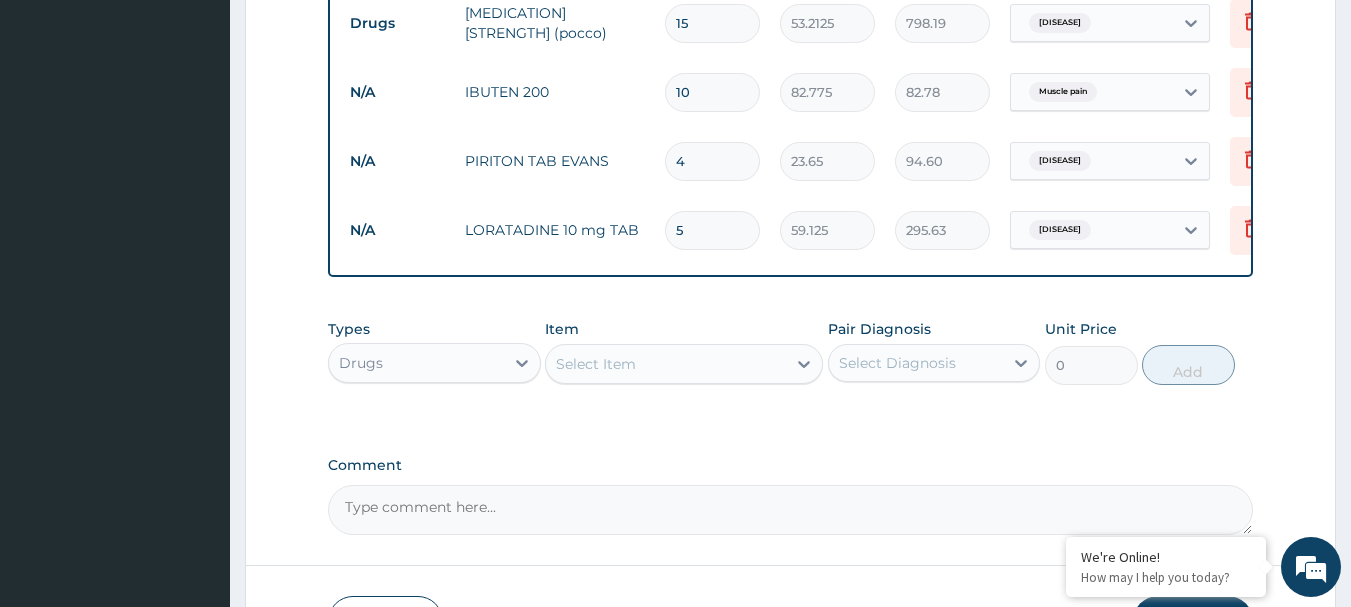 type on "827.75" 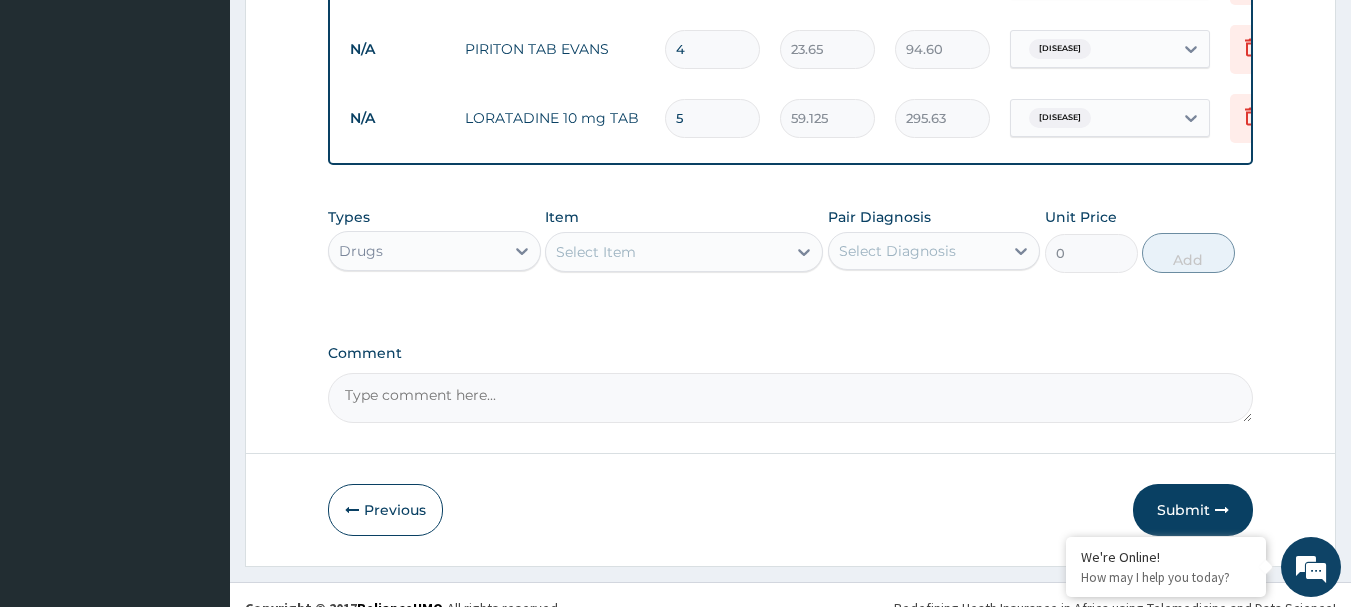 scroll, scrollTop: 1100, scrollLeft: 0, axis: vertical 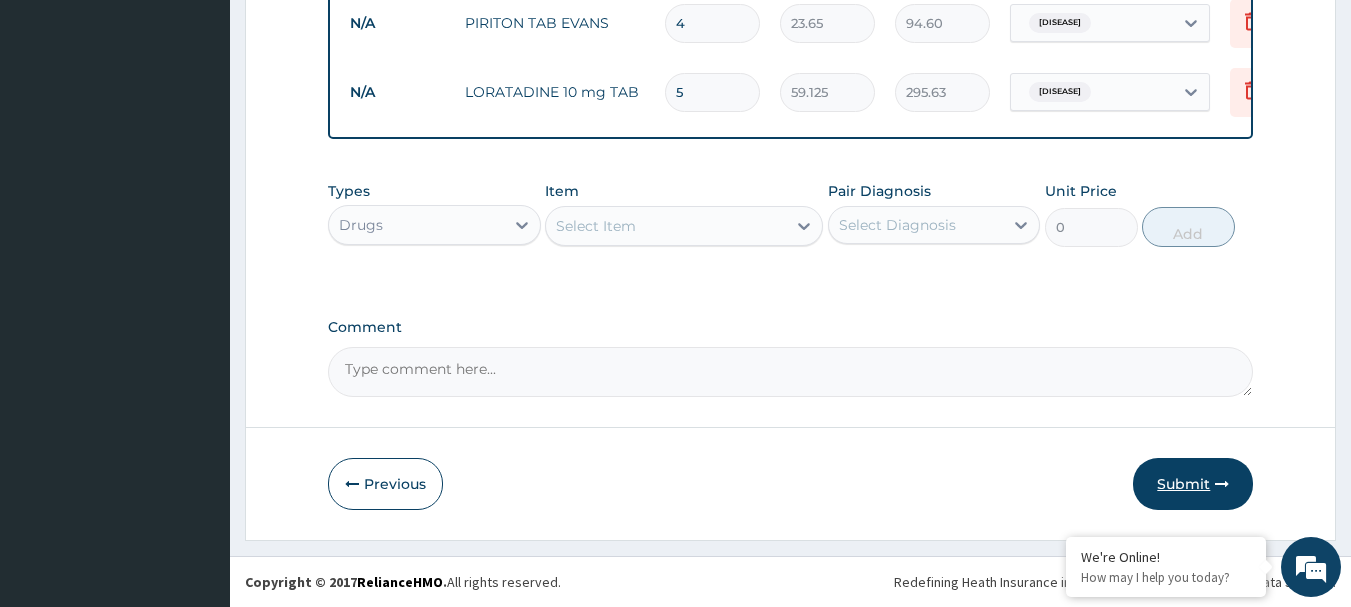 type on "10" 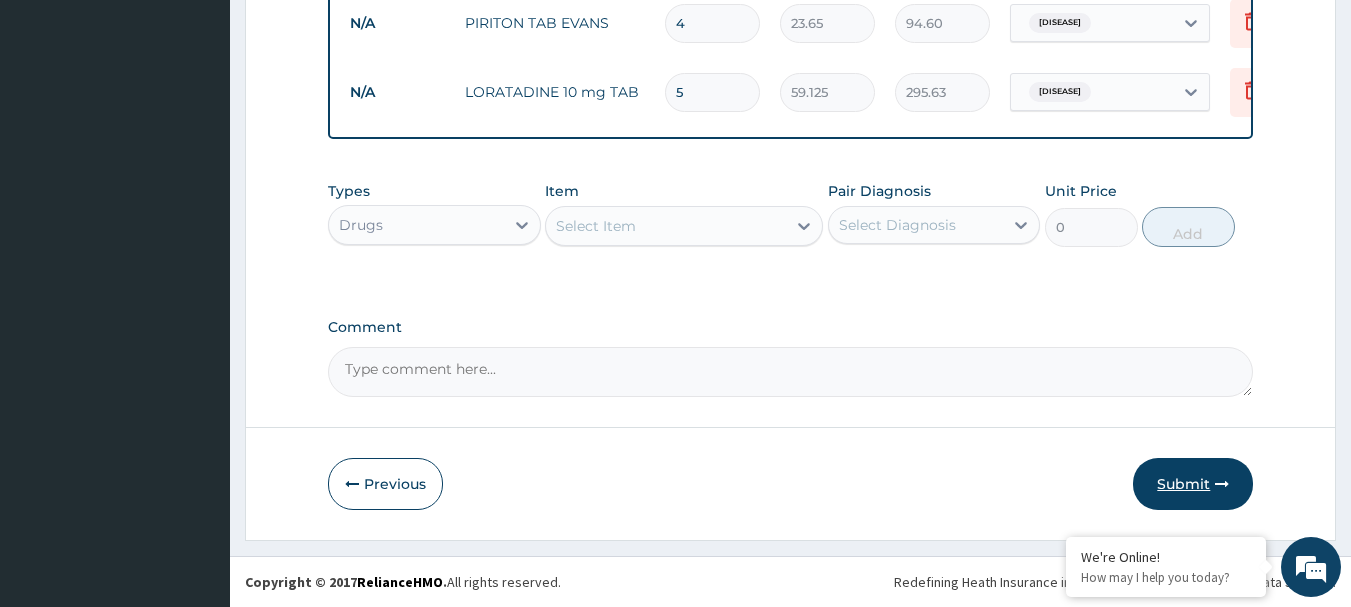 click on "Submit" at bounding box center [1193, 484] 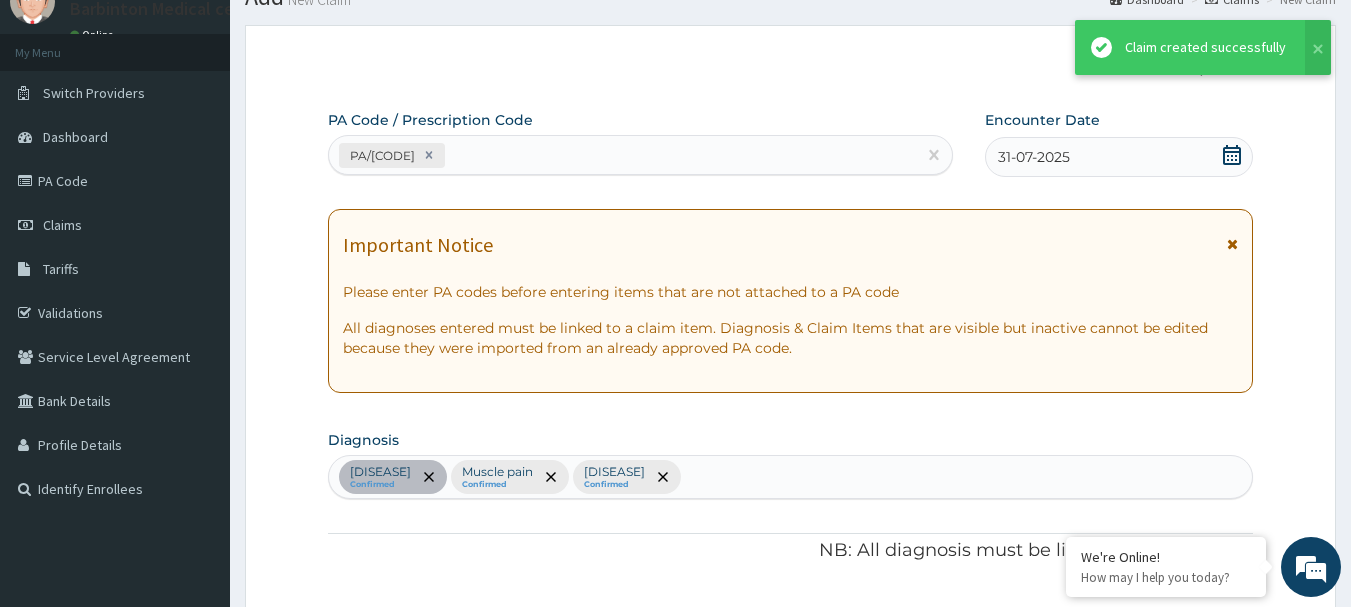 scroll, scrollTop: 1100, scrollLeft: 0, axis: vertical 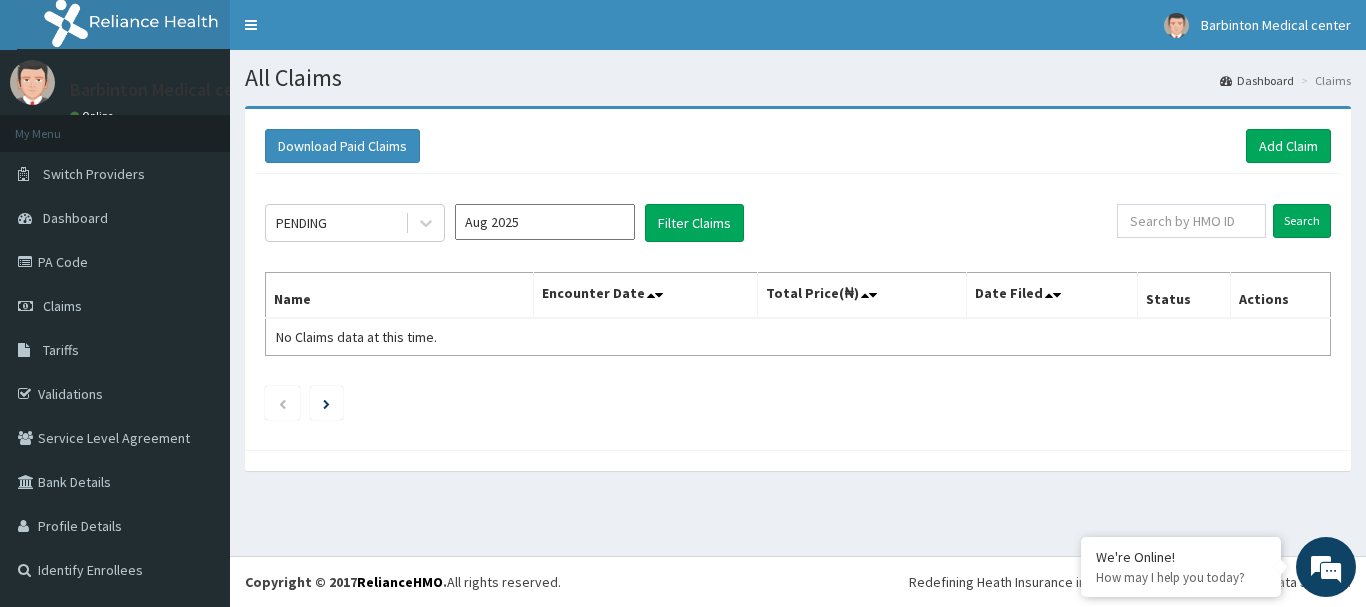 click on "All Claims
Dashboard
Claims" at bounding box center [798, 70] 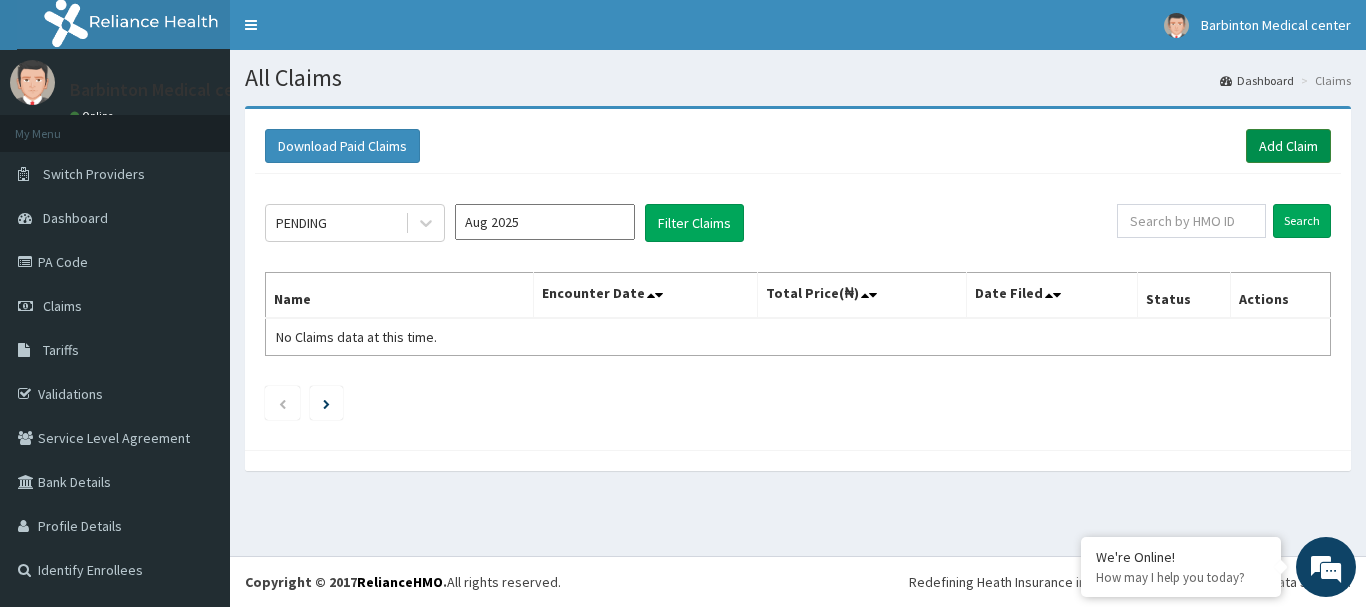 click on "Add Claim" at bounding box center [1288, 146] 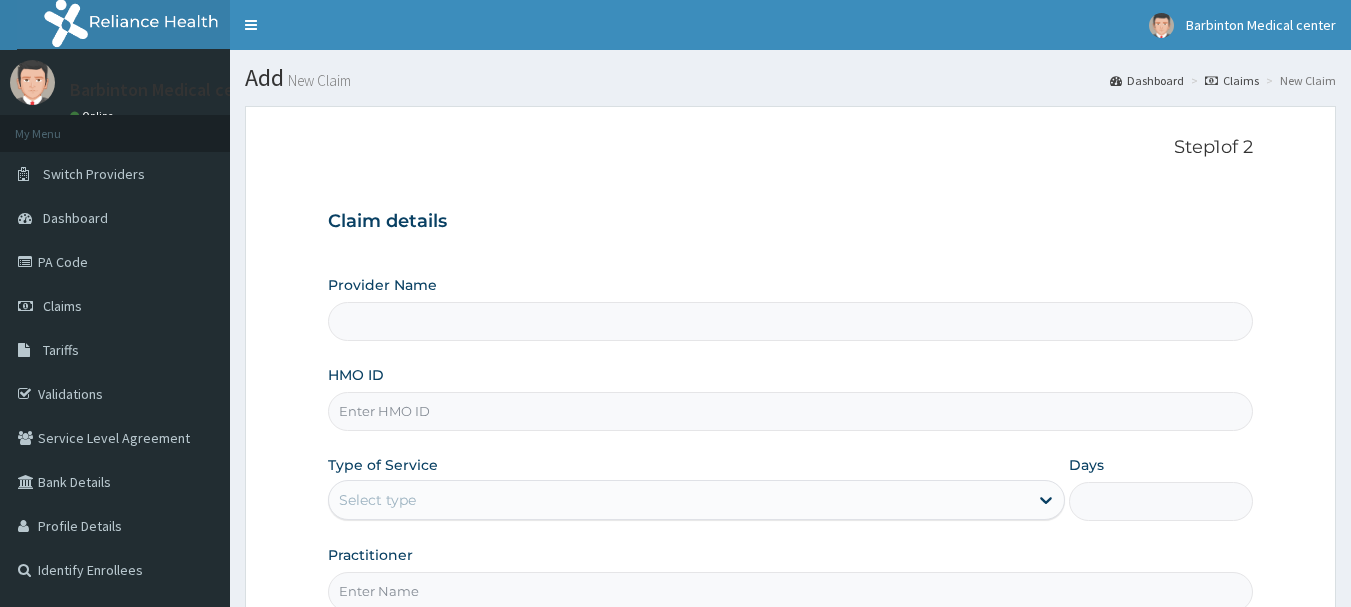 scroll, scrollTop: 40, scrollLeft: 0, axis: vertical 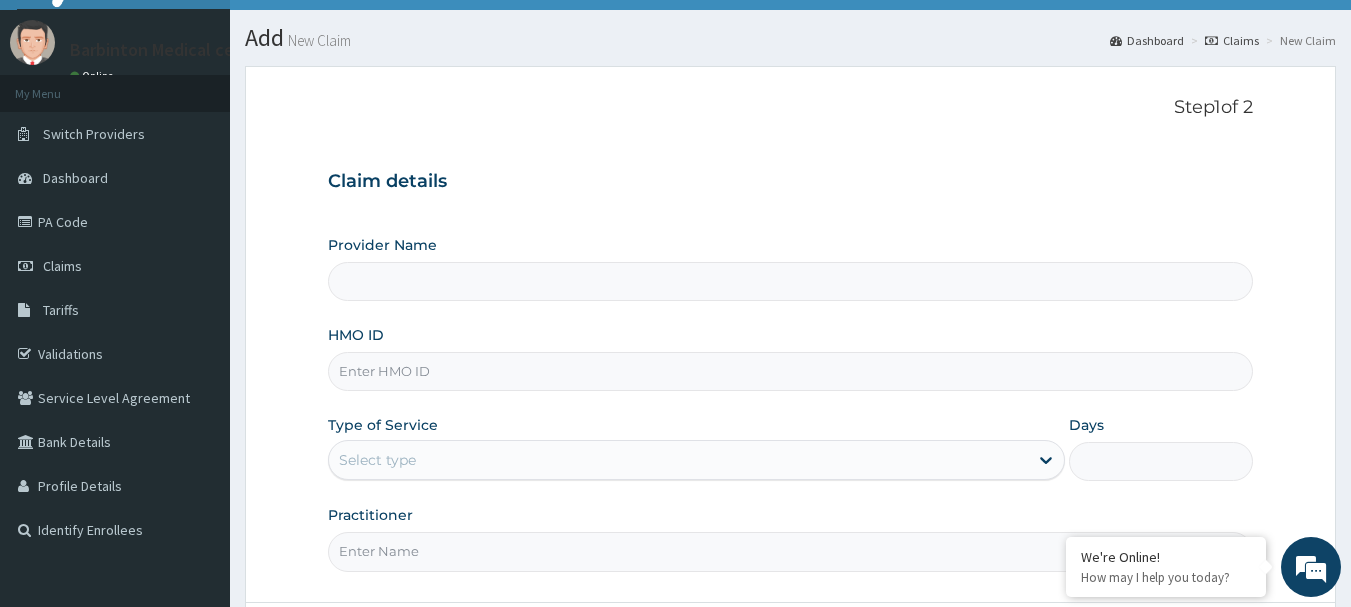 type on "Barbinton Medical Centre, Ketu" 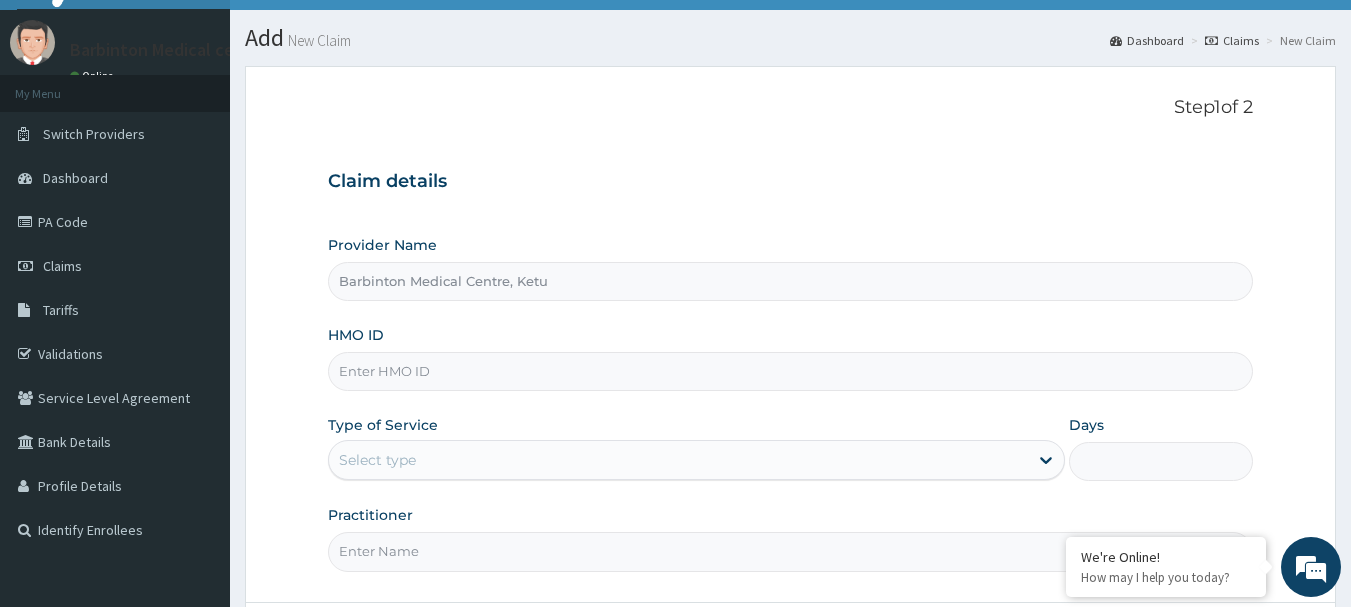 click on "HMO ID" at bounding box center (791, 371) 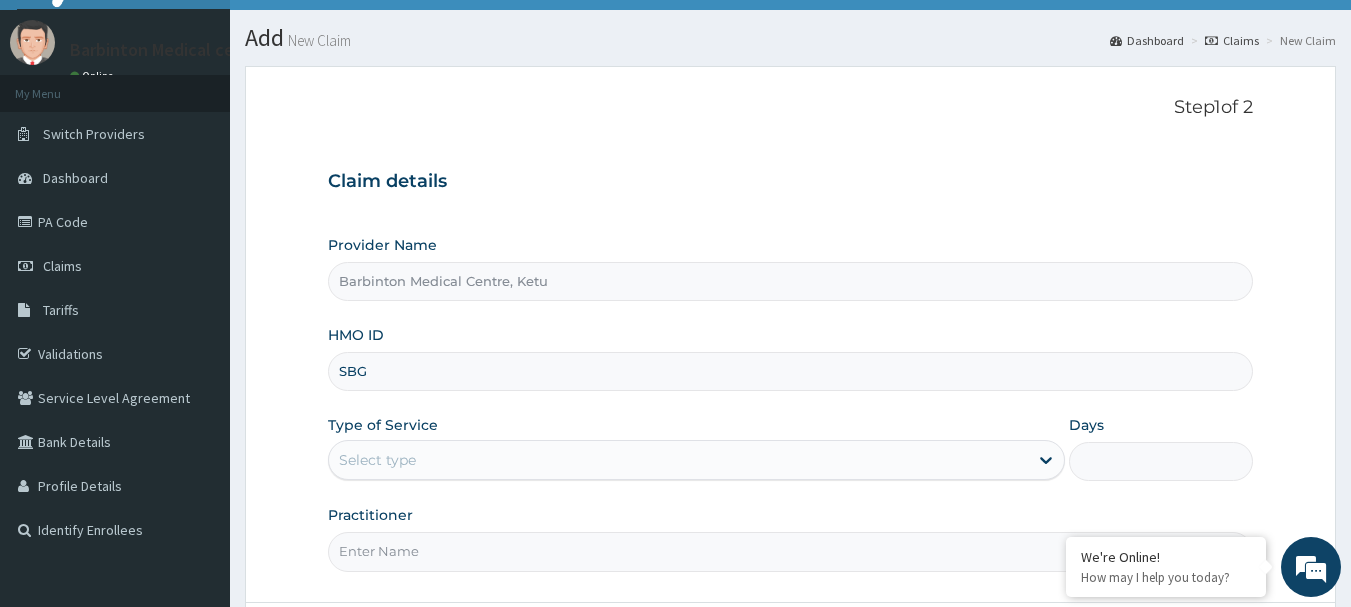 scroll, scrollTop: 0, scrollLeft: 0, axis: both 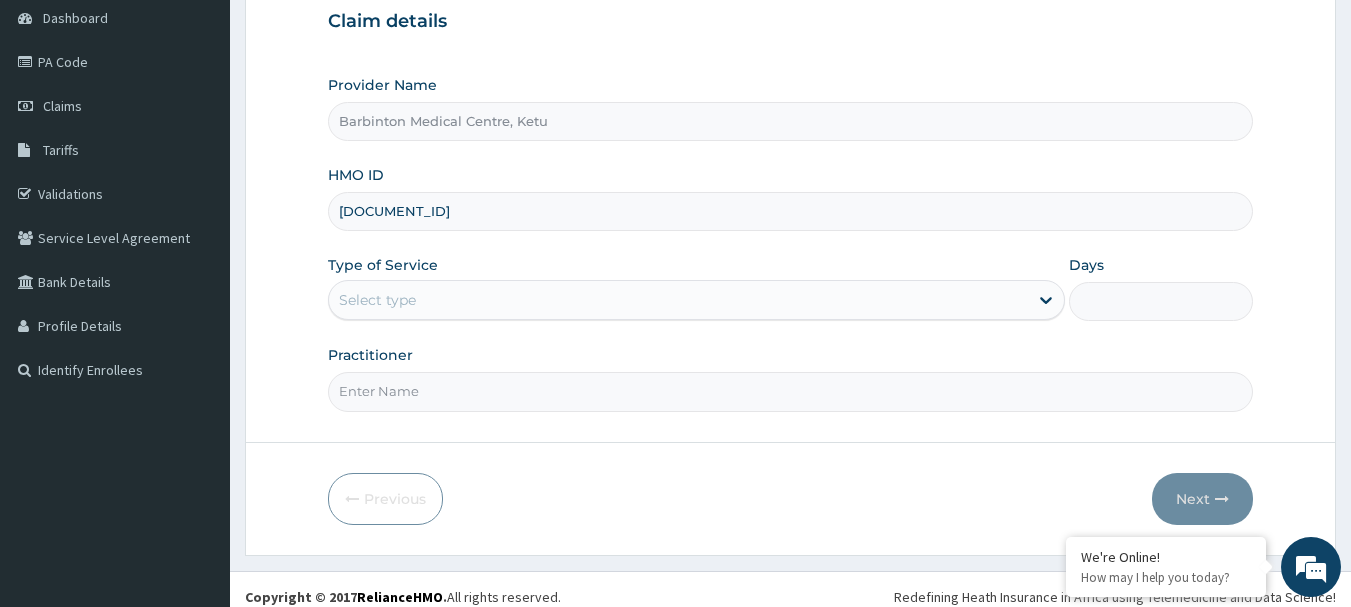type on "SBG/10588/B" 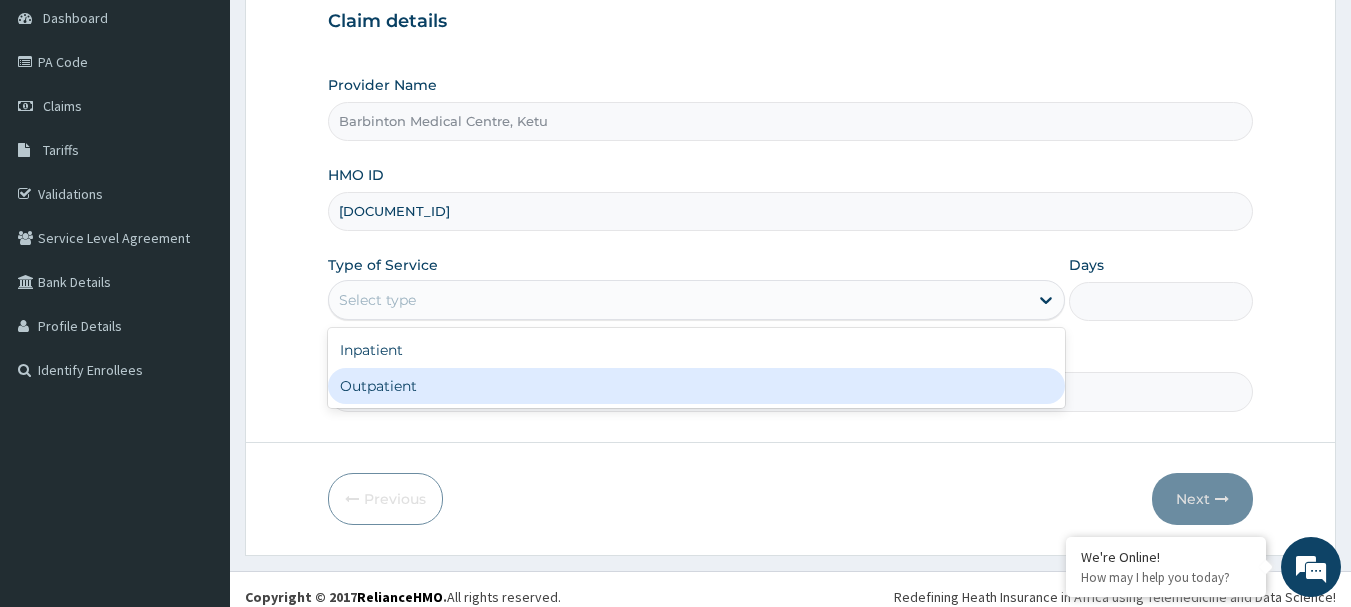 click on "Outpatient" at bounding box center (696, 386) 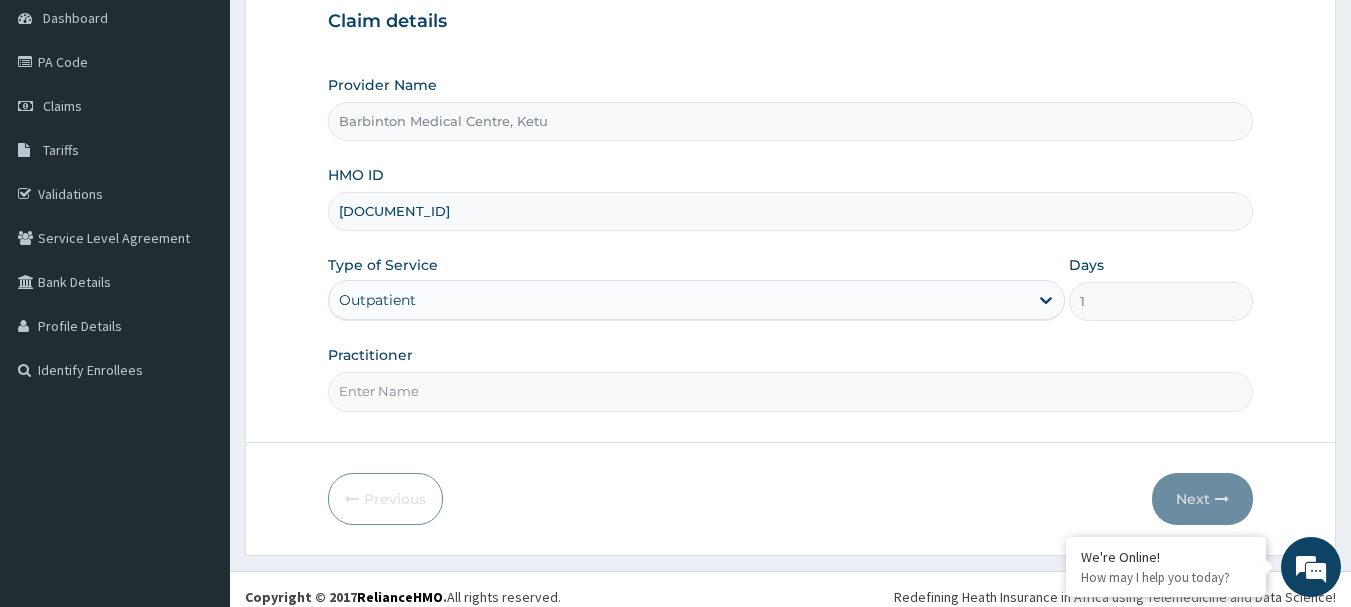 click on "Practitioner" at bounding box center (791, 391) 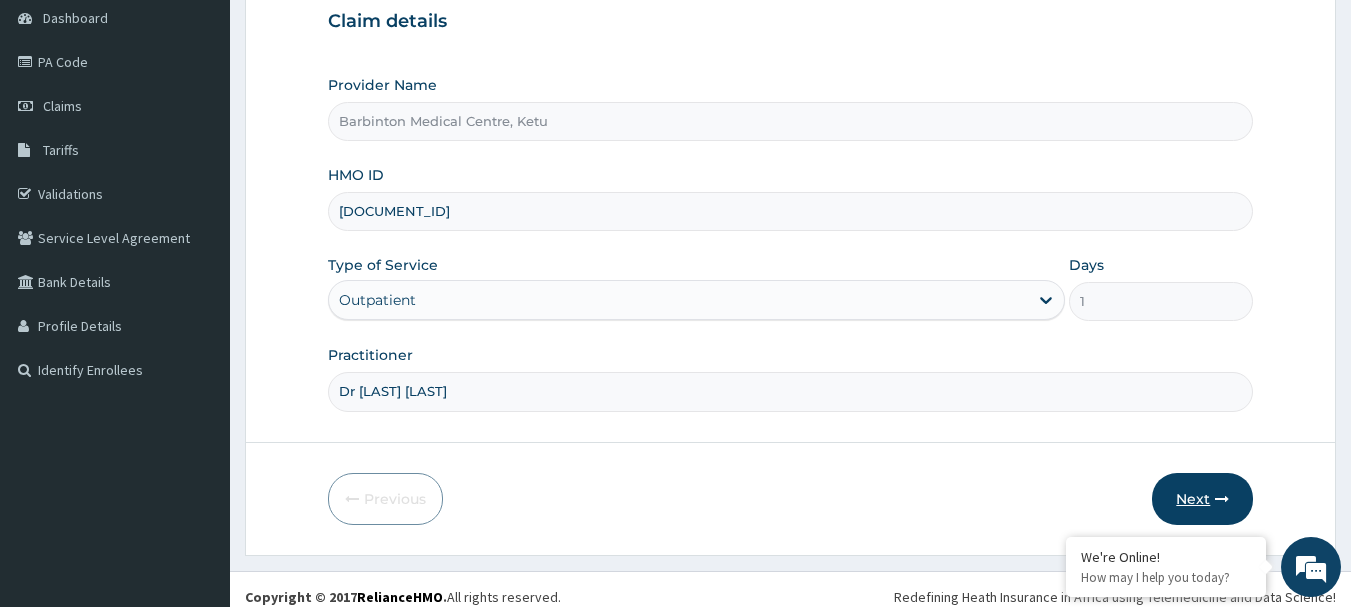 type on "Dr Ademola Yusuf" 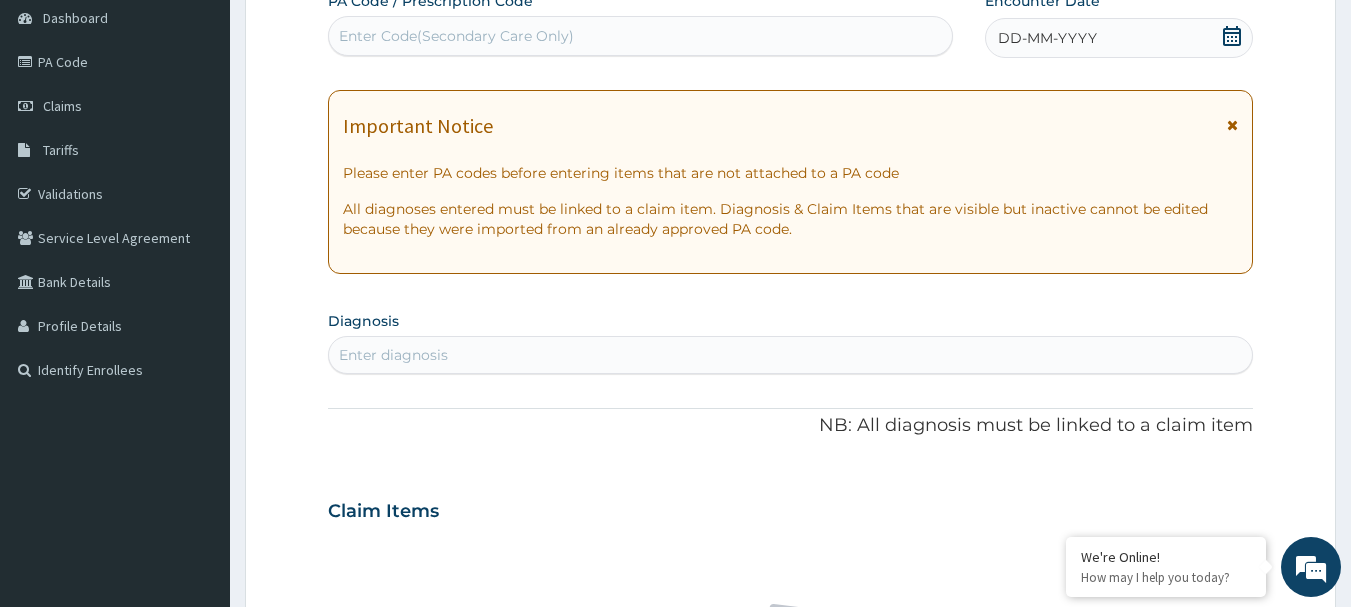 click 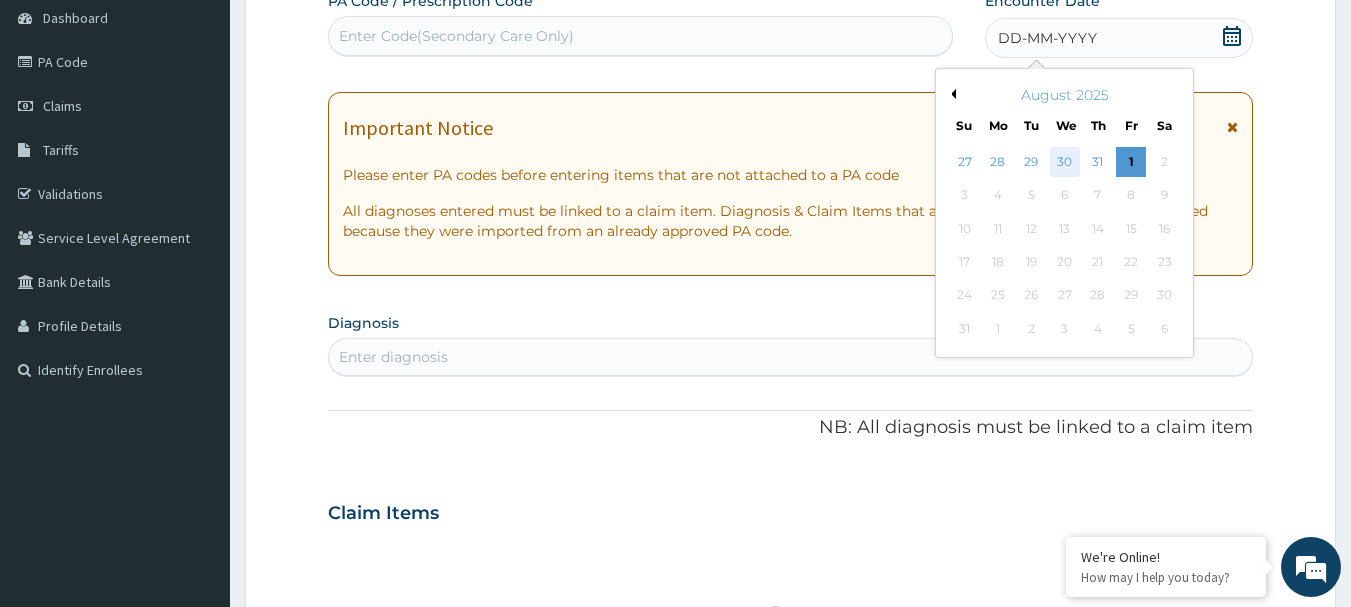 click on "30" at bounding box center [1065, 162] 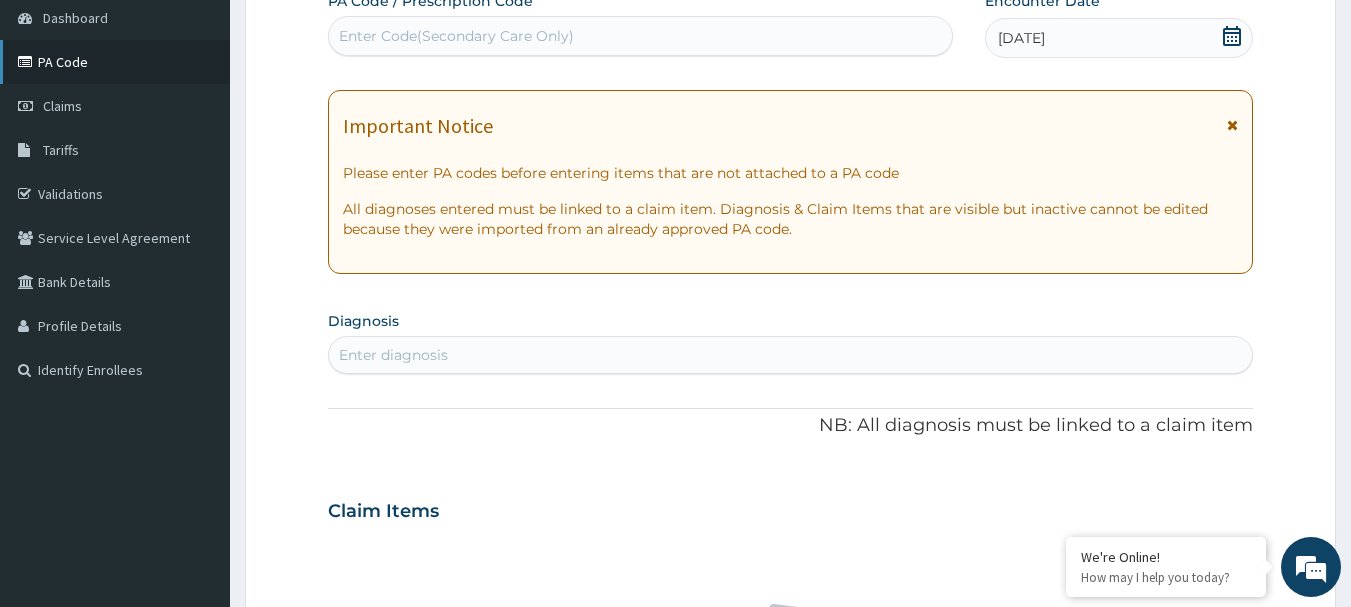 click on "PA Code" at bounding box center (115, 62) 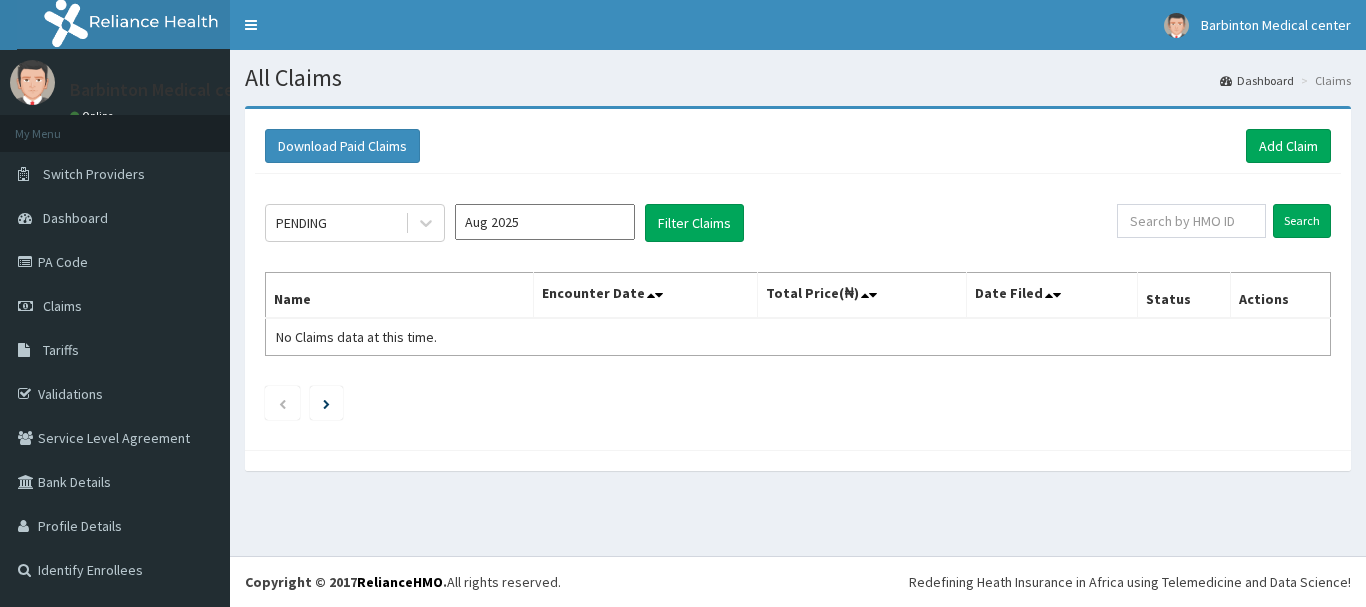 click on "PA Code" at bounding box center [115, 262] 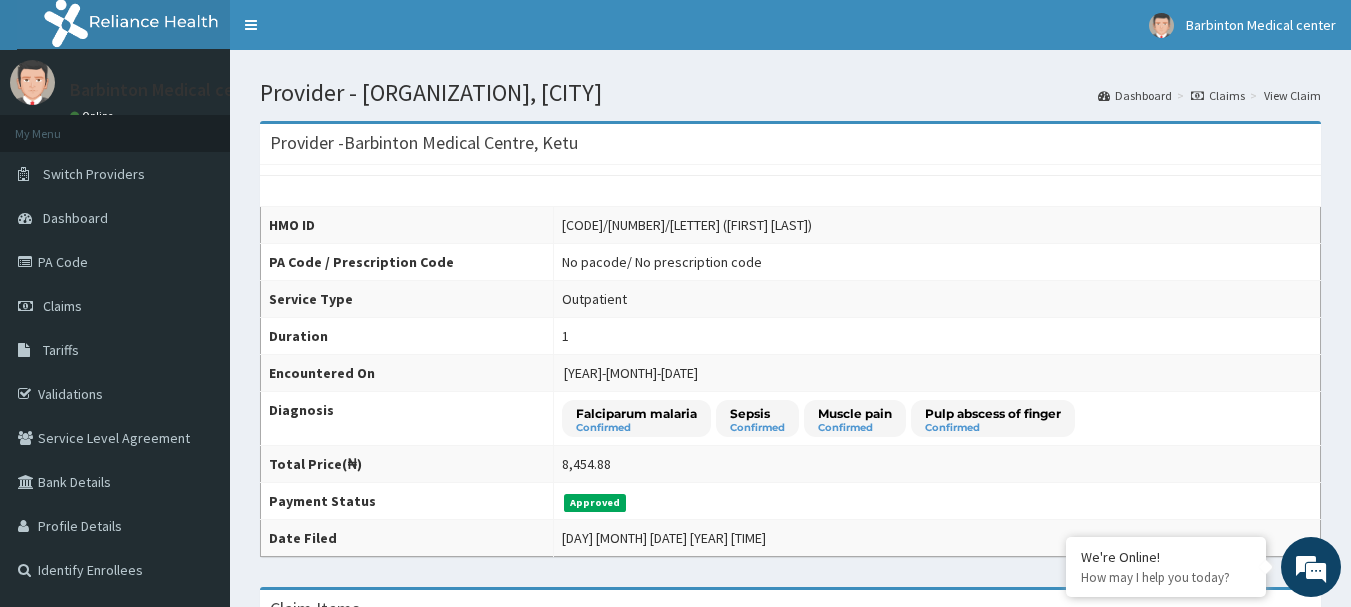 scroll, scrollTop: 0, scrollLeft: 0, axis: both 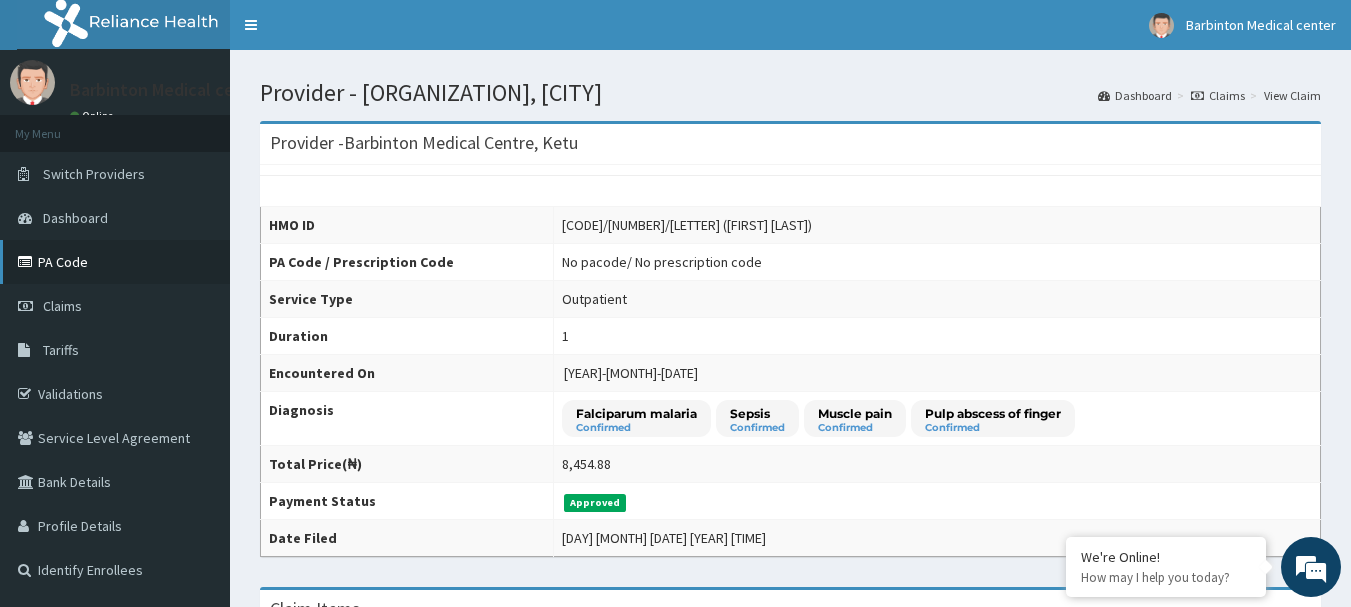 click on "PA Code" at bounding box center (115, 262) 